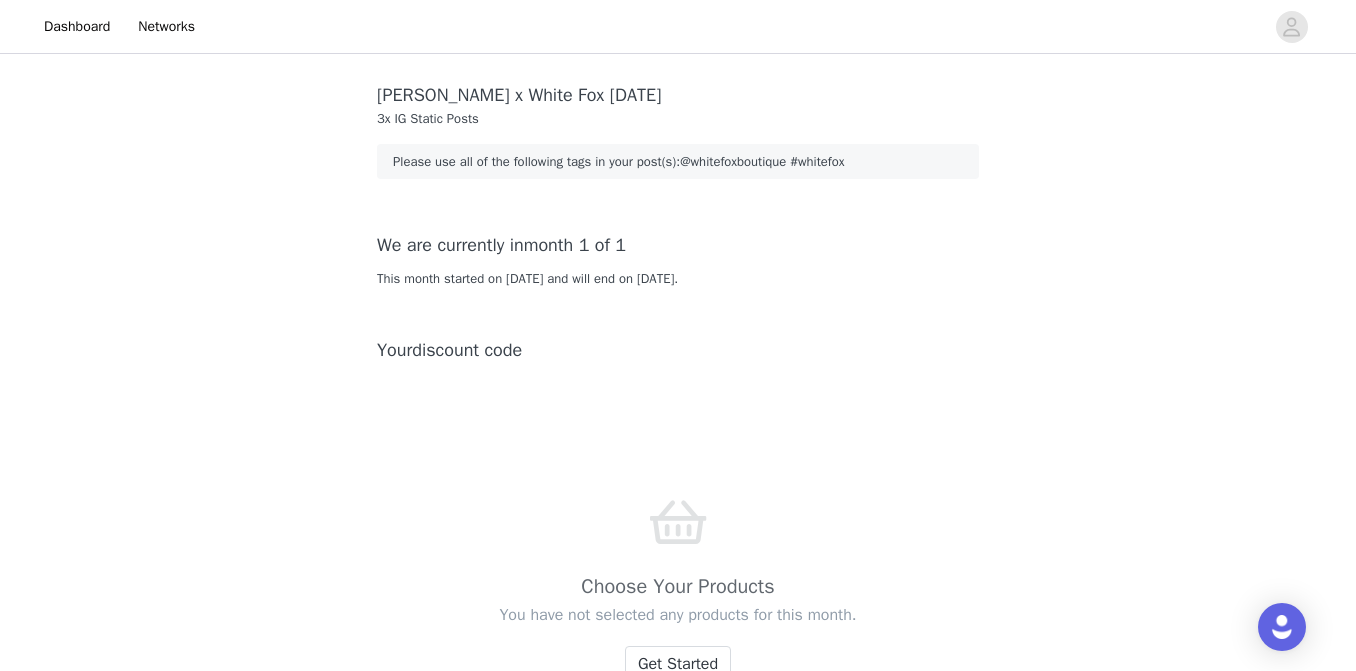 scroll, scrollTop: 0, scrollLeft: 0, axis: both 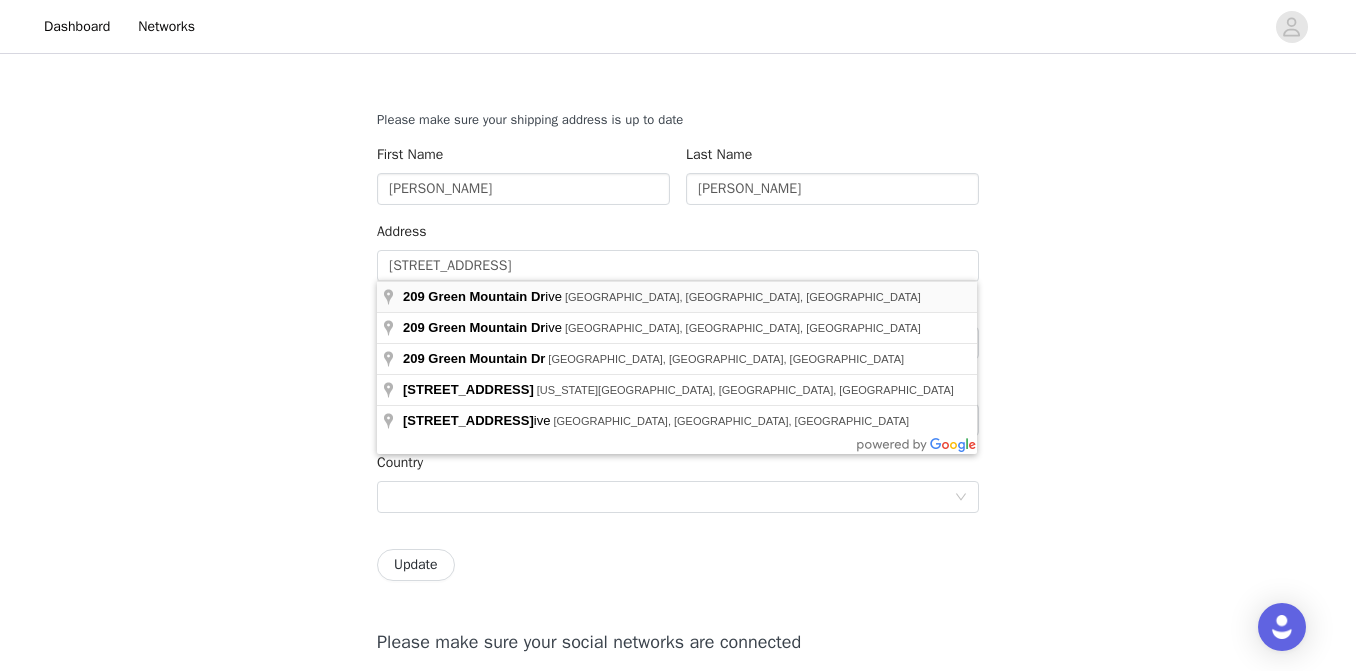 type on "[STREET_ADDRESS]" 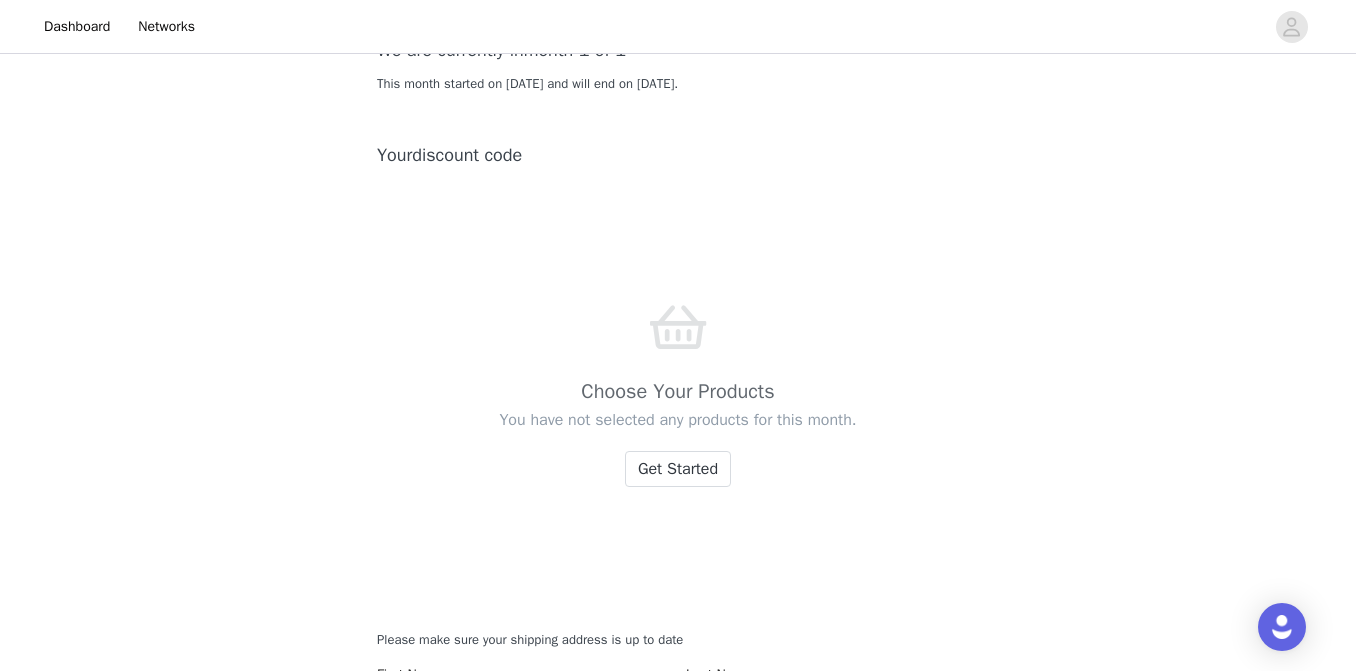 scroll, scrollTop: 215, scrollLeft: 0, axis: vertical 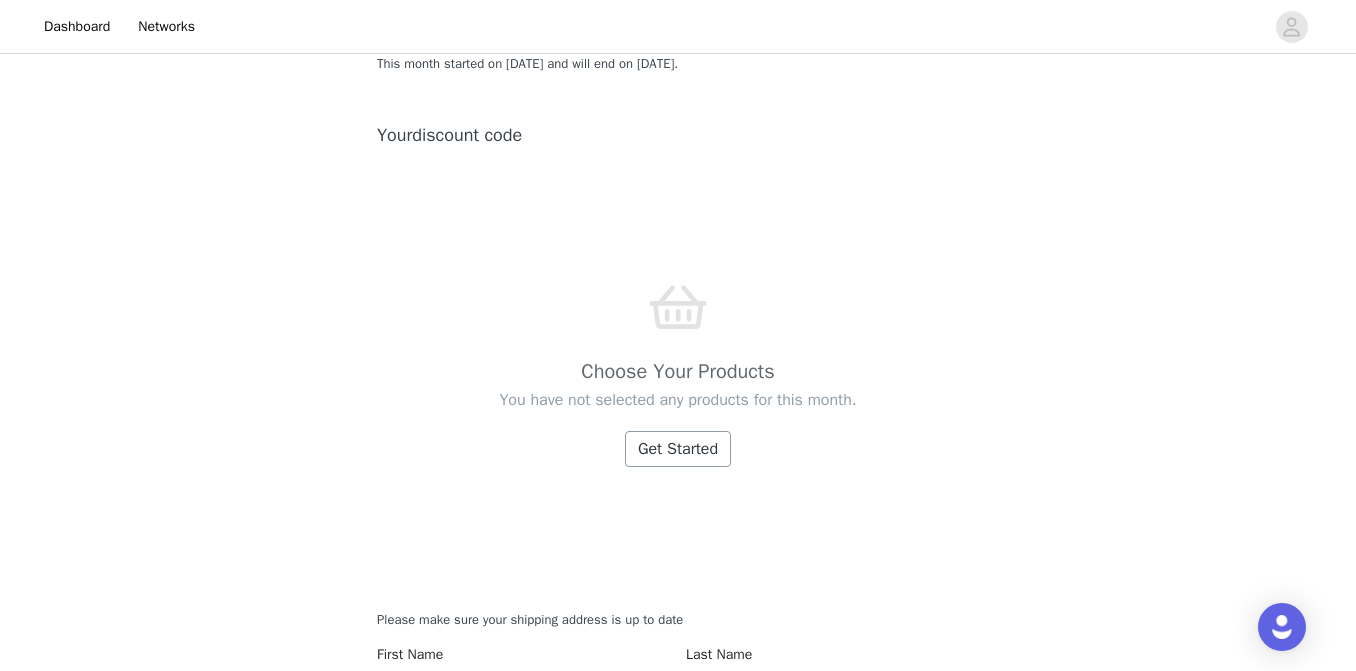 click on "Get Started" at bounding box center [678, 449] 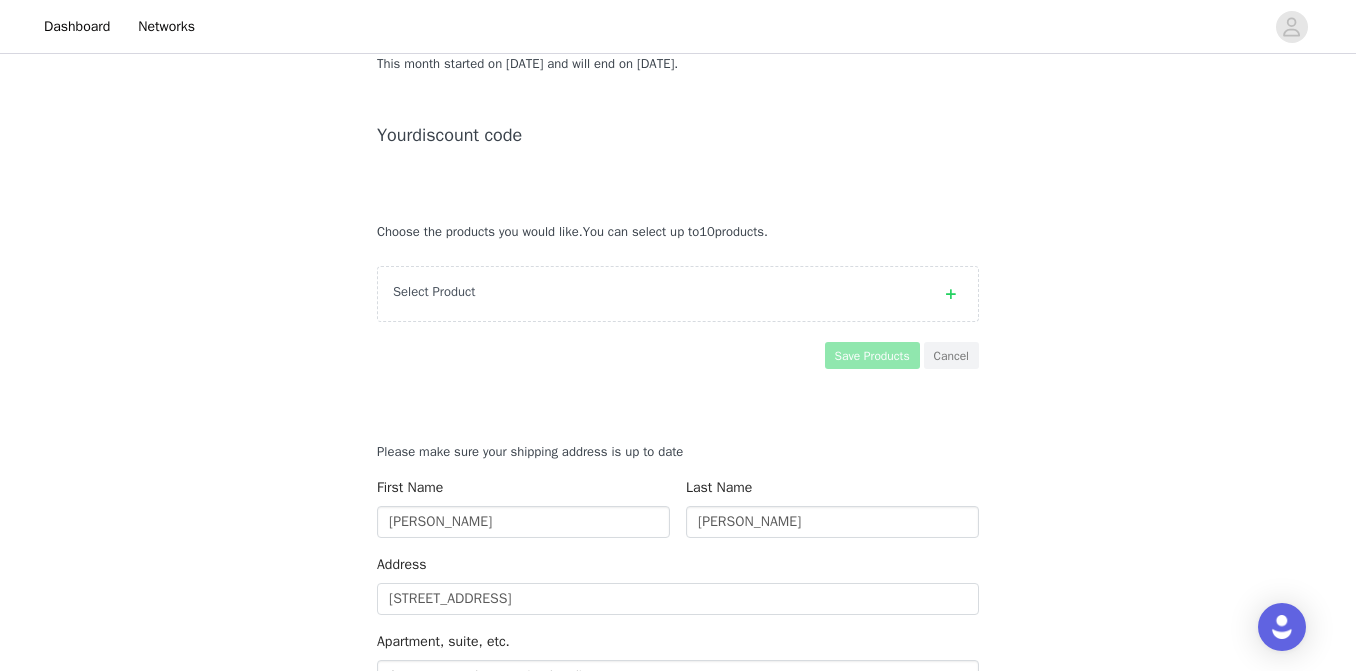 click on "Select Product" at bounding box center [658, 292] 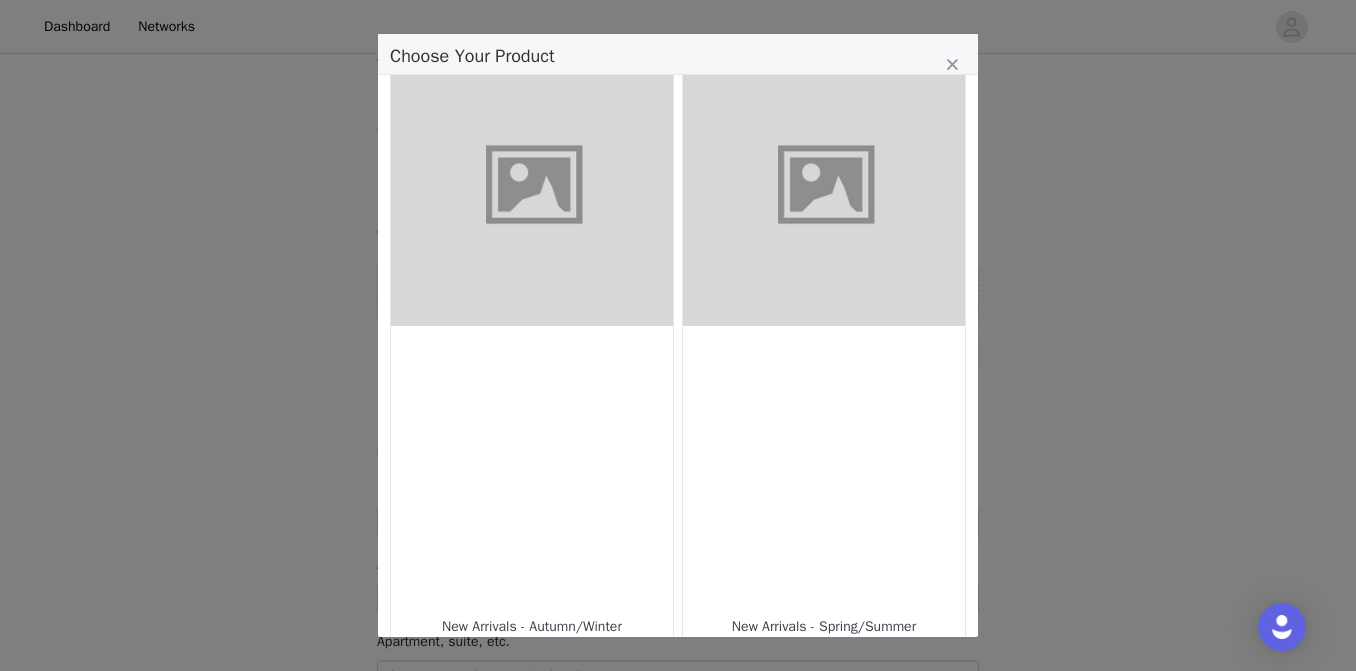 scroll, scrollTop: 3, scrollLeft: 0, axis: vertical 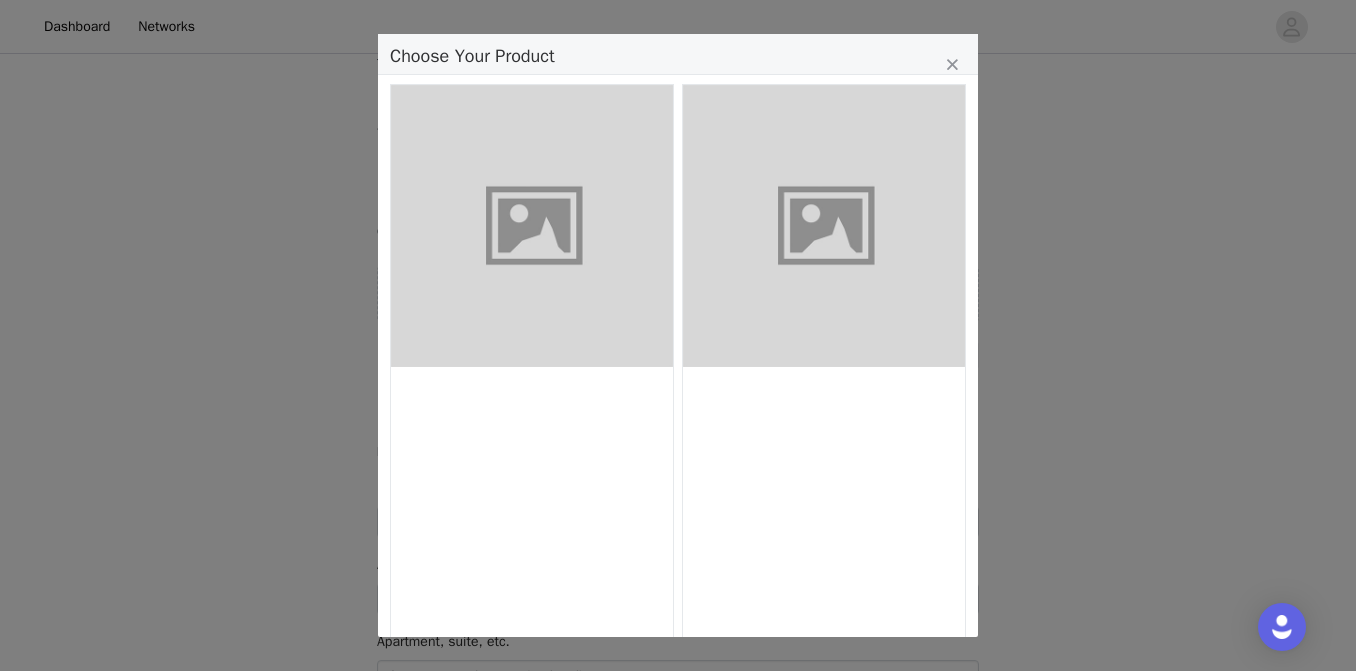 click at bounding box center (824, 226) 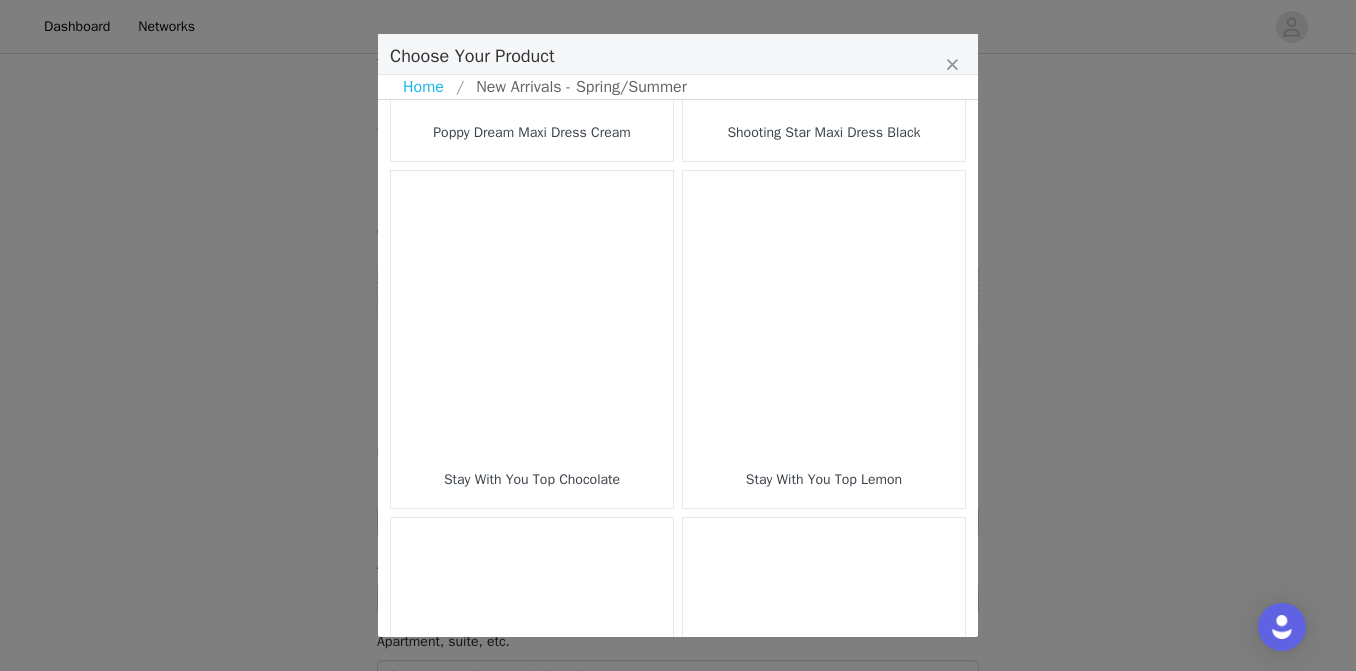 scroll, scrollTop: 2290, scrollLeft: 0, axis: vertical 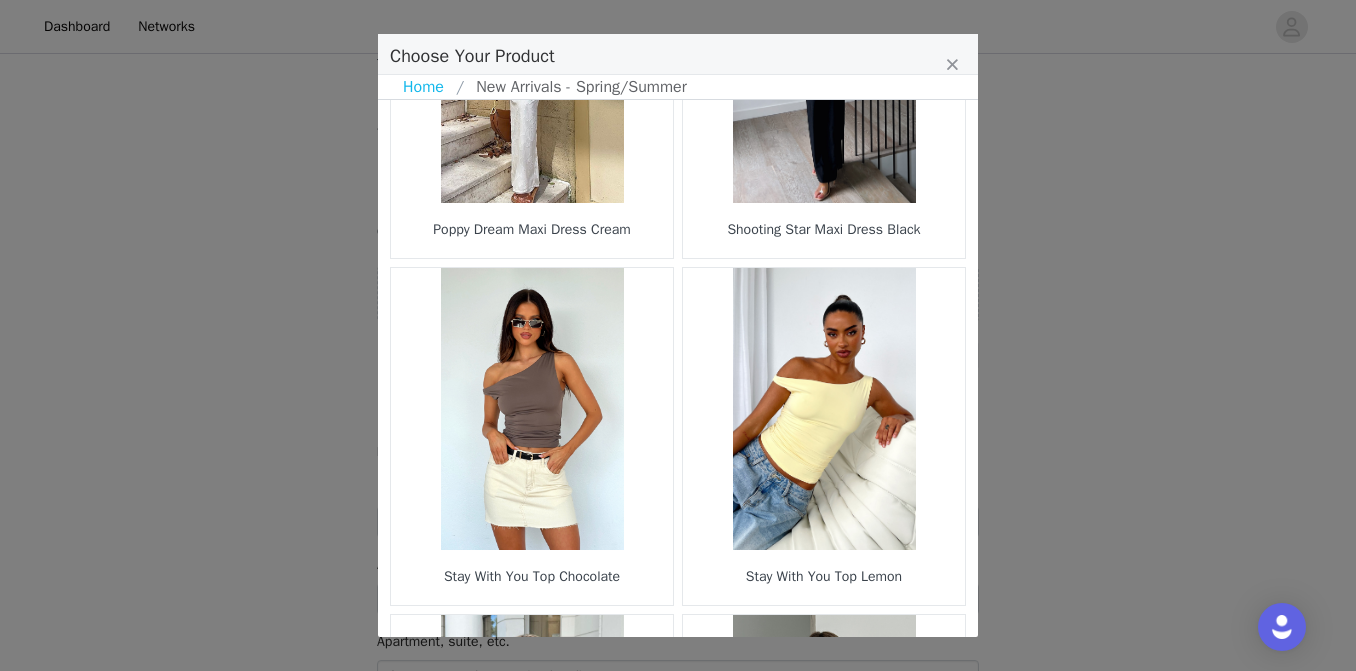 click at bounding box center [824, 409] 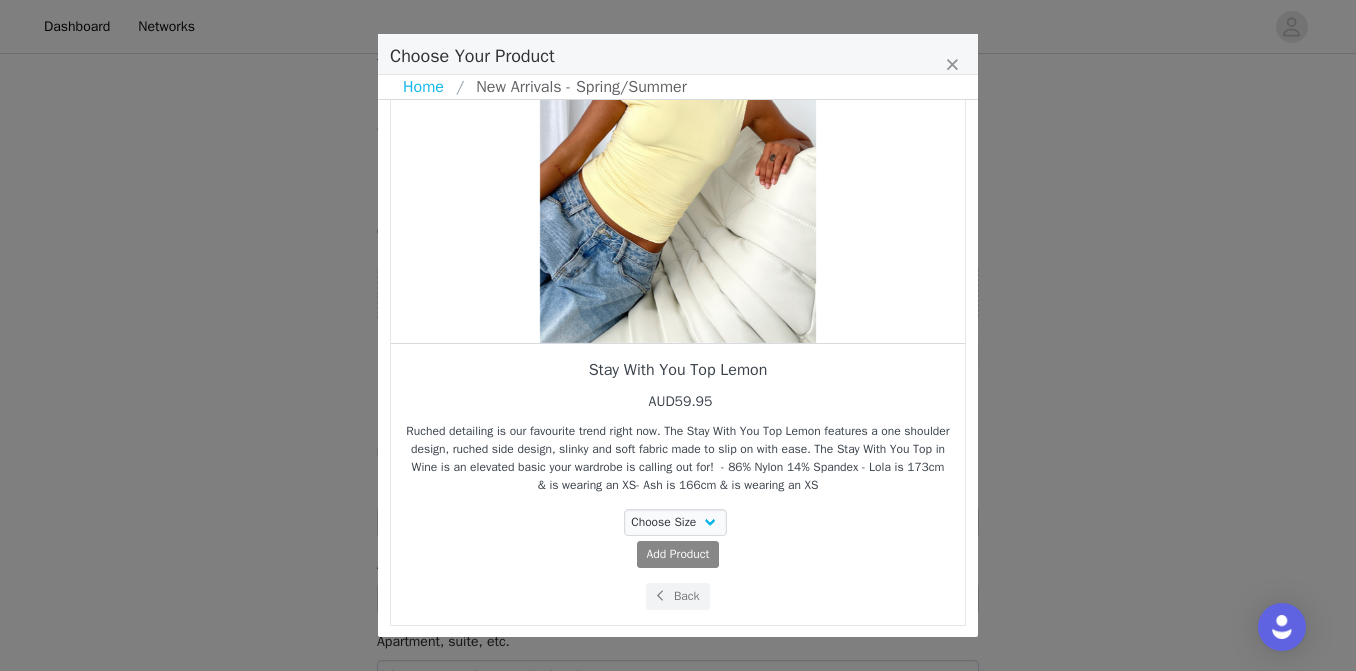 scroll, scrollTop: 195, scrollLeft: 0, axis: vertical 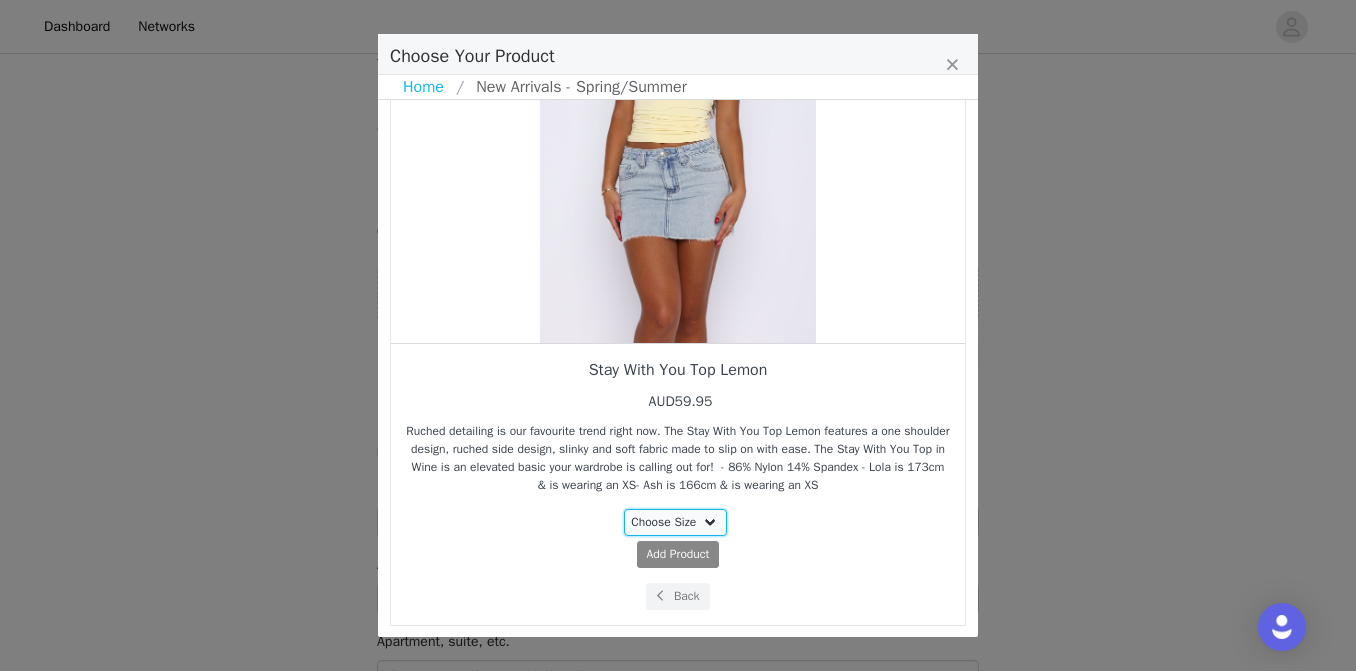 select on "21795707" 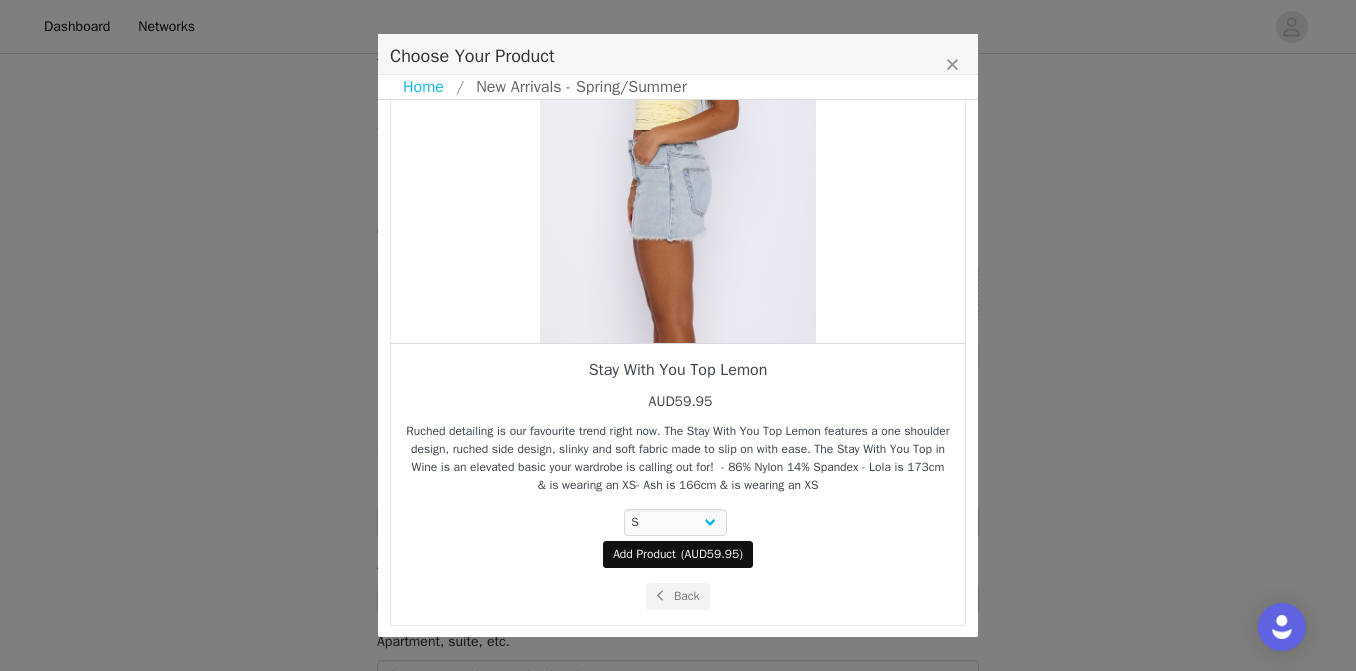 click on "AUD59.95" at bounding box center [712, 554] 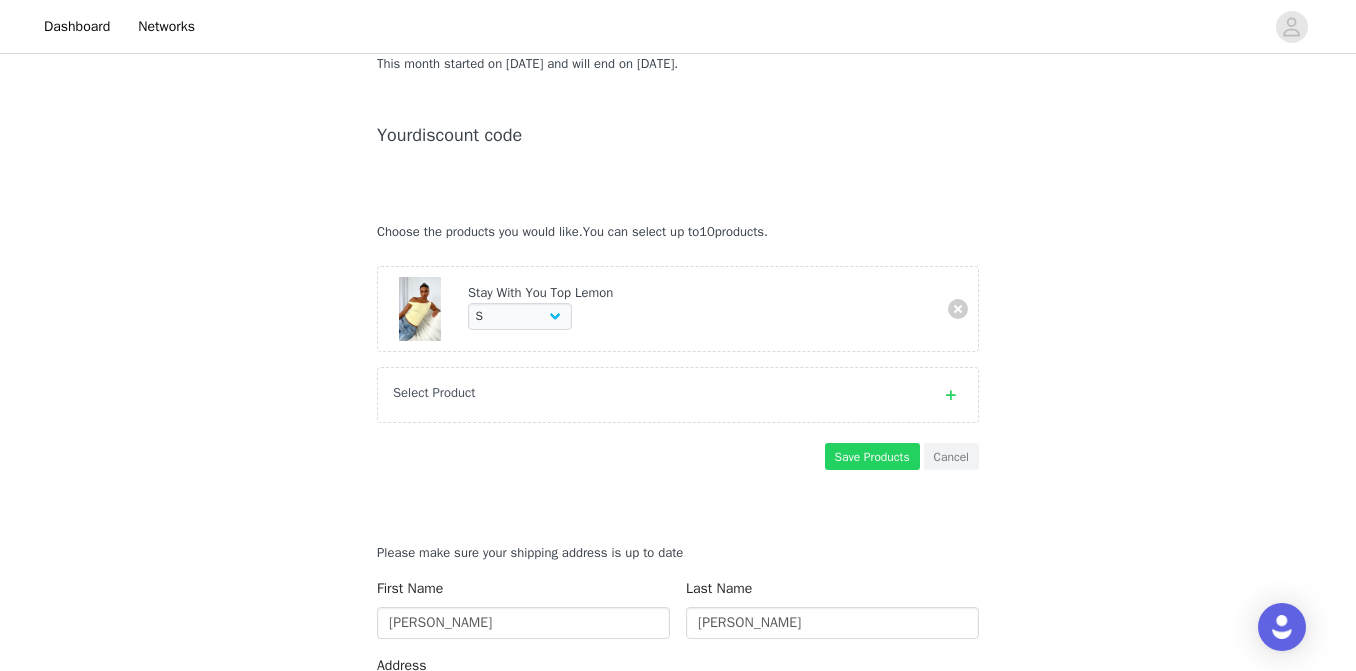 click on "Select Product" at bounding box center [678, 395] 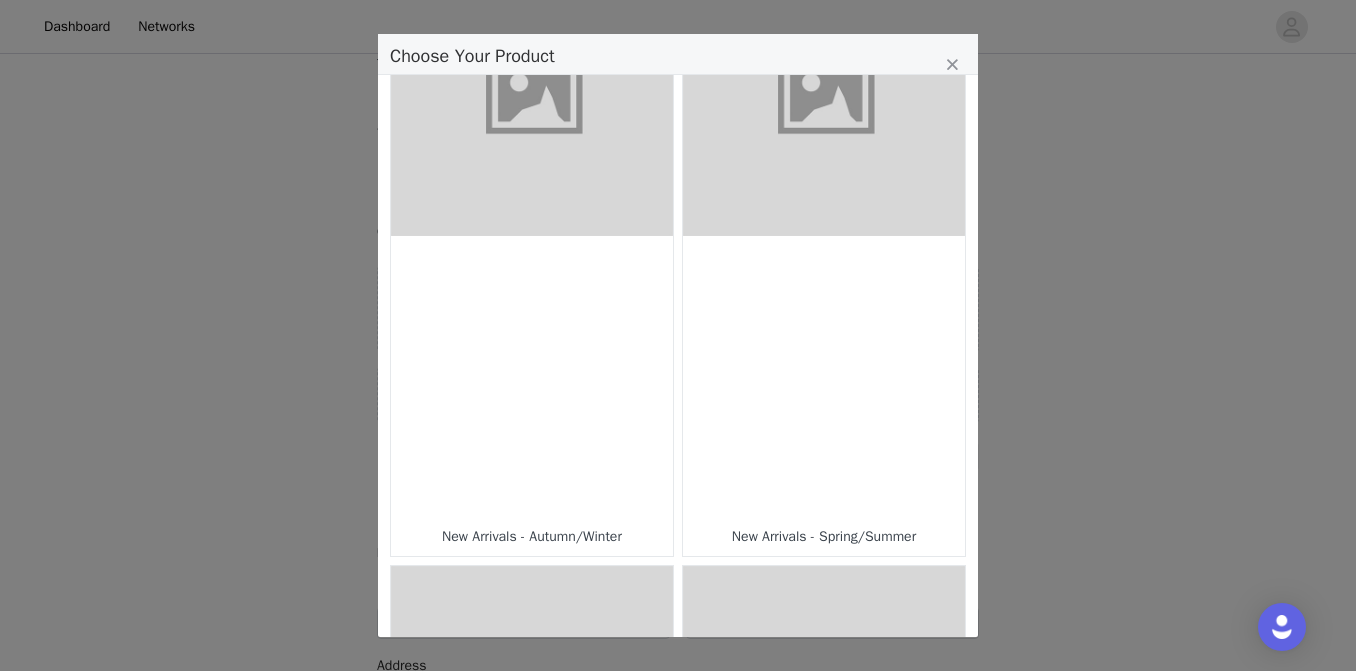 scroll, scrollTop: 139, scrollLeft: 0, axis: vertical 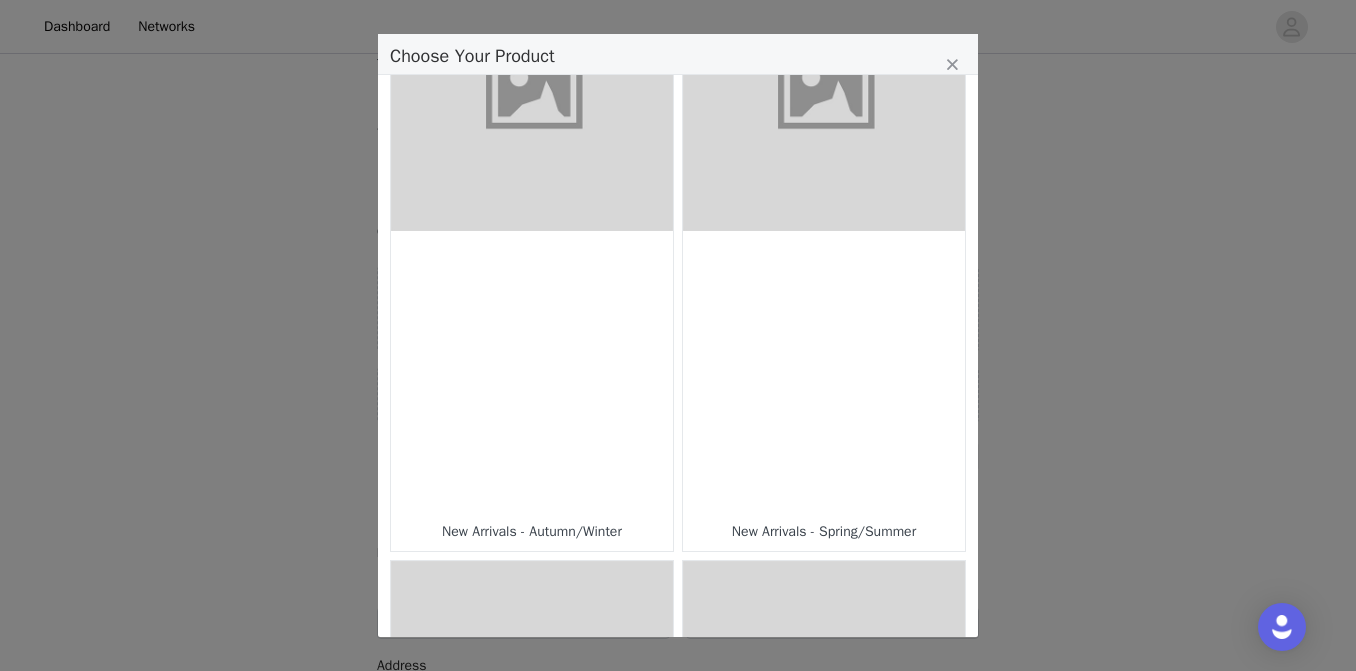 drag, startPoint x: 830, startPoint y: 260, endPoint x: 830, endPoint y: 240, distance: 20 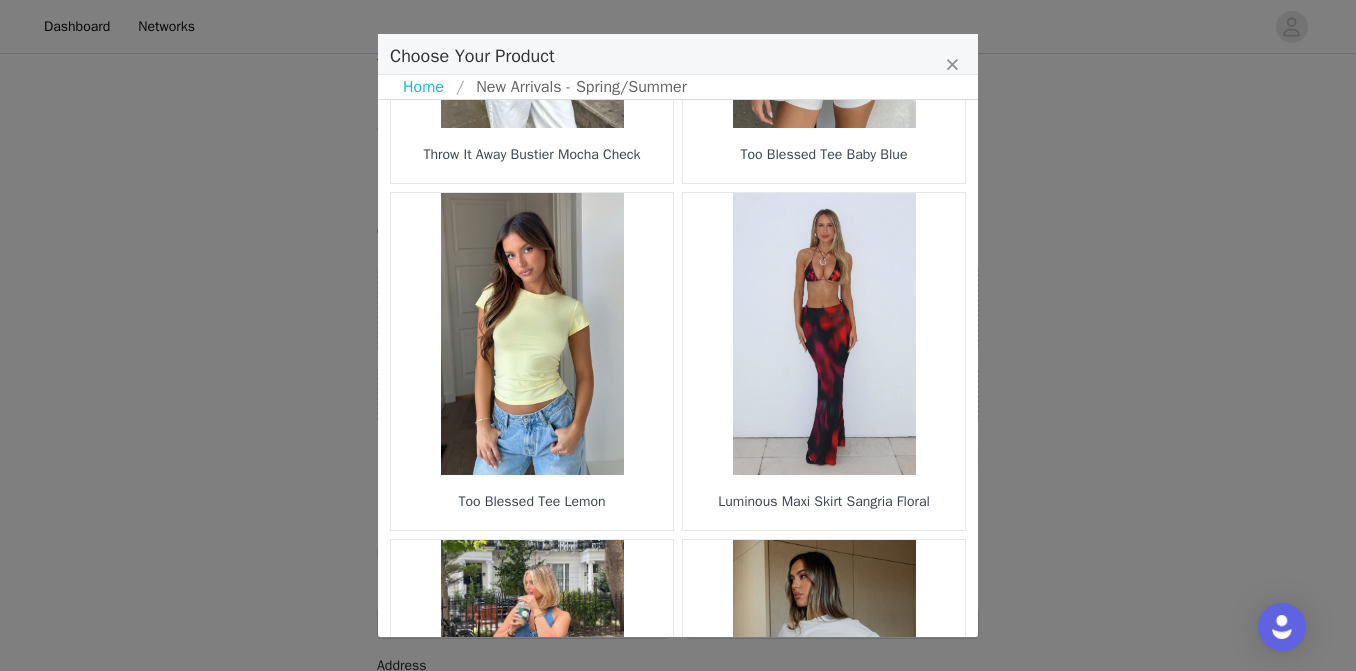 scroll, scrollTop: 2699, scrollLeft: 0, axis: vertical 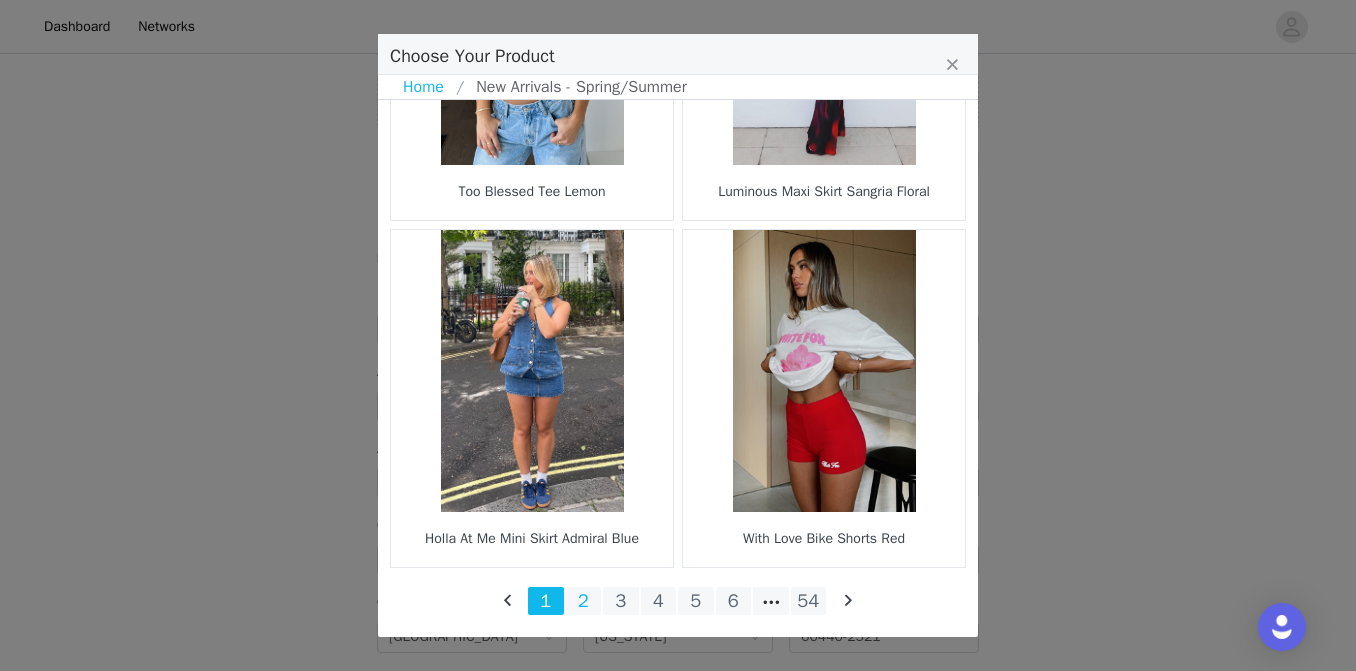 click on "2" at bounding box center [584, 601] 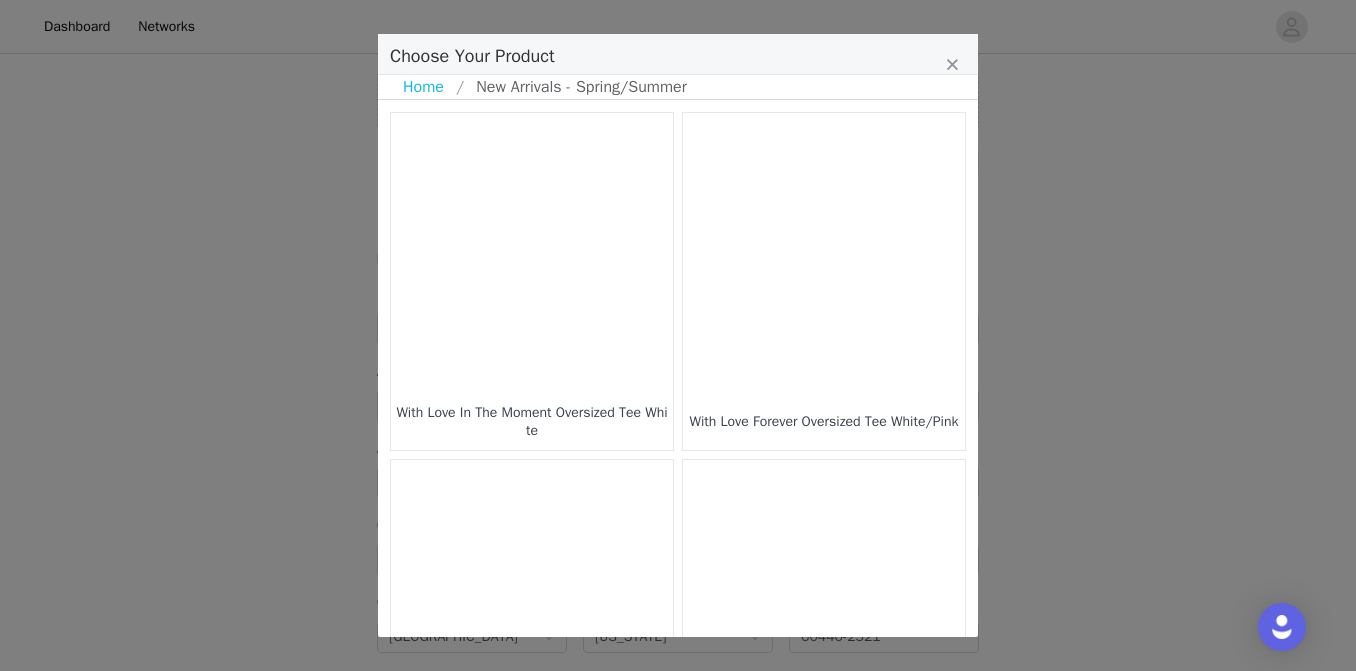 scroll, scrollTop: 0, scrollLeft: 0, axis: both 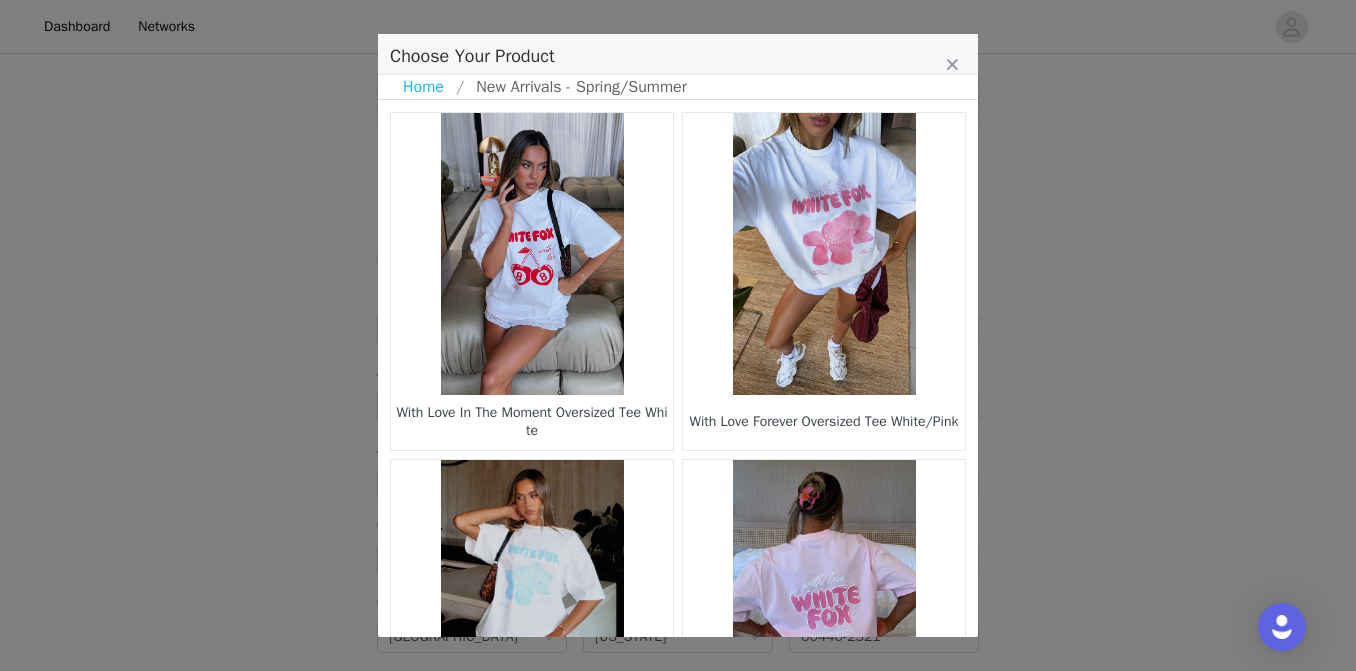 click at bounding box center [824, 254] 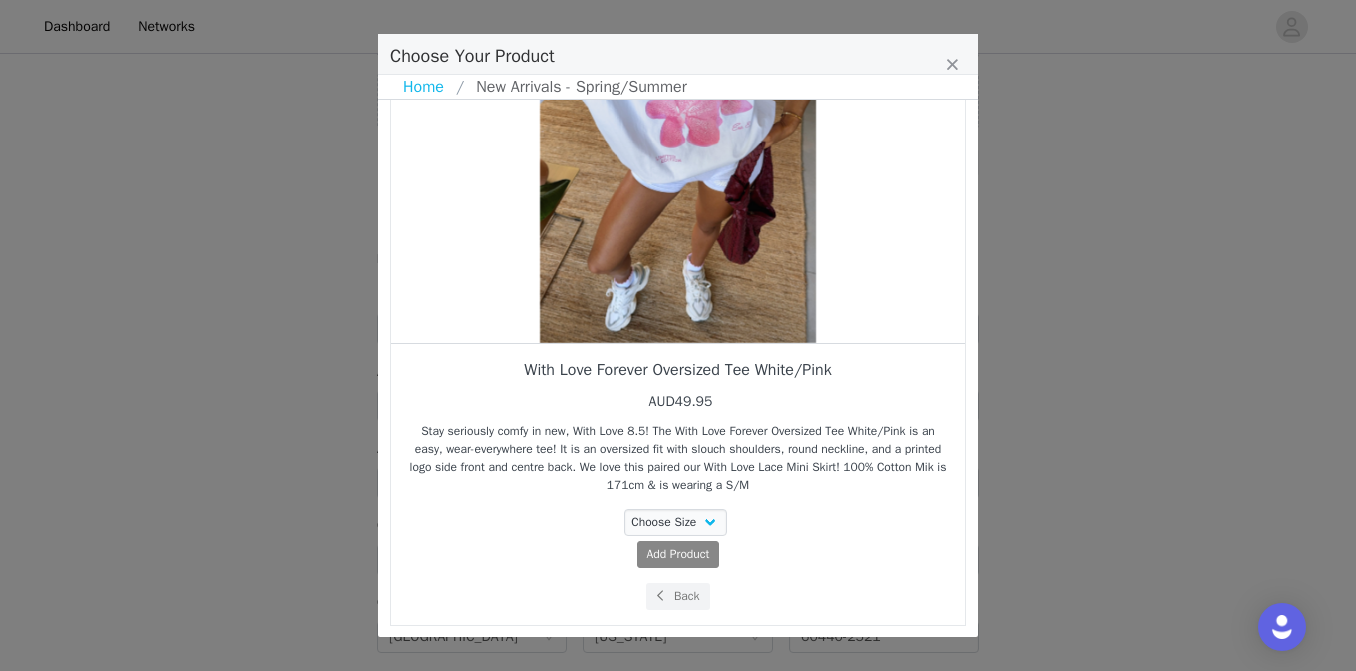 scroll, scrollTop: 195, scrollLeft: 0, axis: vertical 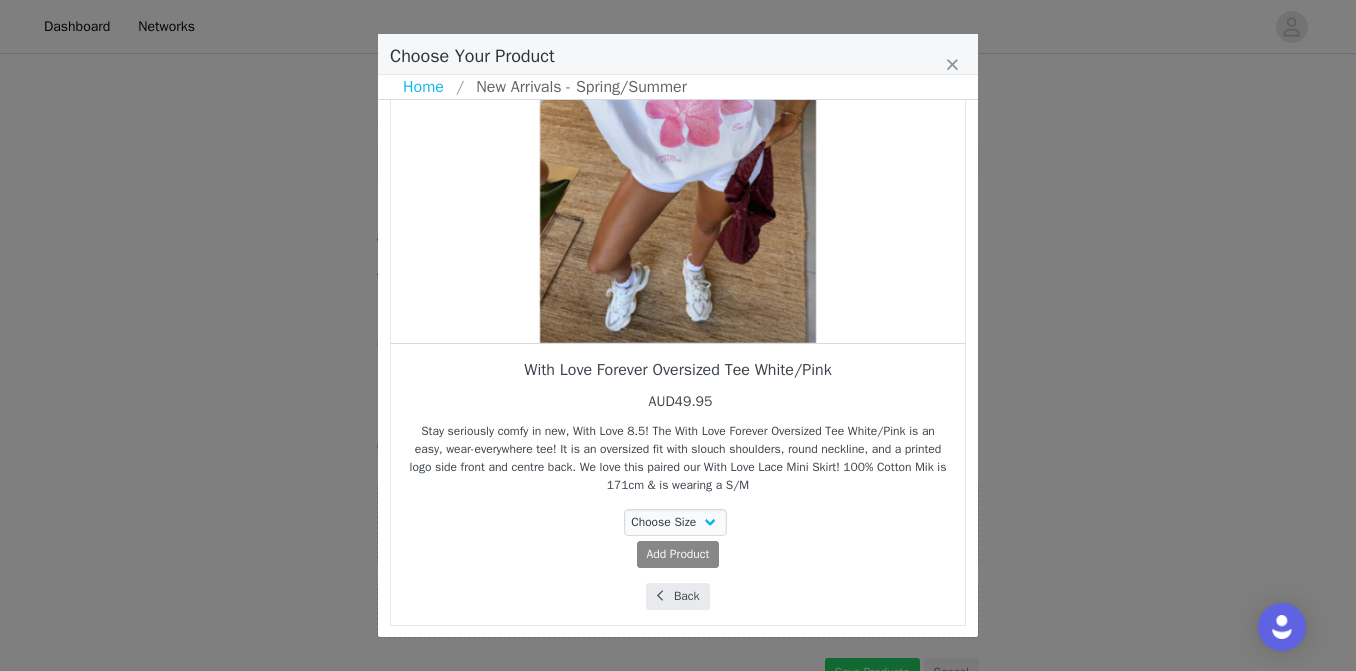 click on "Back" at bounding box center (677, 596) 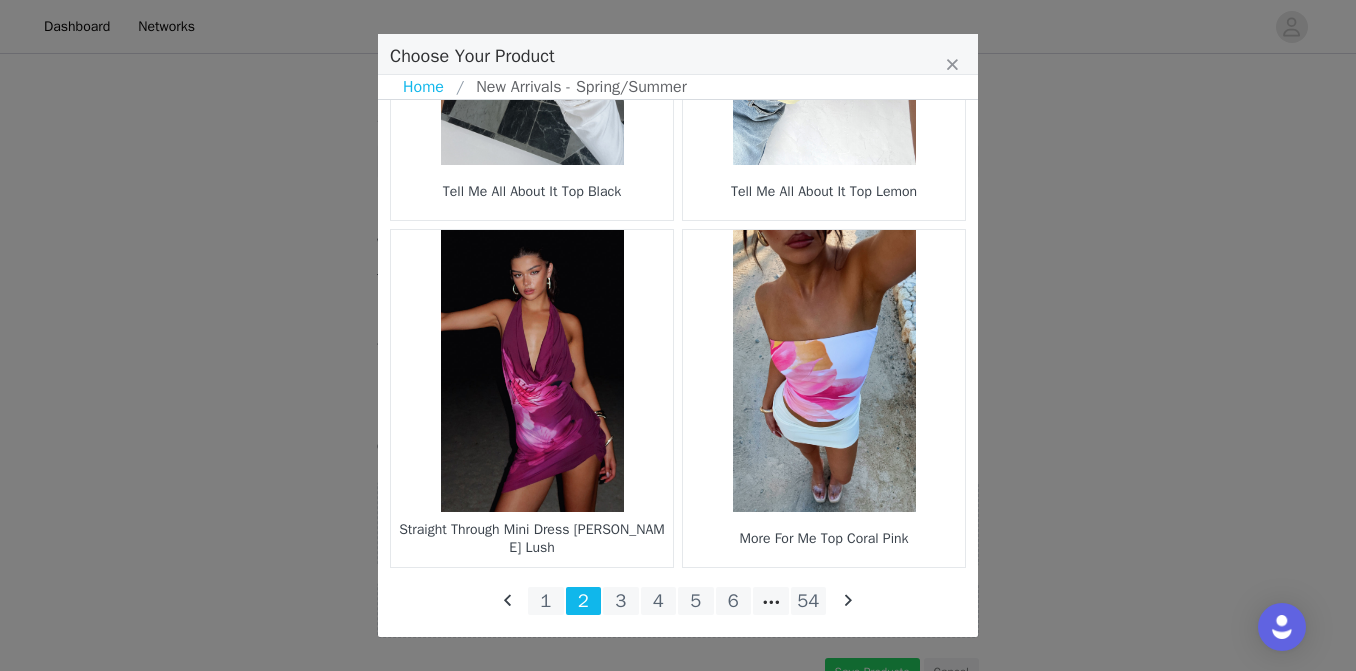 scroll, scrollTop: 3009, scrollLeft: 0, axis: vertical 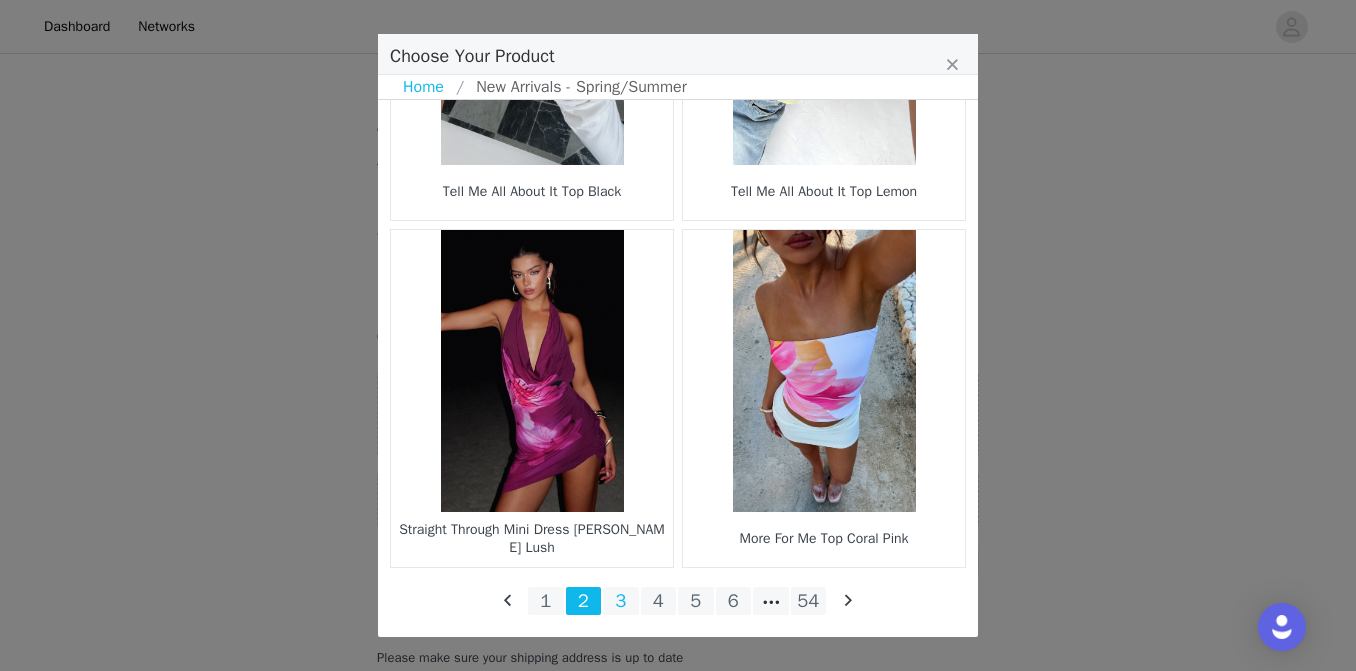 click on "3" at bounding box center (621, 601) 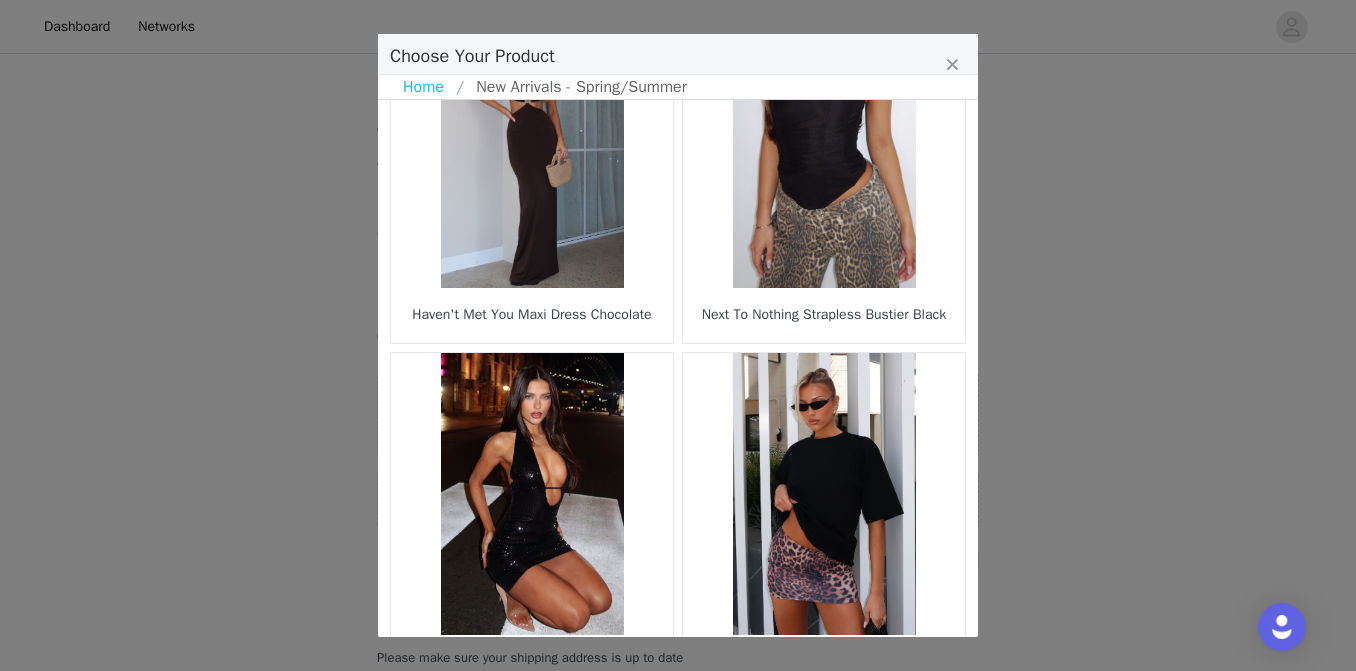 scroll, scrollTop: 769, scrollLeft: 0, axis: vertical 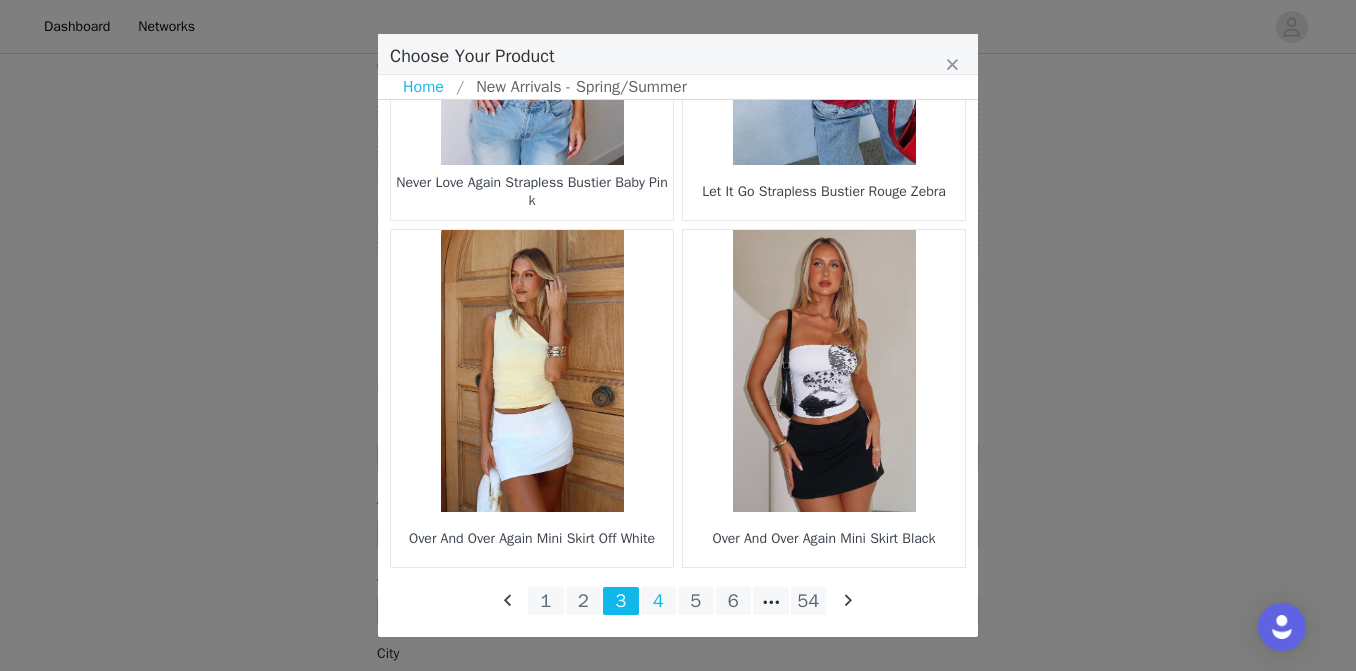 click on "4" at bounding box center (659, 601) 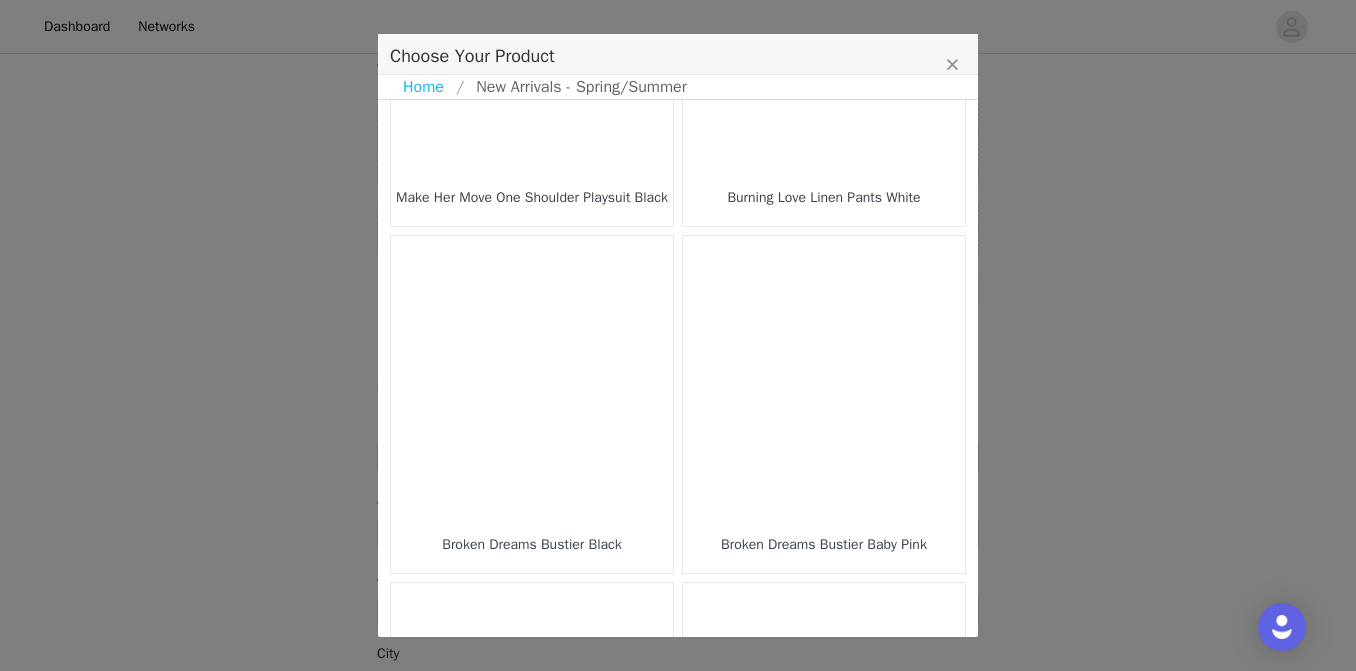 scroll, scrollTop: 1245, scrollLeft: 0, axis: vertical 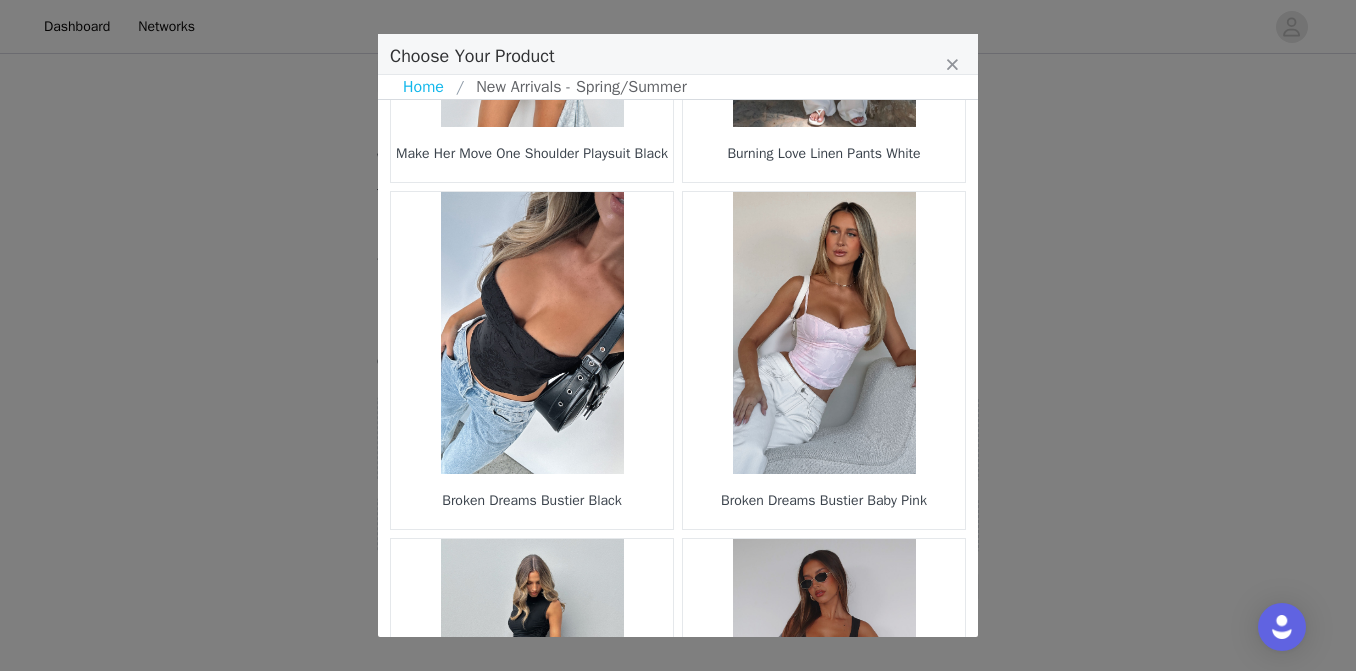 click at bounding box center [824, 333] 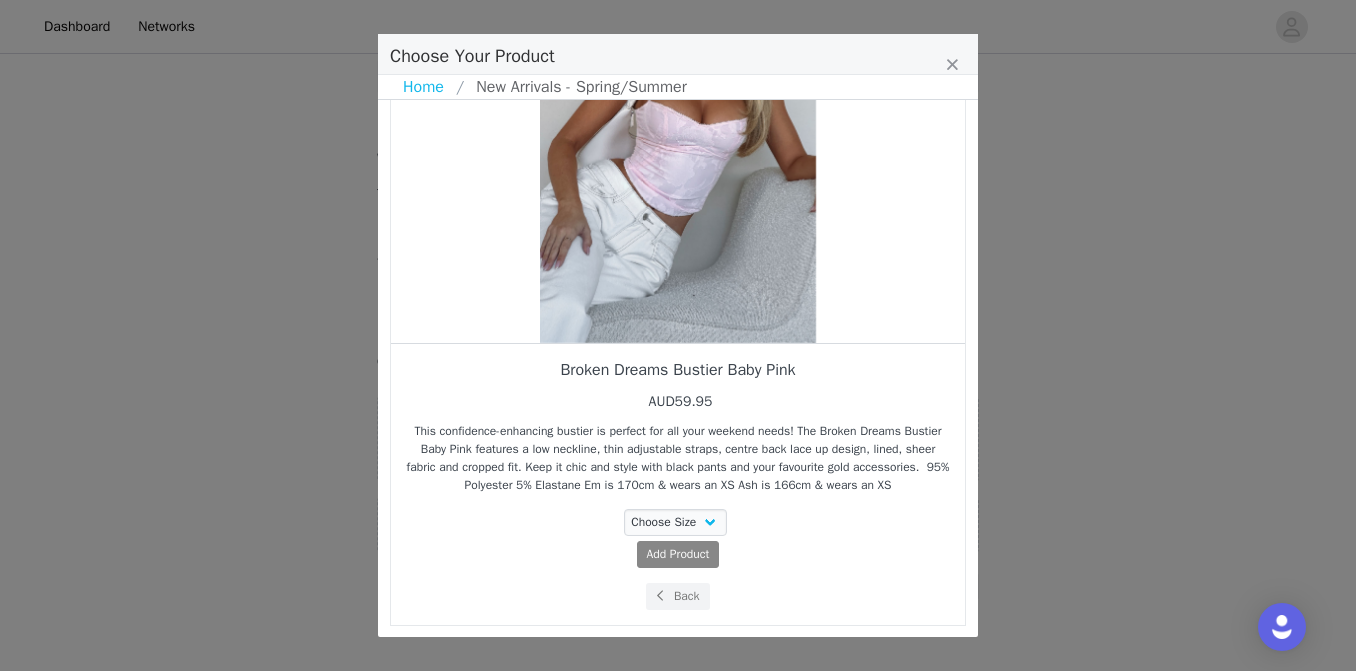 scroll, scrollTop: 213, scrollLeft: 0, axis: vertical 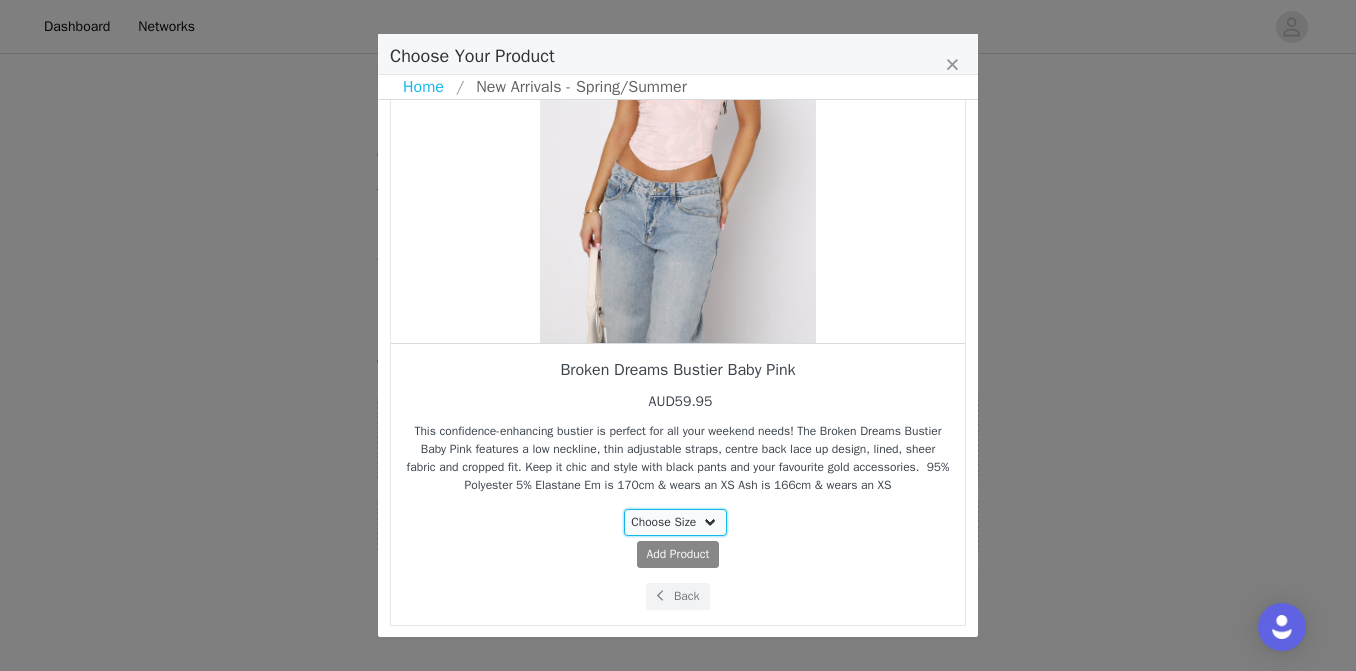 select on "24201033" 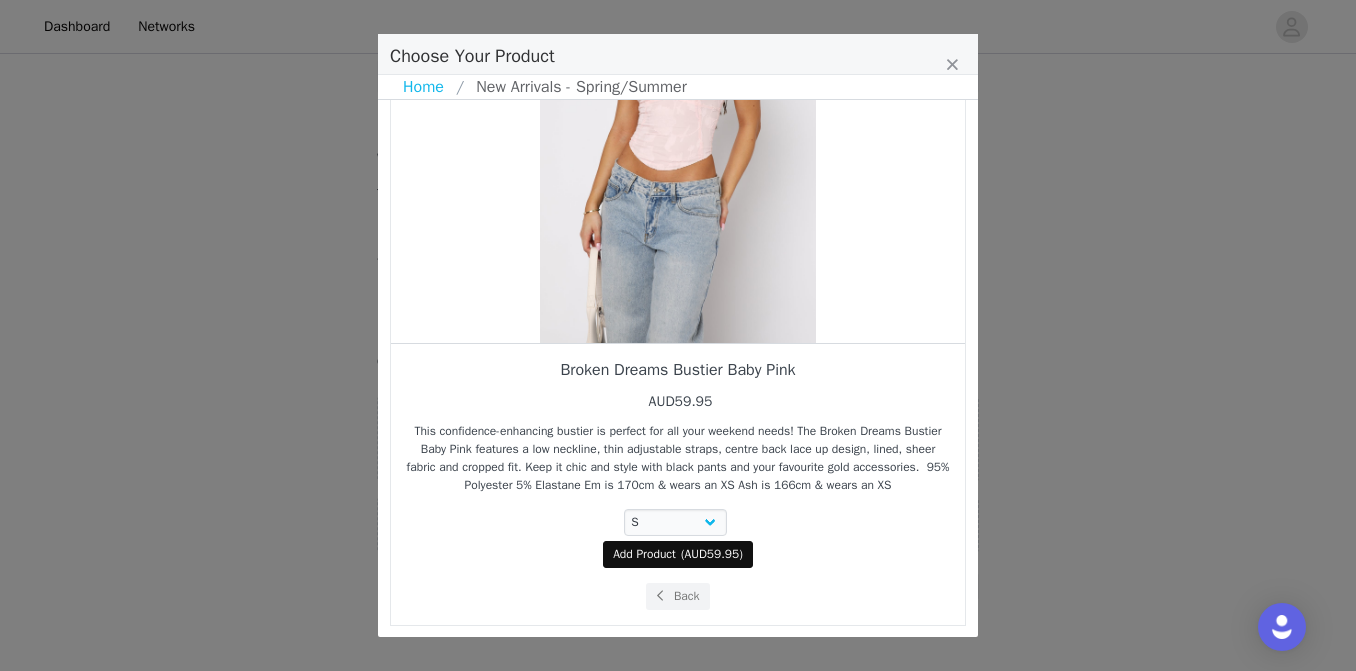 click on "Add Product" at bounding box center (644, 554) 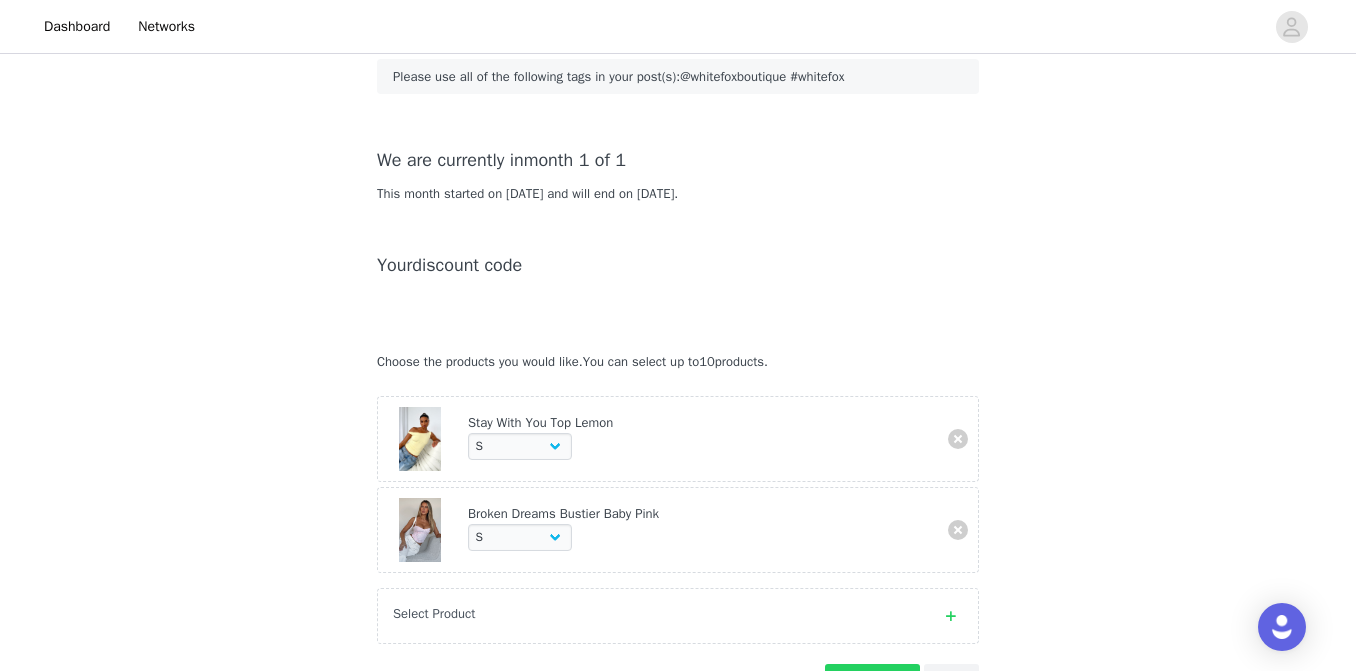 scroll, scrollTop: 184, scrollLeft: 0, axis: vertical 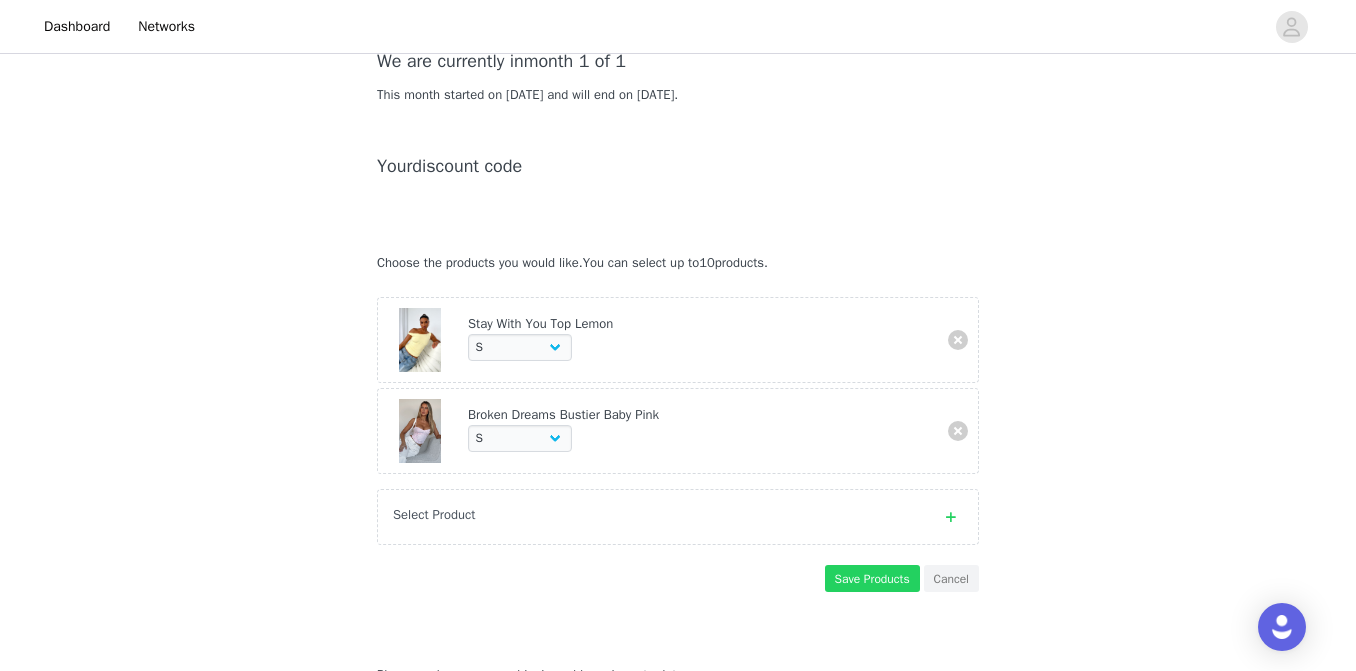 click on "Select Product" at bounding box center (658, 515) 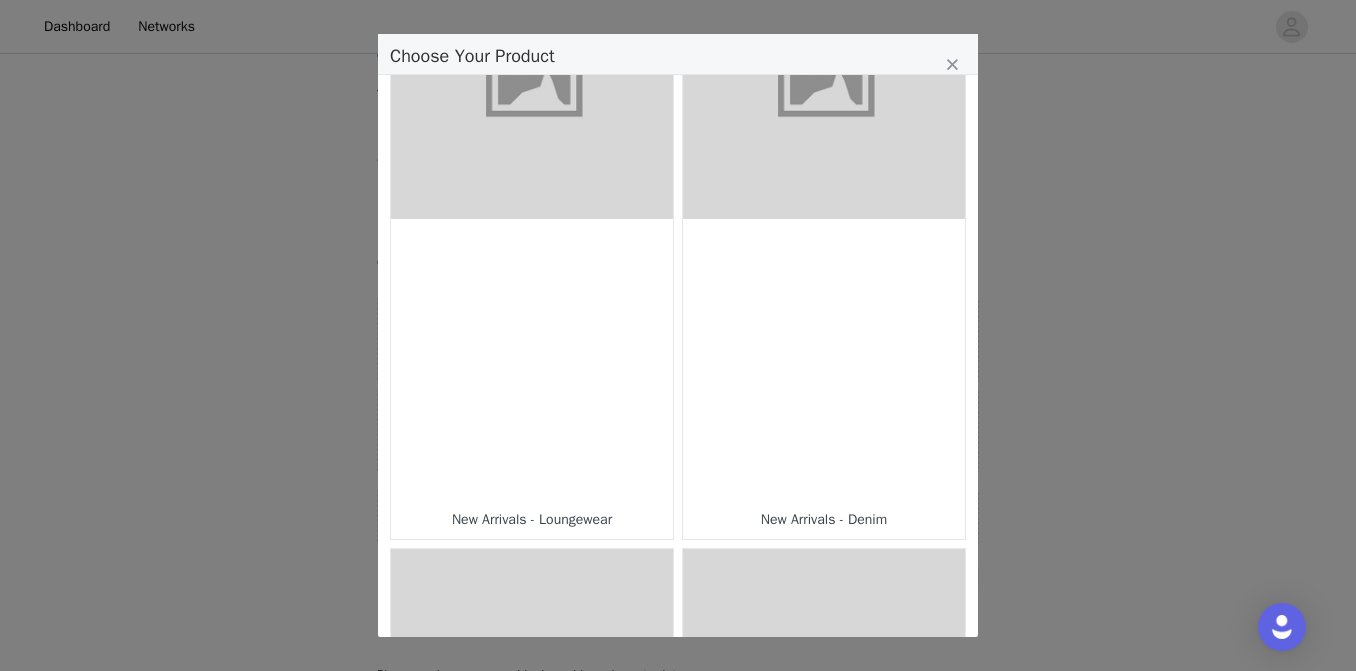 scroll, scrollTop: 766, scrollLeft: 0, axis: vertical 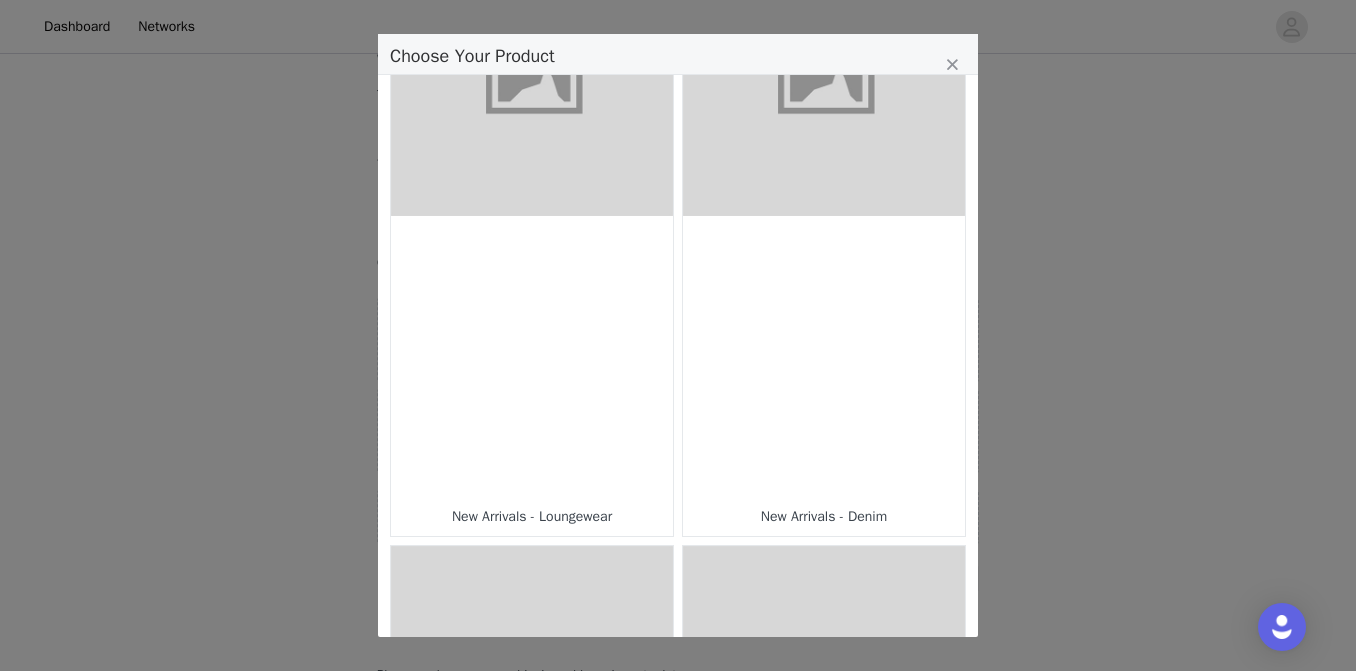 click at bounding box center [824, 75] 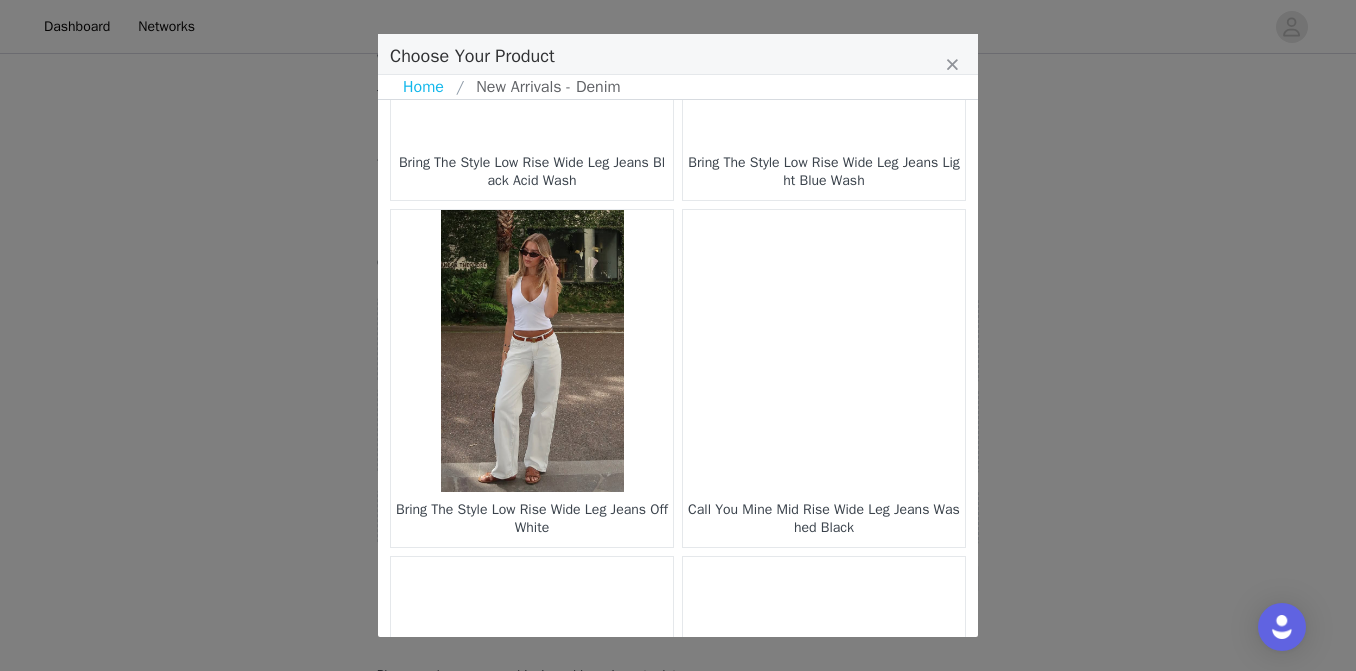 scroll, scrollTop: 257, scrollLeft: 0, axis: vertical 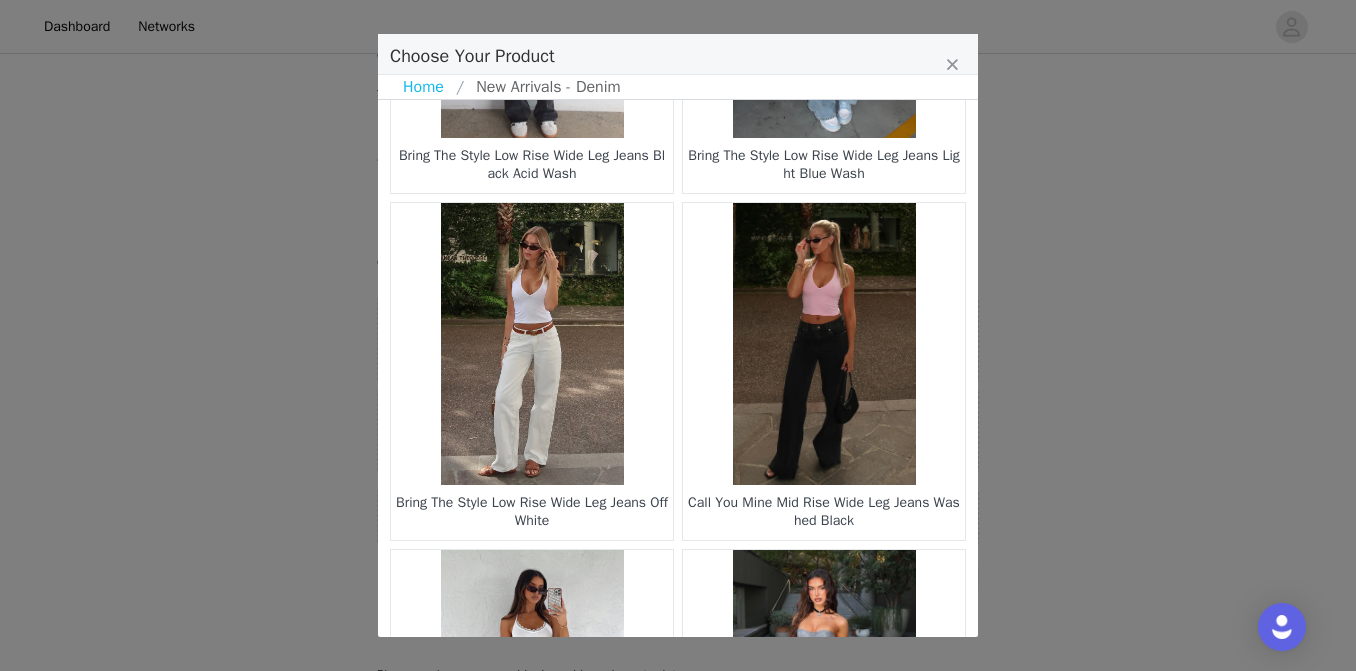 click at bounding box center (532, 344) 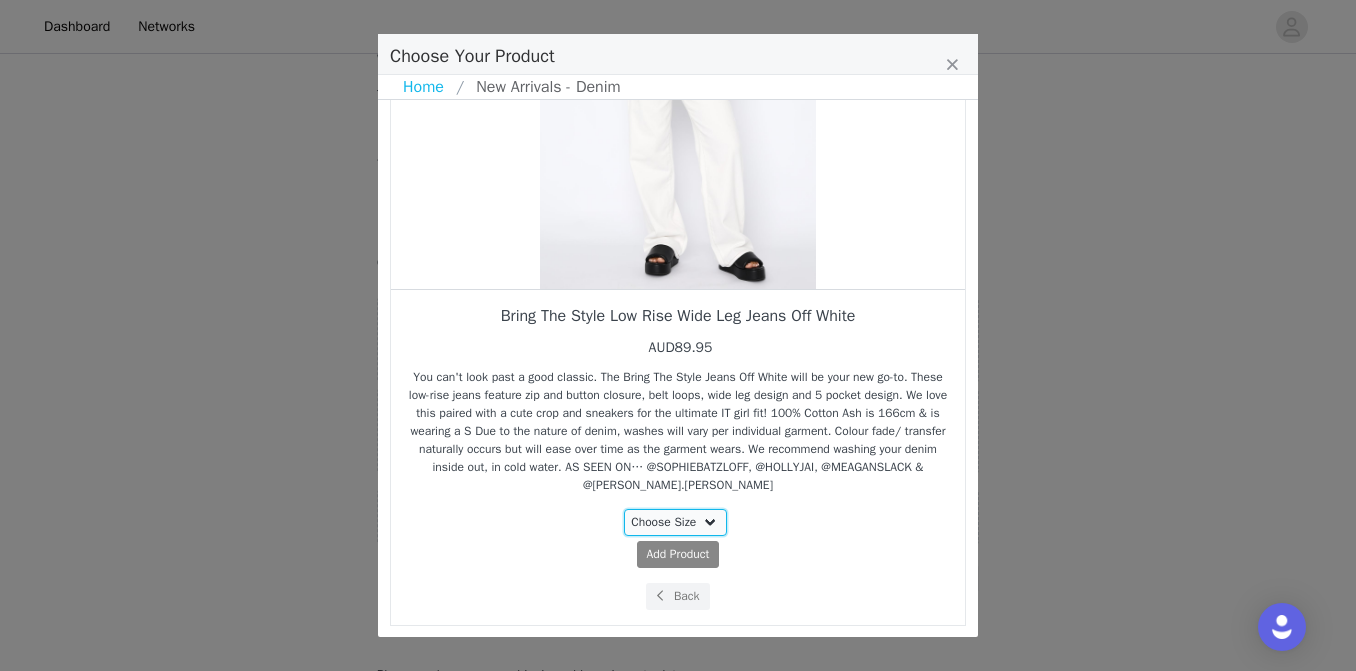 select on "23098775" 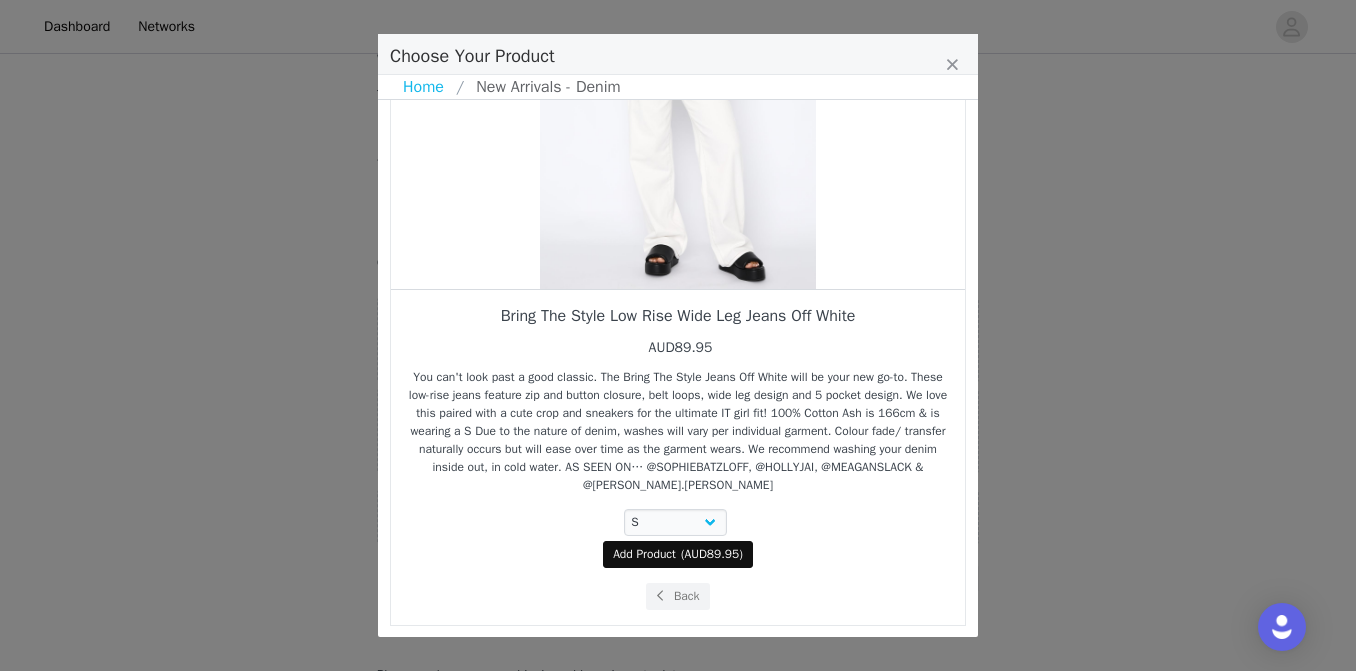click on "Add Product" at bounding box center (644, 554) 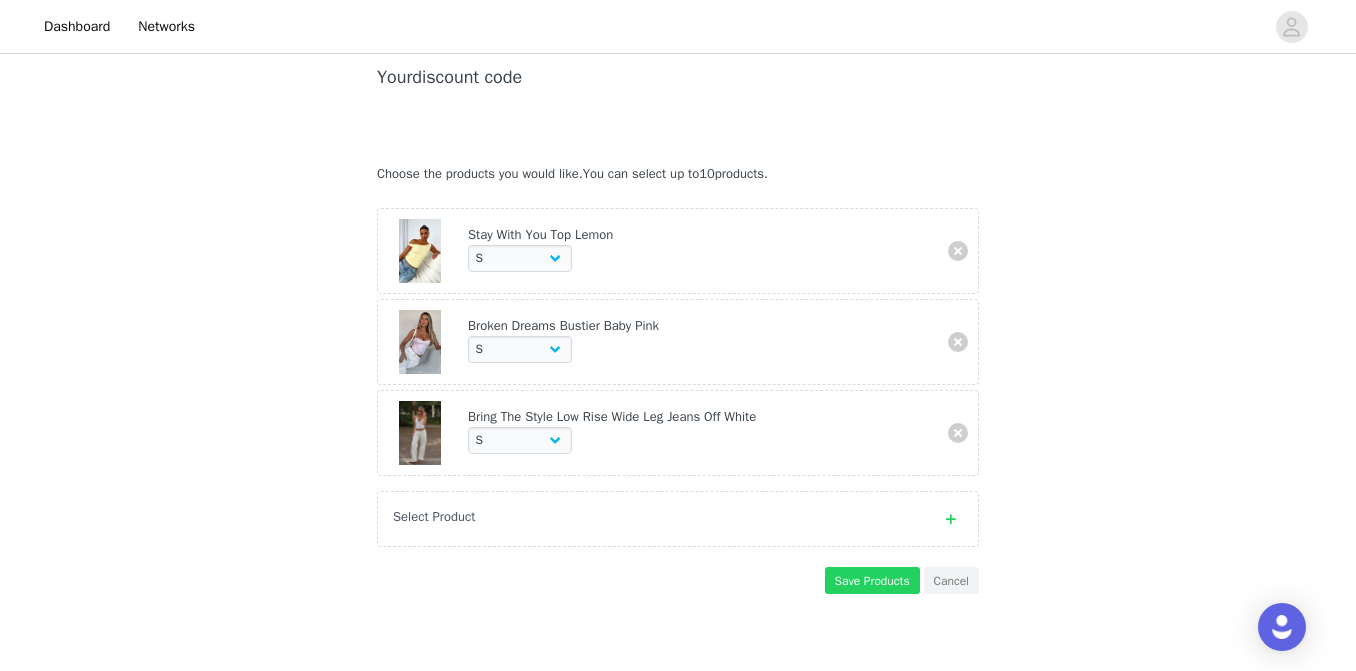 scroll, scrollTop: 328, scrollLeft: 0, axis: vertical 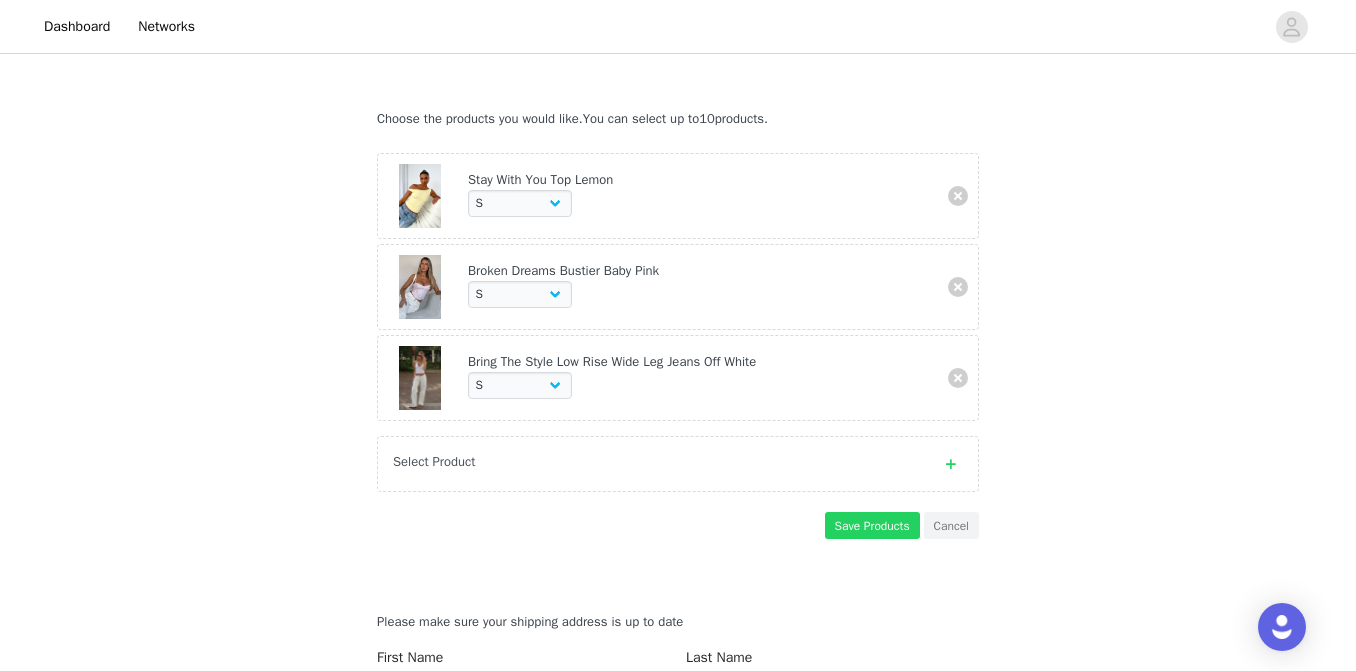 click on "Select Product" at bounding box center (678, 464) 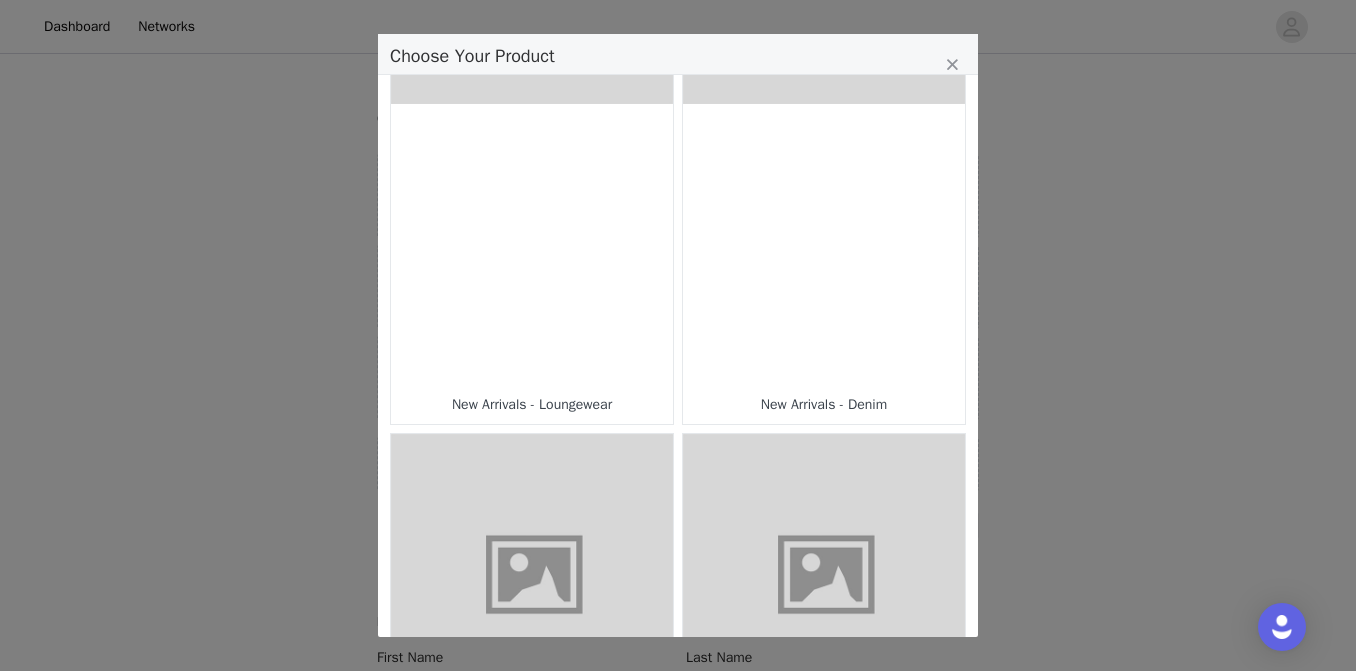 scroll, scrollTop: 864, scrollLeft: 0, axis: vertical 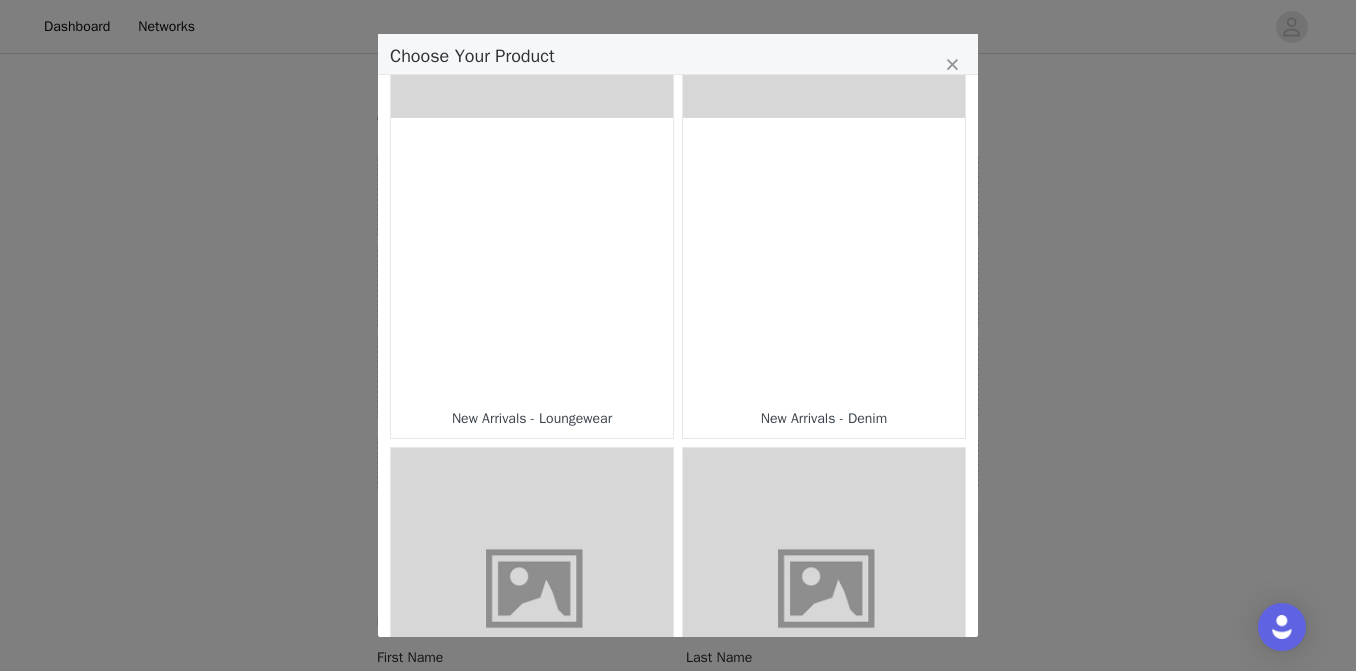 click at bounding box center (824, 259) 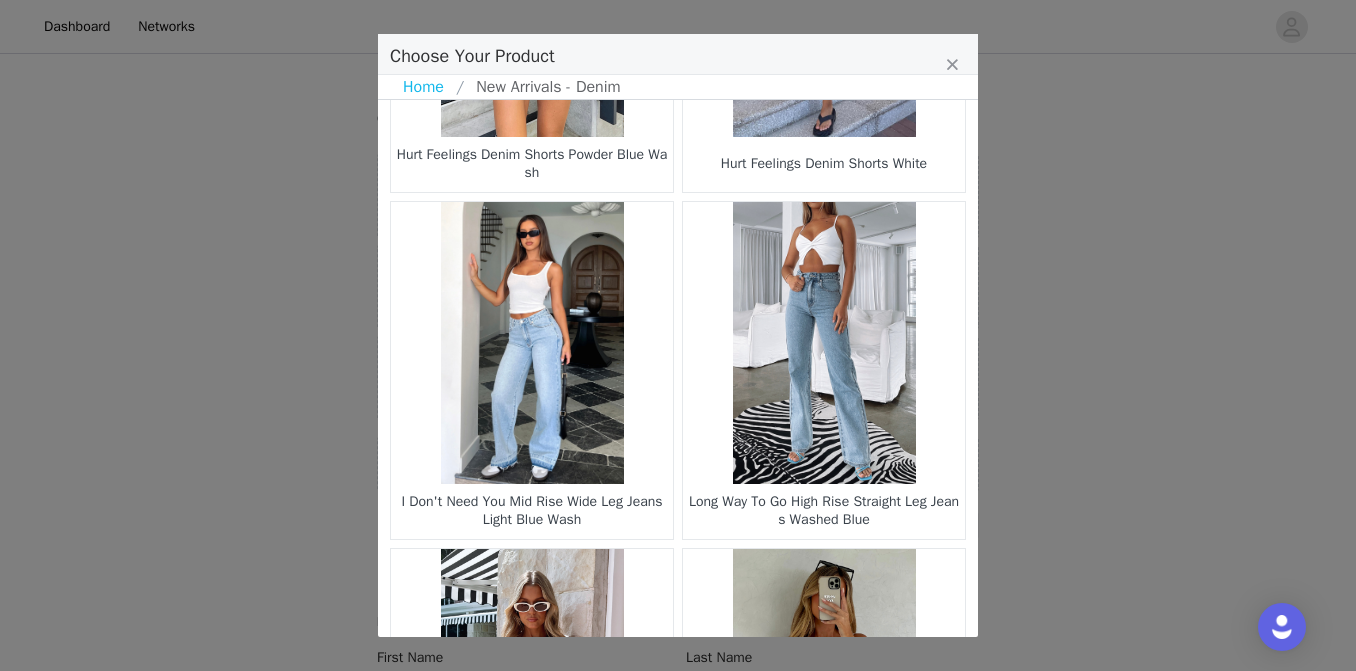 scroll, scrollTop: 1298, scrollLeft: 0, axis: vertical 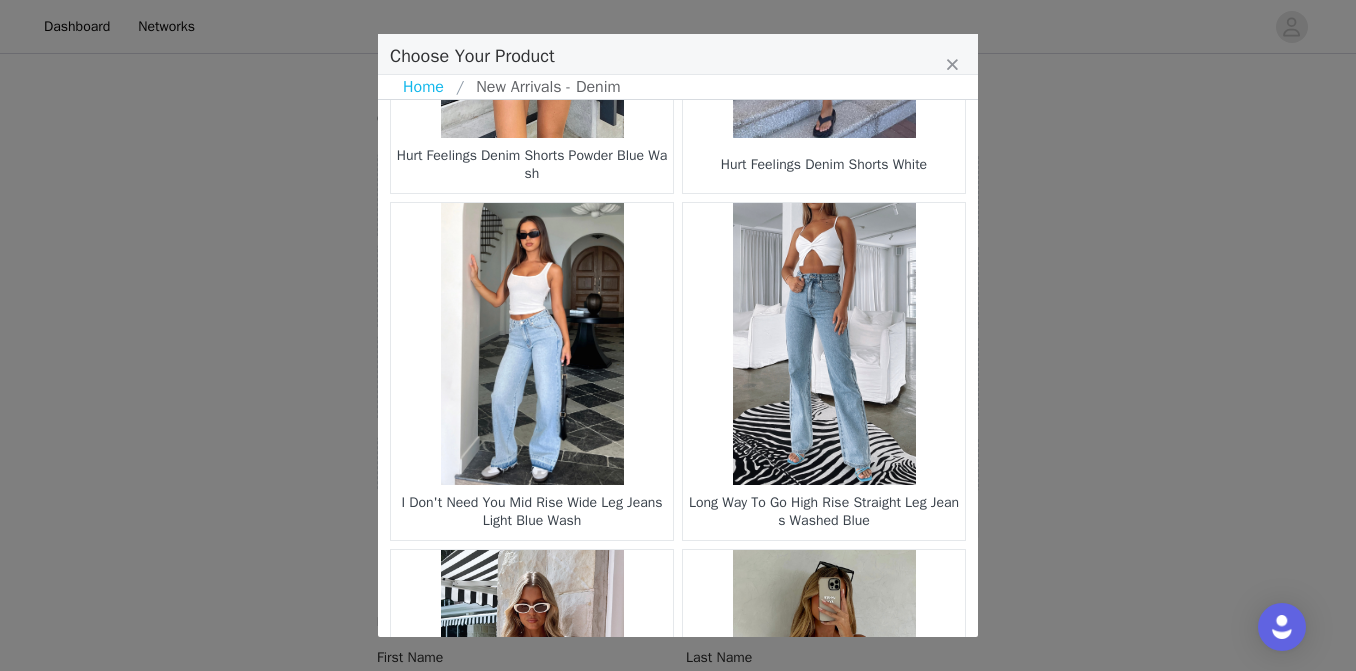 click at bounding box center (532, 344) 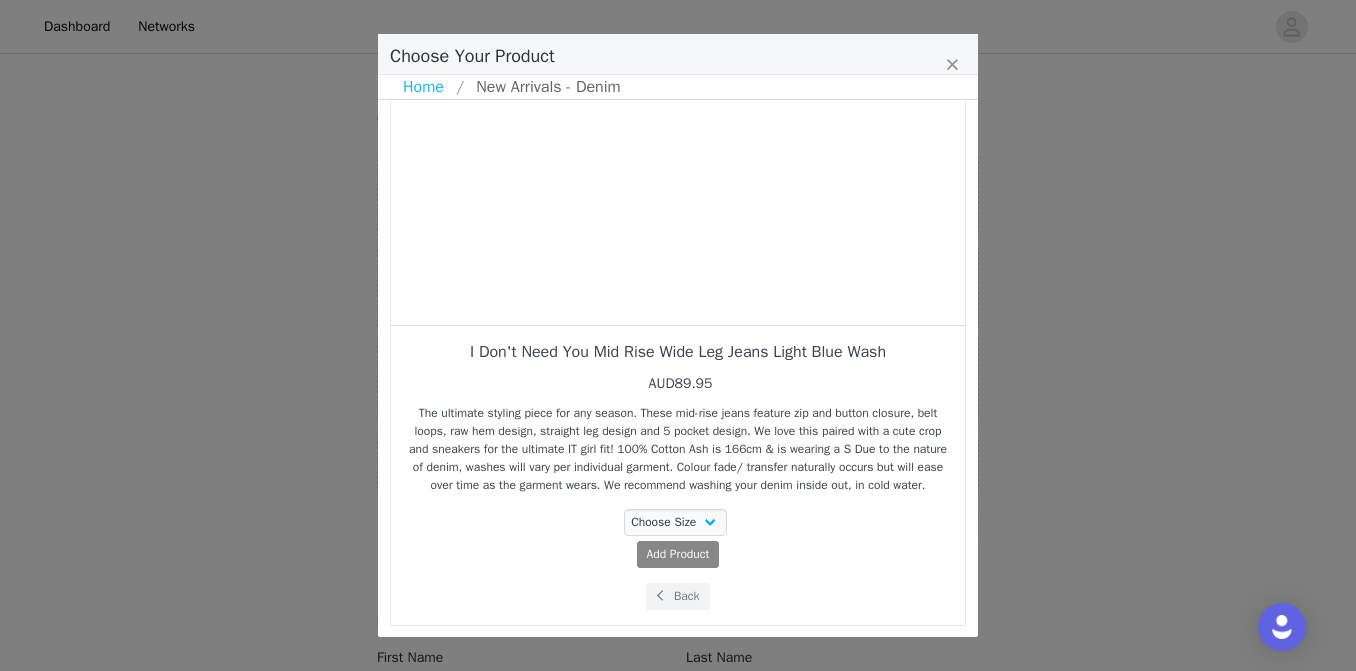 scroll, scrollTop: 231, scrollLeft: 0, axis: vertical 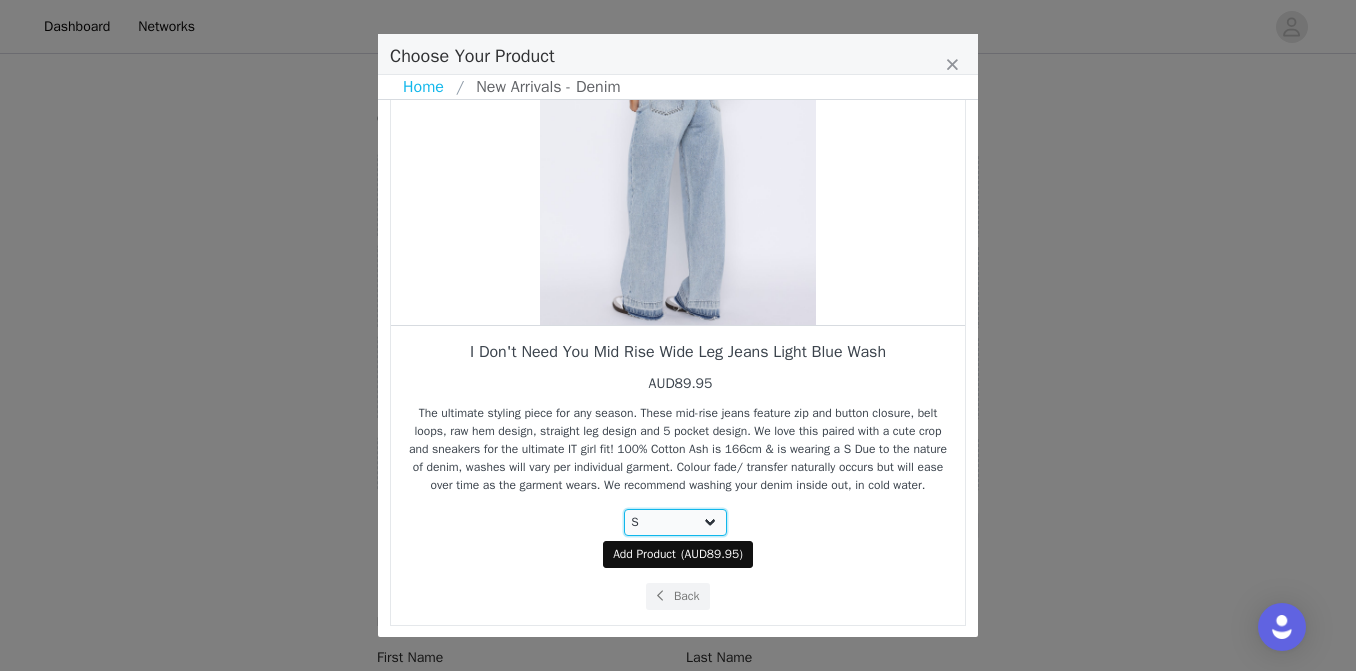 select on "20980320" 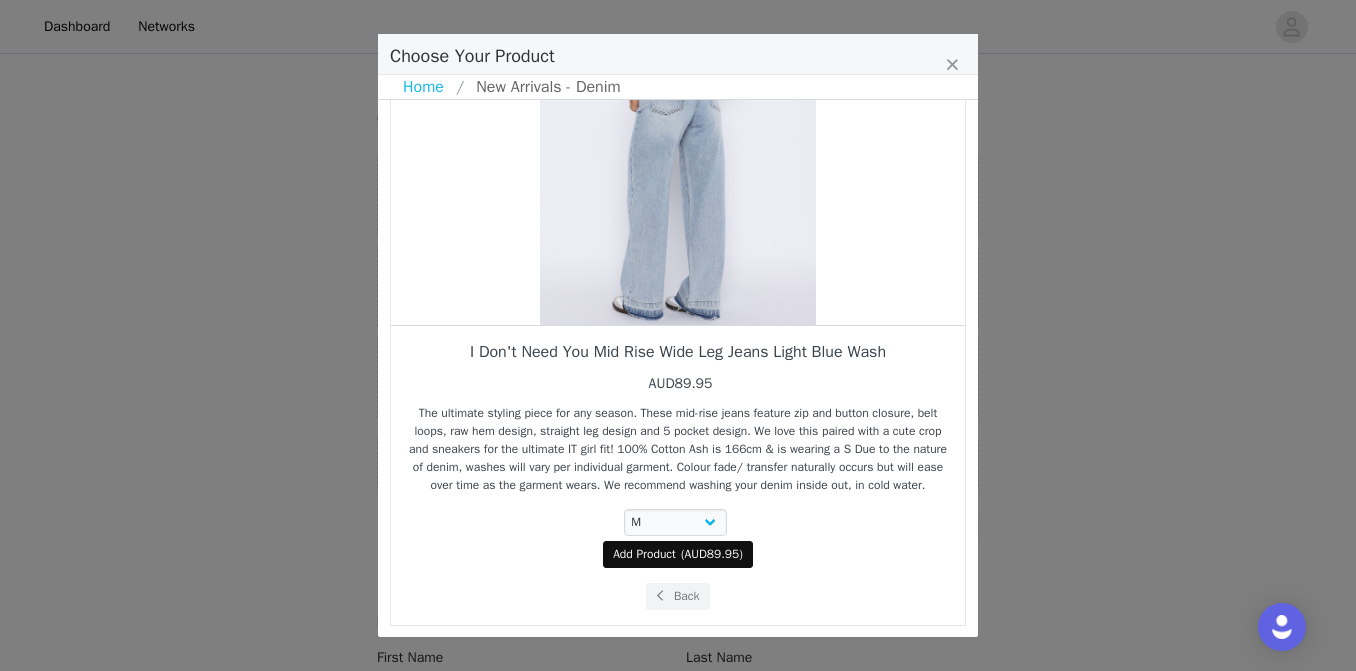 click on "Add Product" at bounding box center (644, 554) 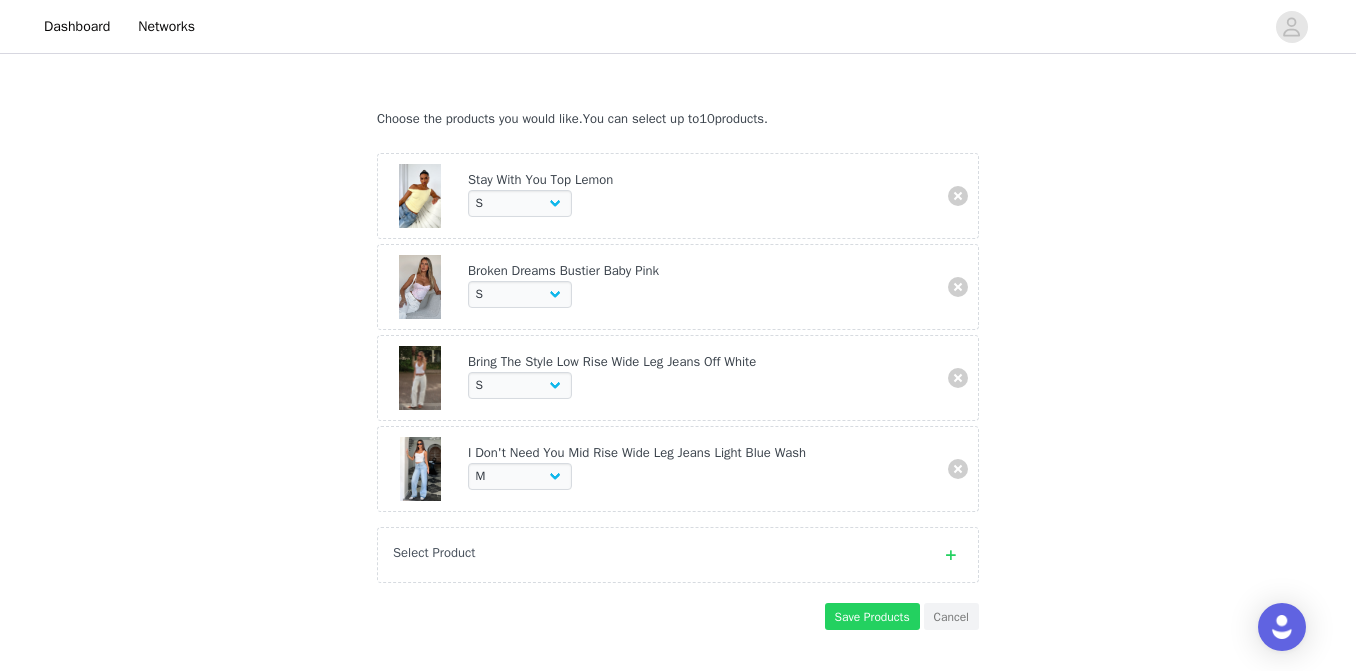 click on "Select Product" at bounding box center [658, 553] 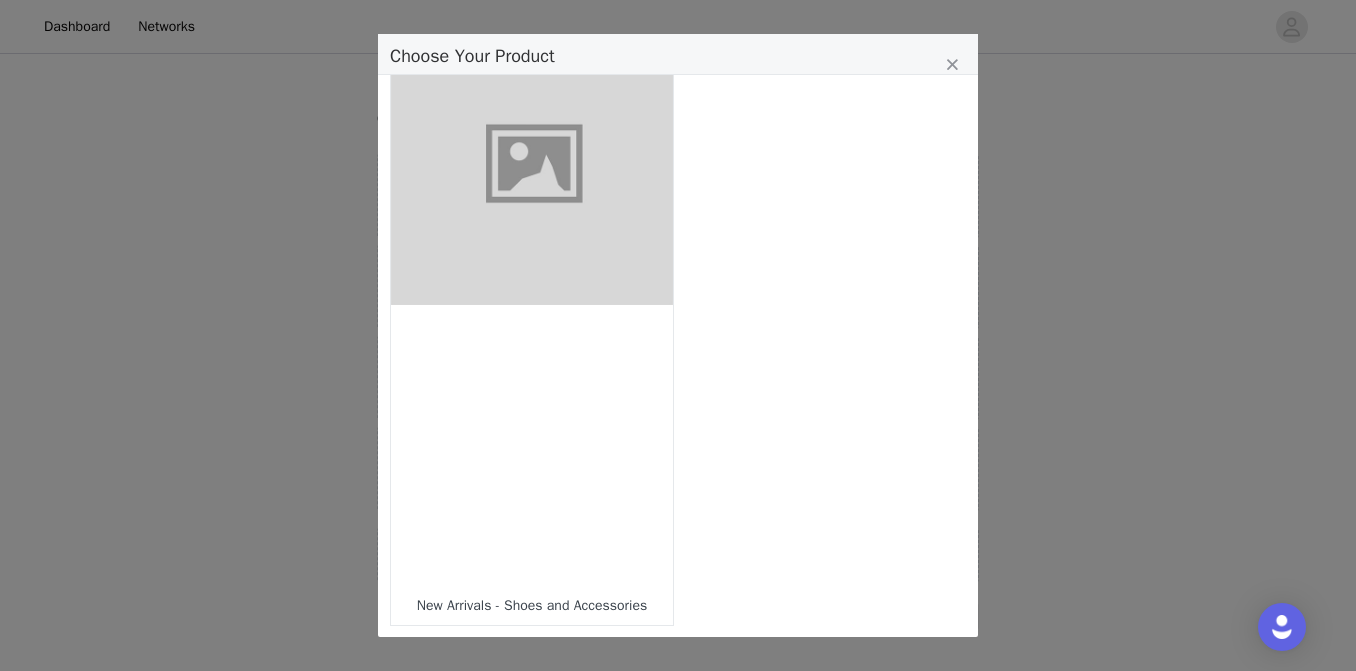 scroll, scrollTop: 1901, scrollLeft: 0, axis: vertical 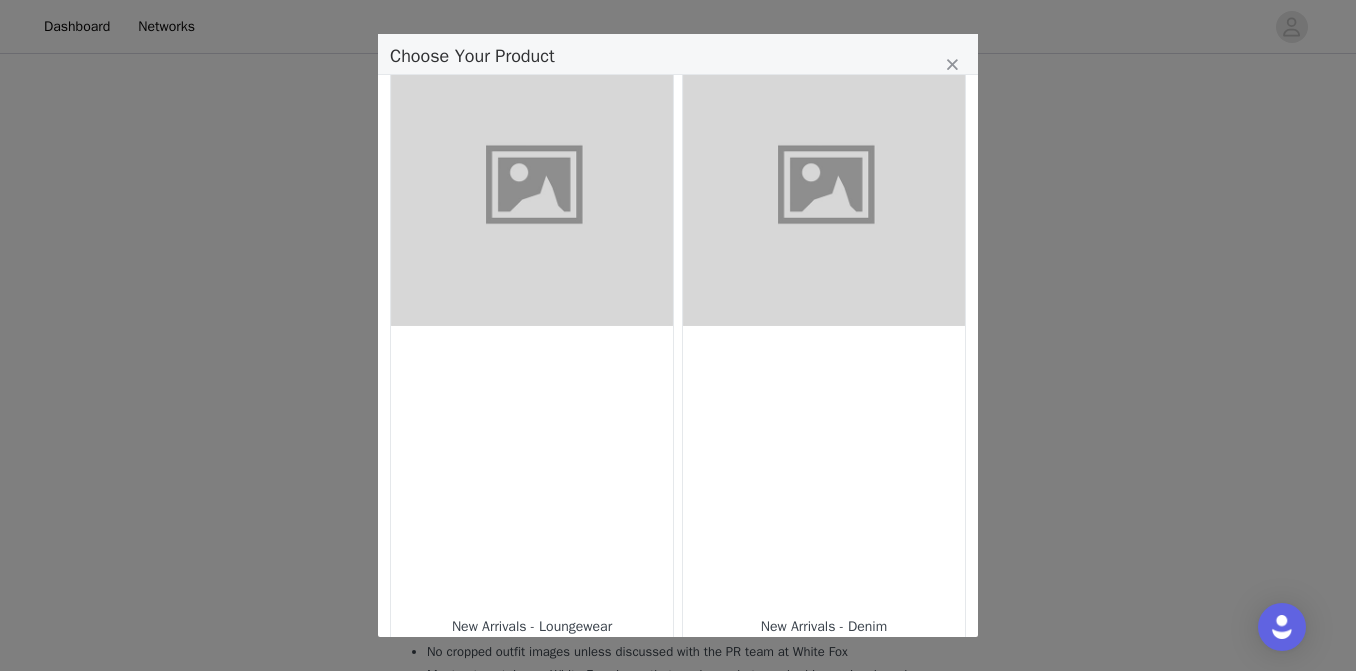 click at bounding box center [824, 185] 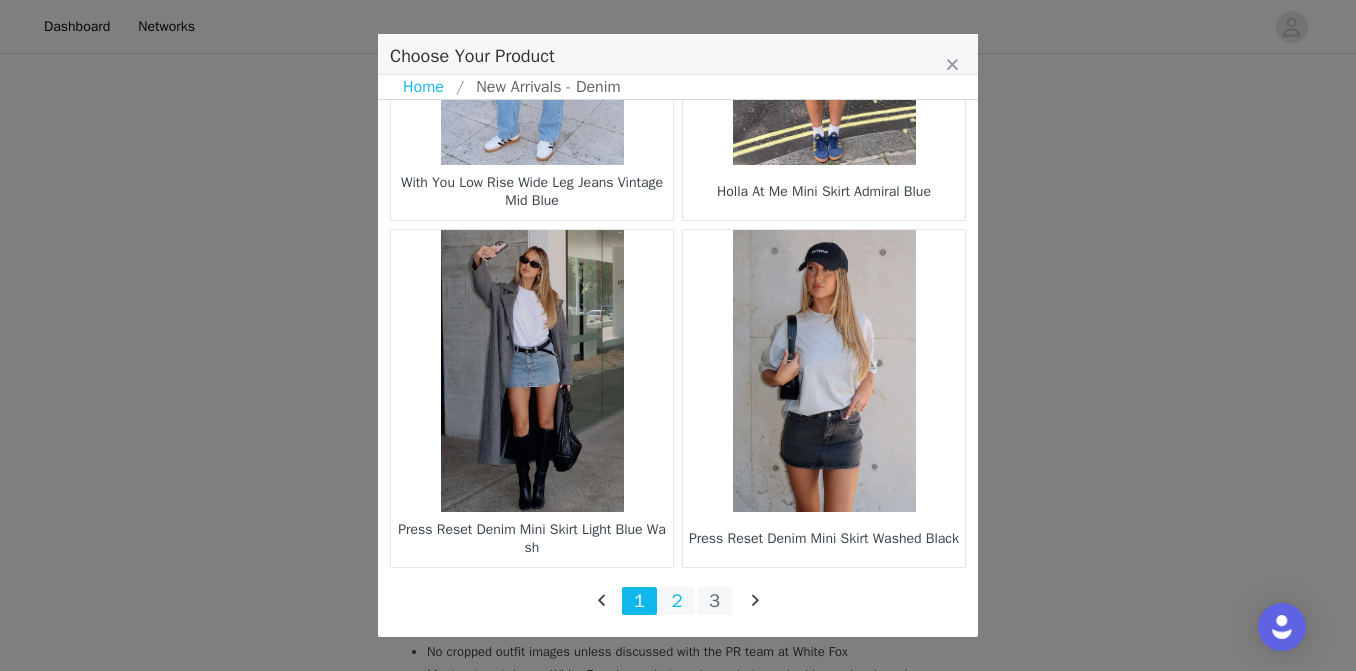scroll, scrollTop: 3006, scrollLeft: 0, axis: vertical 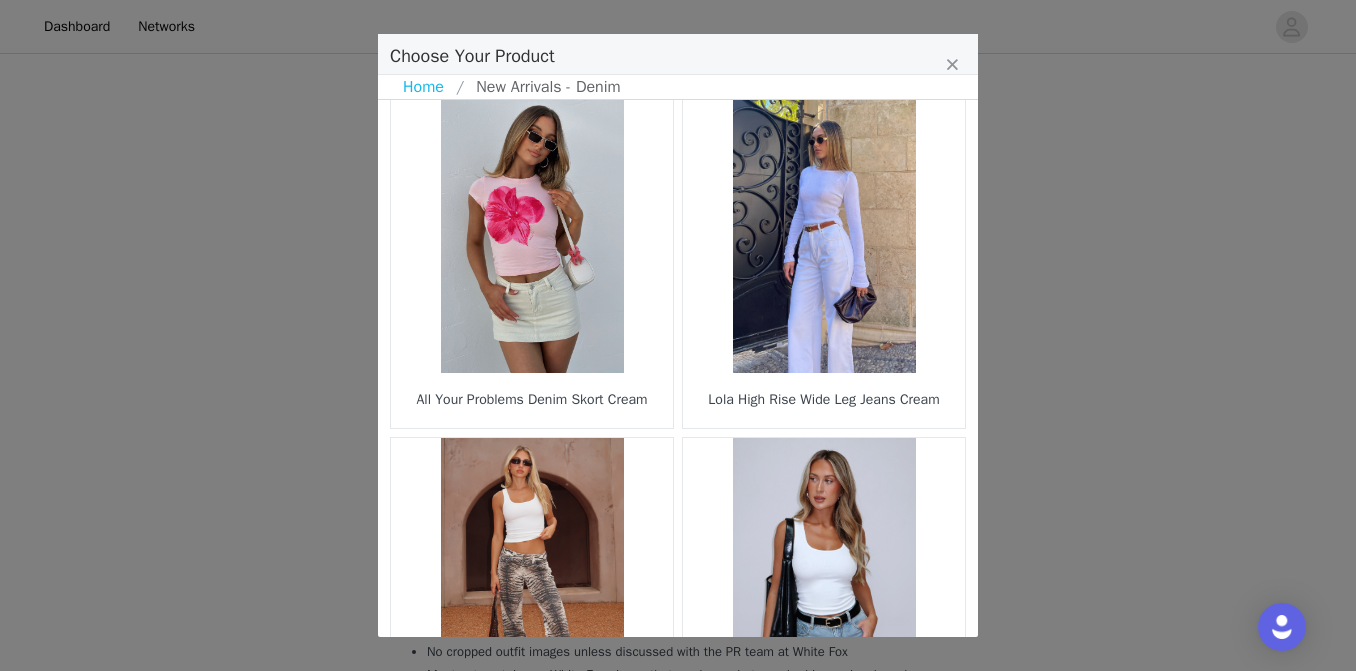 click at bounding box center [824, 232] 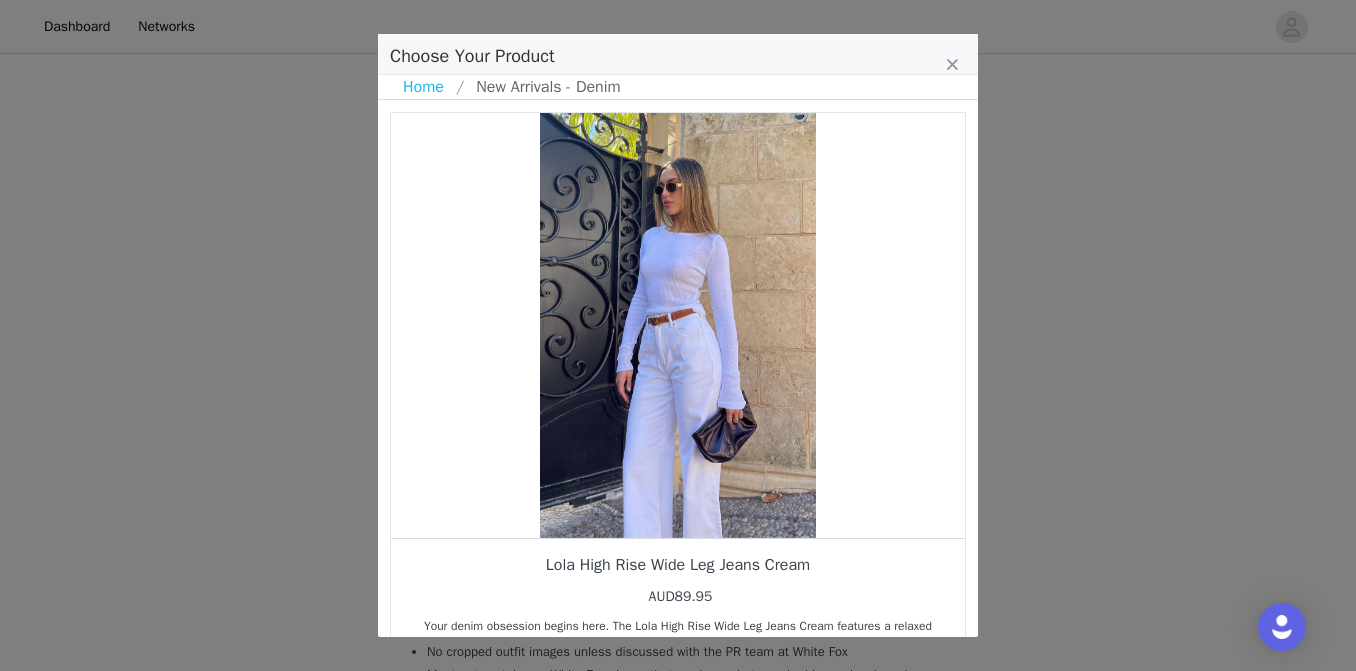 scroll, scrollTop: 207, scrollLeft: 0, axis: vertical 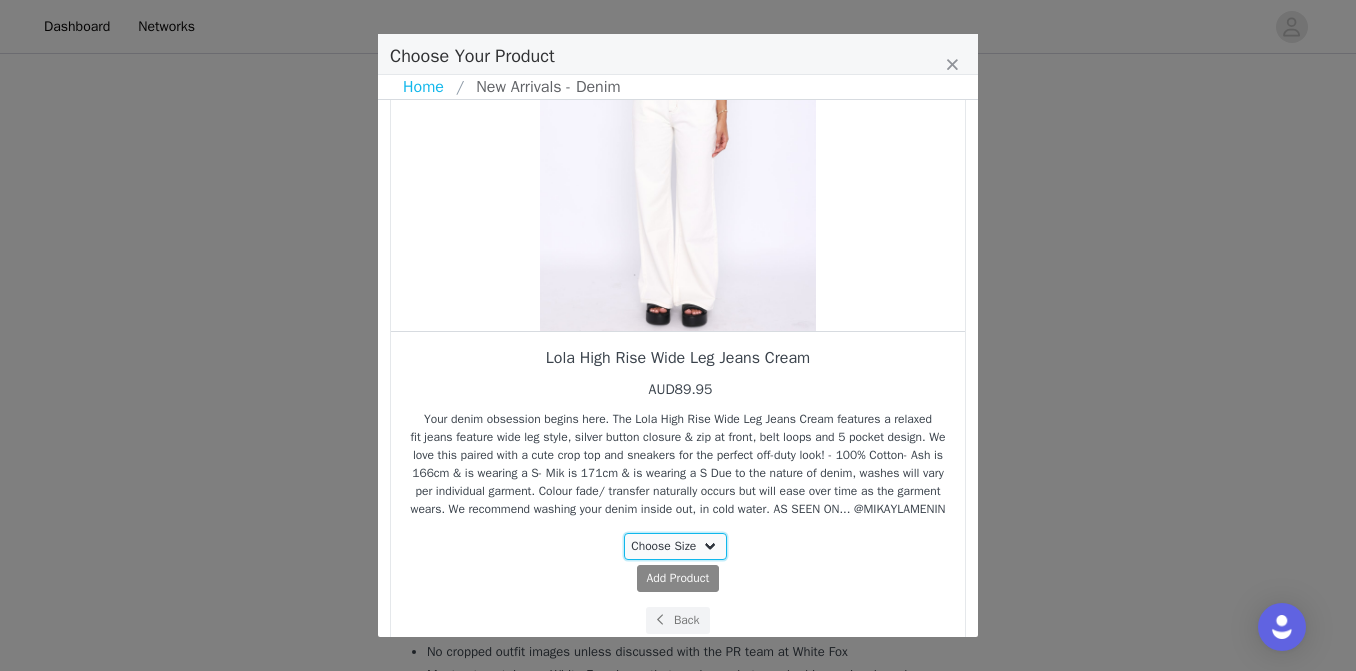 select on "26381479" 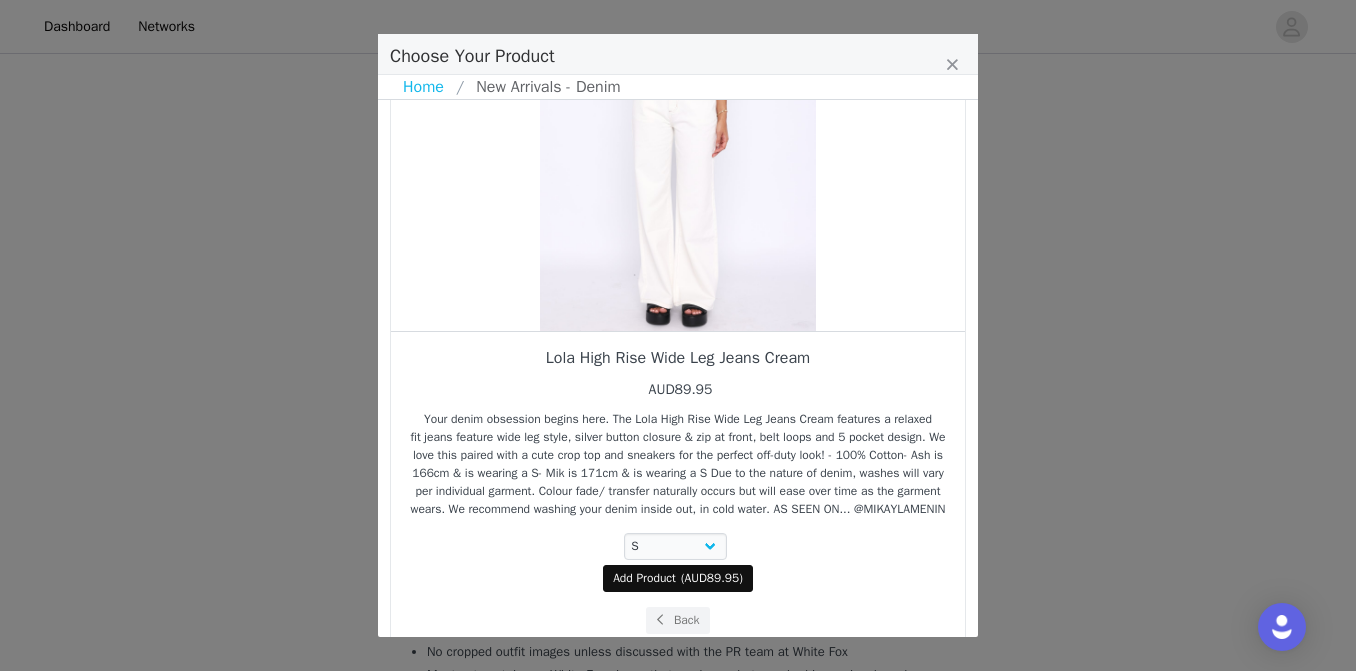 click on "Add Product" at bounding box center [644, 578] 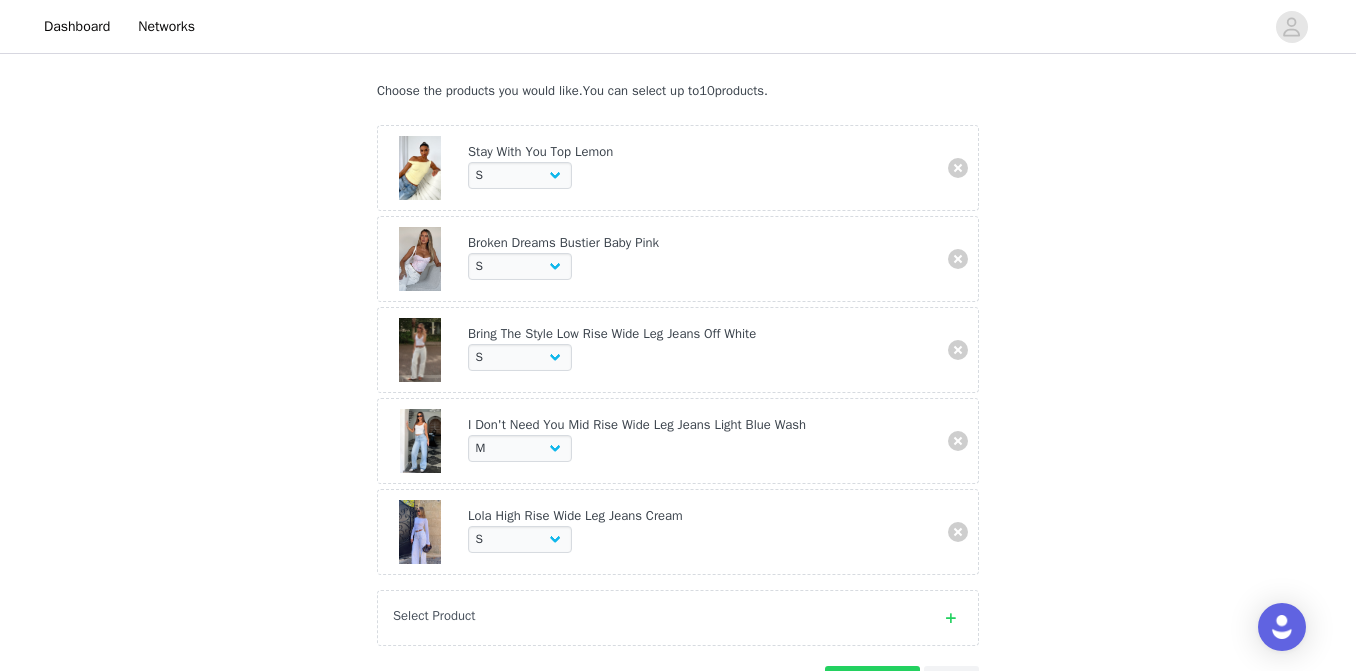 scroll, scrollTop: 360, scrollLeft: 0, axis: vertical 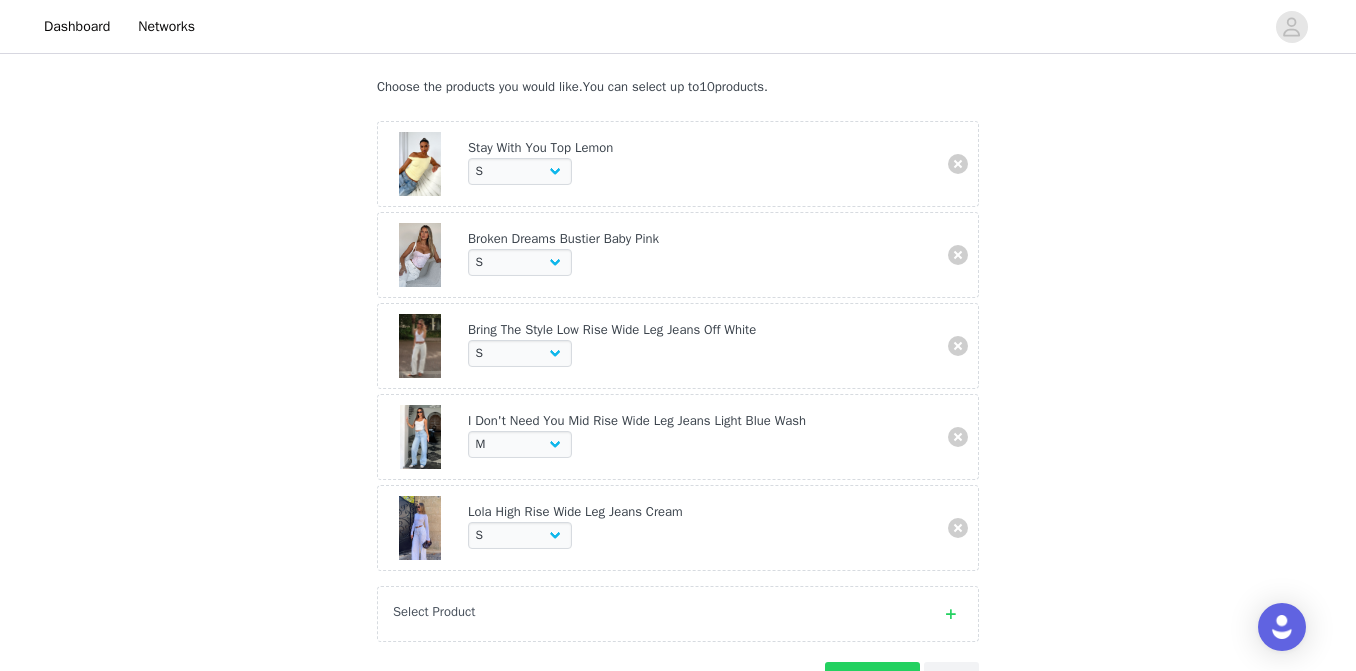 click on "Select Product" at bounding box center (678, 614) 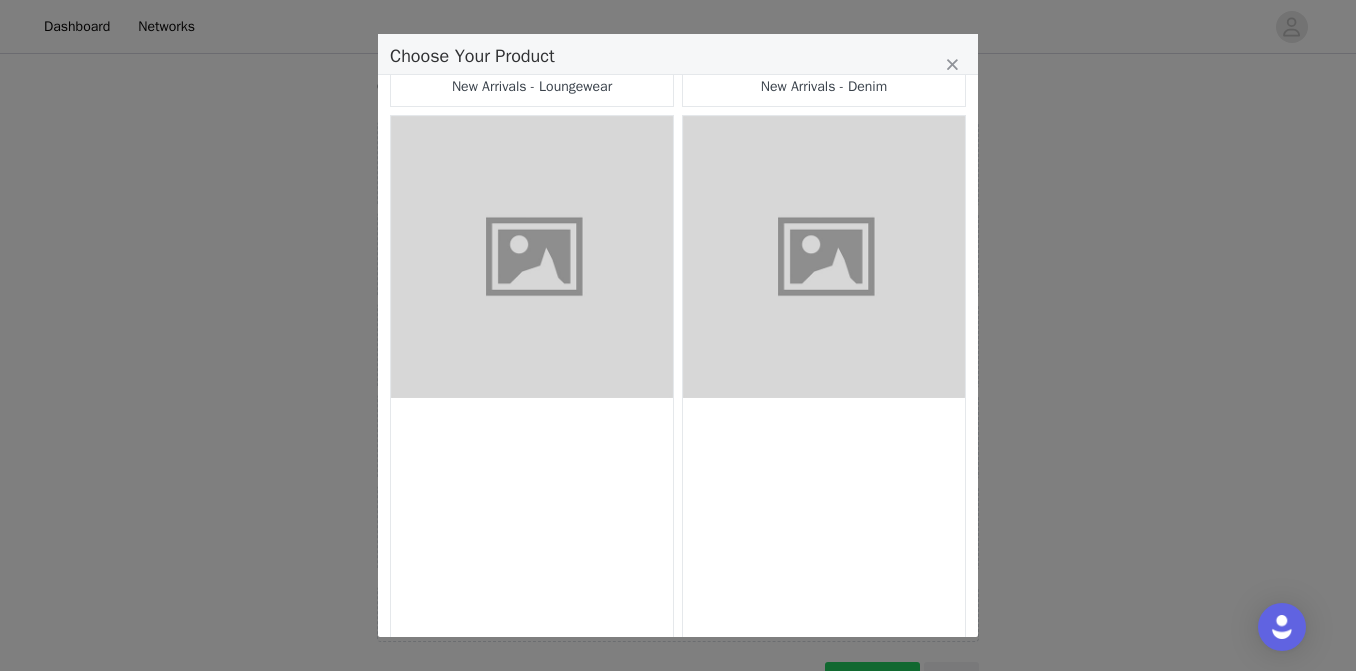scroll, scrollTop: 893, scrollLeft: 0, axis: vertical 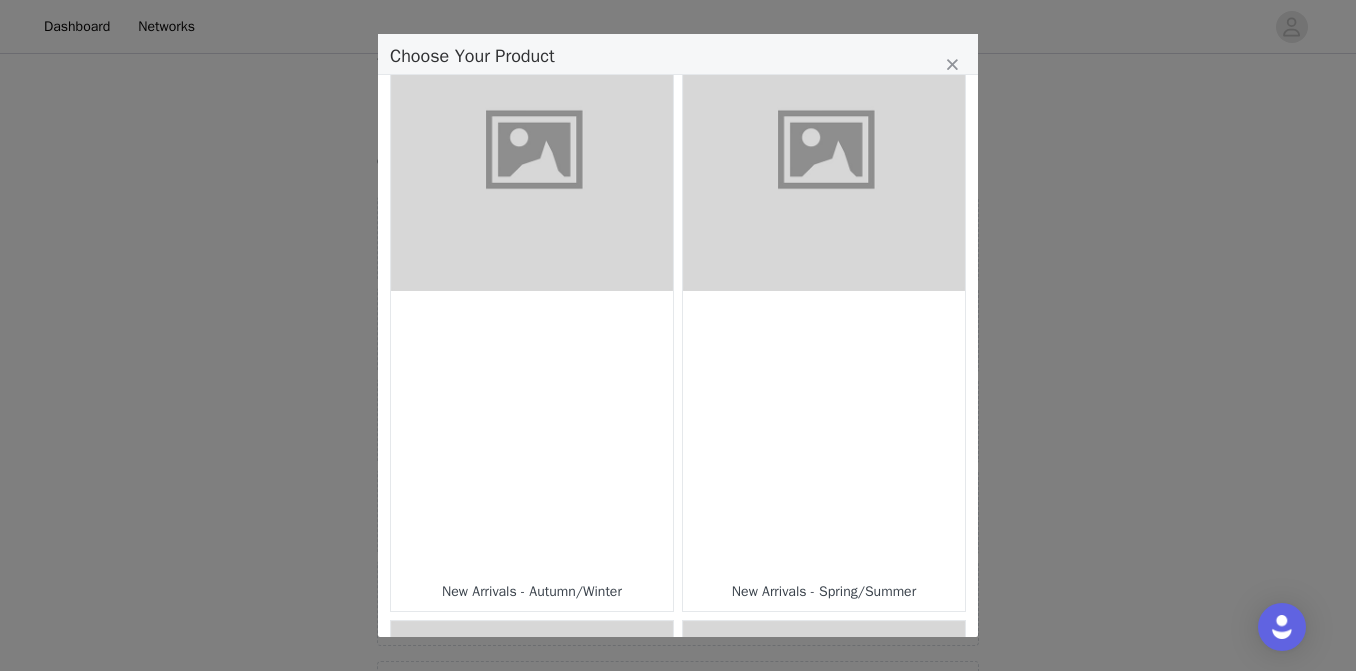click at bounding box center [824, 150] 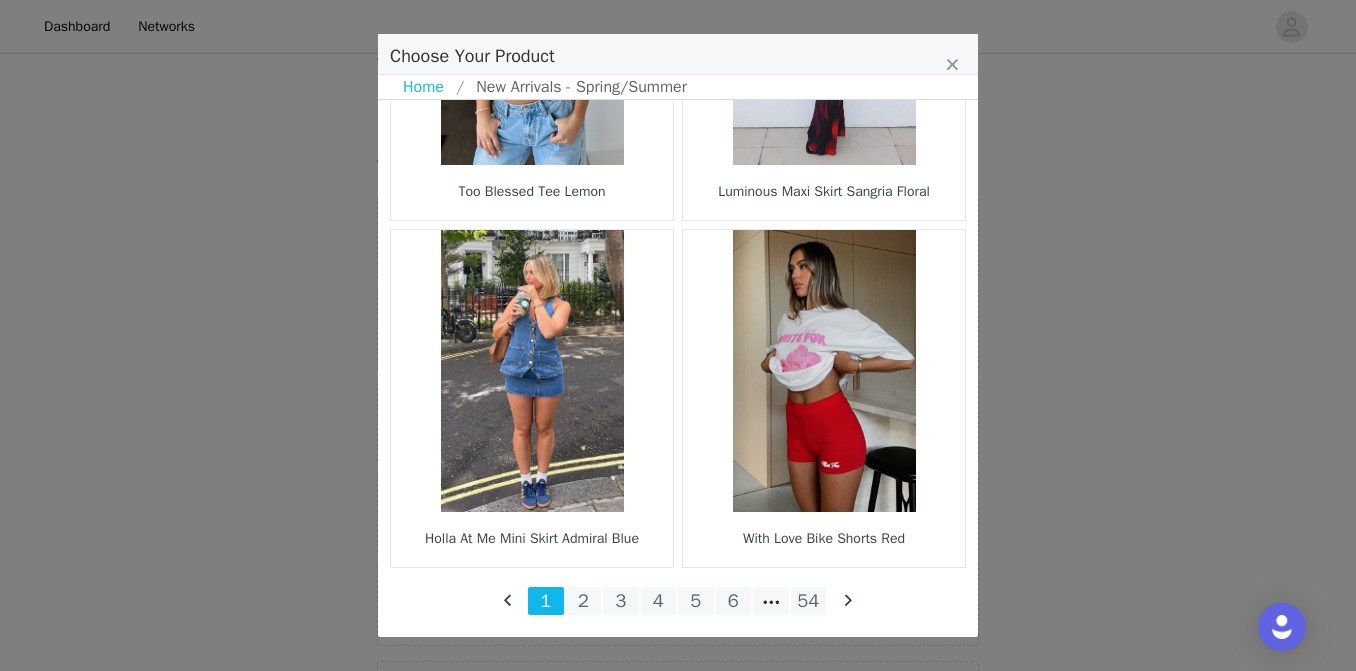 scroll, scrollTop: 3006, scrollLeft: 0, axis: vertical 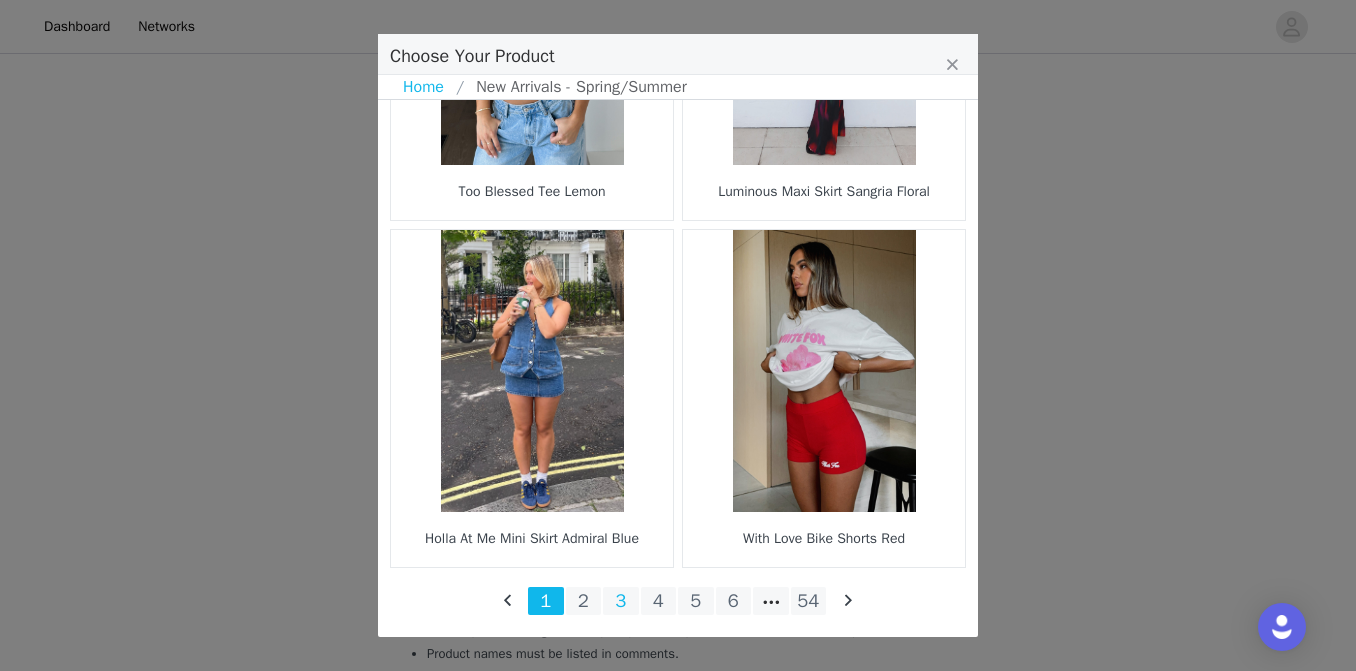 click on "3" at bounding box center (621, 601) 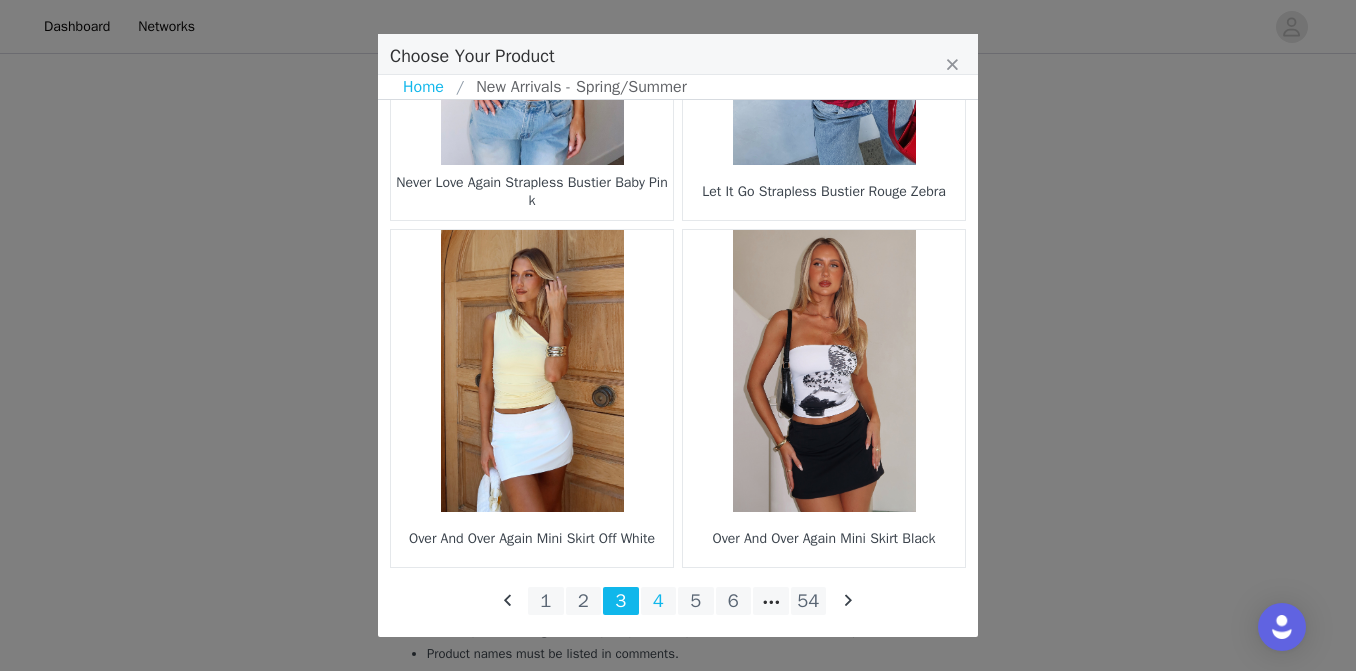 scroll, scrollTop: 3006, scrollLeft: 0, axis: vertical 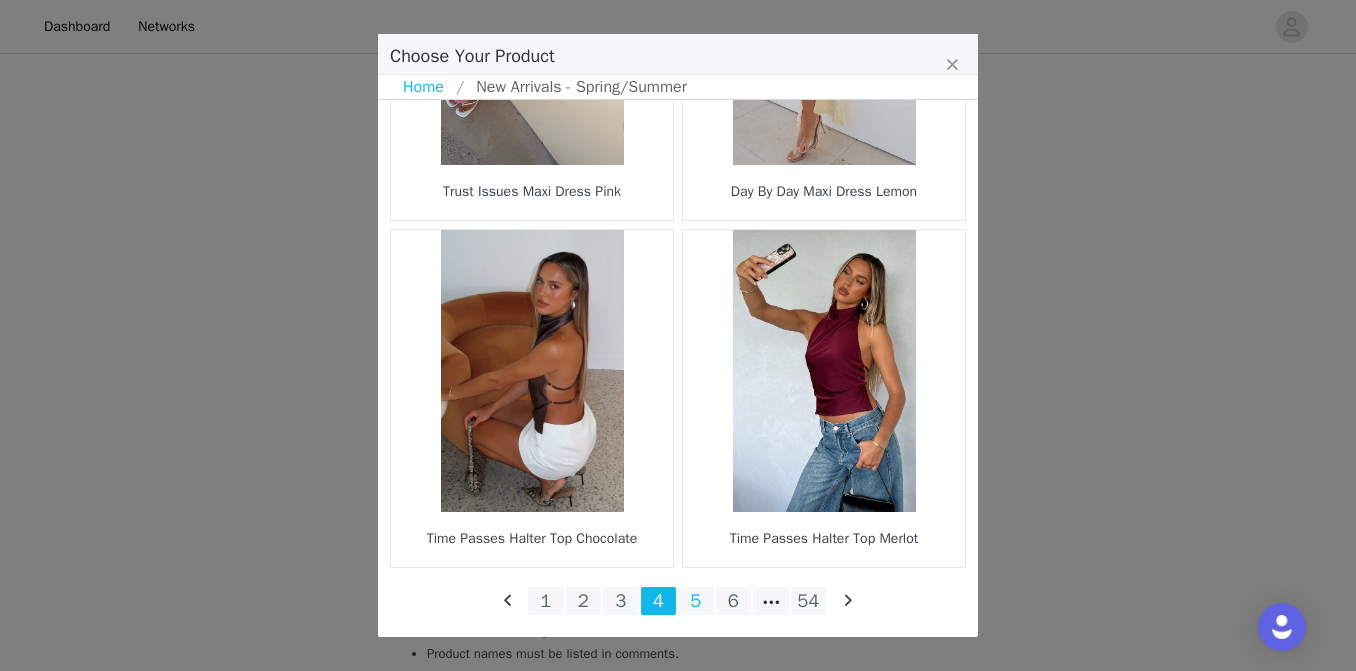 click on "5" at bounding box center (696, 601) 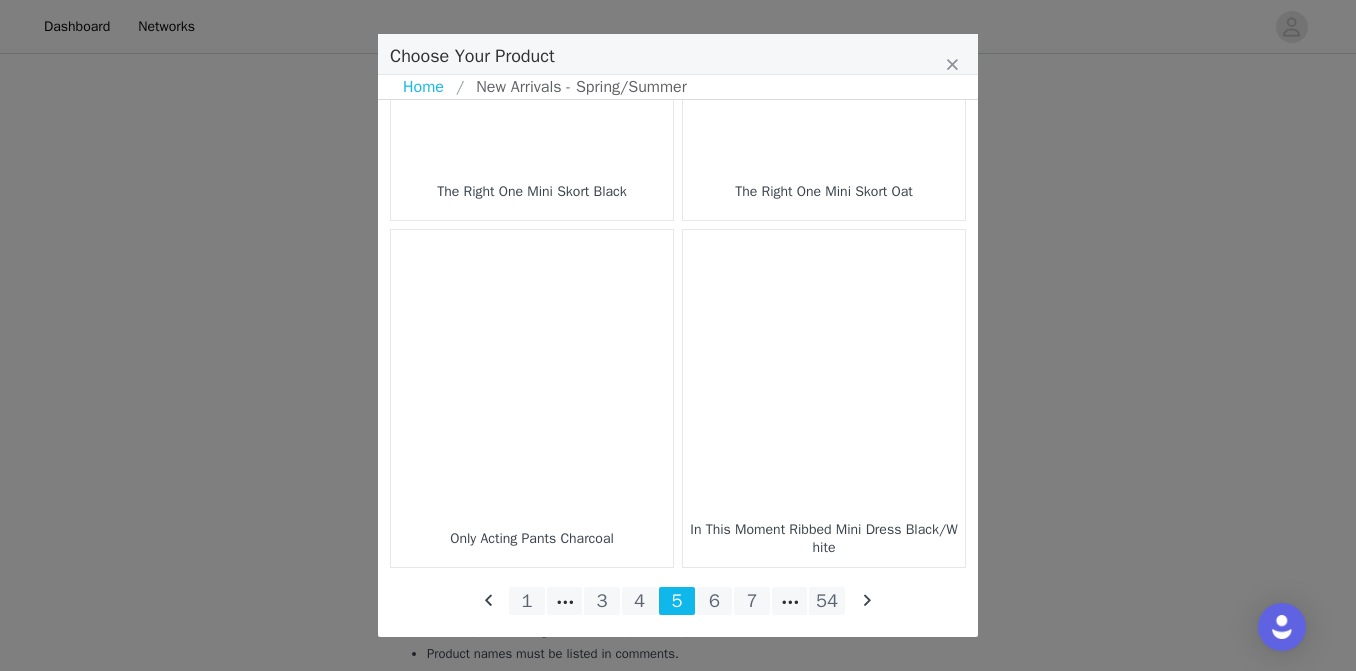 scroll, scrollTop: 3006, scrollLeft: 0, axis: vertical 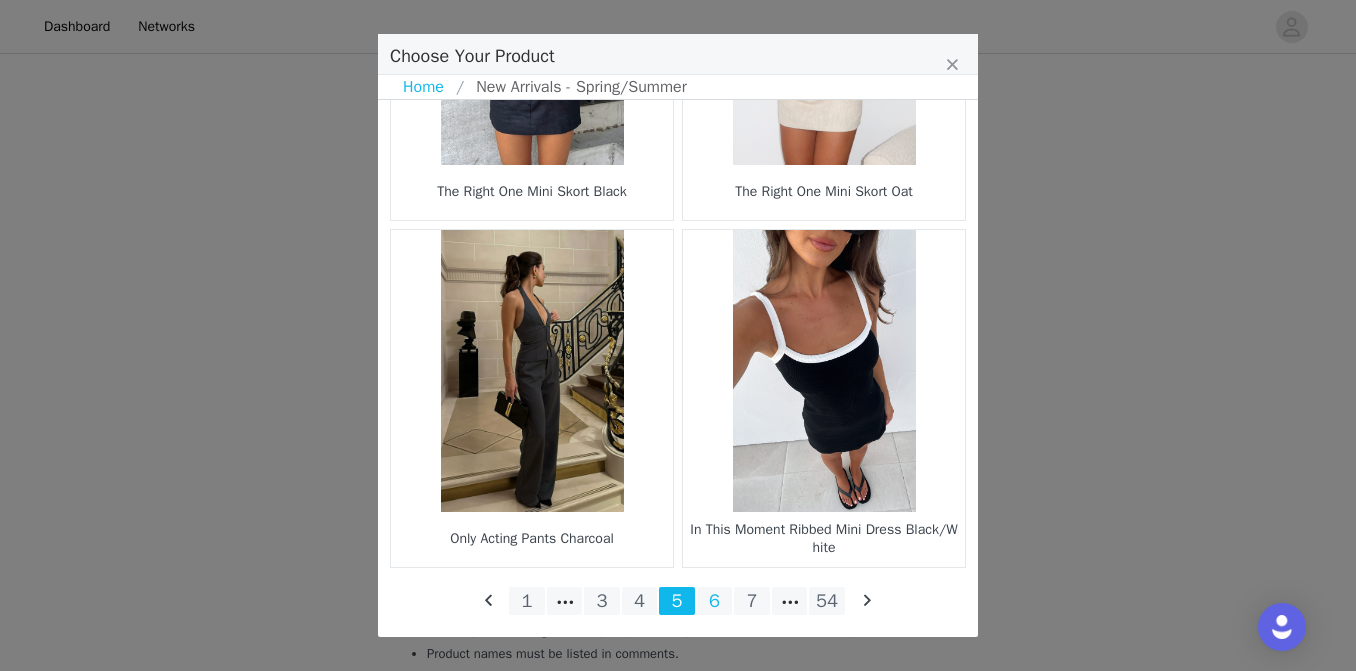 click on "6" at bounding box center (715, 601) 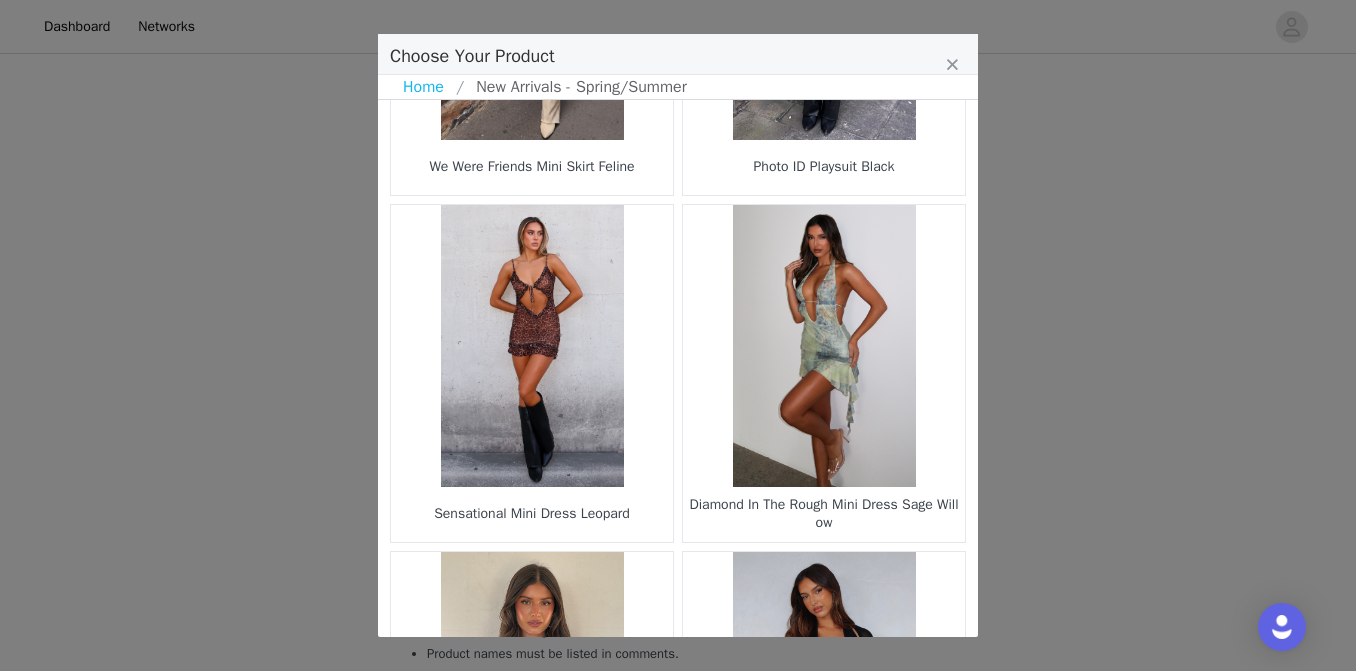 scroll, scrollTop: 2334, scrollLeft: 0, axis: vertical 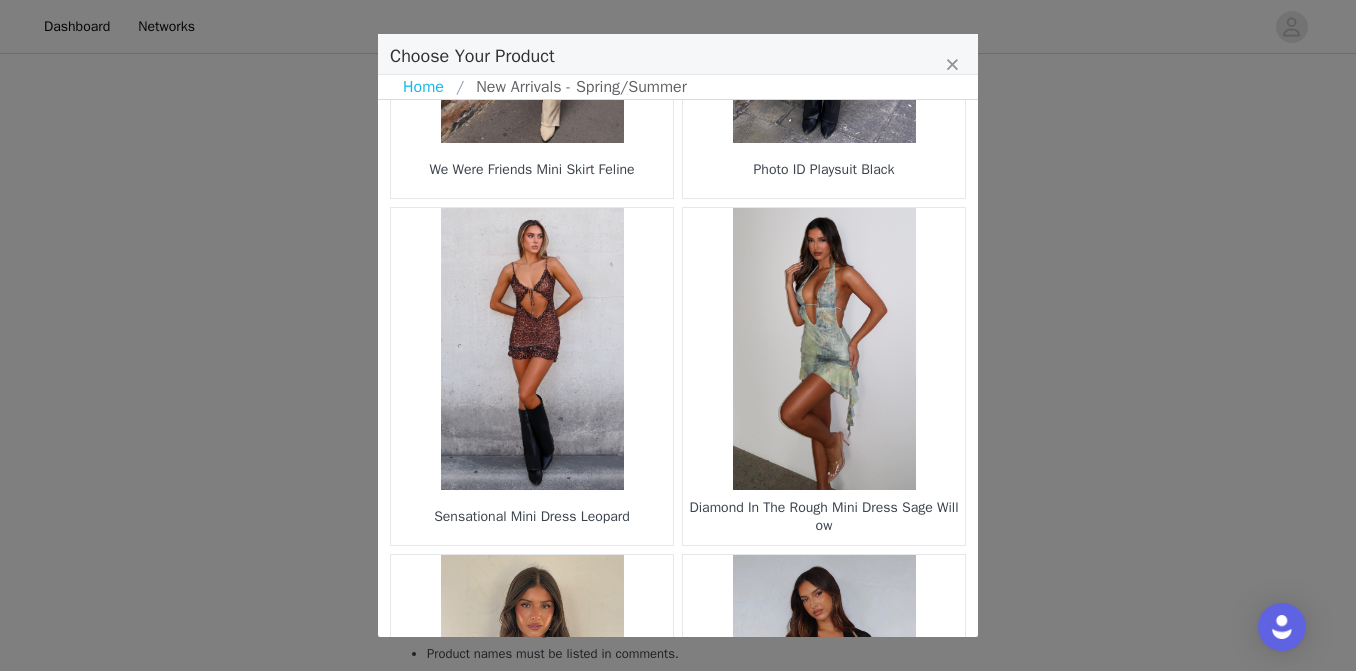 click at bounding box center [824, 349] 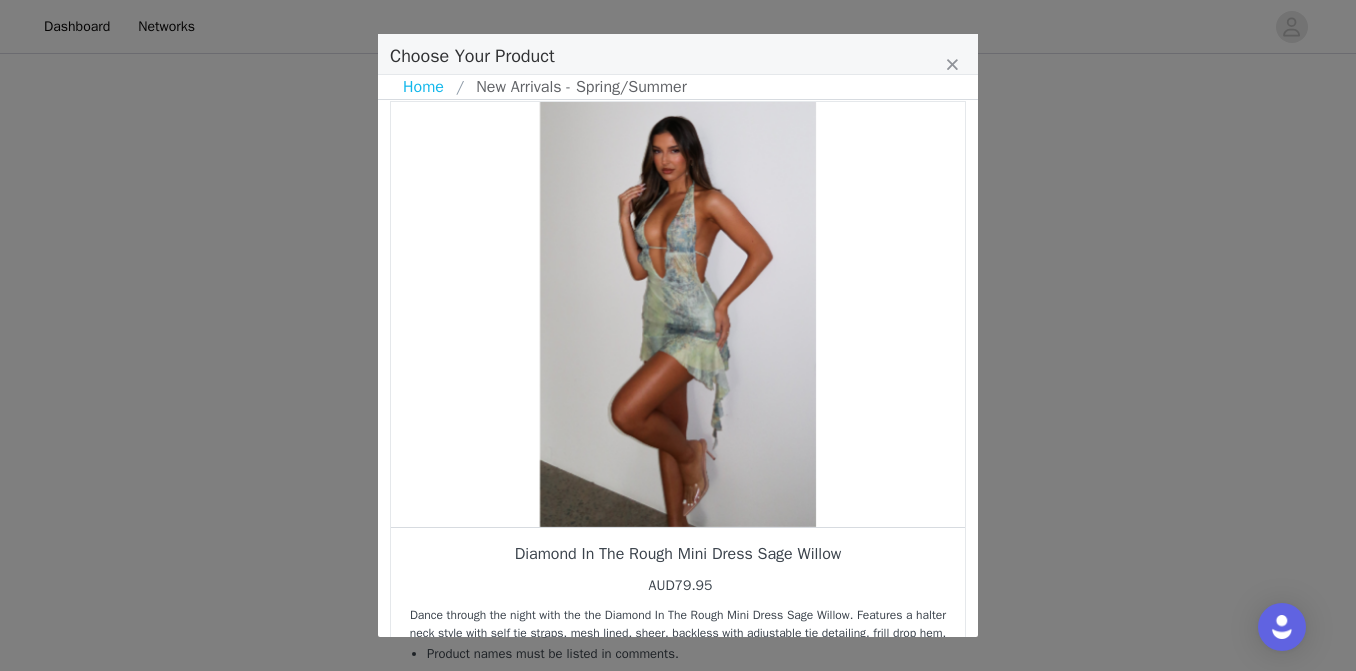 scroll, scrollTop: 213, scrollLeft: 0, axis: vertical 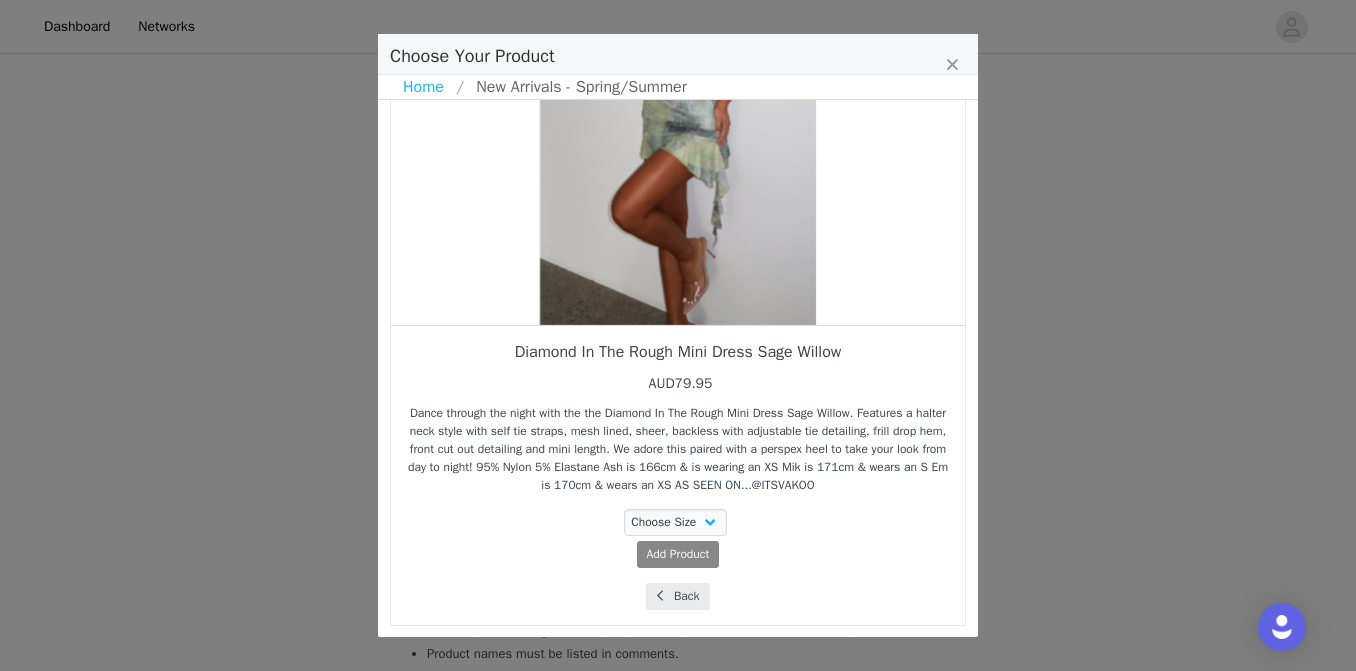 click on "Back" at bounding box center [677, 596] 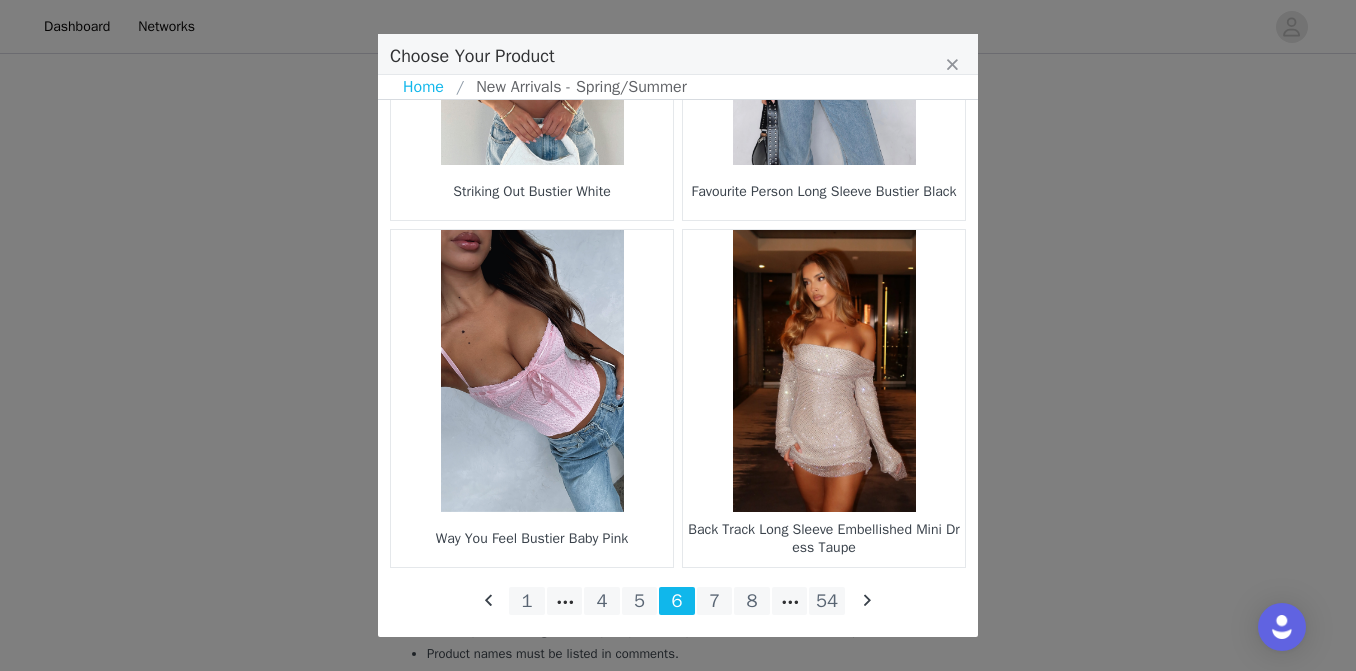 scroll, scrollTop: 3006, scrollLeft: 0, axis: vertical 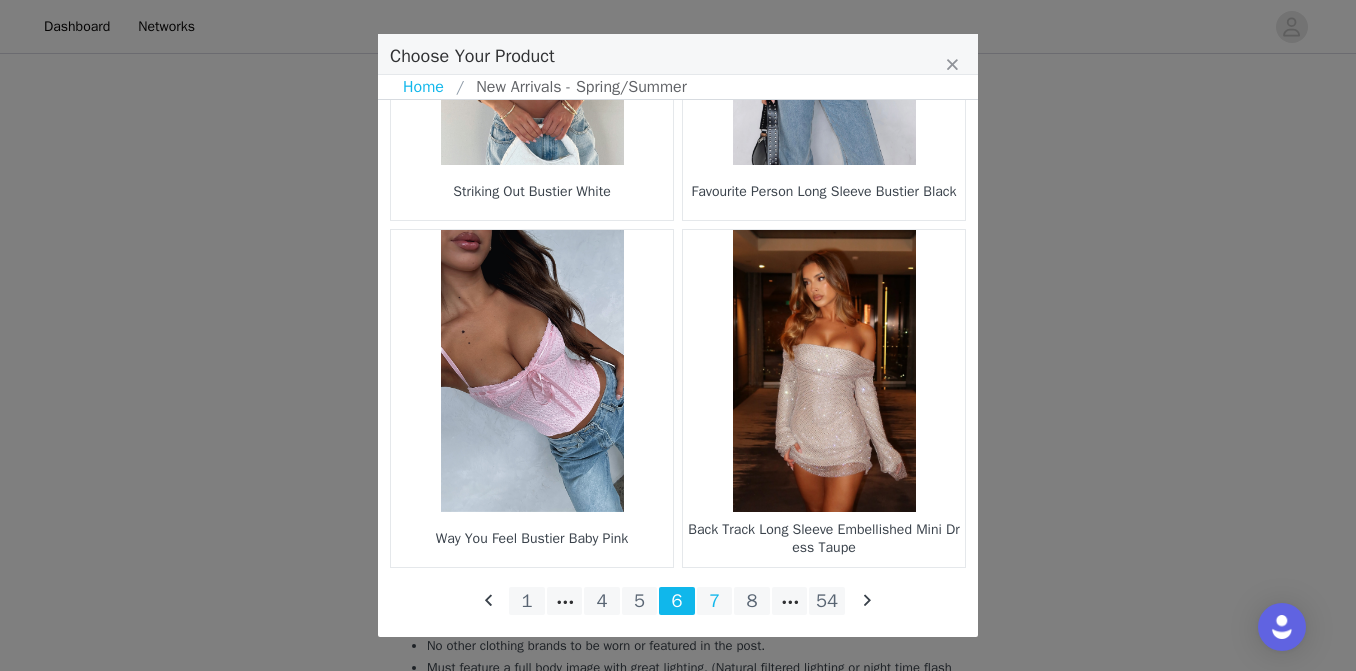 click on "7" at bounding box center [715, 601] 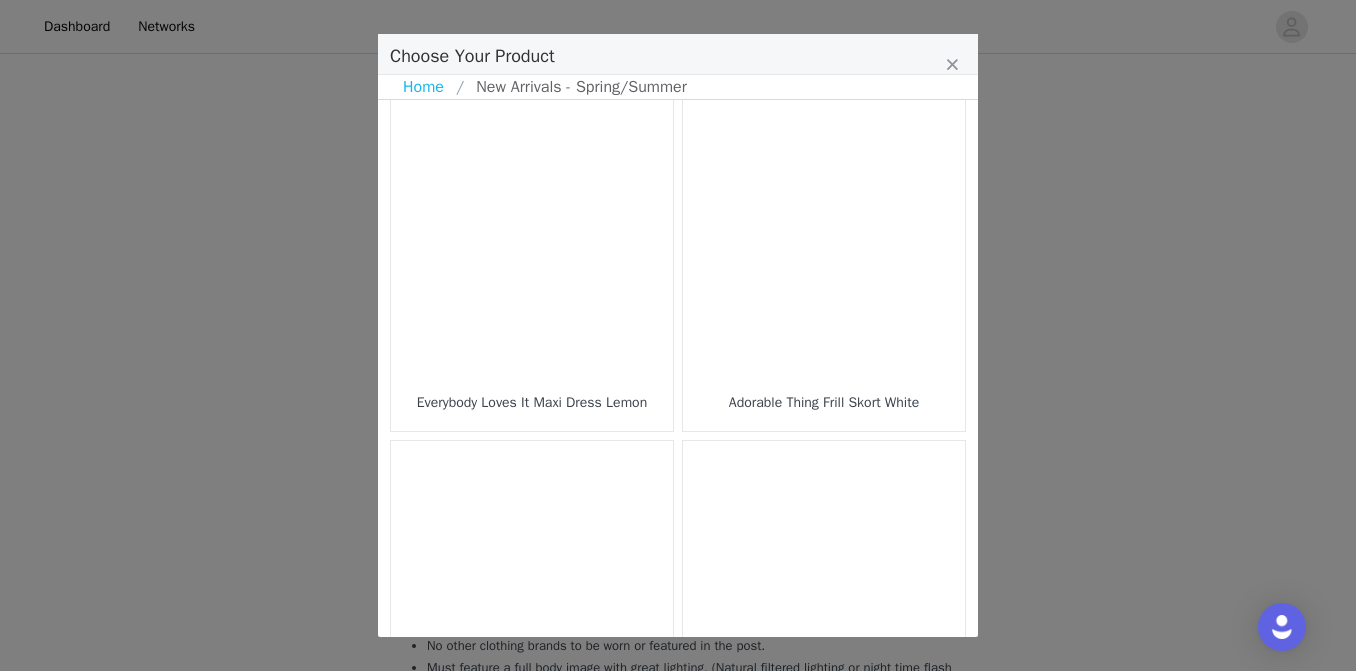 scroll, scrollTop: 2440, scrollLeft: 0, axis: vertical 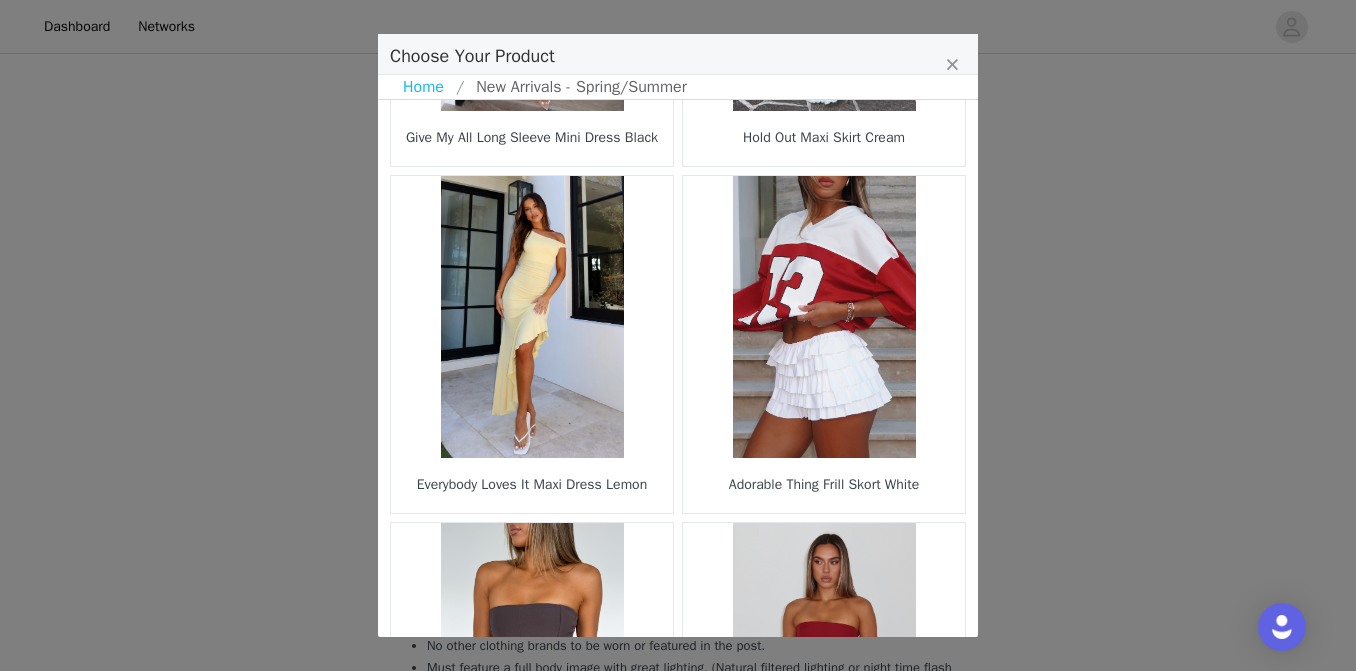 click at bounding box center [532, 317] 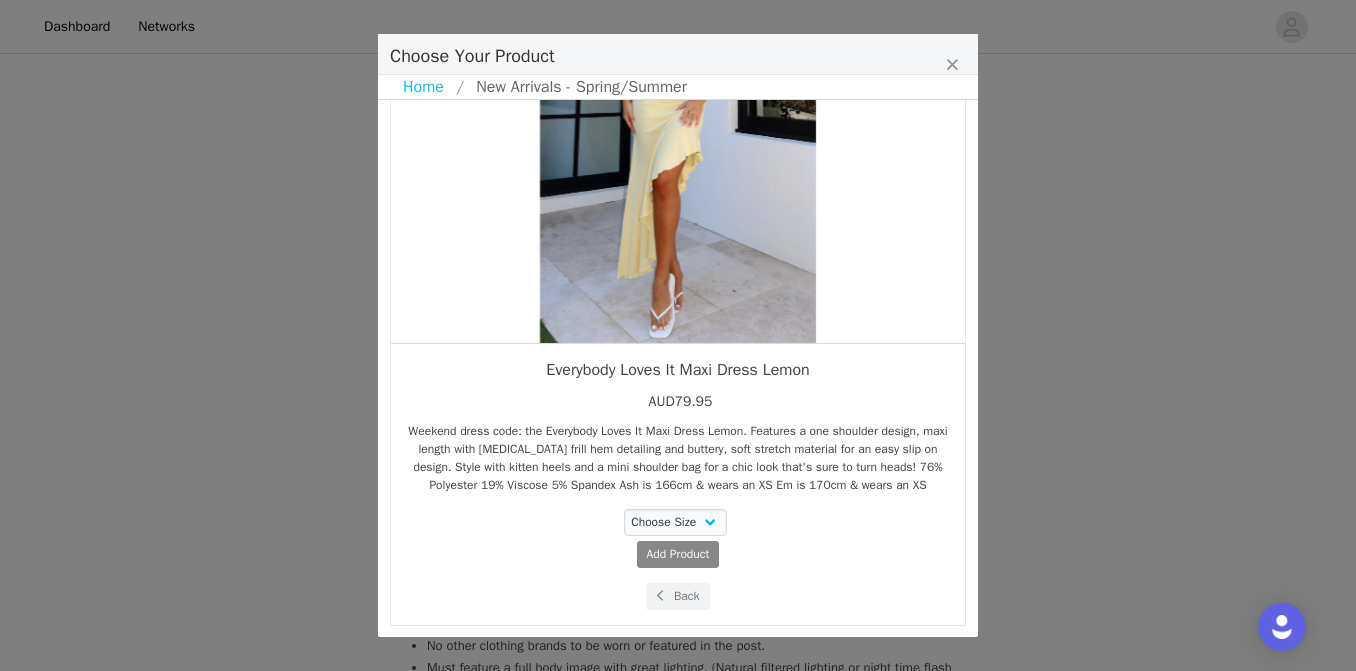 scroll, scrollTop: 213, scrollLeft: 0, axis: vertical 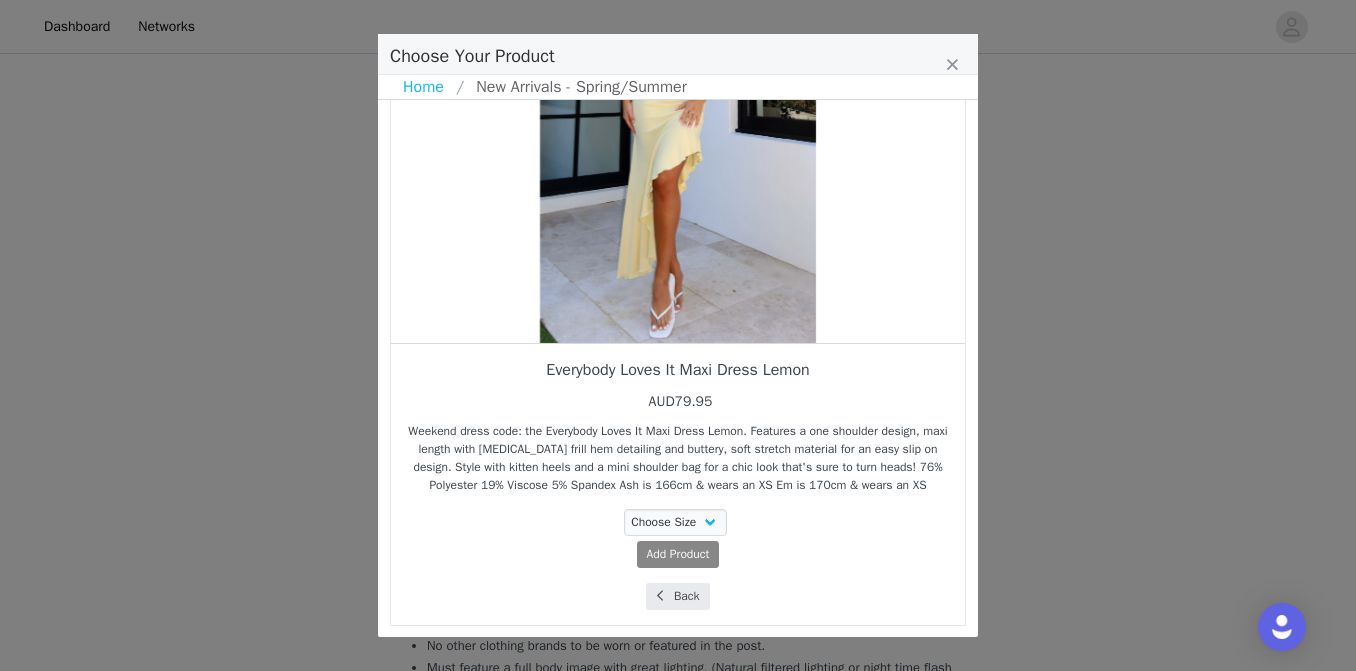 click on "Back" at bounding box center [677, 596] 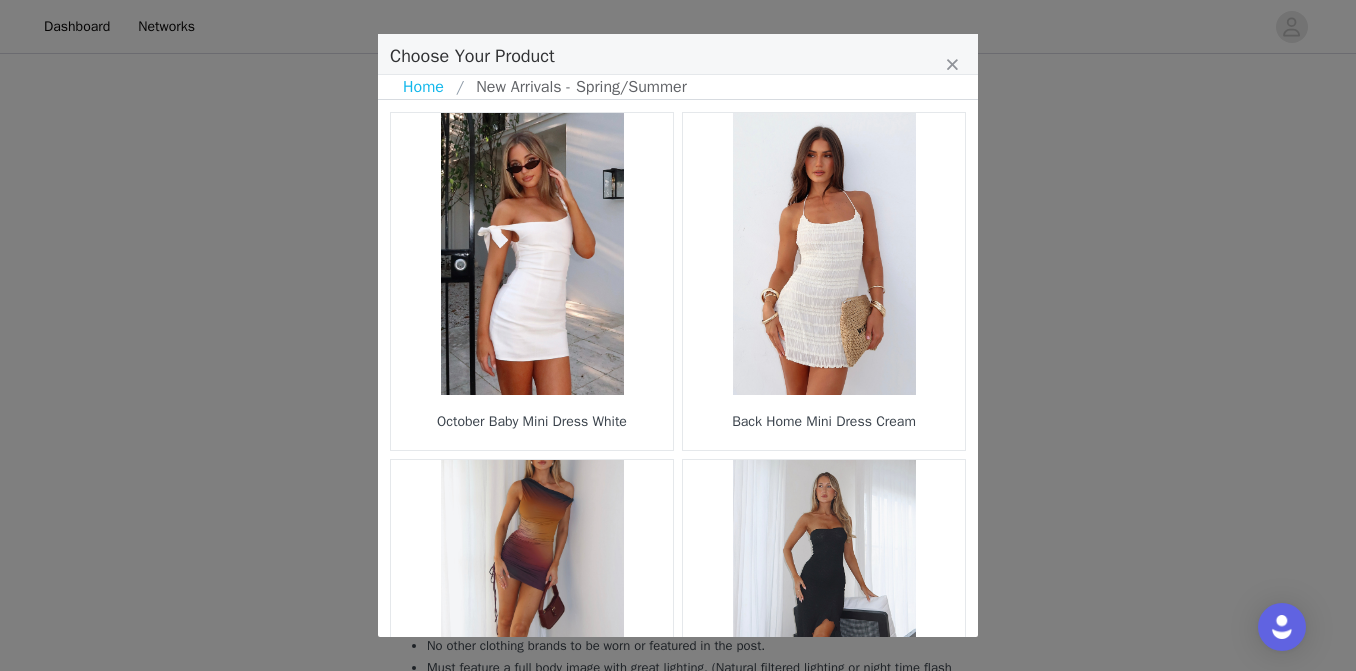 scroll, scrollTop: 0, scrollLeft: 0, axis: both 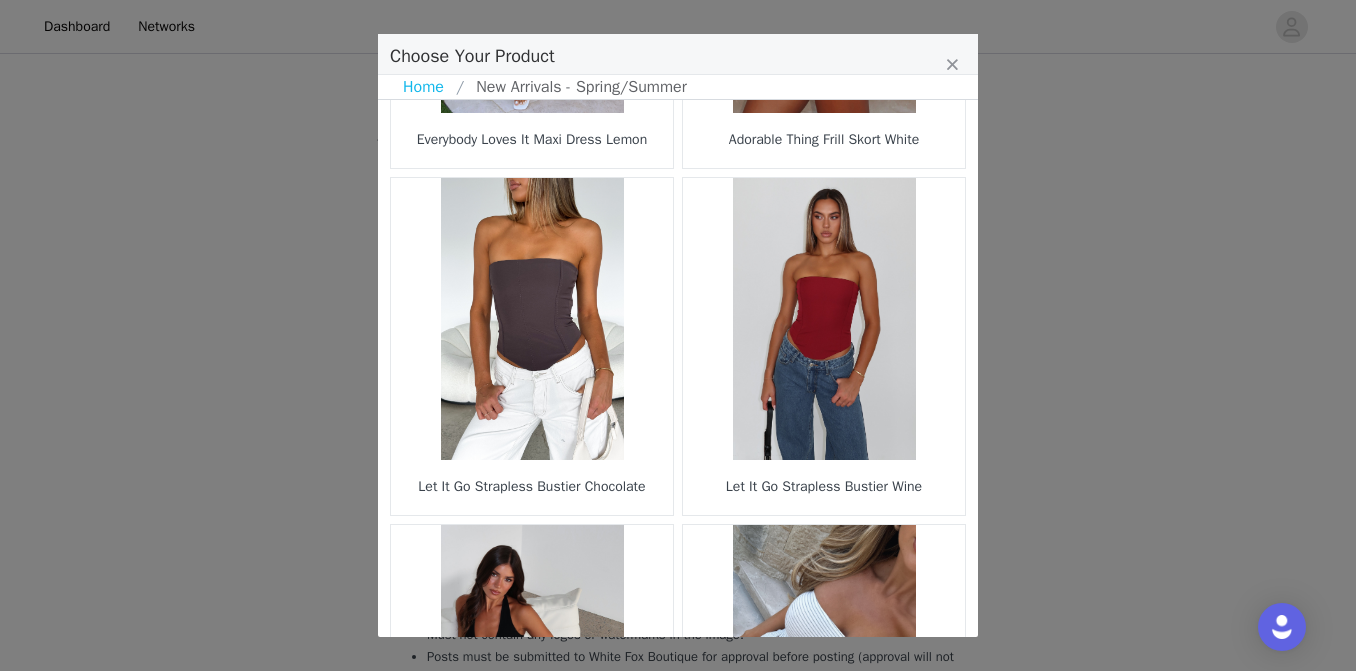 click at bounding box center (824, 319) 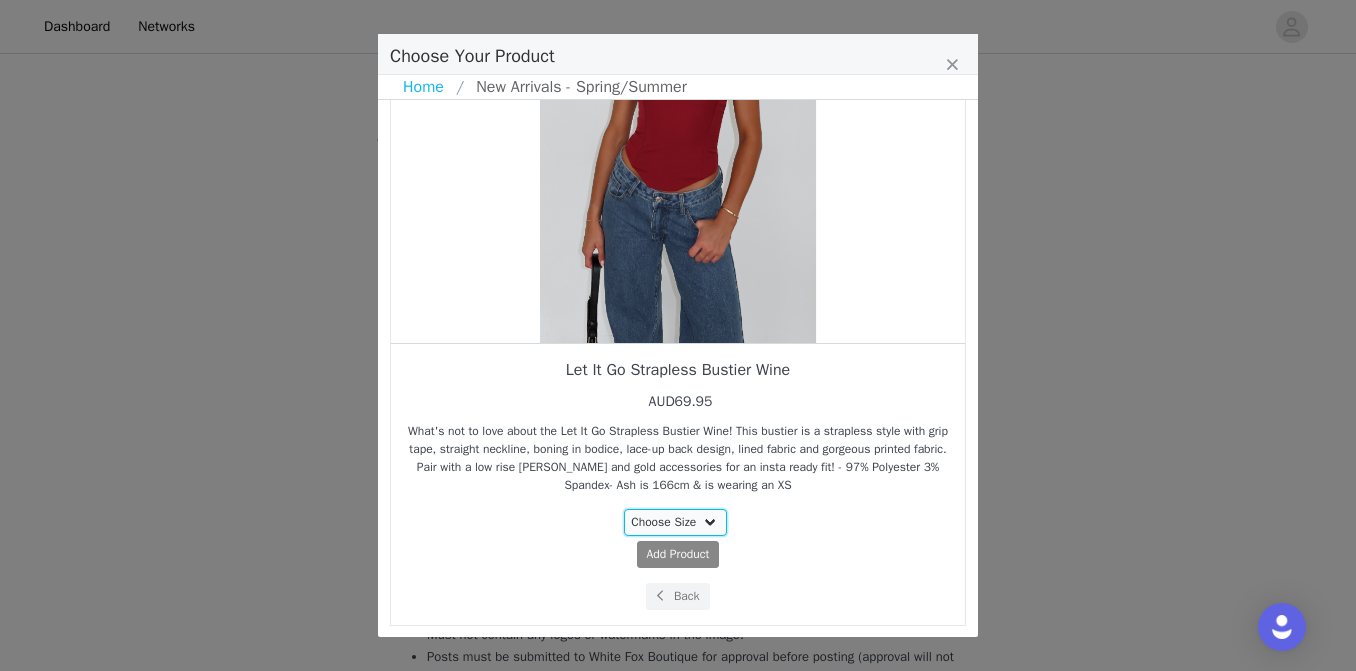 select on "24864533" 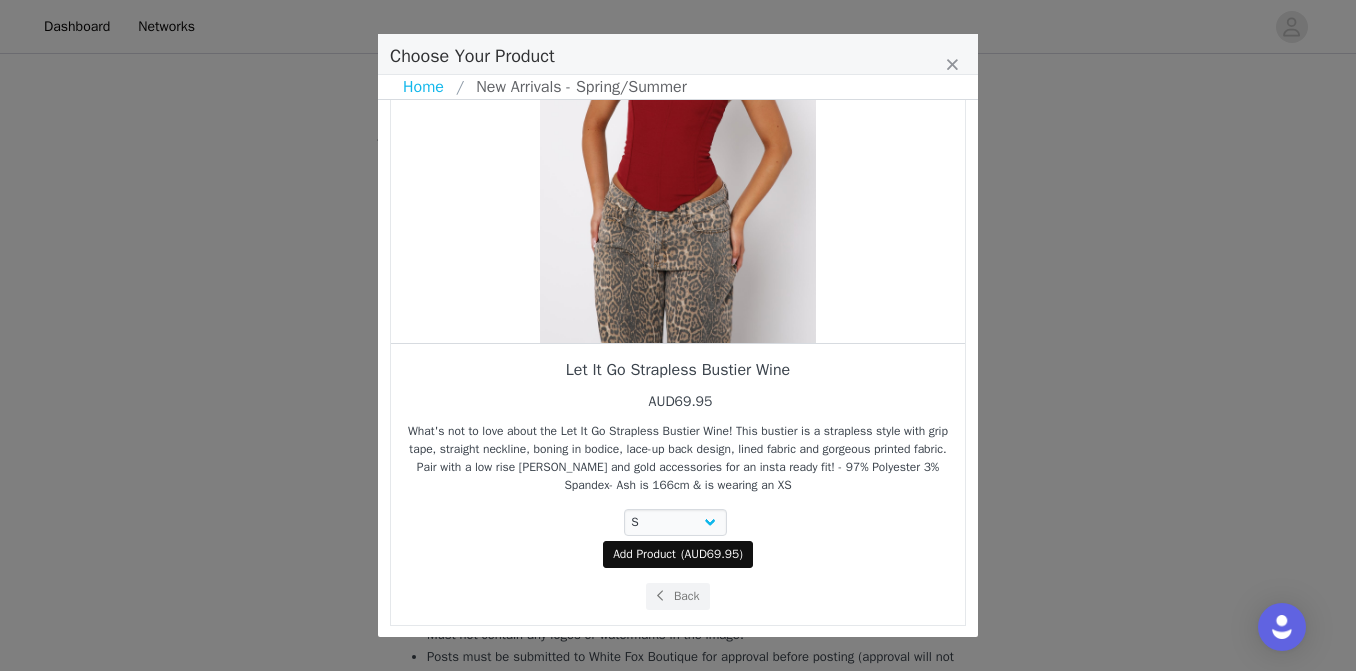 click on "Add Product" at bounding box center [644, 554] 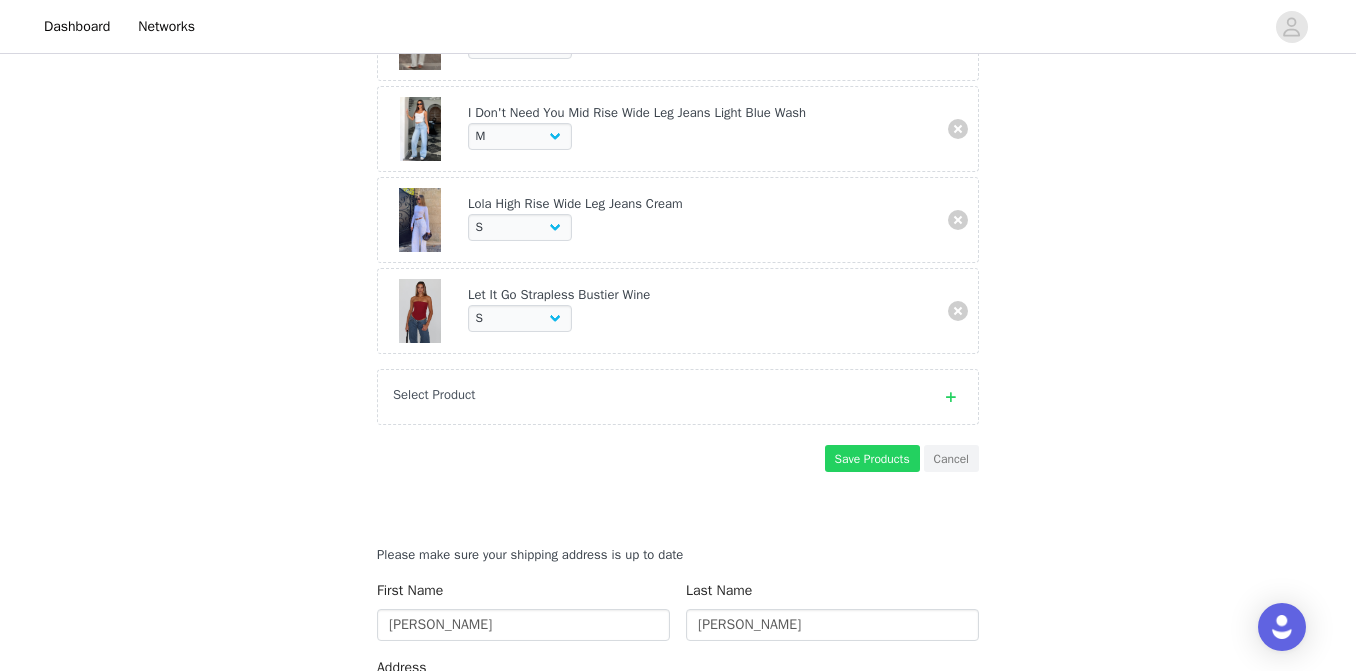 scroll, scrollTop: 669, scrollLeft: 0, axis: vertical 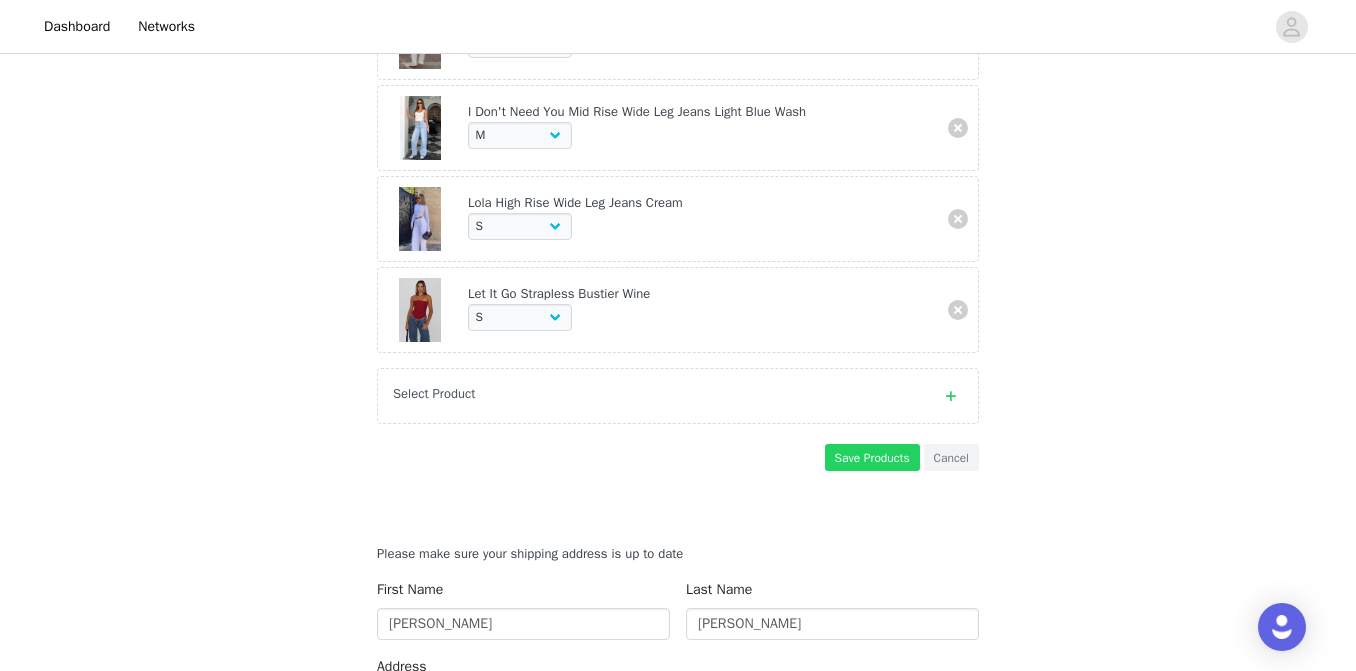 click on "Select Product" at bounding box center [658, 394] 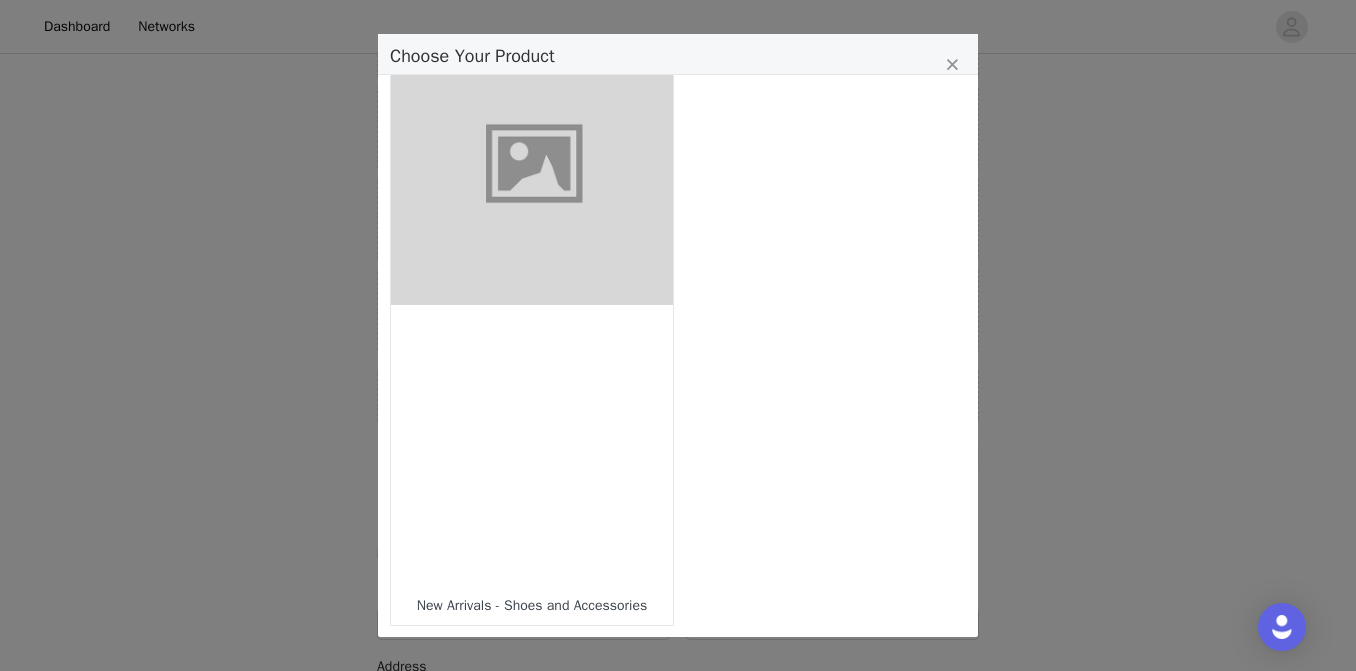 scroll, scrollTop: 1905, scrollLeft: 0, axis: vertical 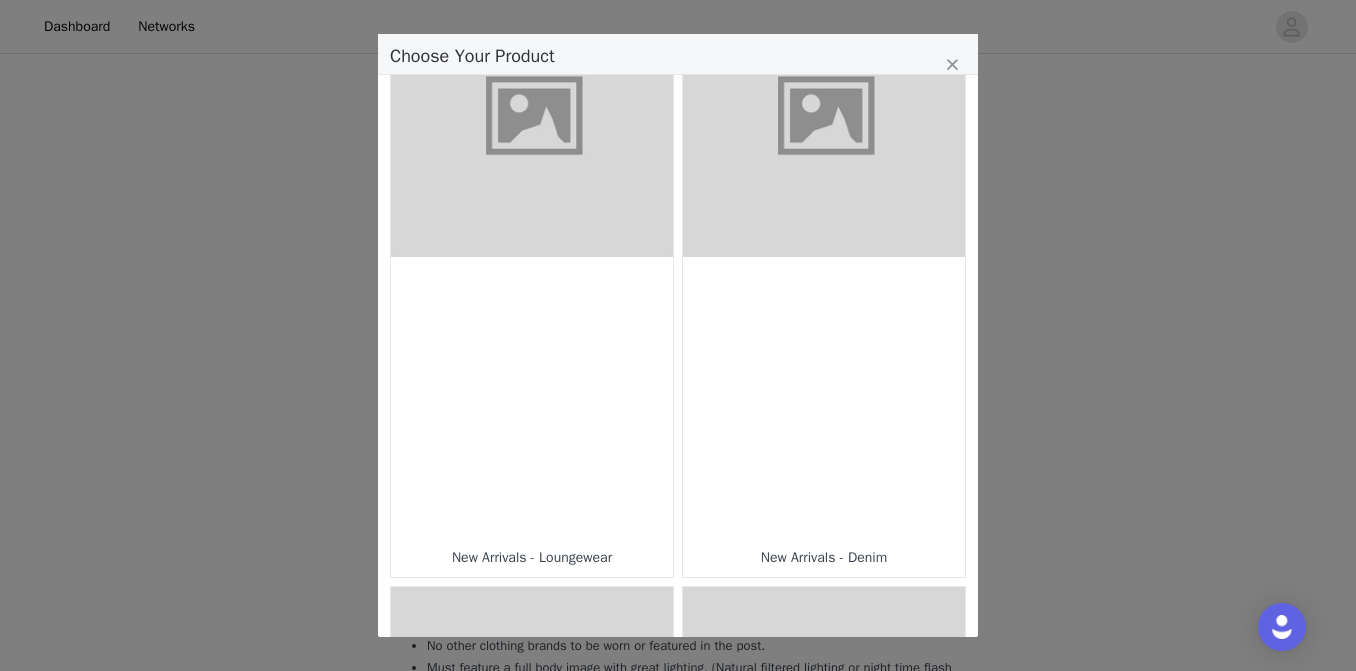 click at bounding box center [824, 116] 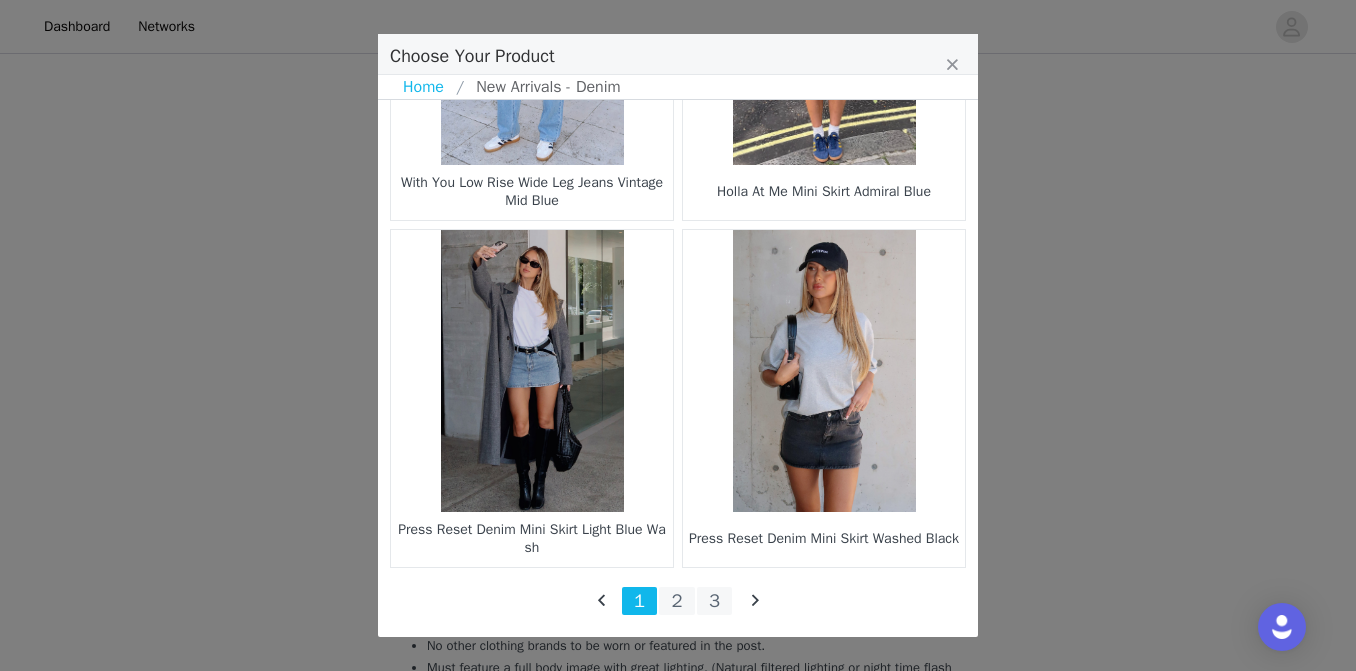 scroll, scrollTop: 3006, scrollLeft: 0, axis: vertical 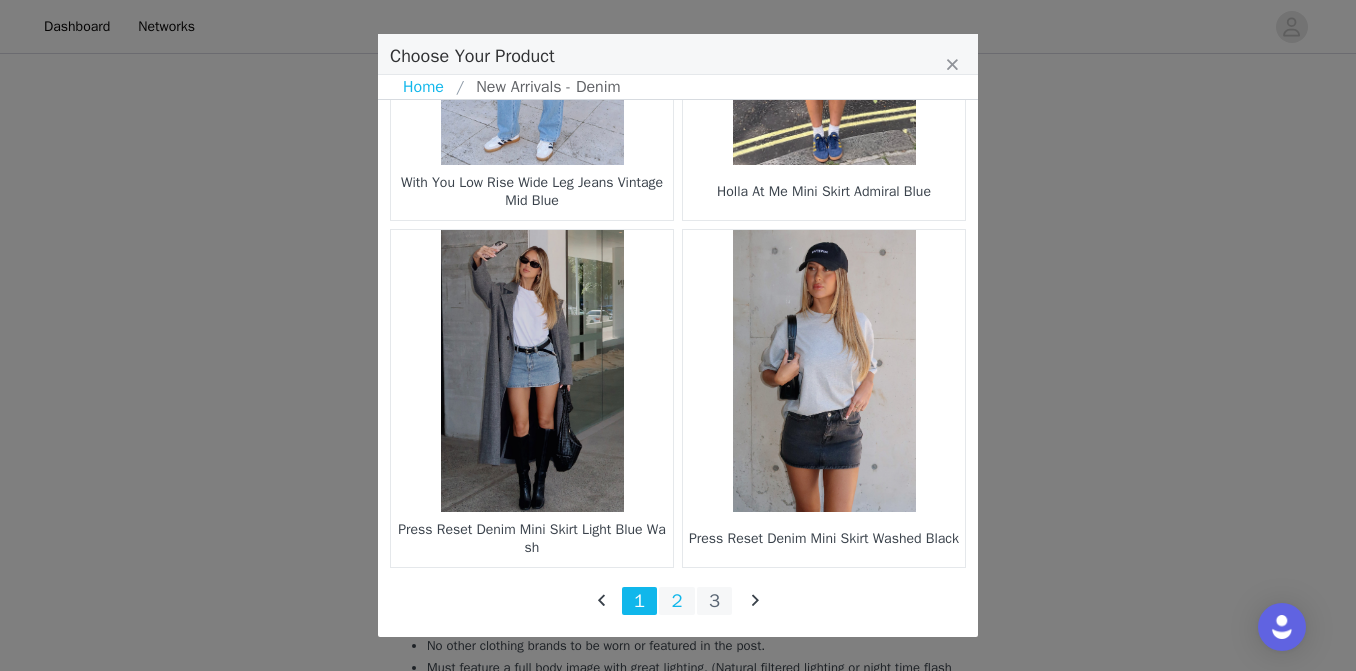 click on "2" at bounding box center (677, 601) 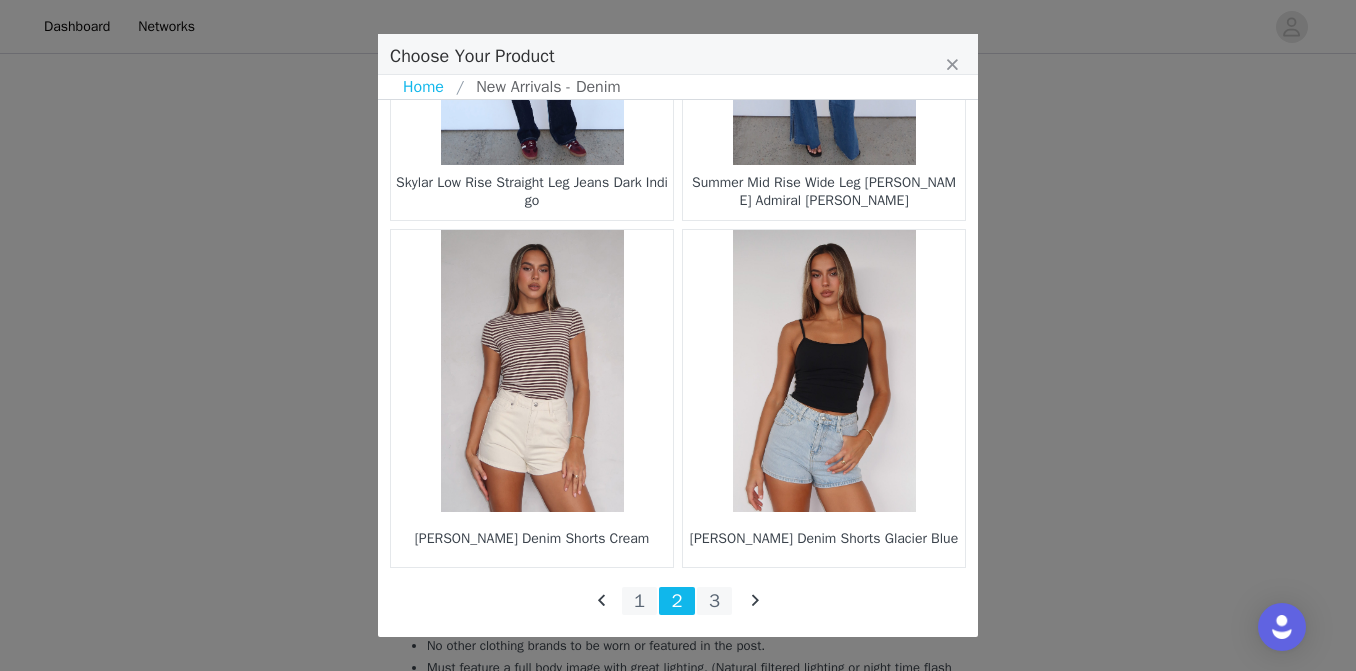 scroll, scrollTop: 3006, scrollLeft: 0, axis: vertical 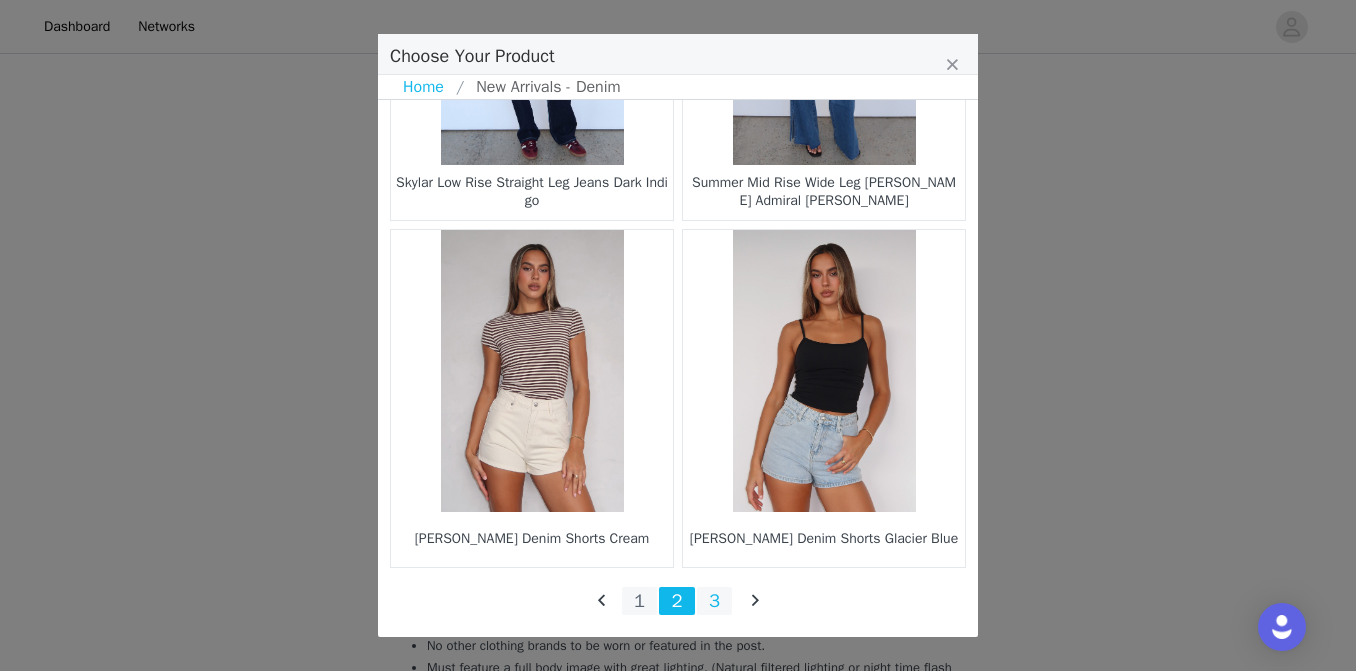 click on "3" at bounding box center (715, 601) 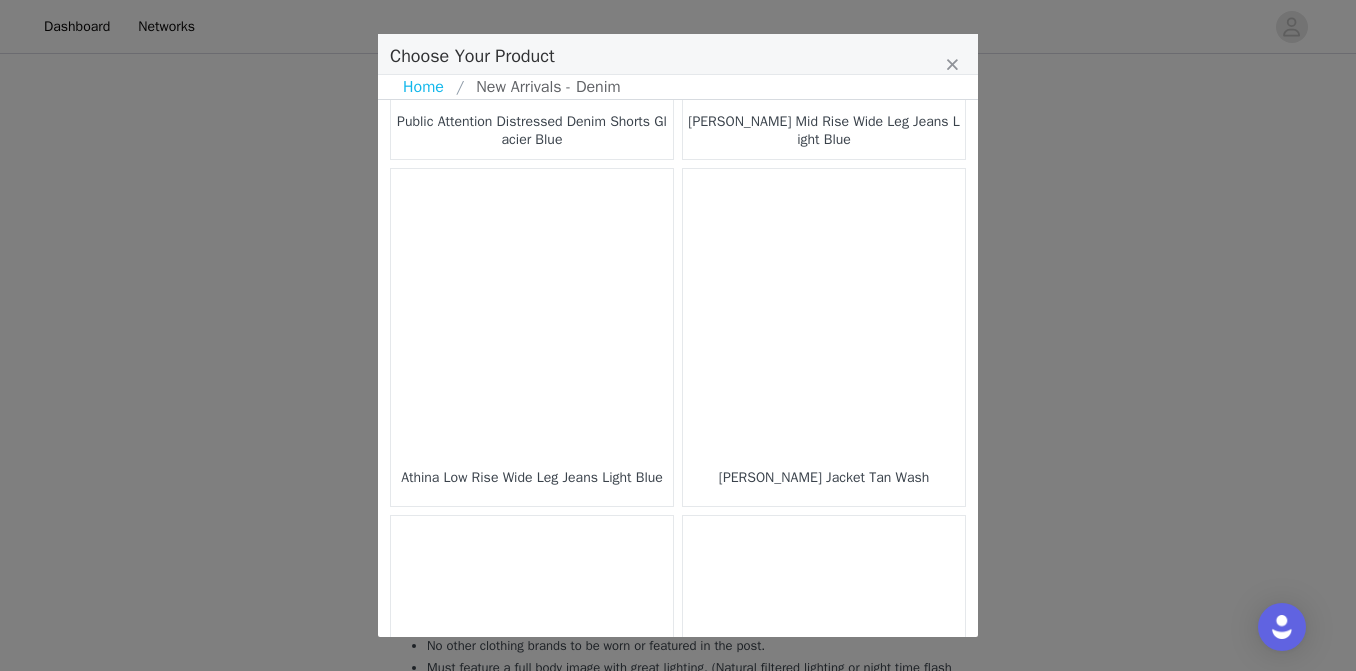 scroll, scrollTop: 1684, scrollLeft: 0, axis: vertical 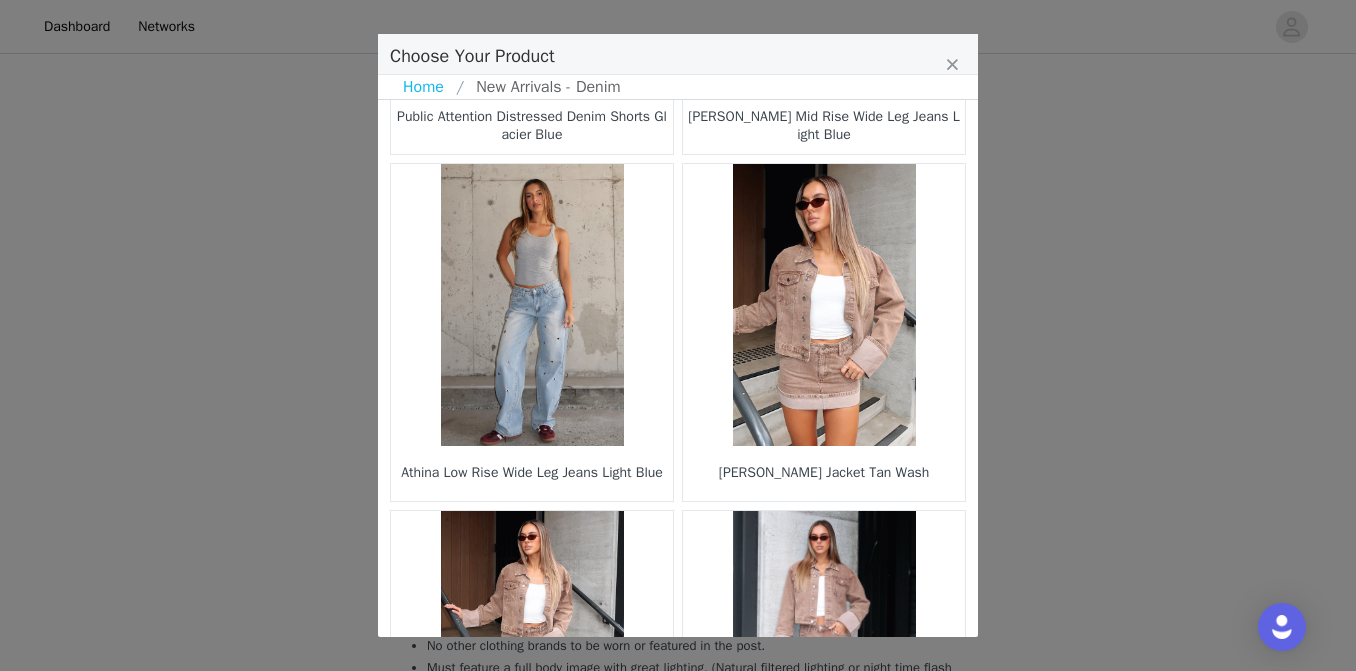 click at bounding box center [532, 305] 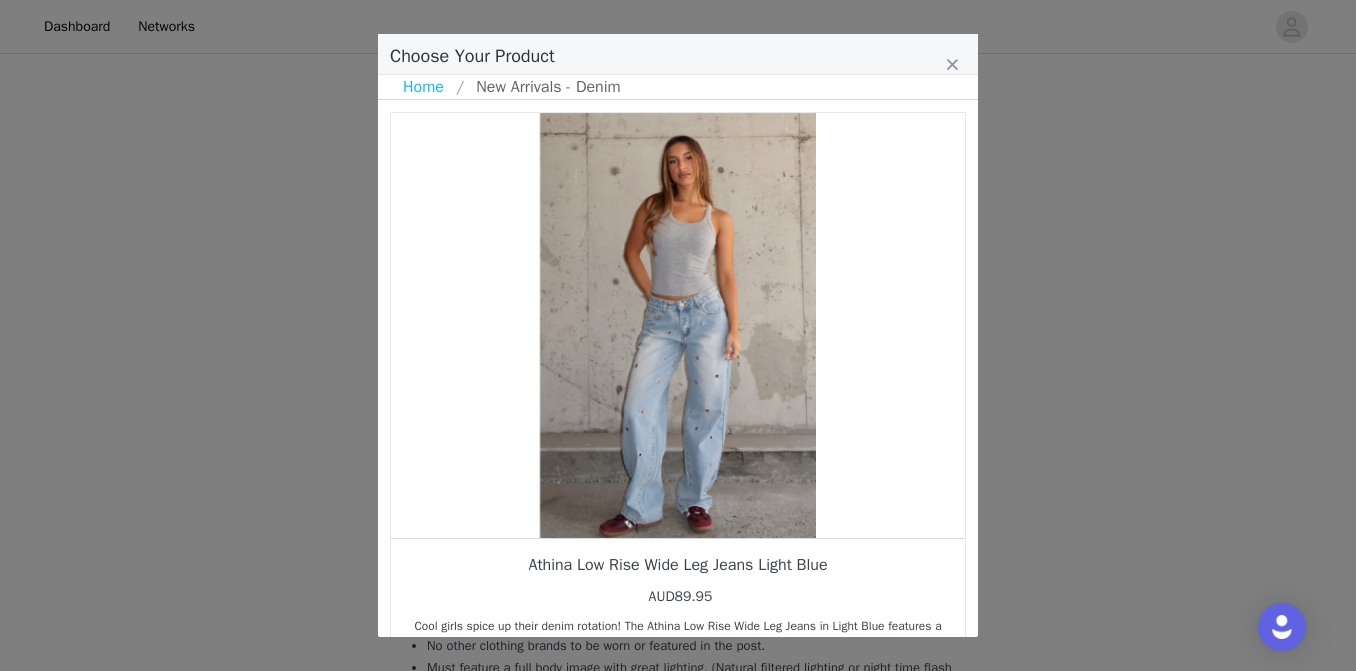 scroll, scrollTop: 0, scrollLeft: 0, axis: both 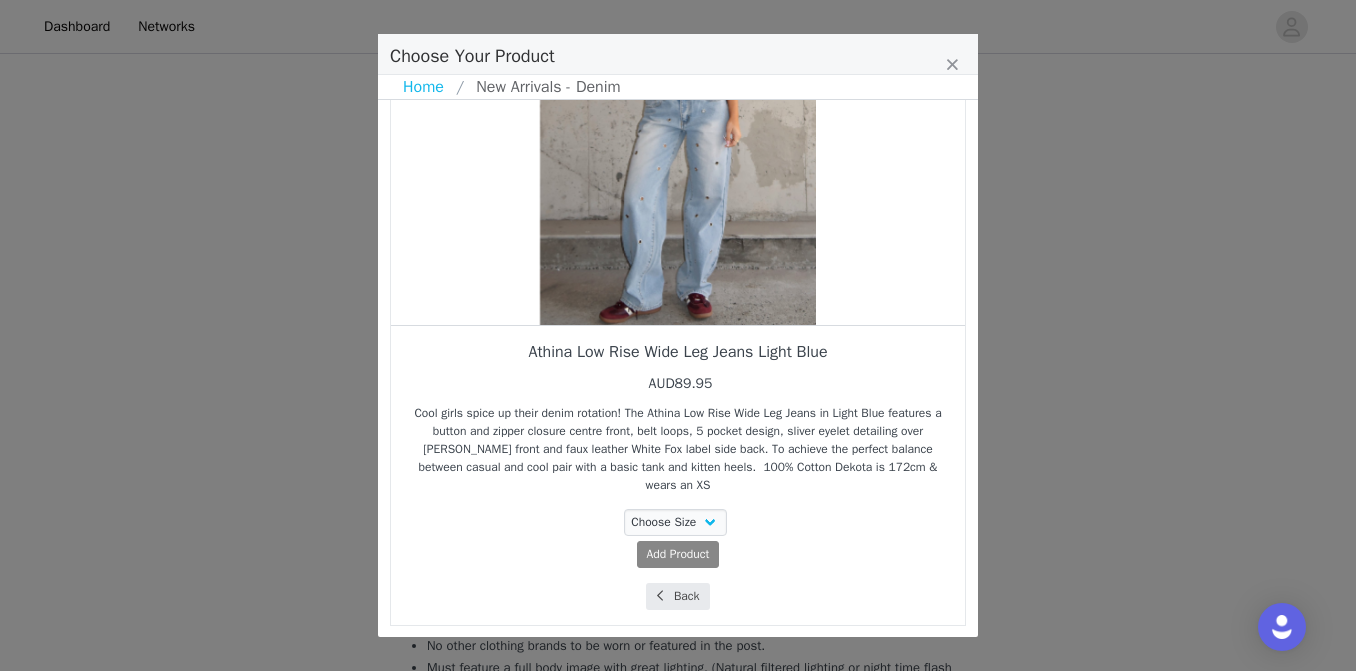 click on "Back" at bounding box center (677, 596) 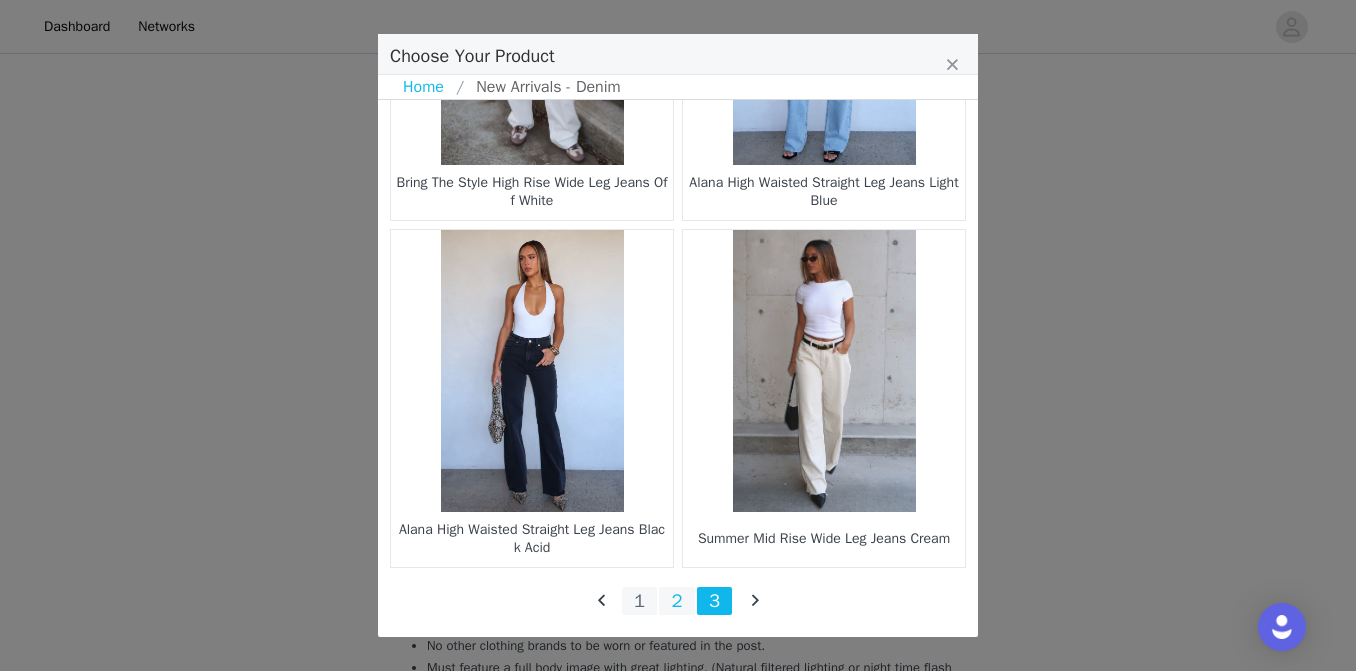 scroll, scrollTop: 2659, scrollLeft: 0, axis: vertical 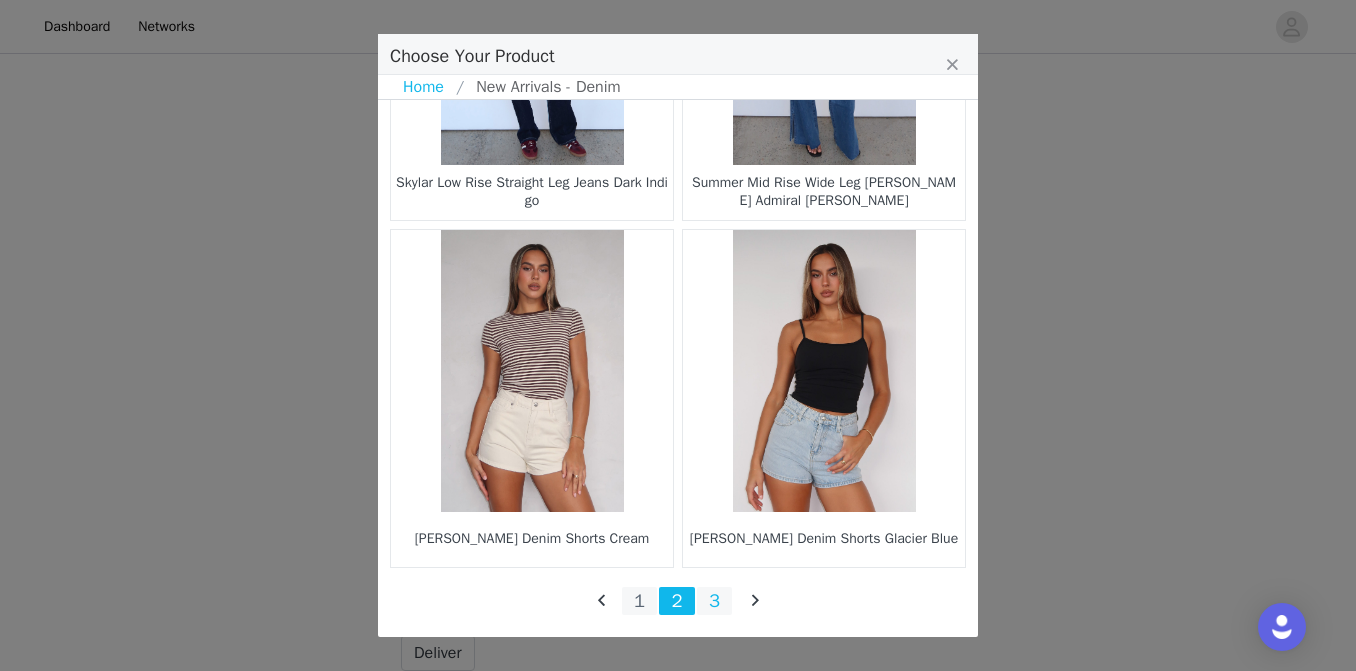 click on "3" at bounding box center (715, 601) 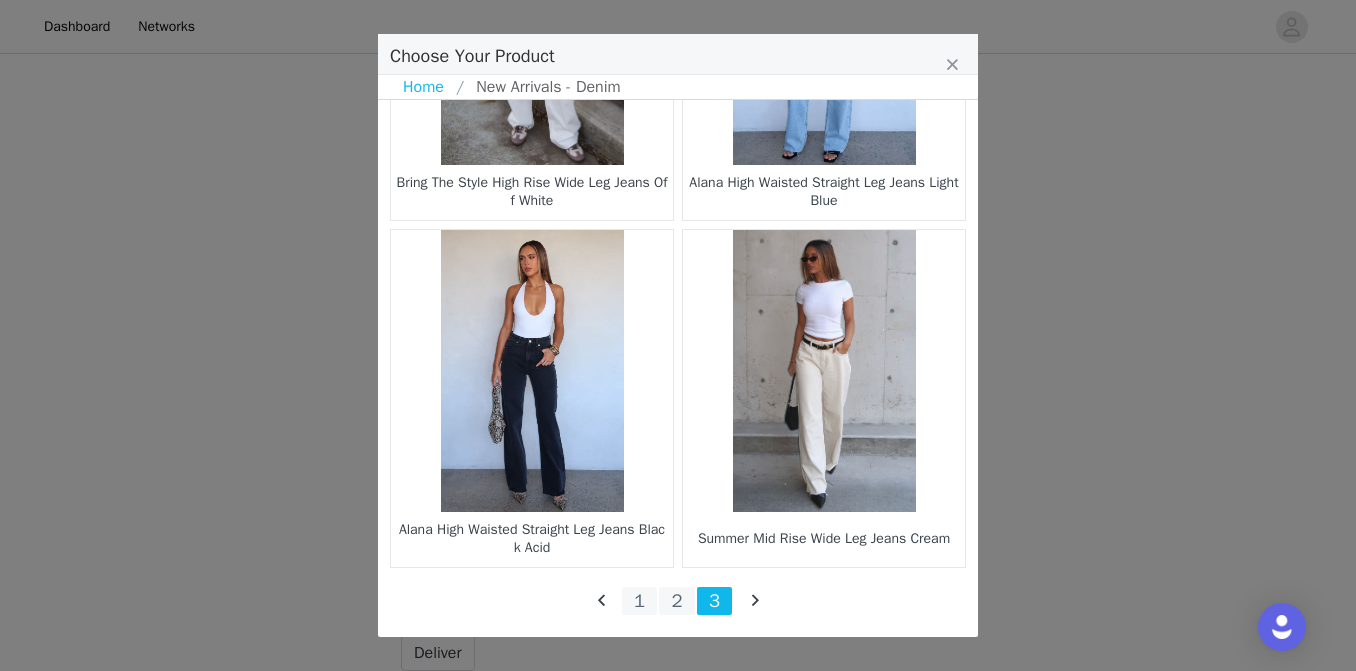 scroll, scrollTop: 2659, scrollLeft: 0, axis: vertical 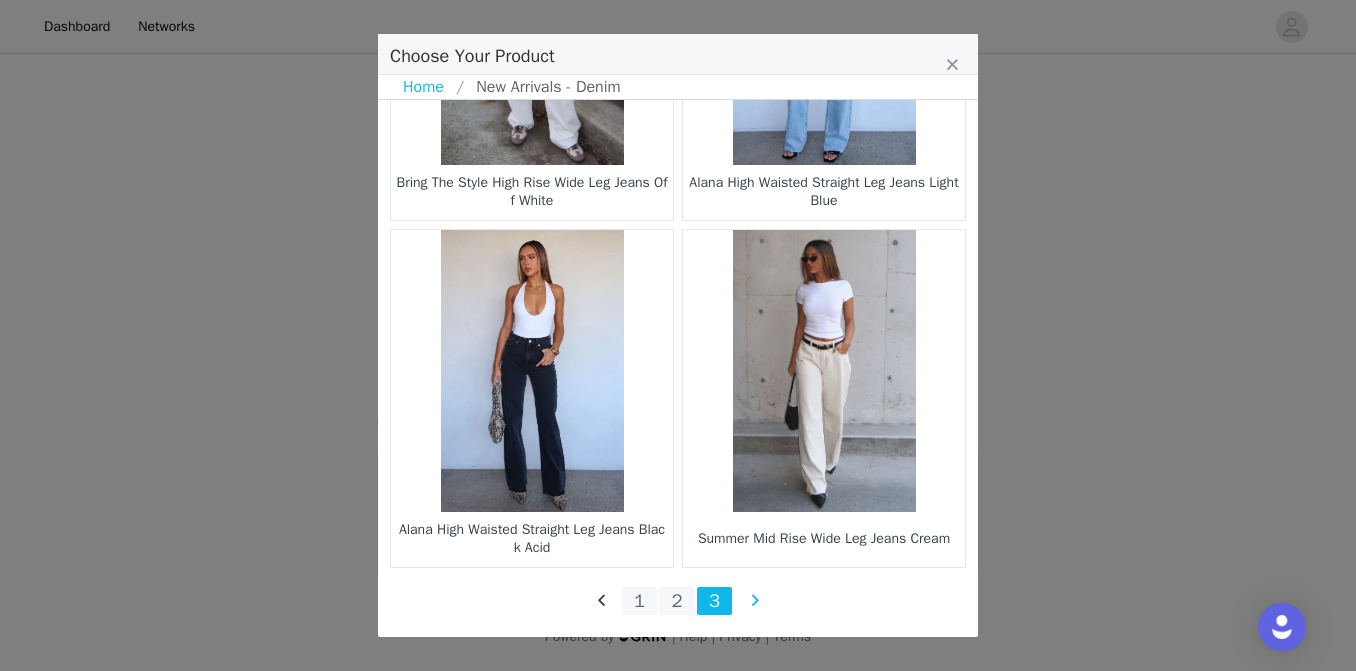 click at bounding box center [755, 600] 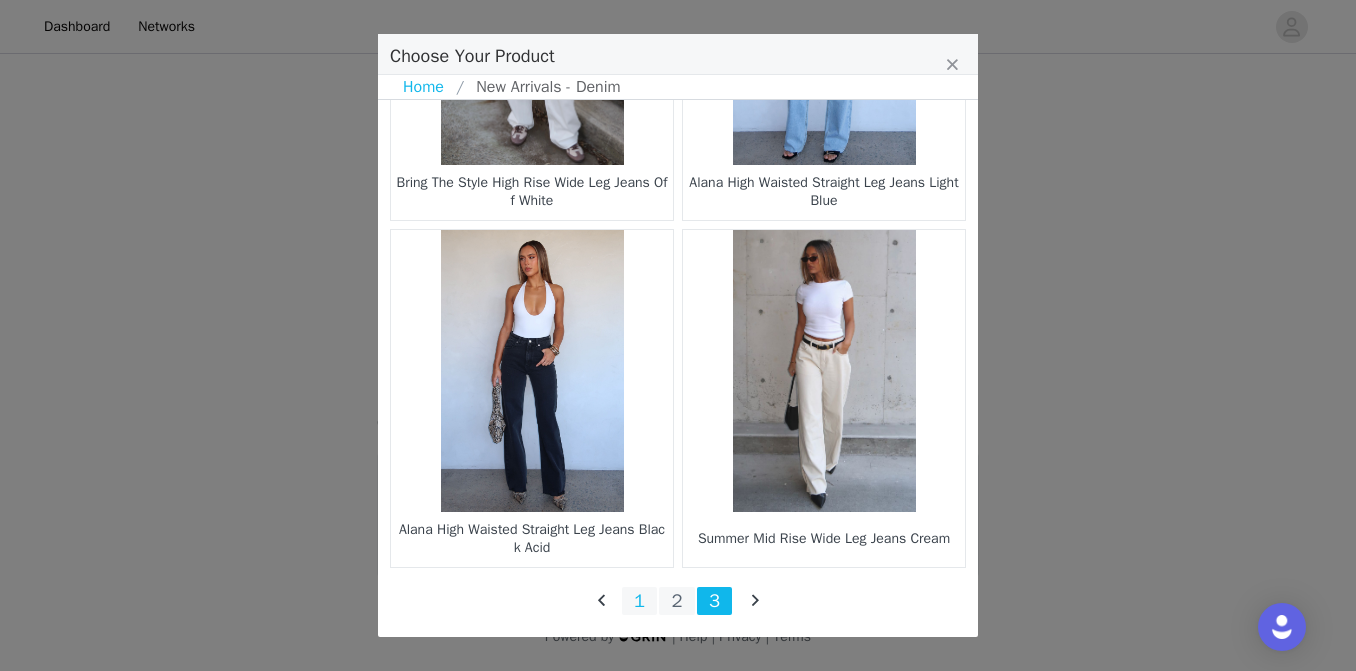 click on "1" at bounding box center [640, 601] 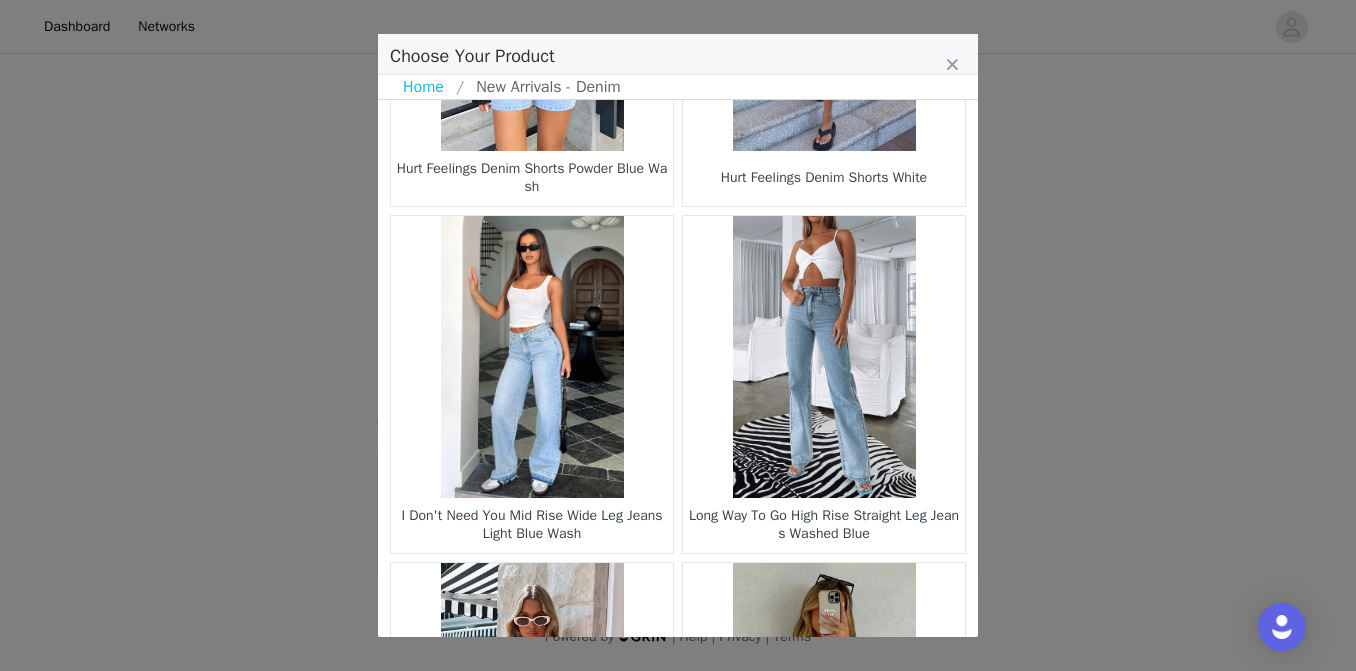 scroll, scrollTop: 1287, scrollLeft: 0, axis: vertical 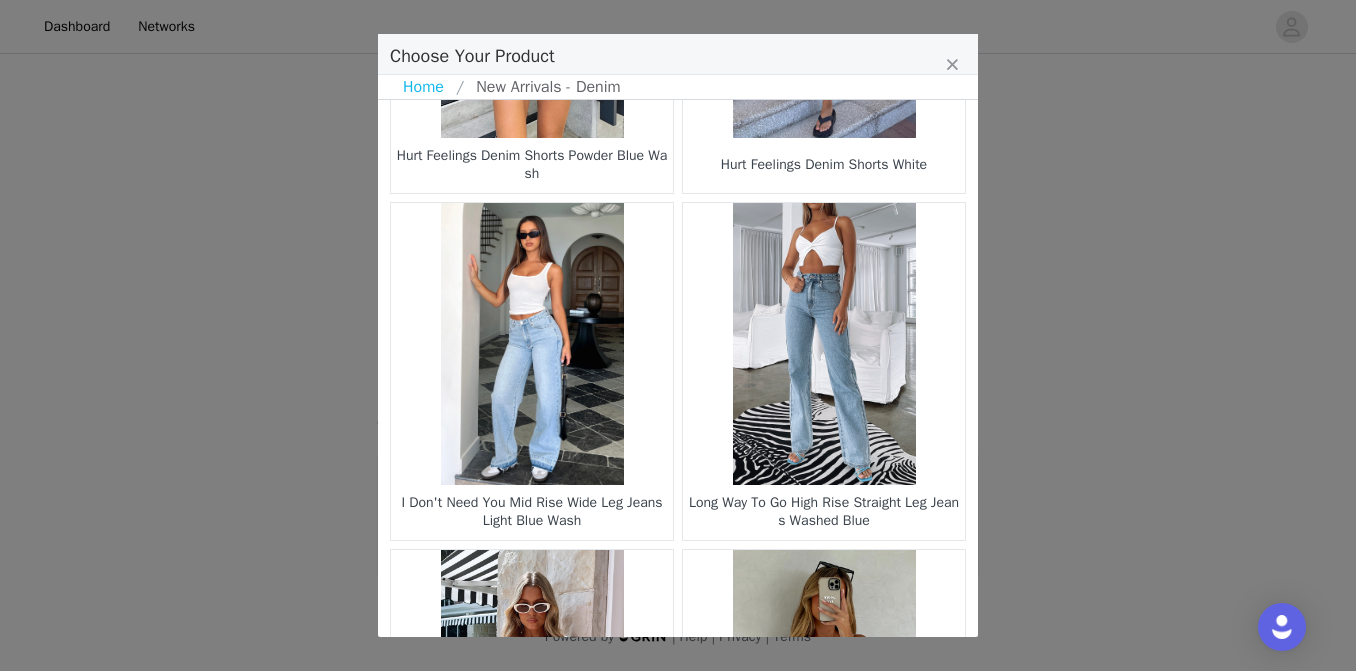 click at bounding box center [824, 344] 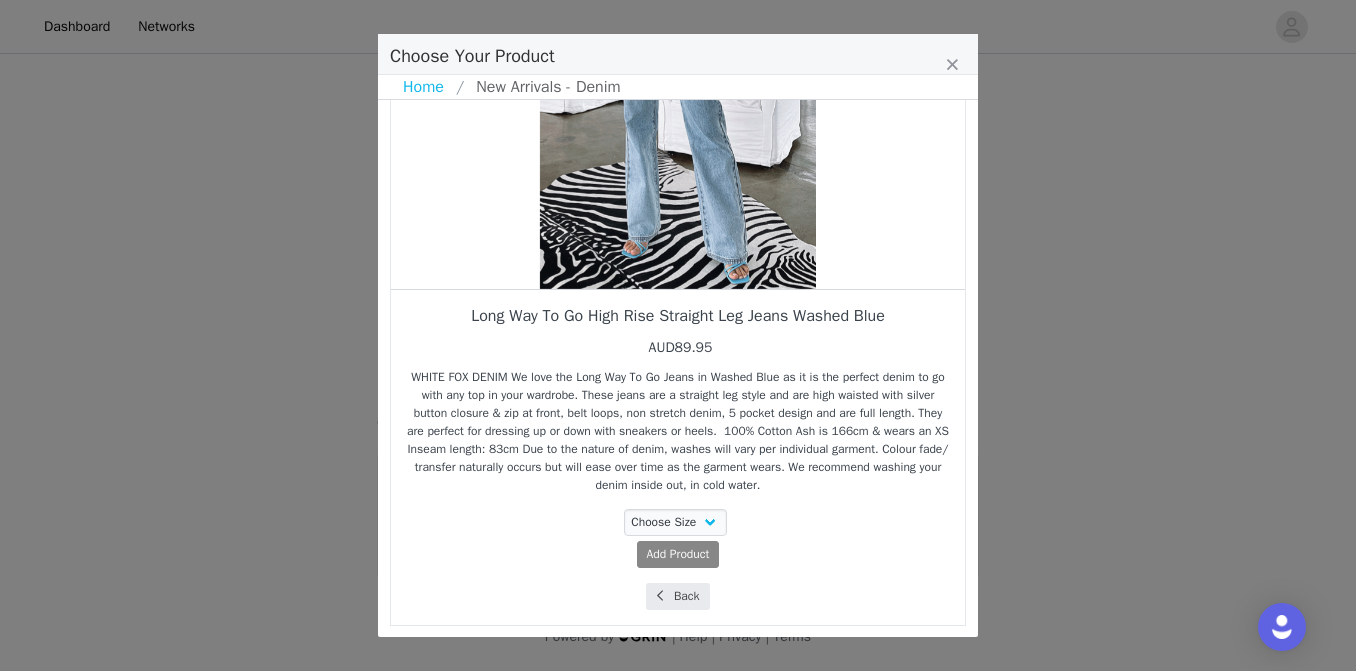 scroll, scrollTop: 249, scrollLeft: 0, axis: vertical 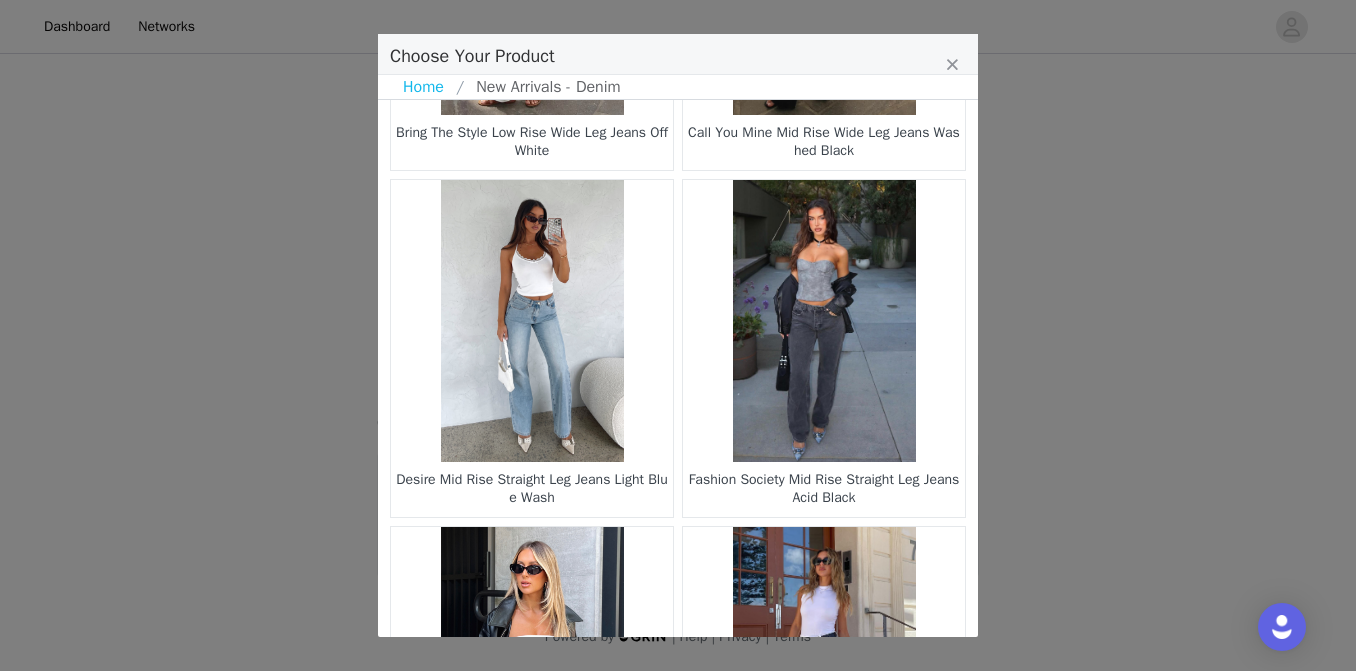 click at bounding box center [824, 321] 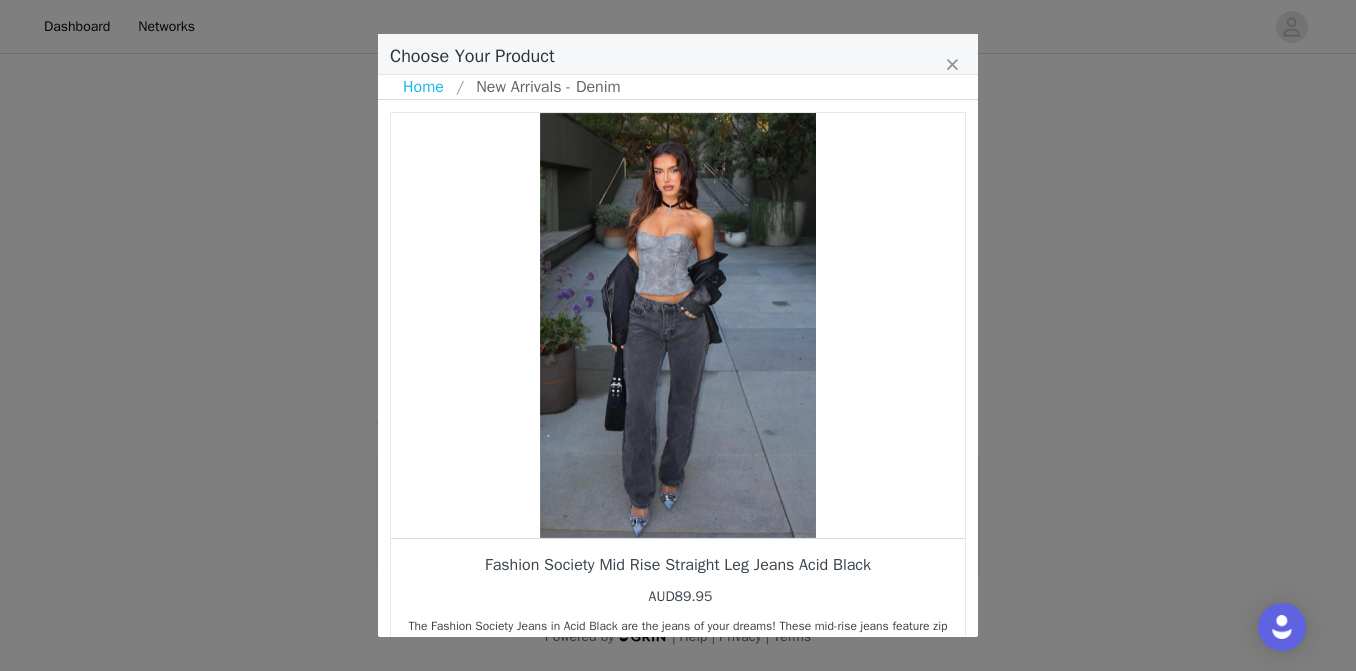 scroll, scrollTop: 0, scrollLeft: 0, axis: both 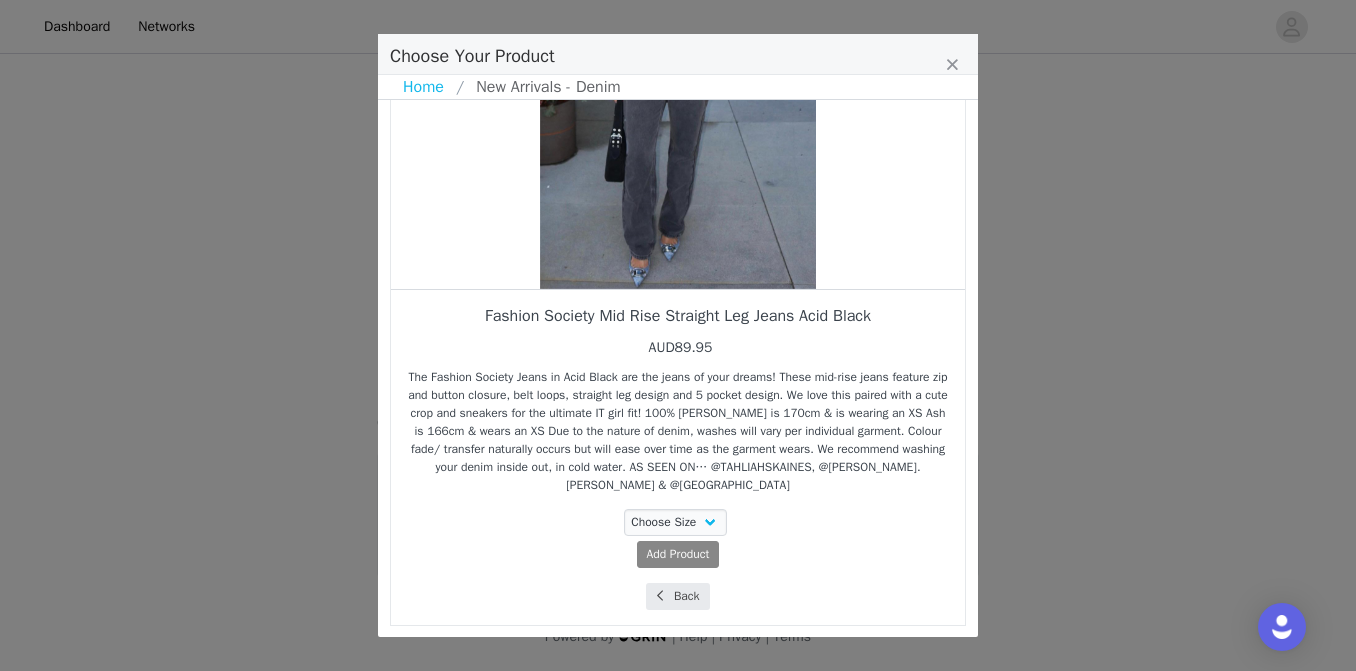 click at bounding box center (660, 596) 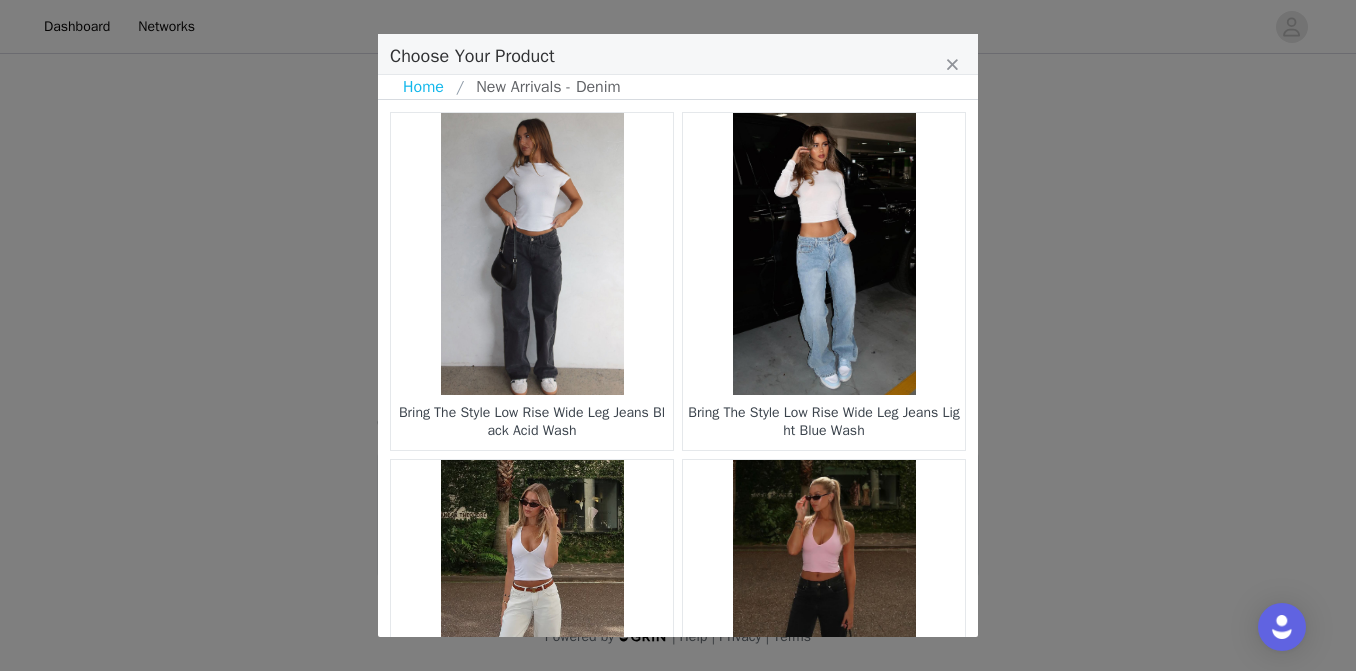 scroll, scrollTop: 0, scrollLeft: 0, axis: both 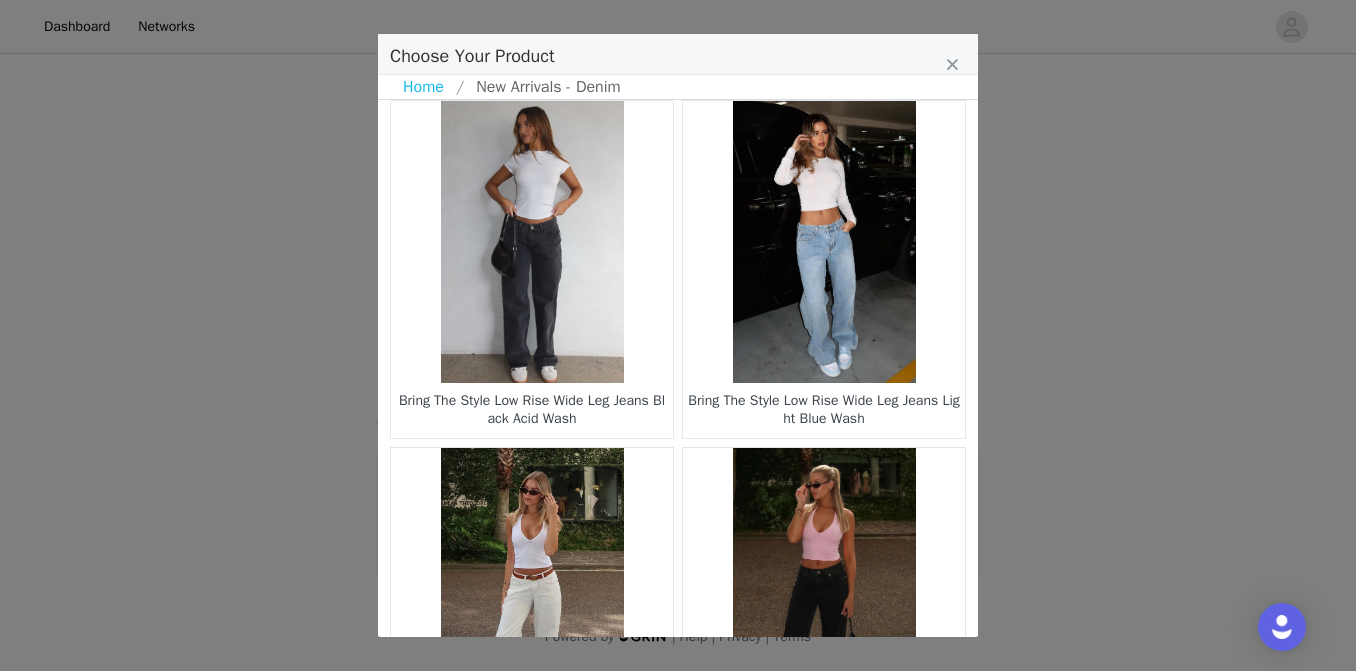 click at bounding box center (824, 242) 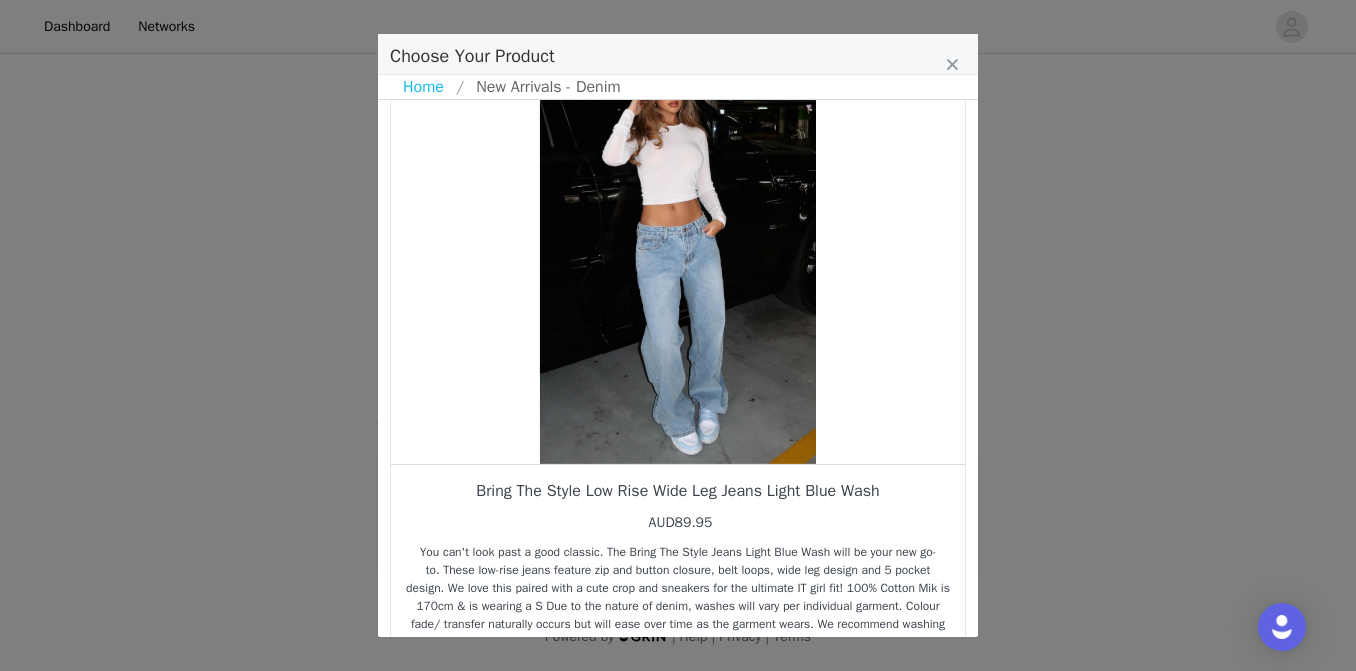 scroll, scrollTop: 186, scrollLeft: 0, axis: vertical 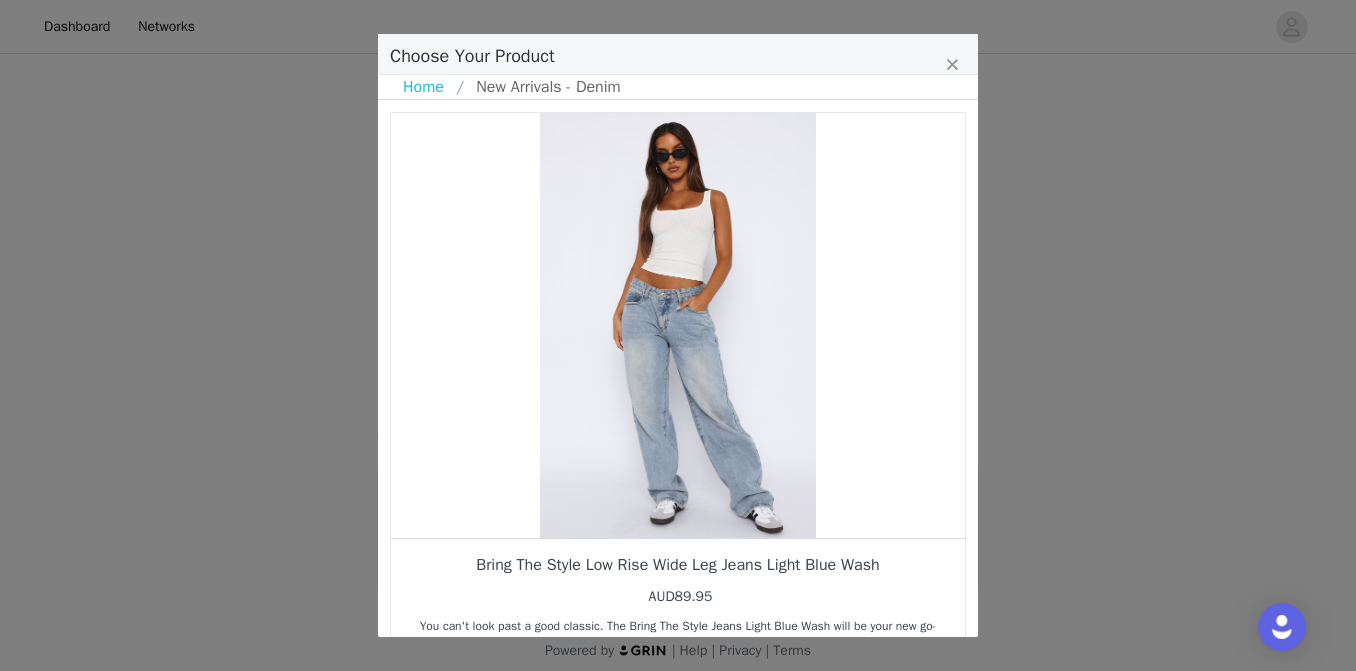click at bounding box center (678, 325) 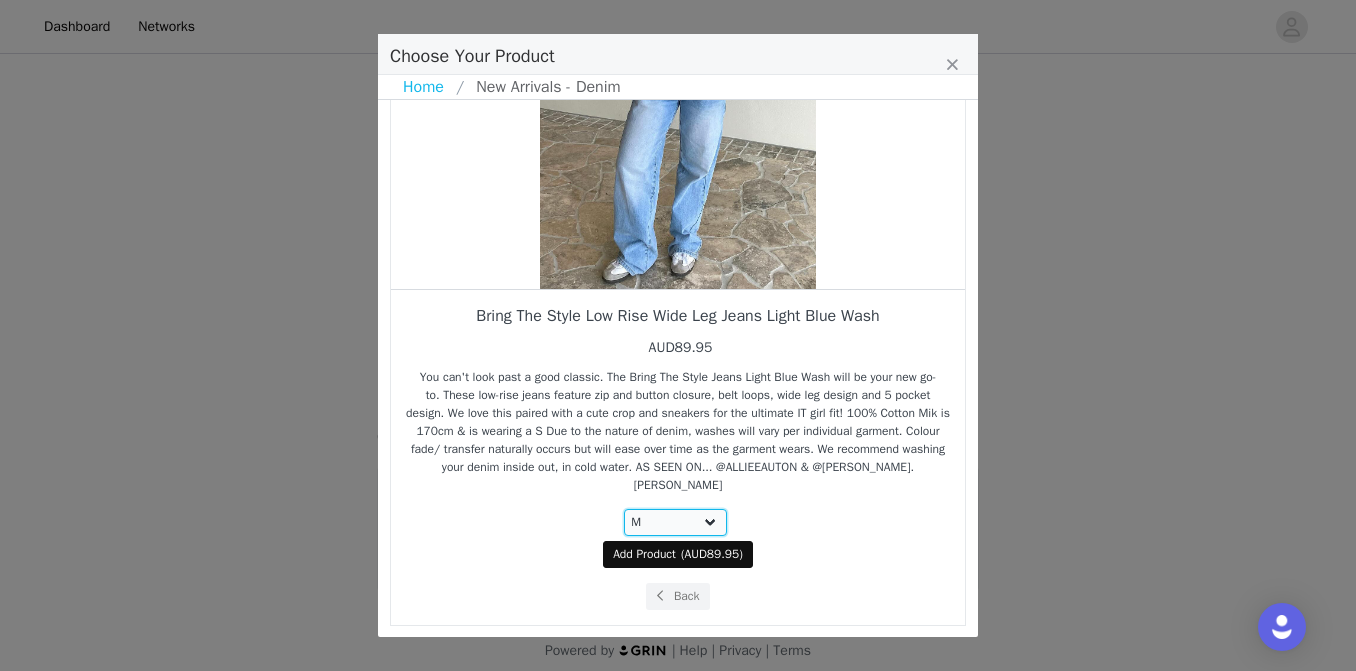 select on "18366046" 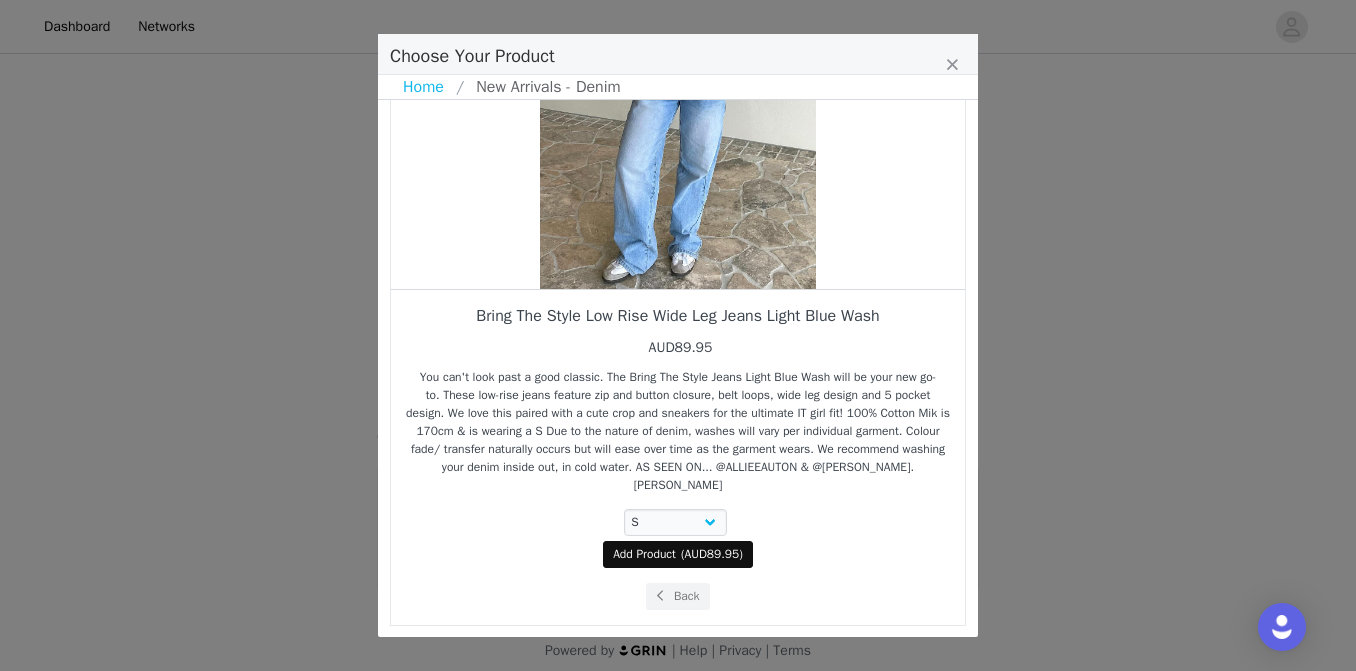 click on "Add Product" at bounding box center [644, 554] 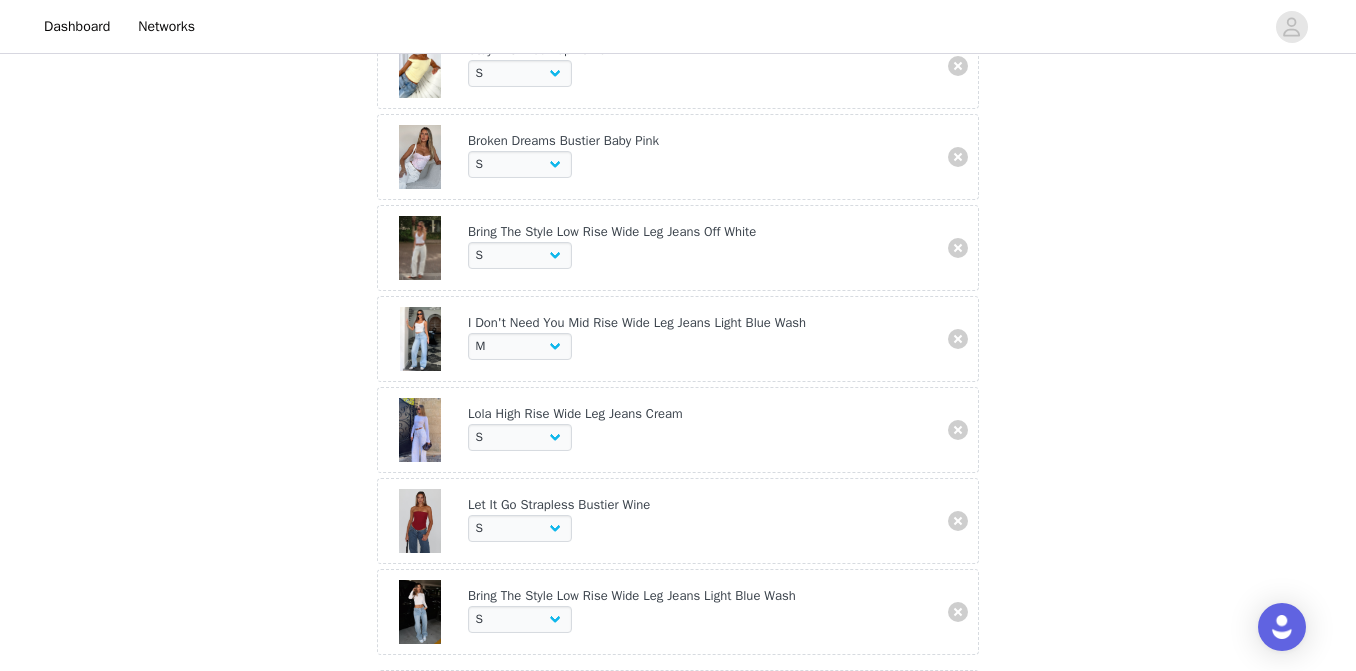 scroll, scrollTop: 463, scrollLeft: 0, axis: vertical 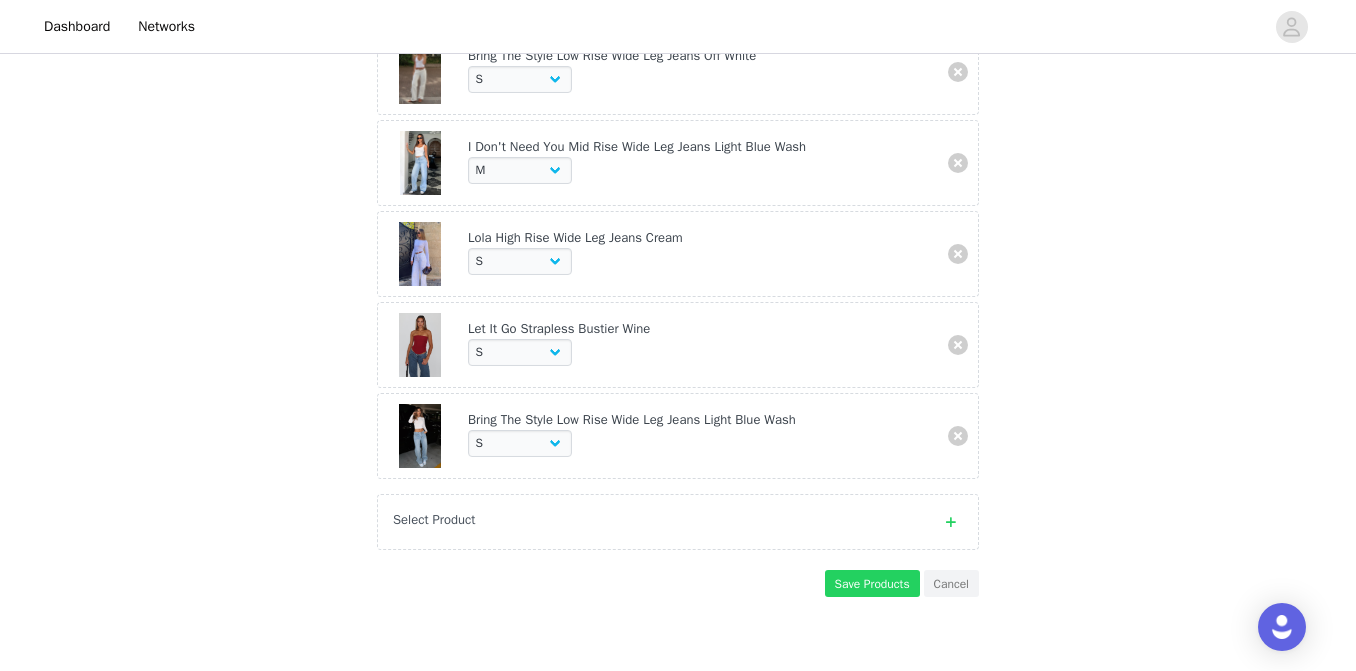 click on "Select Product" at bounding box center (658, 520) 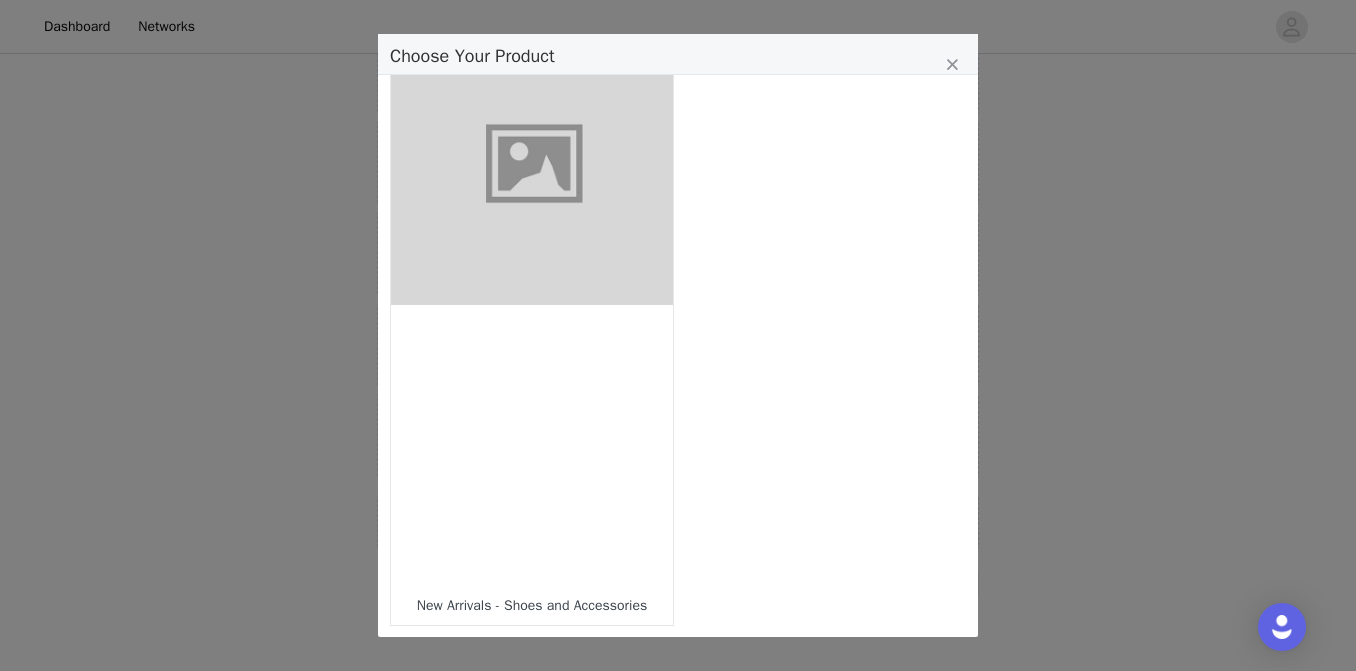 scroll, scrollTop: 1901, scrollLeft: 0, axis: vertical 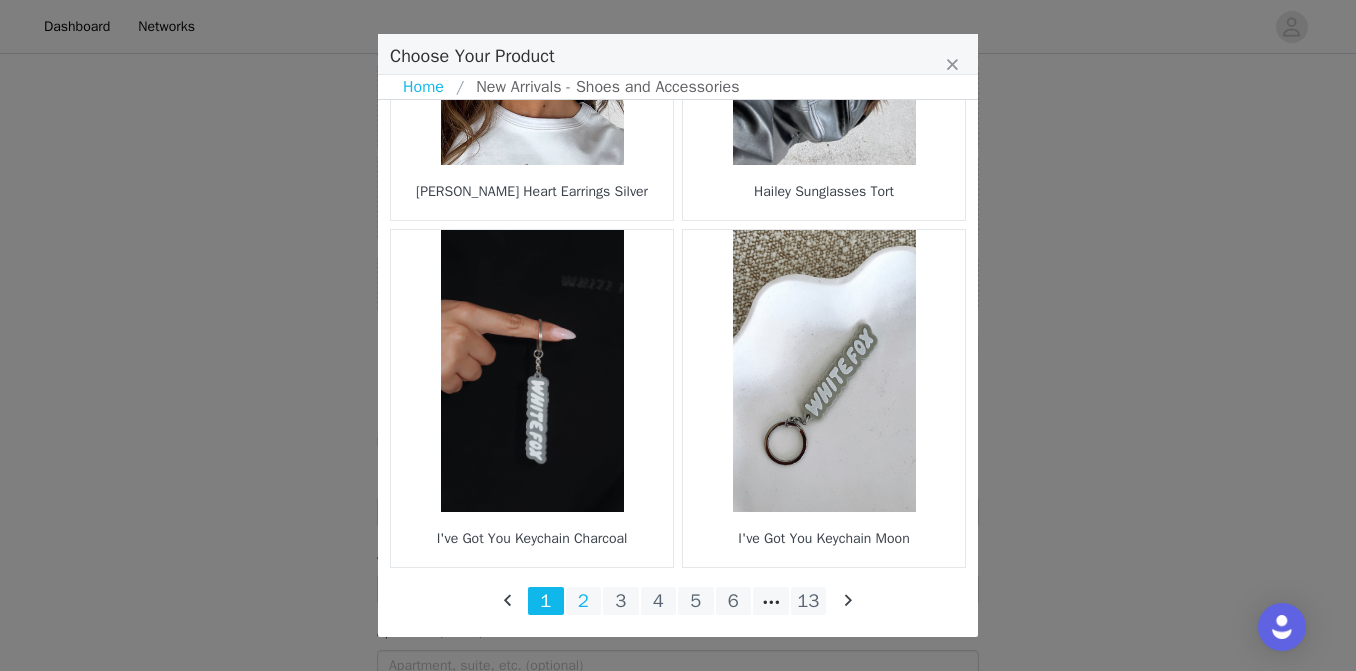 click on "2" at bounding box center (584, 601) 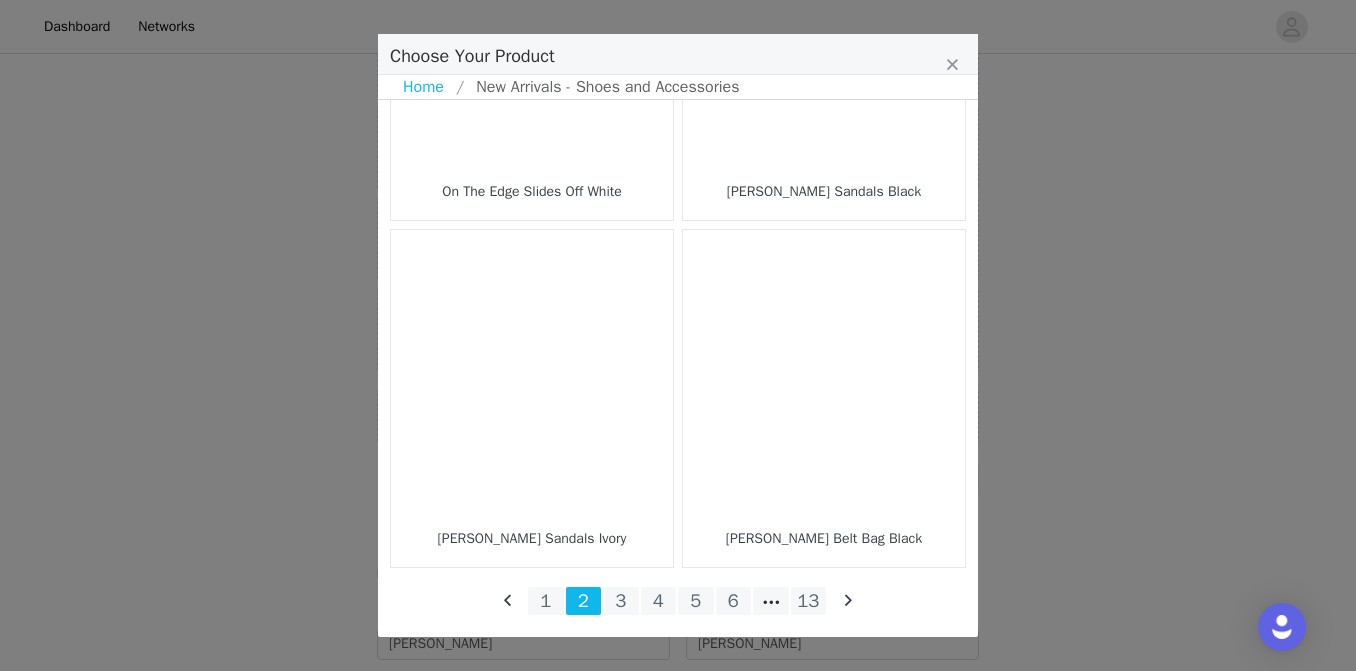 scroll, scrollTop: 390, scrollLeft: 0, axis: vertical 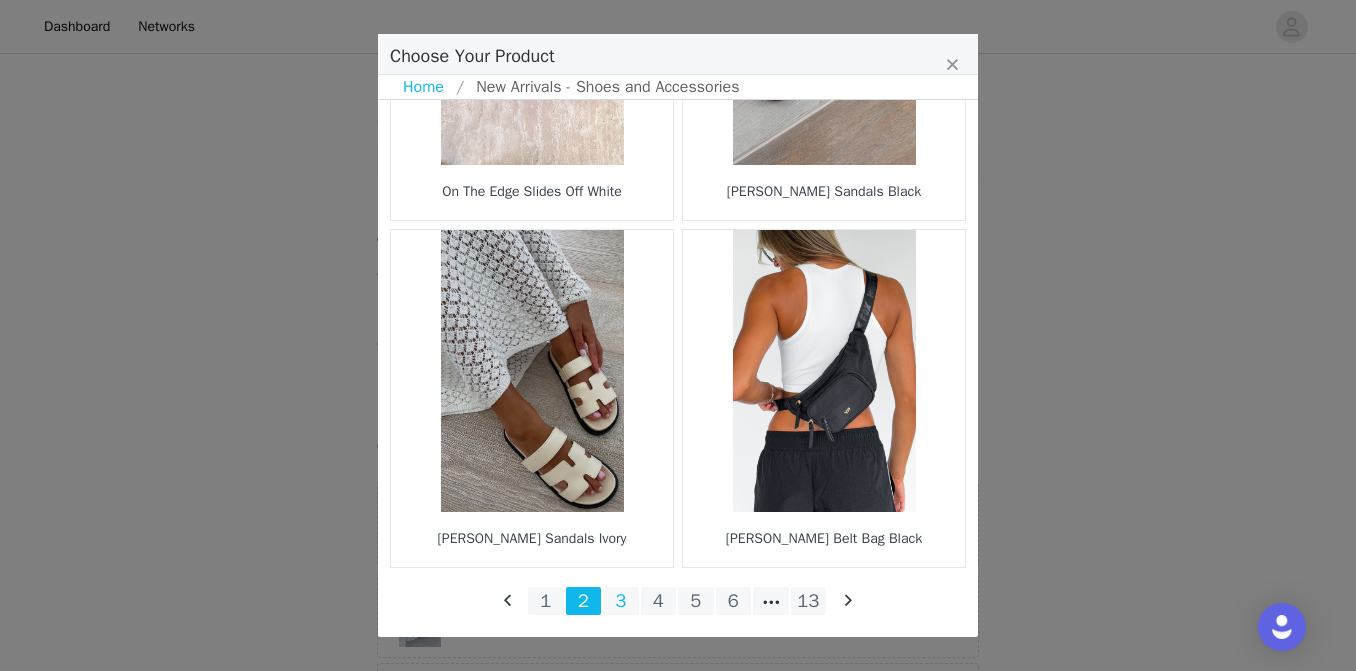 click on "3" at bounding box center (621, 601) 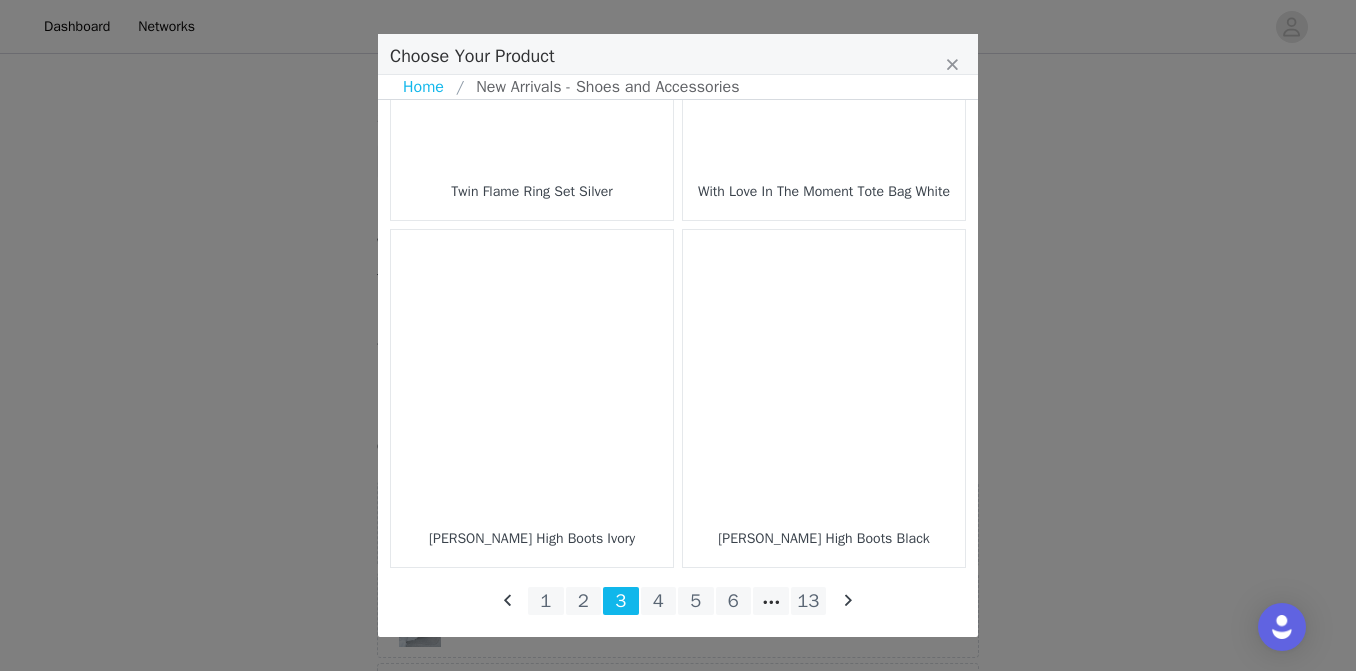 scroll, scrollTop: 3006, scrollLeft: 0, axis: vertical 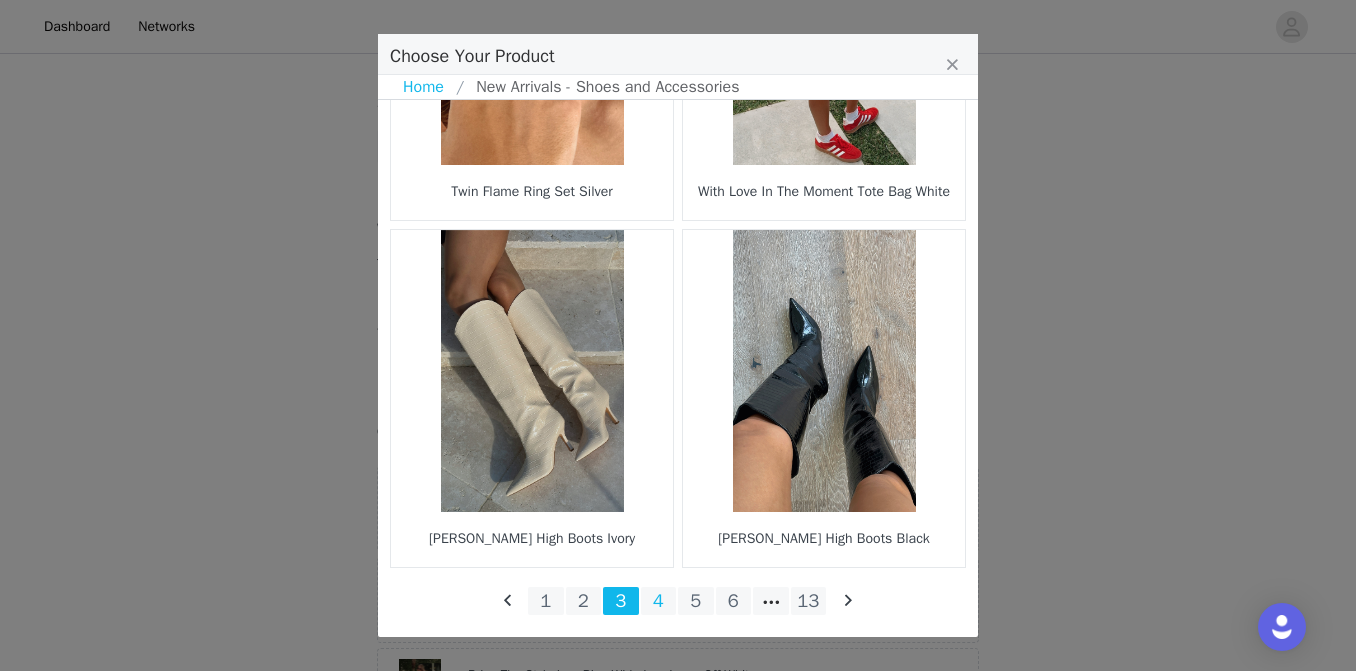 click on "4" at bounding box center (659, 601) 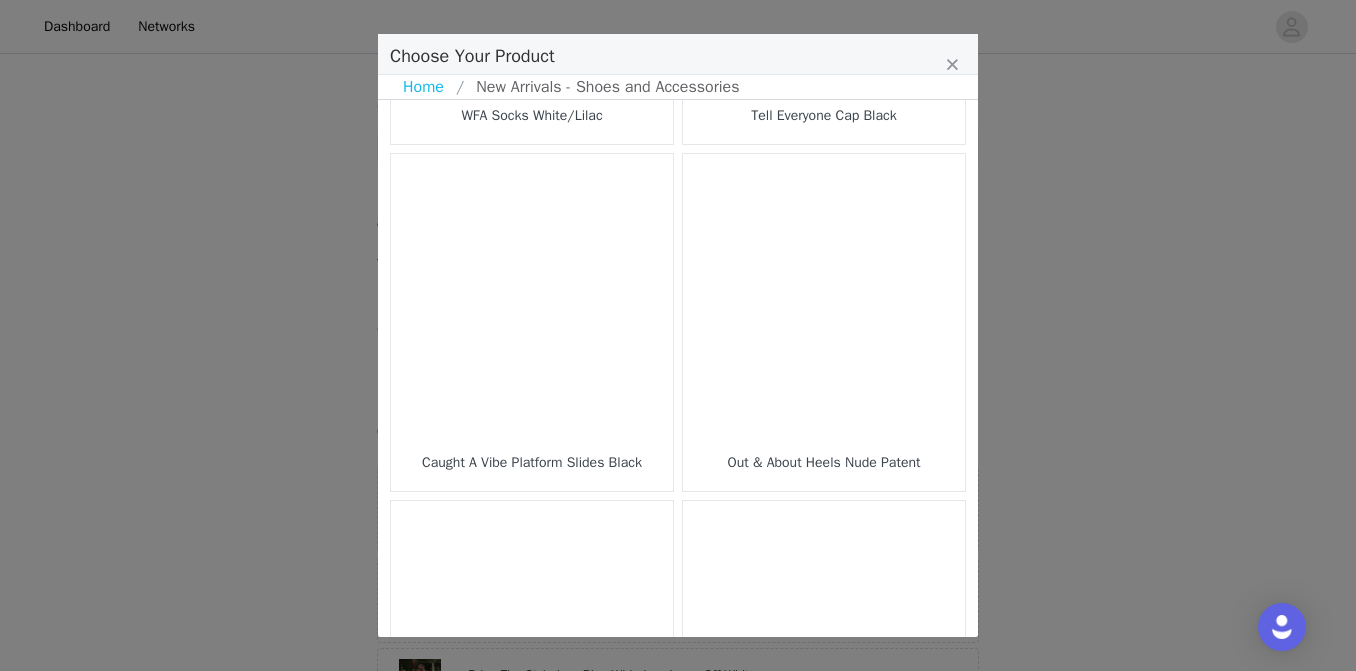 scroll, scrollTop: 2393, scrollLeft: 0, axis: vertical 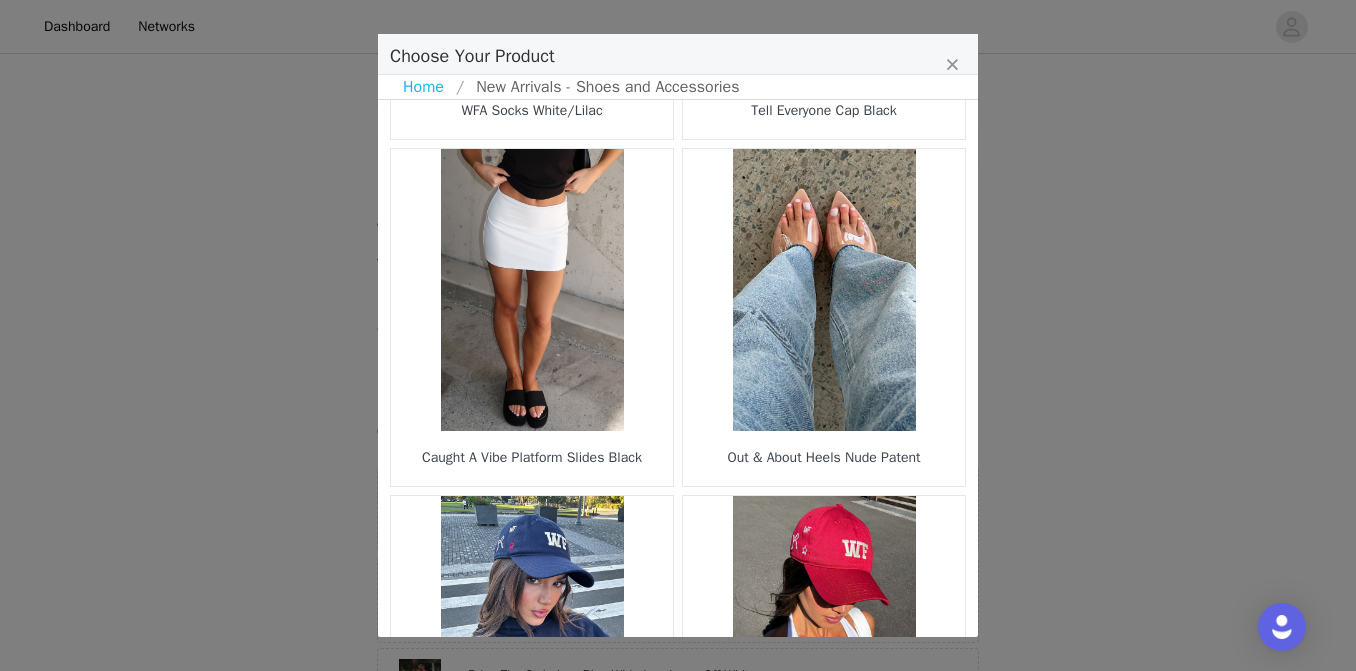 click at bounding box center [824, 290] 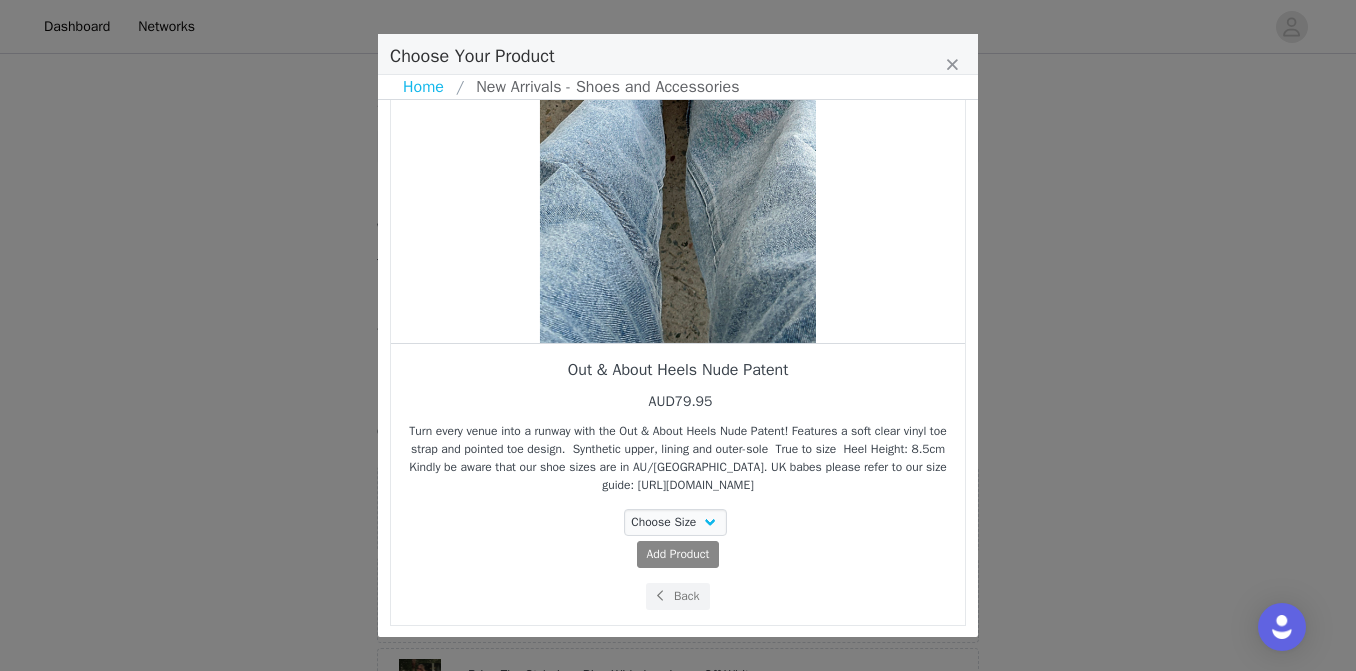 scroll, scrollTop: 195, scrollLeft: 0, axis: vertical 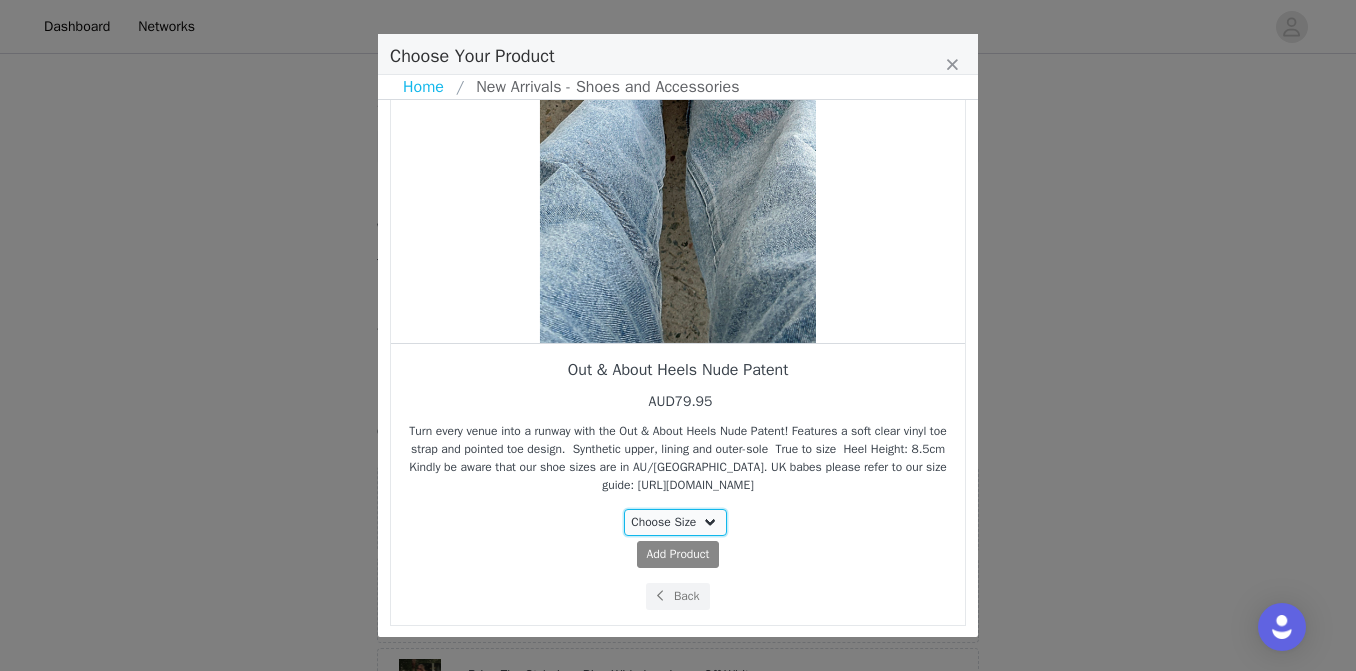 select on "24201186" 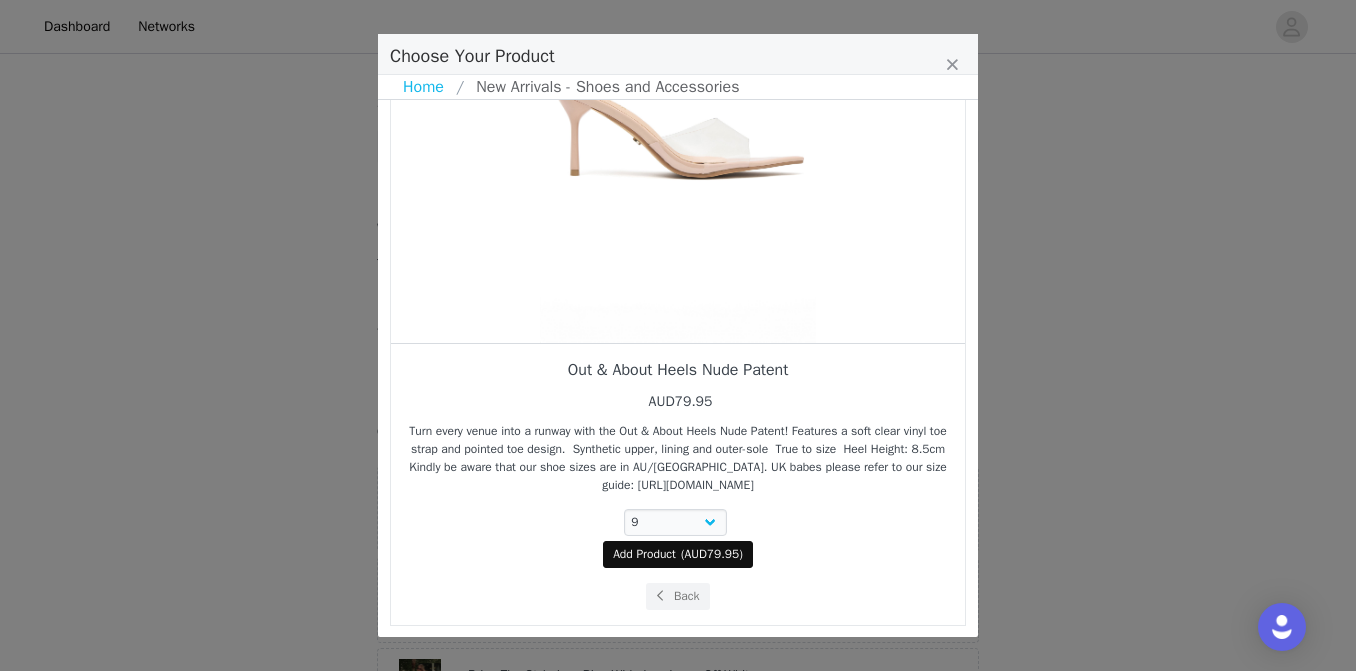 click on "Add Product" at bounding box center (644, 554) 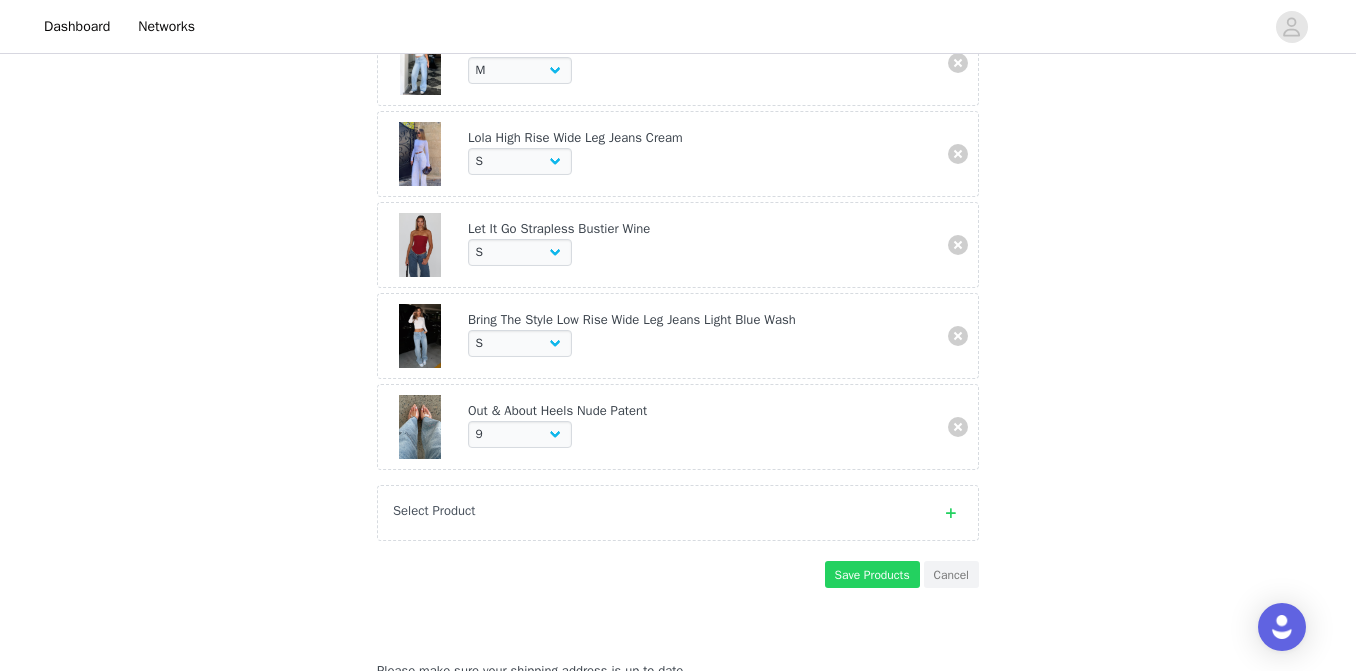 scroll, scrollTop: 738, scrollLeft: 0, axis: vertical 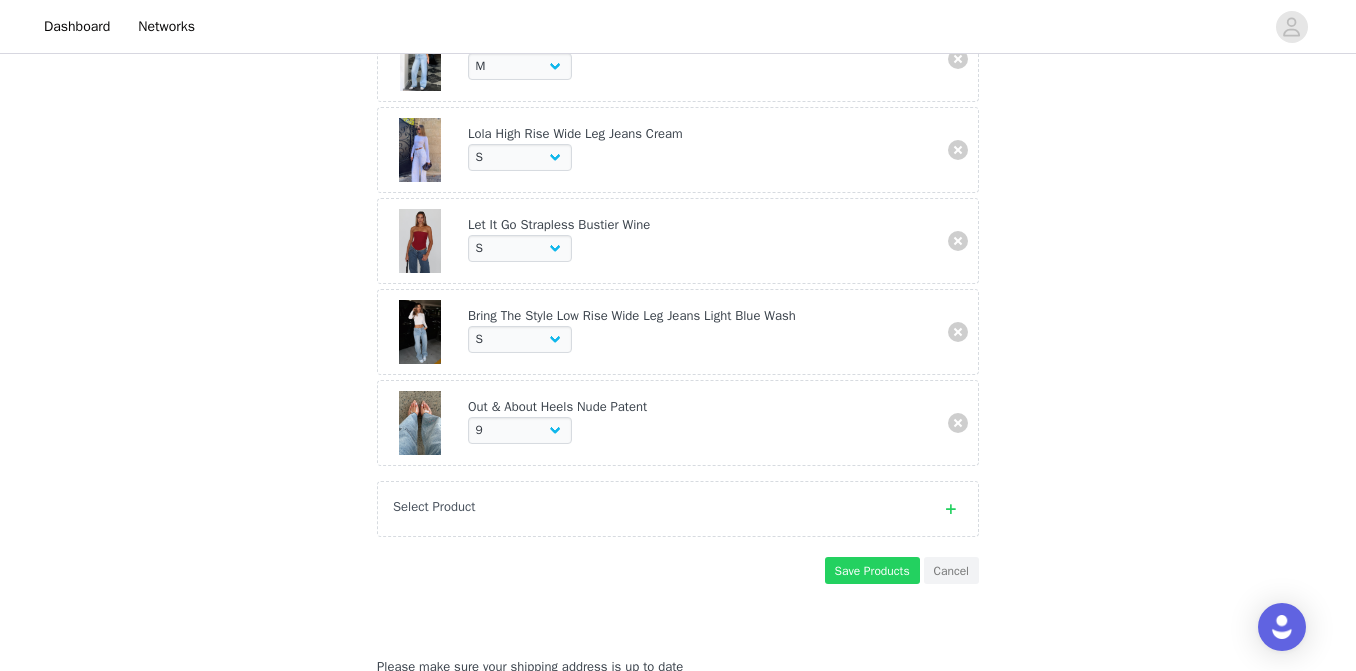 click on "Select Product" at bounding box center [658, 507] 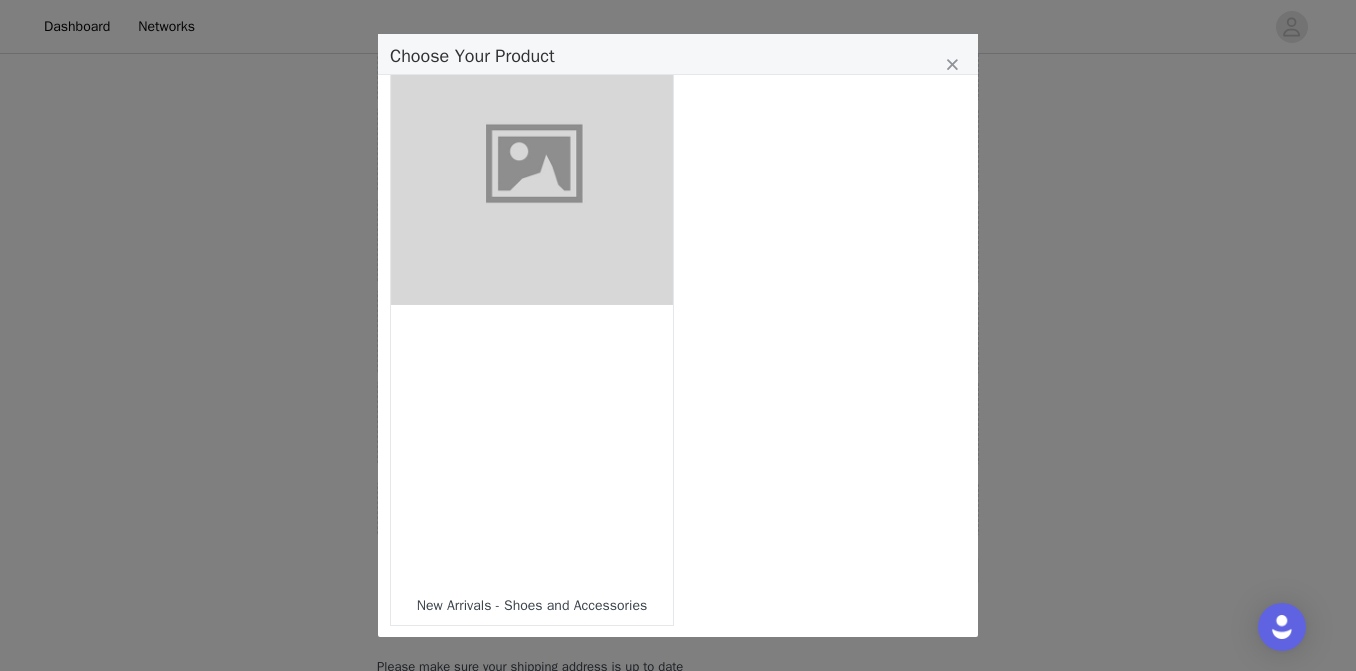 scroll, scrollTop: 1901, scrollLeft: 0, axis: vertical 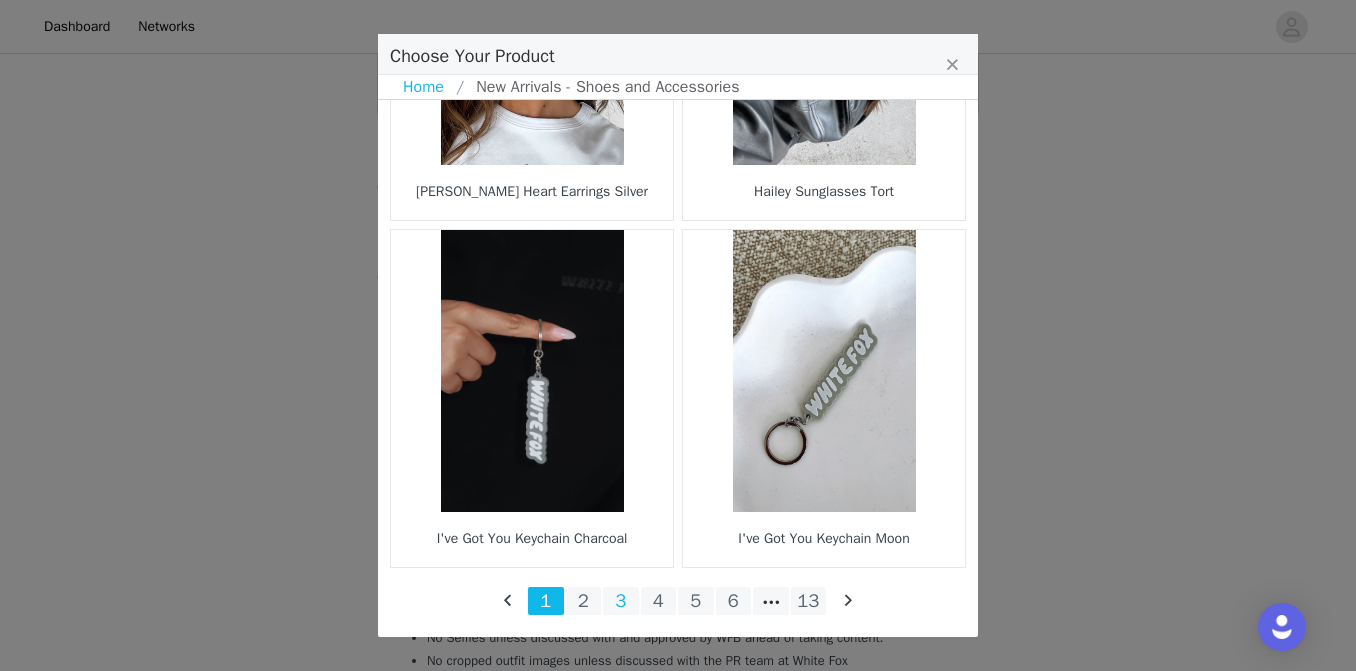 click on "3" at bounding box center [621, 601] 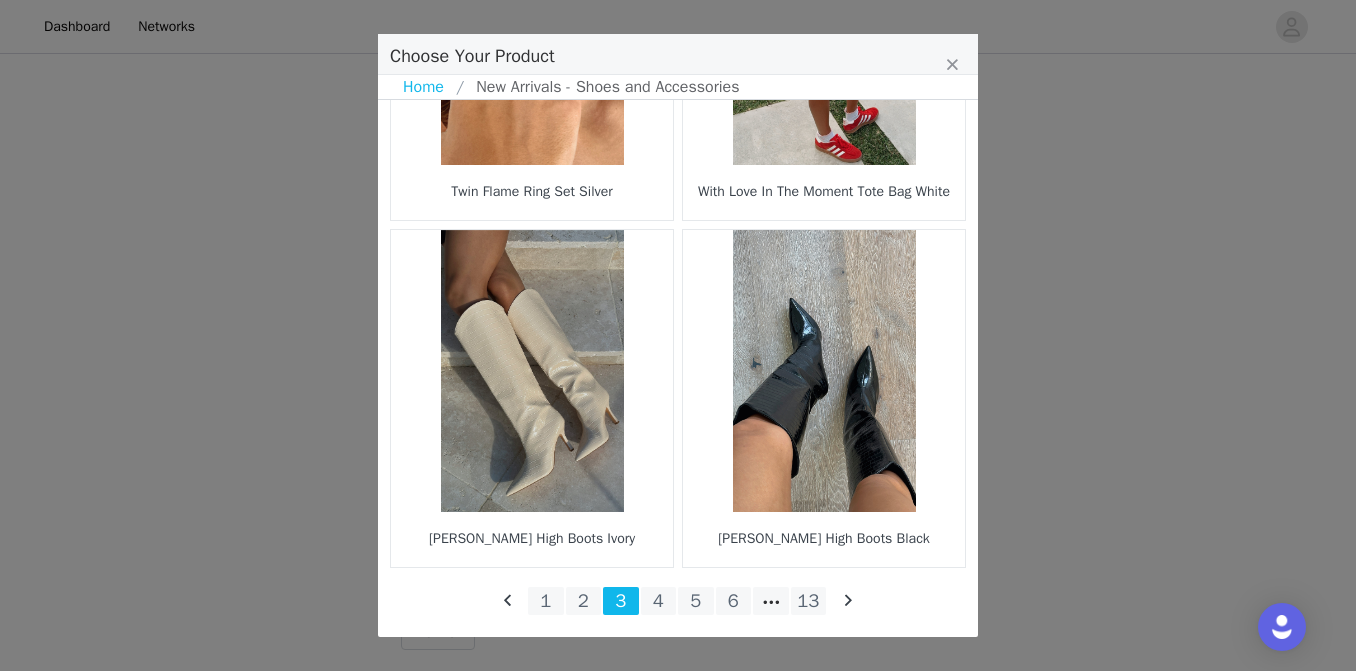 scroll, scrollTop: 3506, scrollLeft: 0, axis: vertical 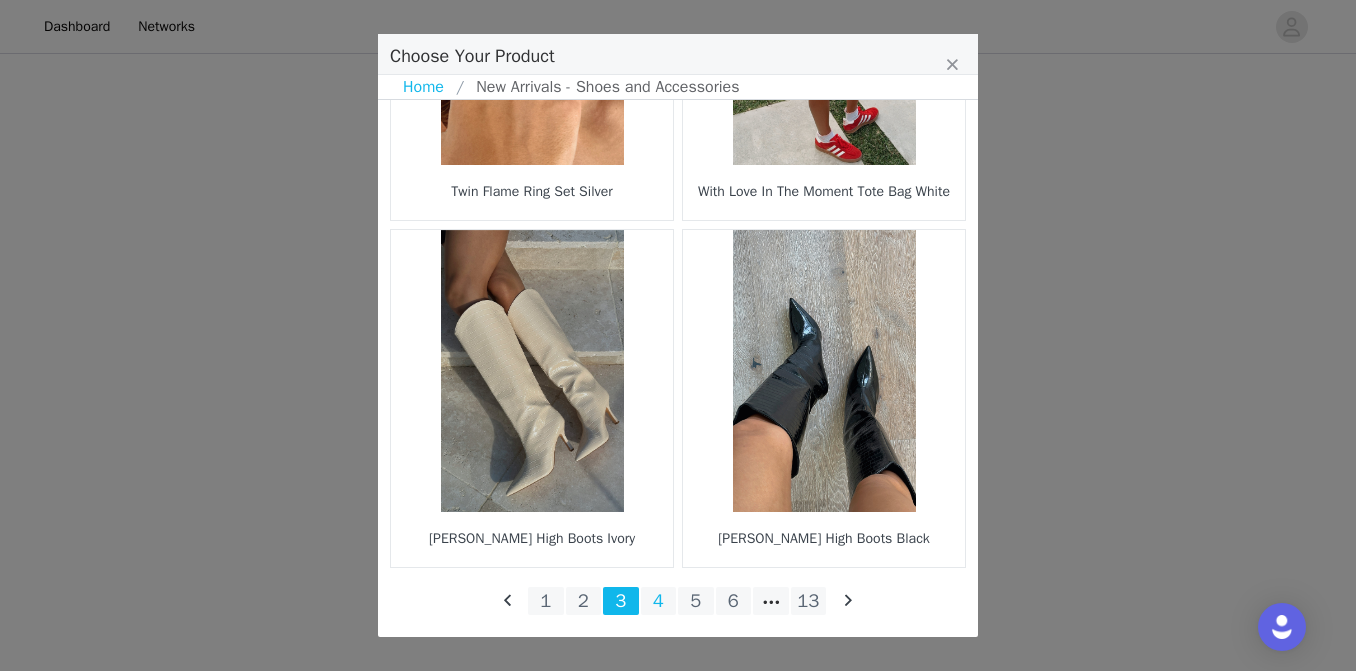 click on "4" at bounding box center [659, 601] 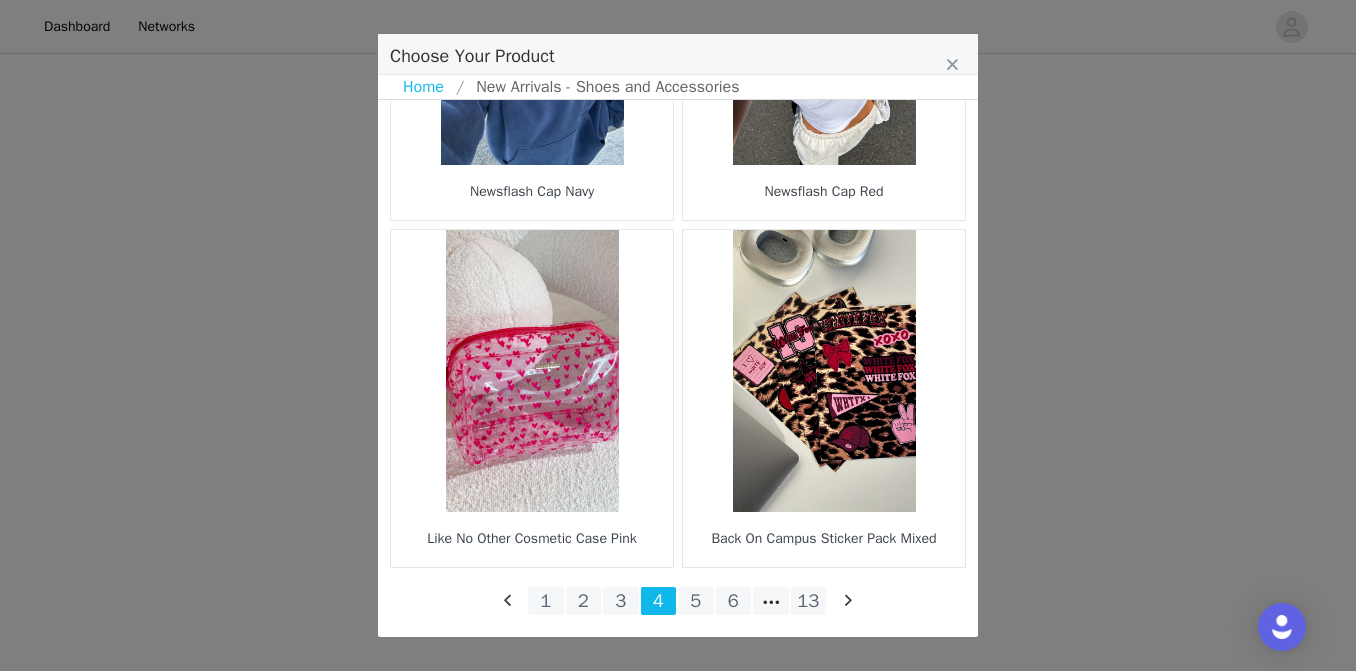 scroll, scrollTop: 3006, scrollLeft: 0, axis: vertical 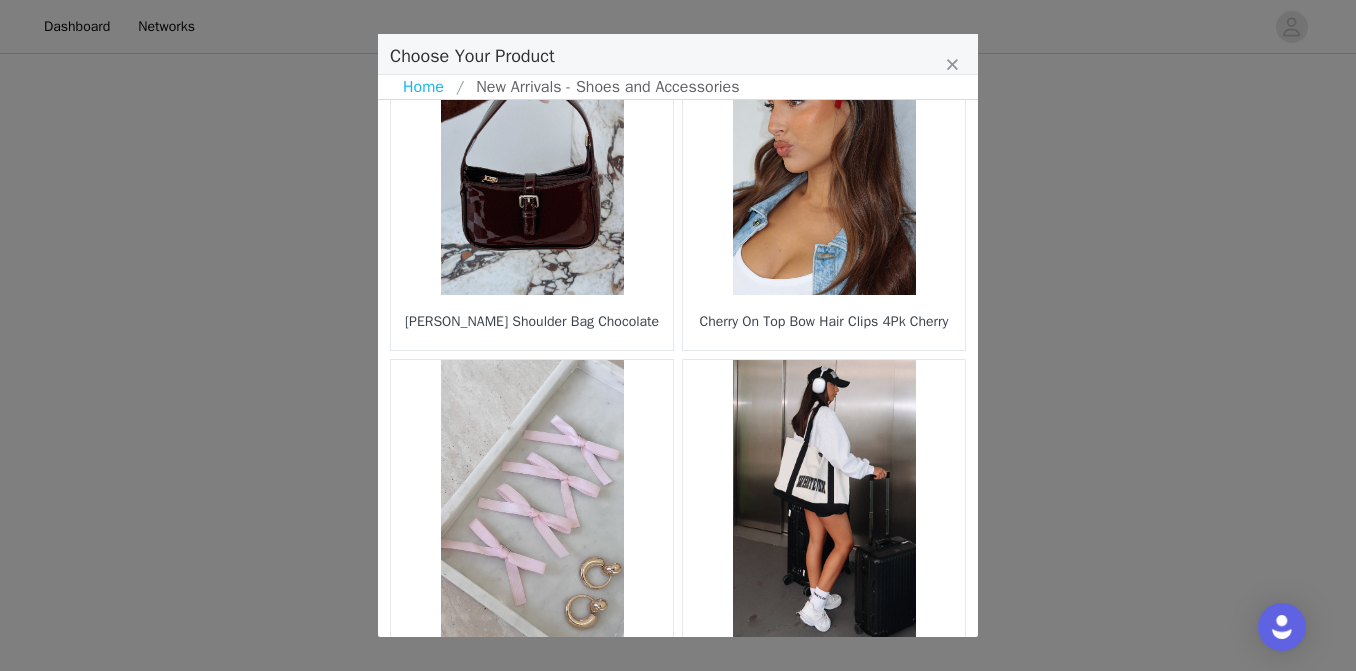 click at bounding box center [532, 154] 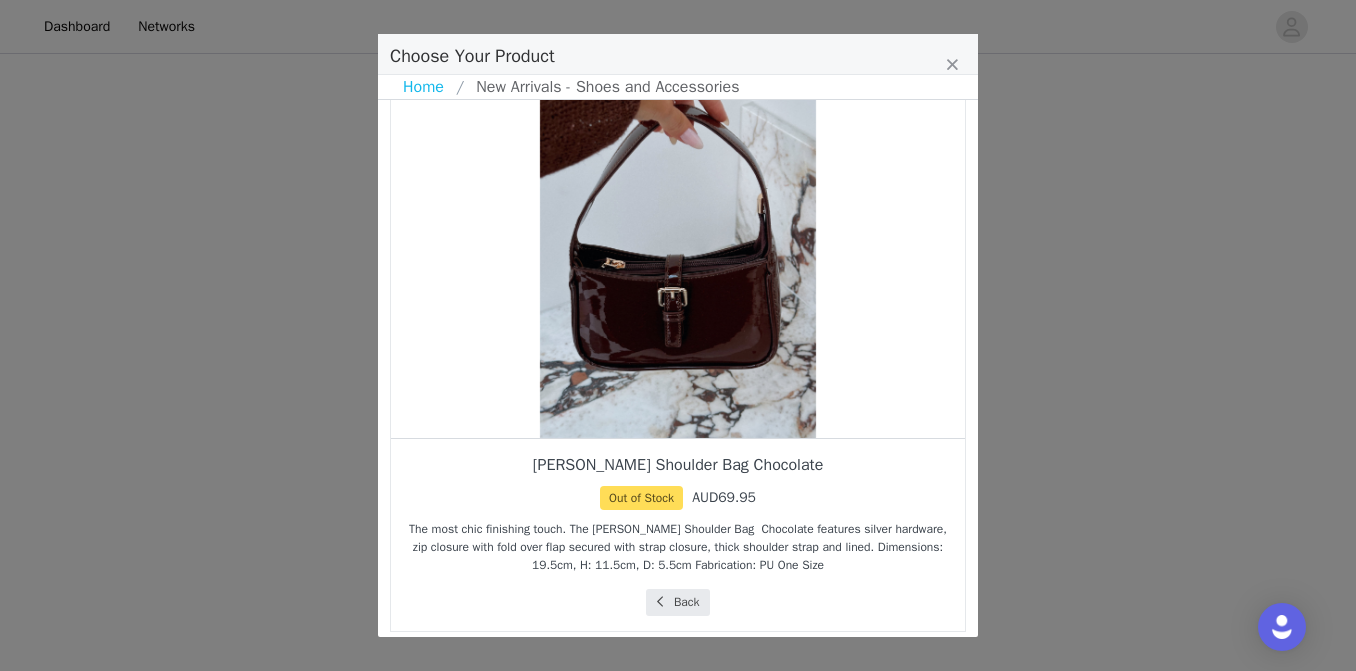 click on "Back" at bounding box center [677, 602] 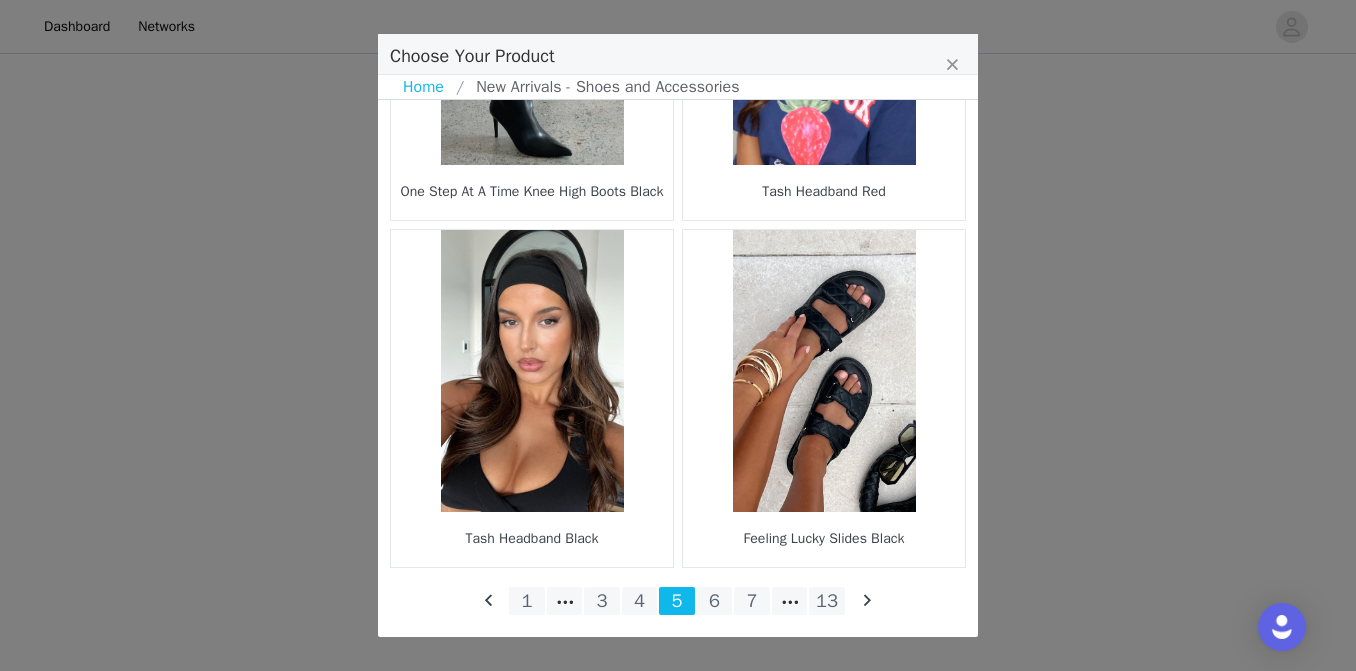 scroll, scrollTop: 3006, scrollLeft: 0, axis: vertical 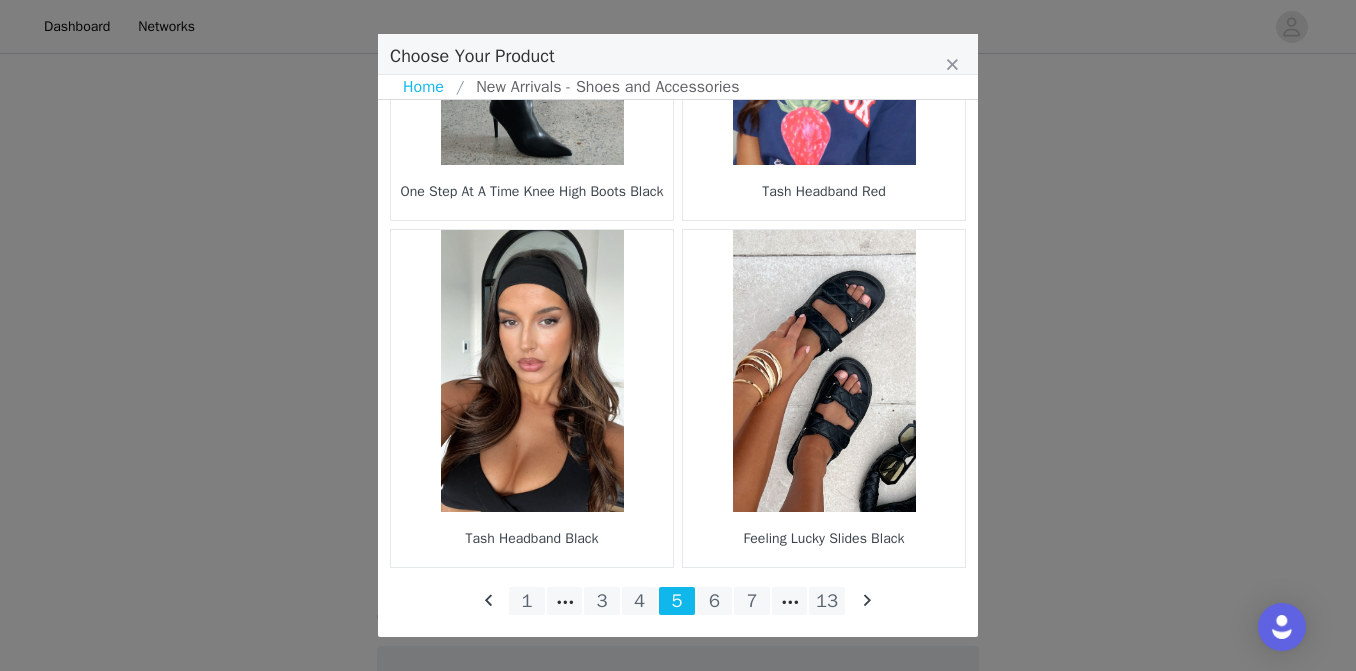 click on "6" at bounding box center (715, 601) 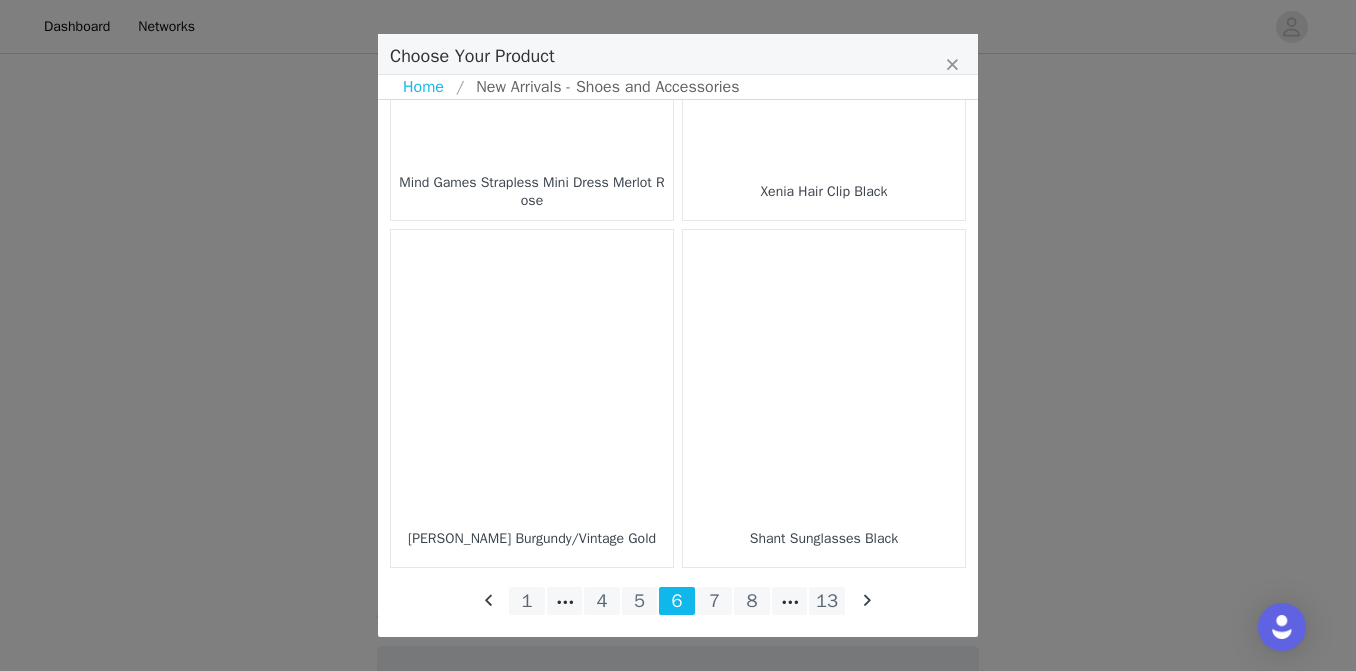 scroll, scrollTop: 3006, scrollLeft: 0, axis: vertical 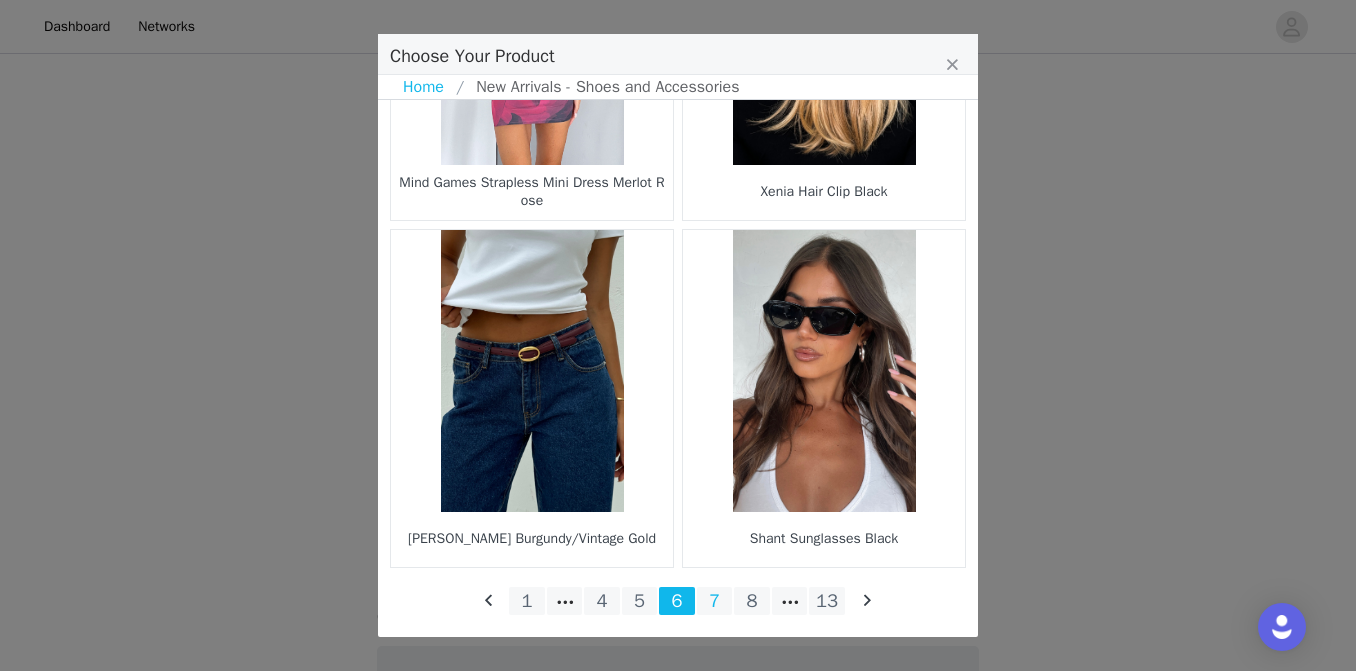 click on "7" at bounding box center (715, 601) 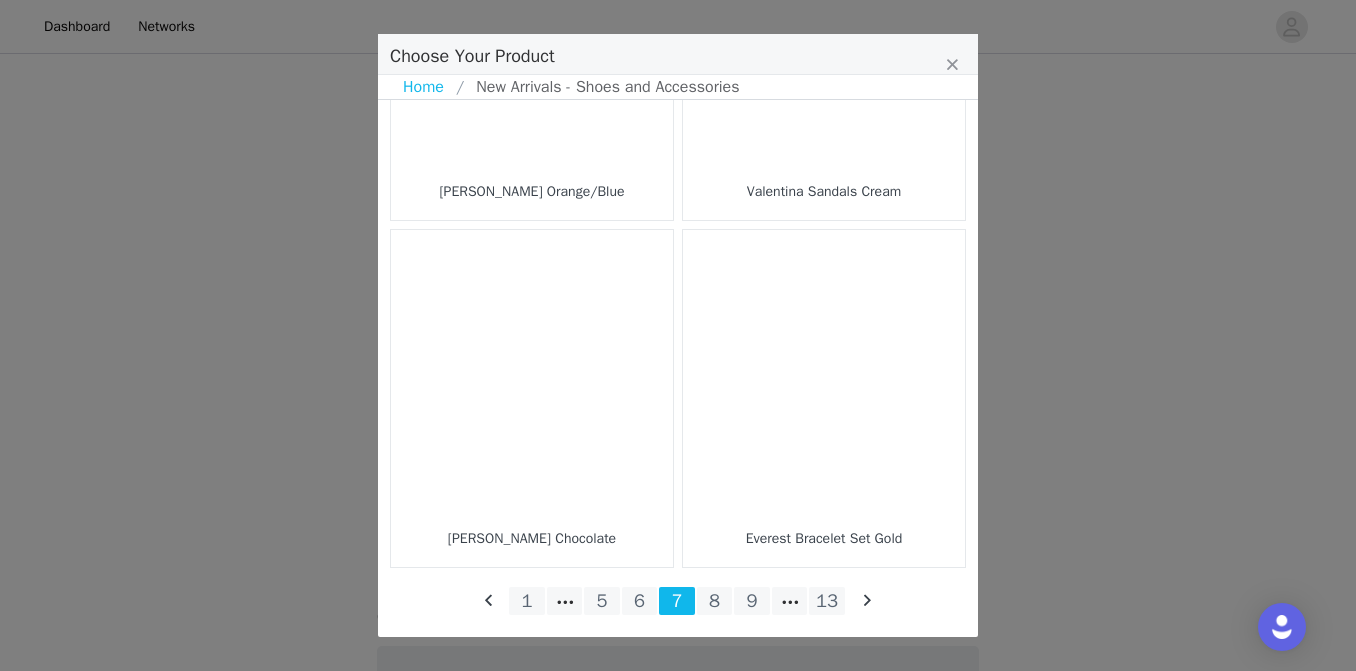 scroll, scrollTop: 3006, scrollLeft: 0, axis: vertical 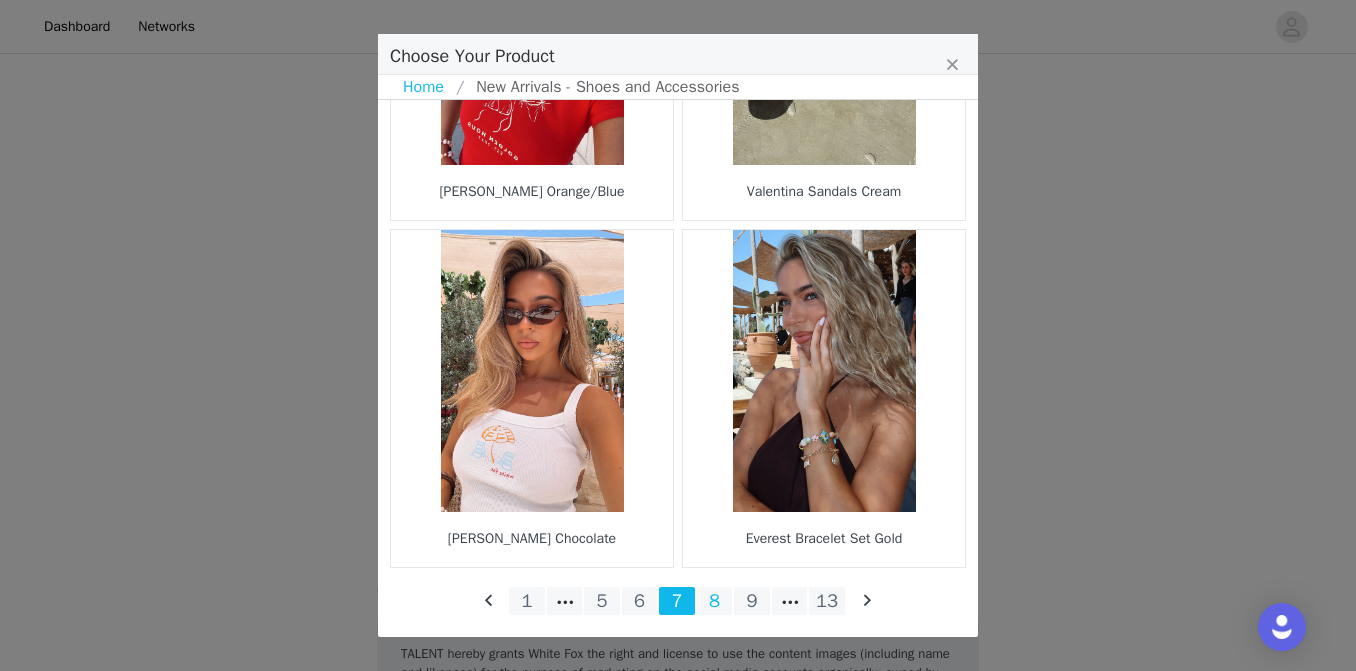 click on "8" at bounding box center [715, 601] 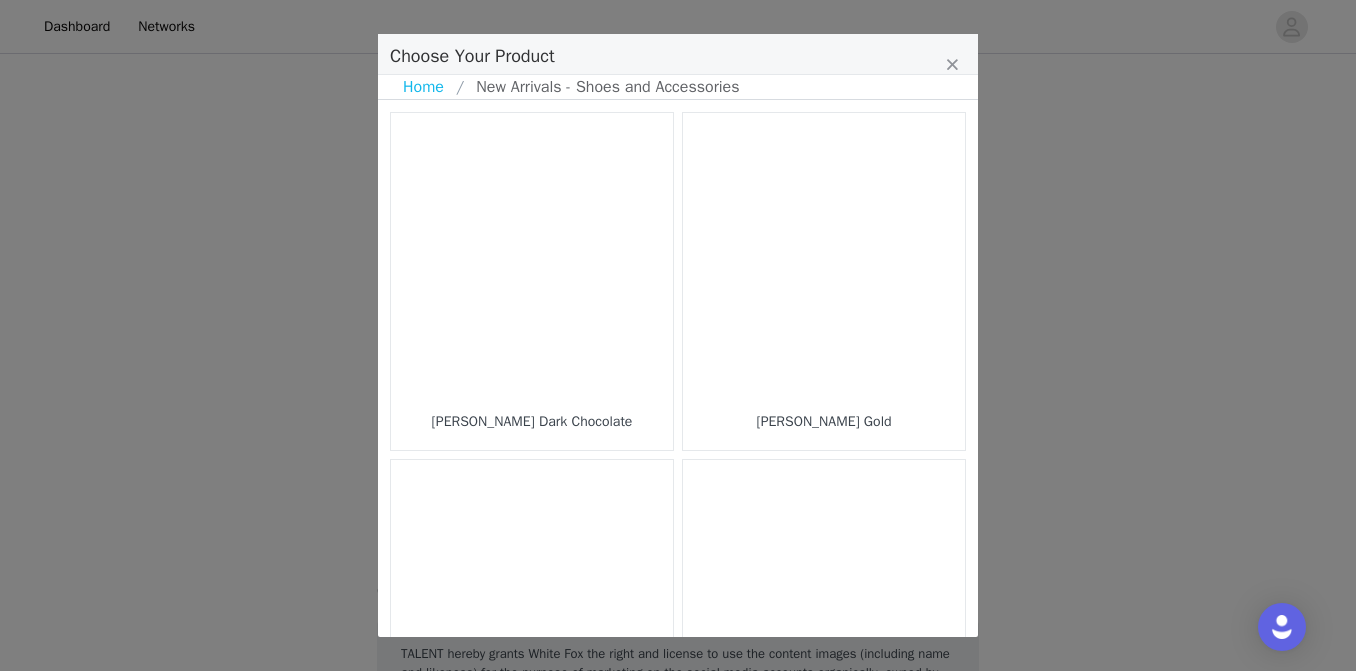 scroll, scrollTop: 0, scrollLeft: 0, axis: both 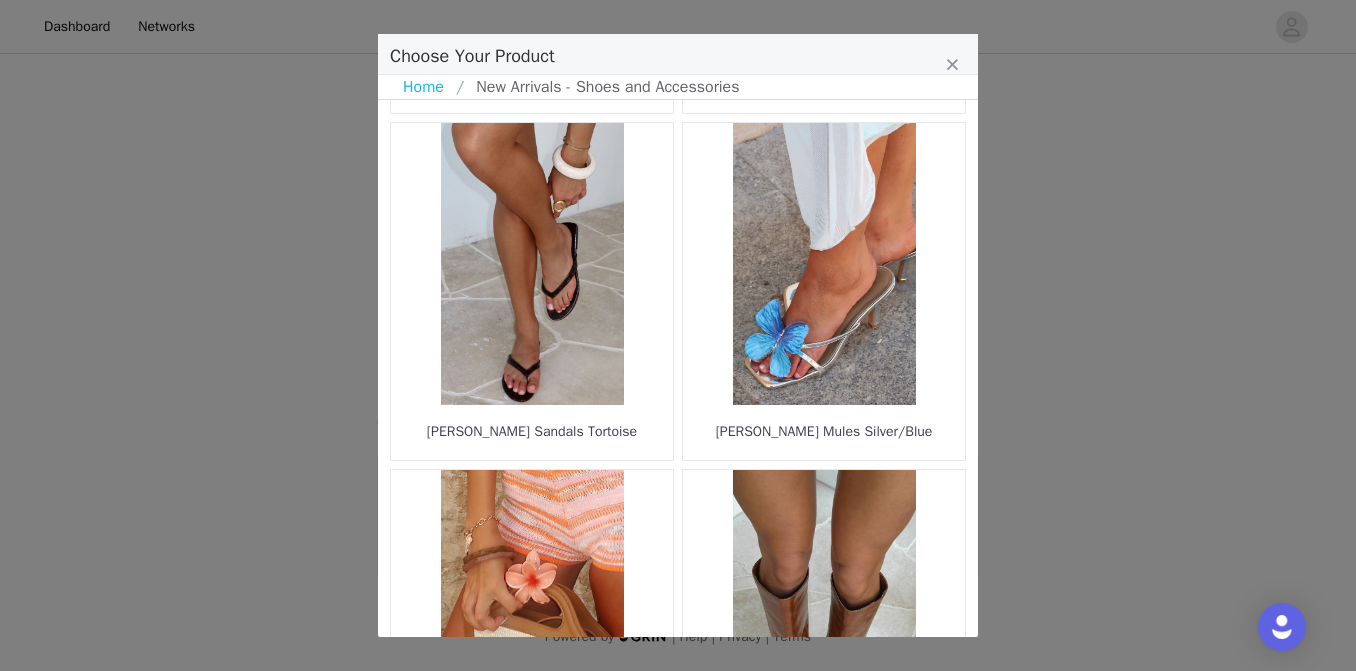 click at bounding box center (824, 264) 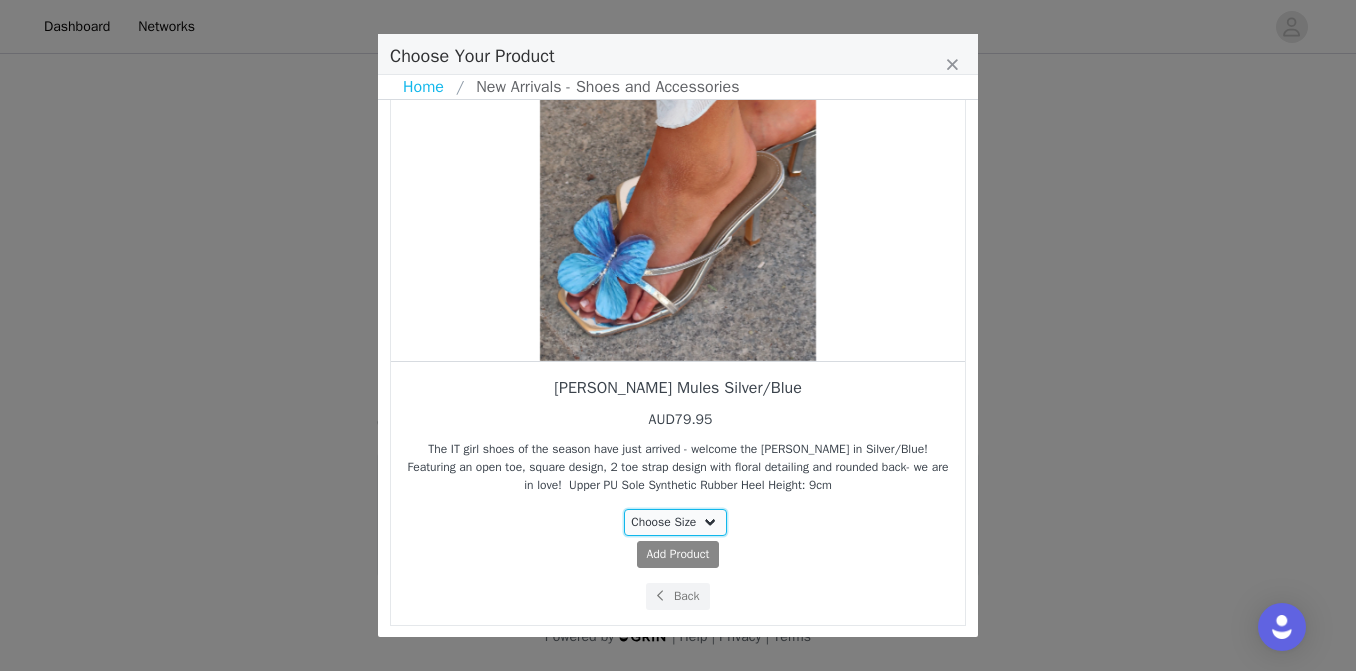 select on "26362102" 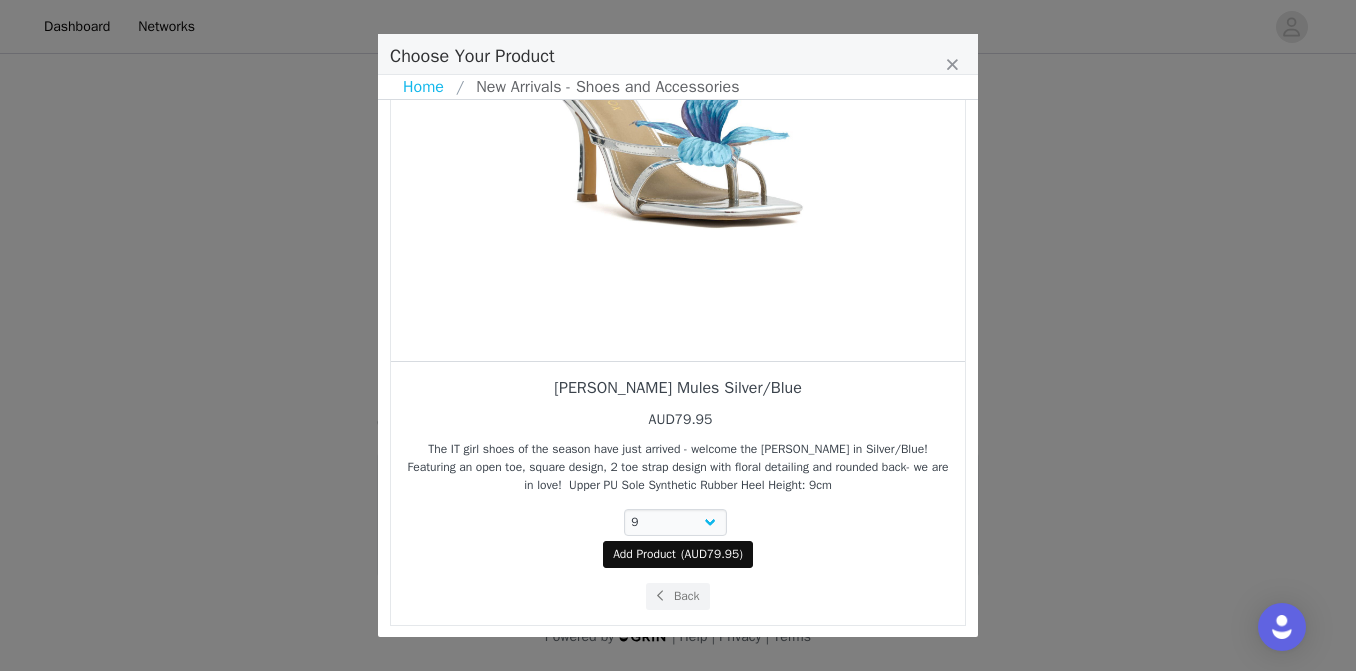 click on "Add Product" at bounding box center [644, 554] 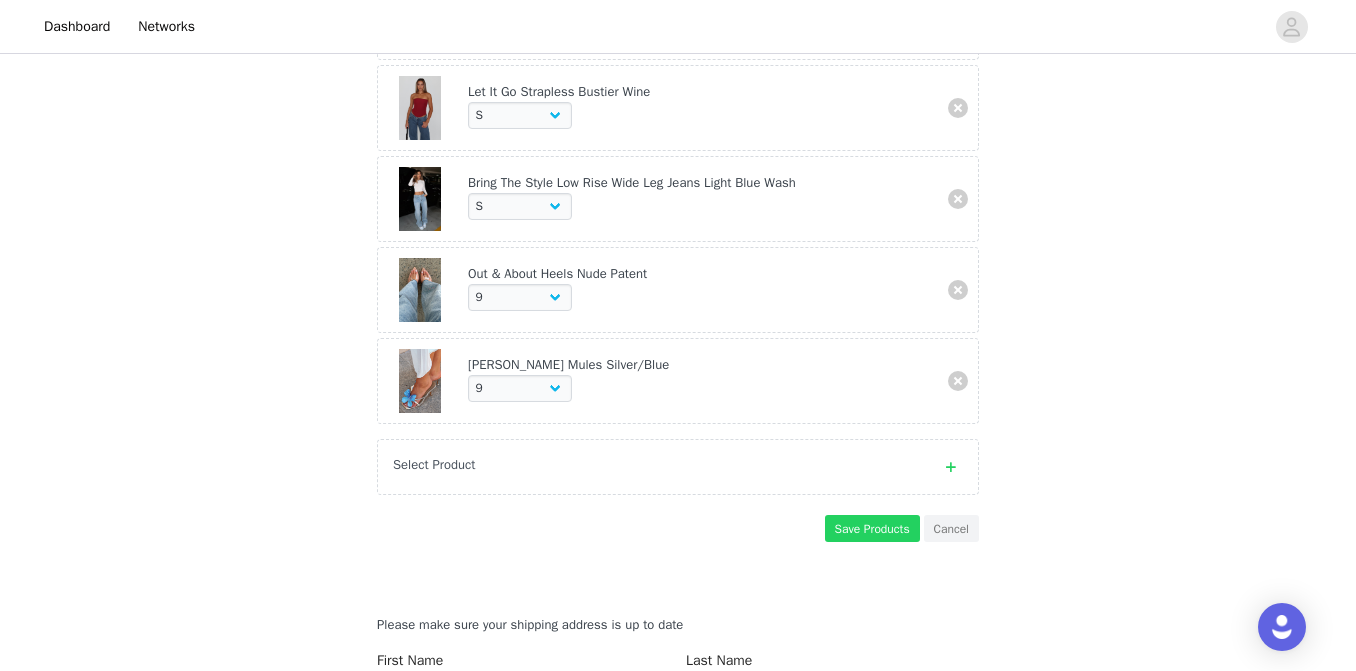 scroll, scrollTop: 914, scrollLeft: 0, axis: vertical 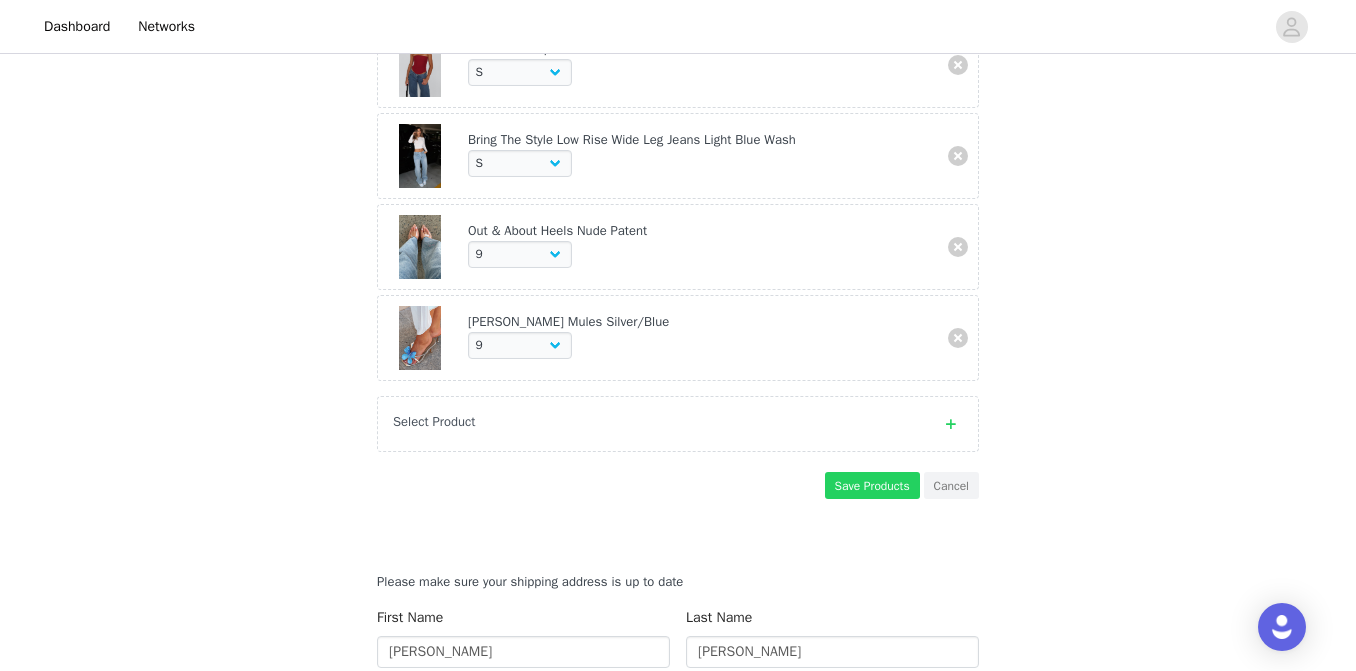 click on "Select Product" at bounding box center [678, 424] 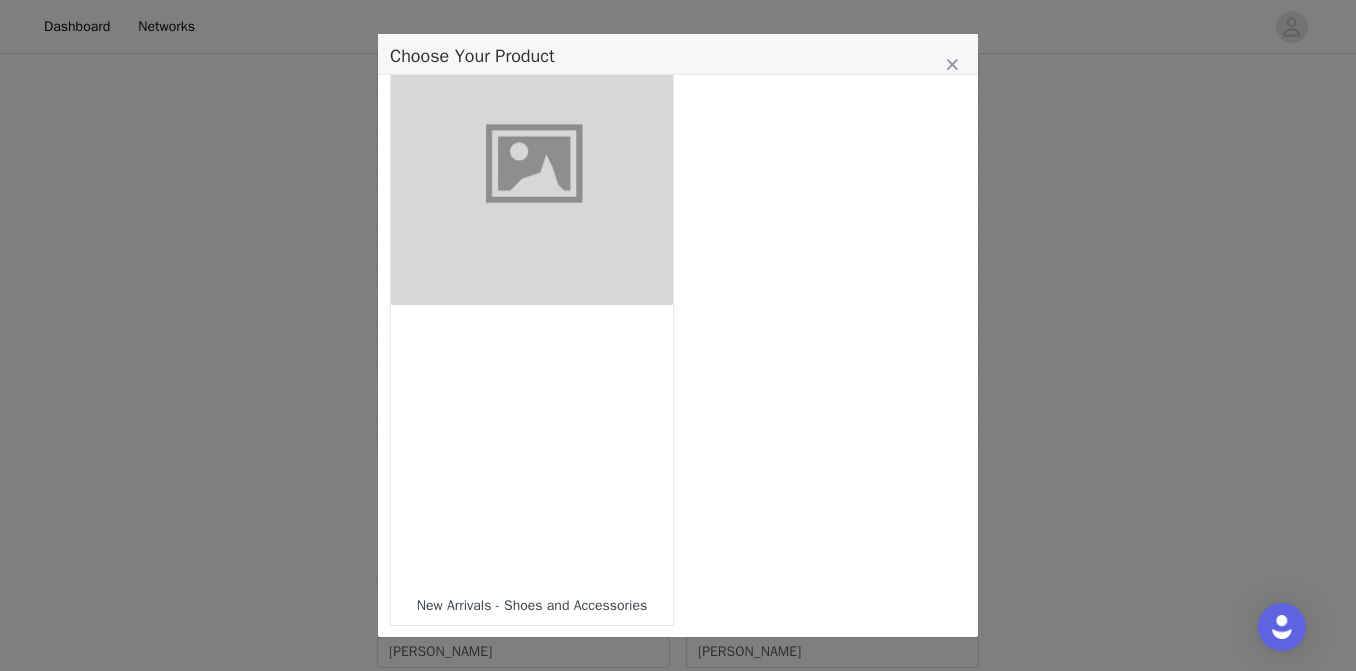 scroll, scrollTop: 1901, scrollLeft: 0, axis: vertical 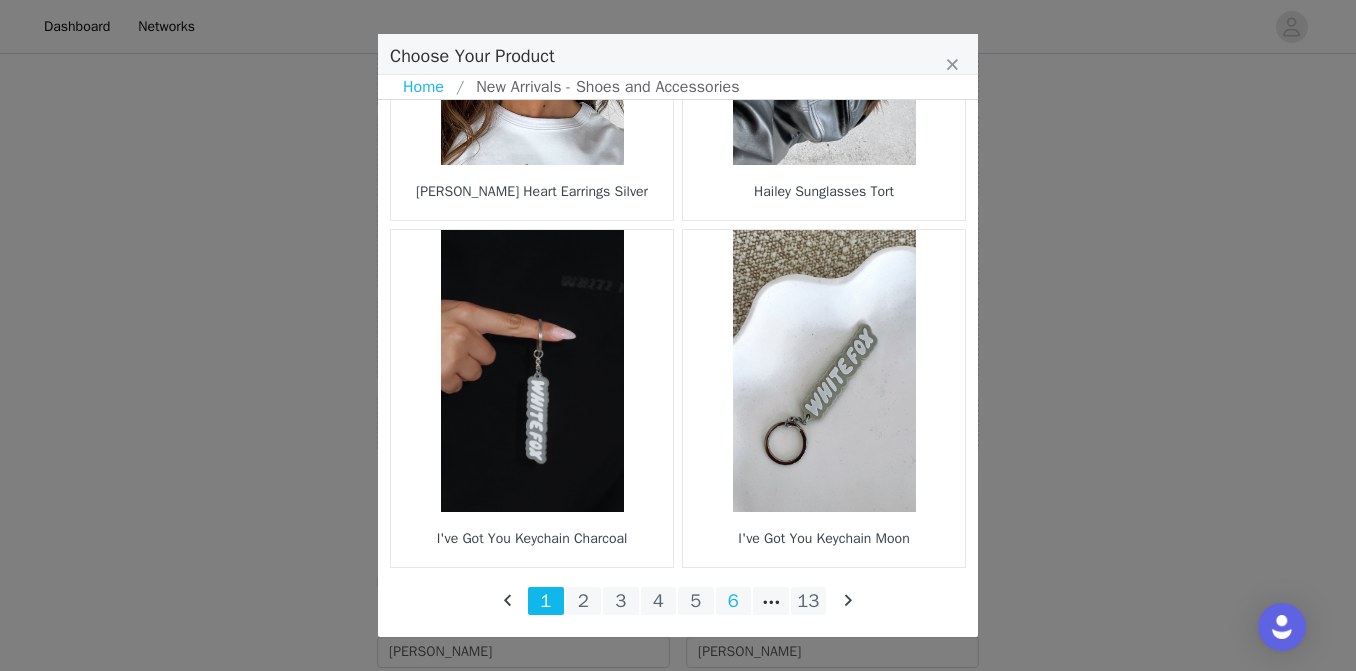 click on "6" at bounding box center (734, 601) 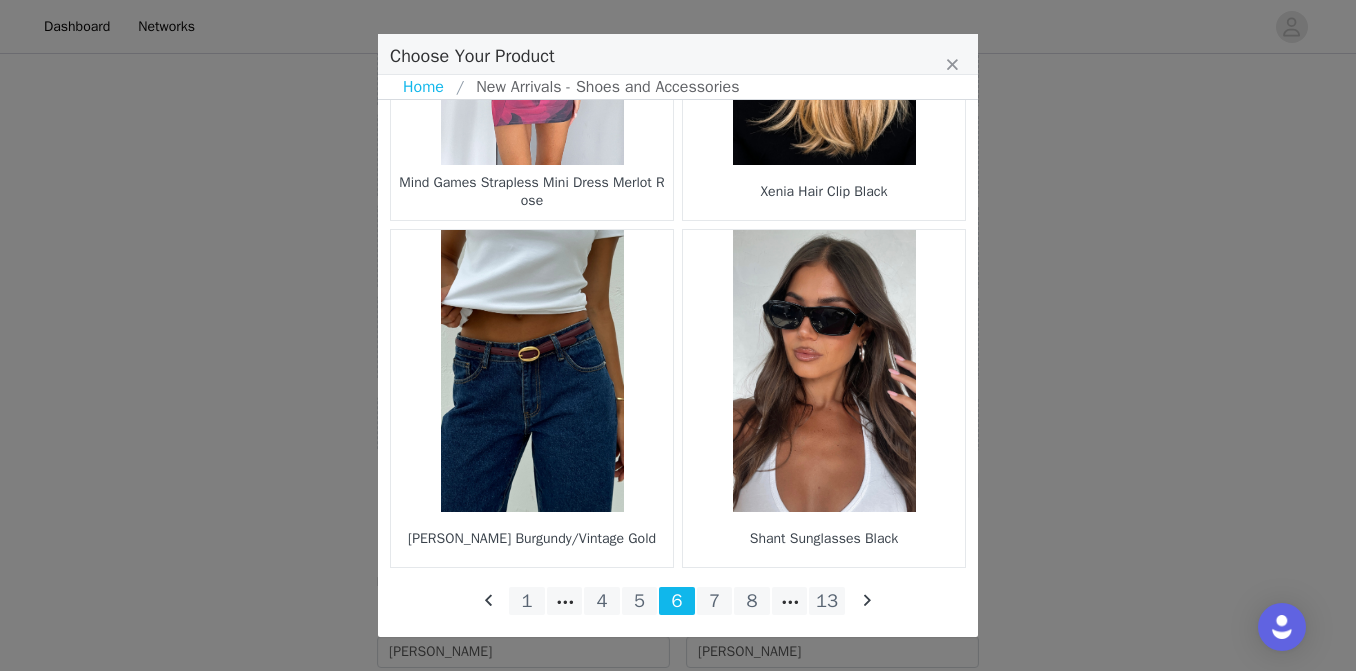 scroll, scrollTop: 3006, scrollLeft: 0, axis: vertical 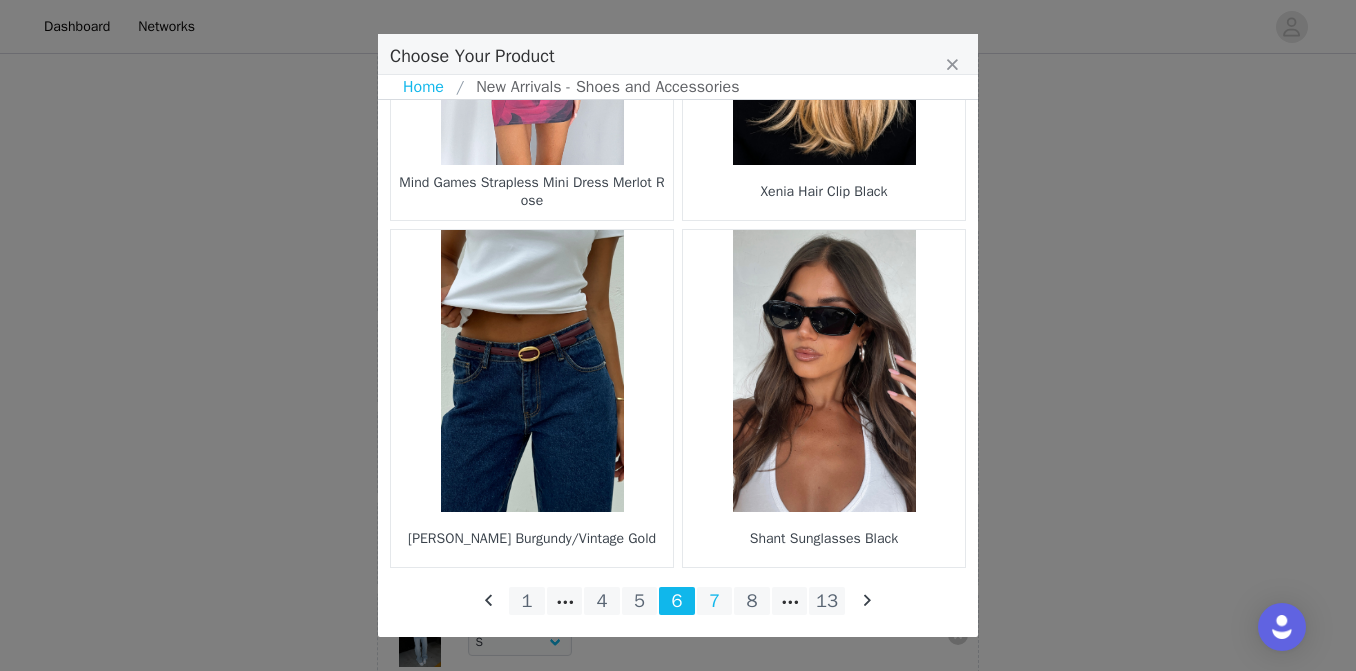 click on "7" at bounding box center (715, 601) 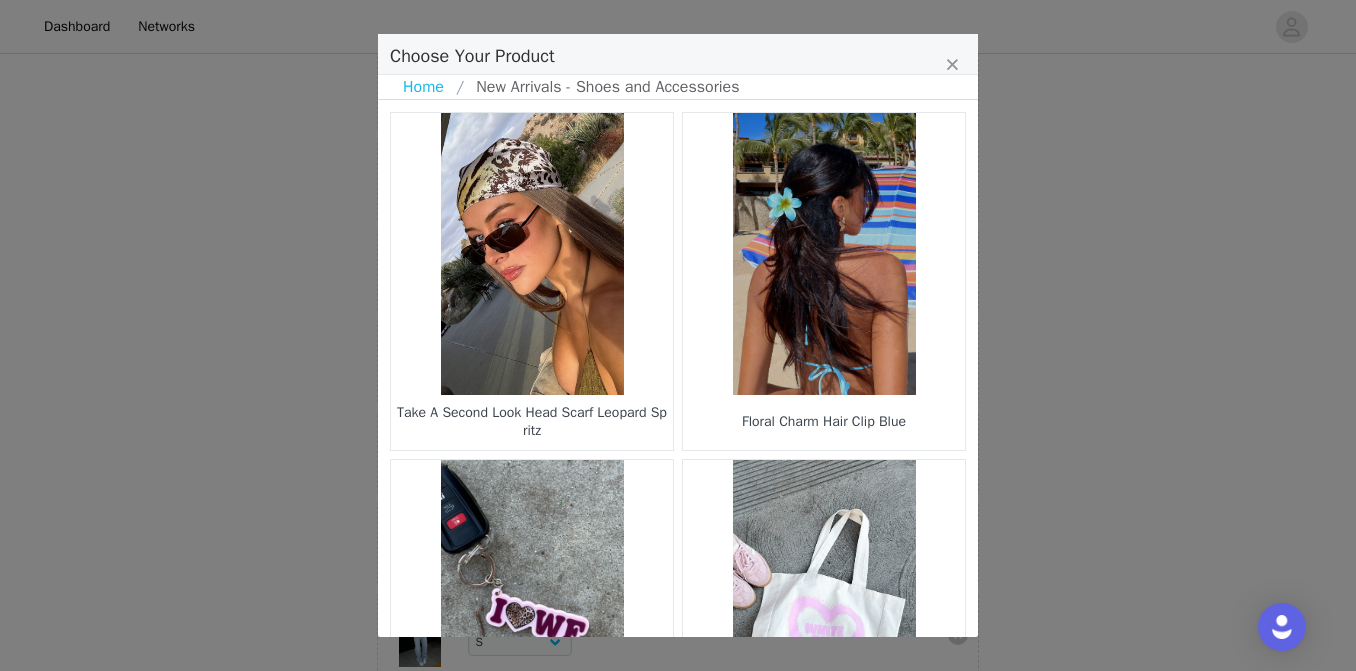 scroll, scrollTop: -1, scrollLeft: 0, axis: vertical 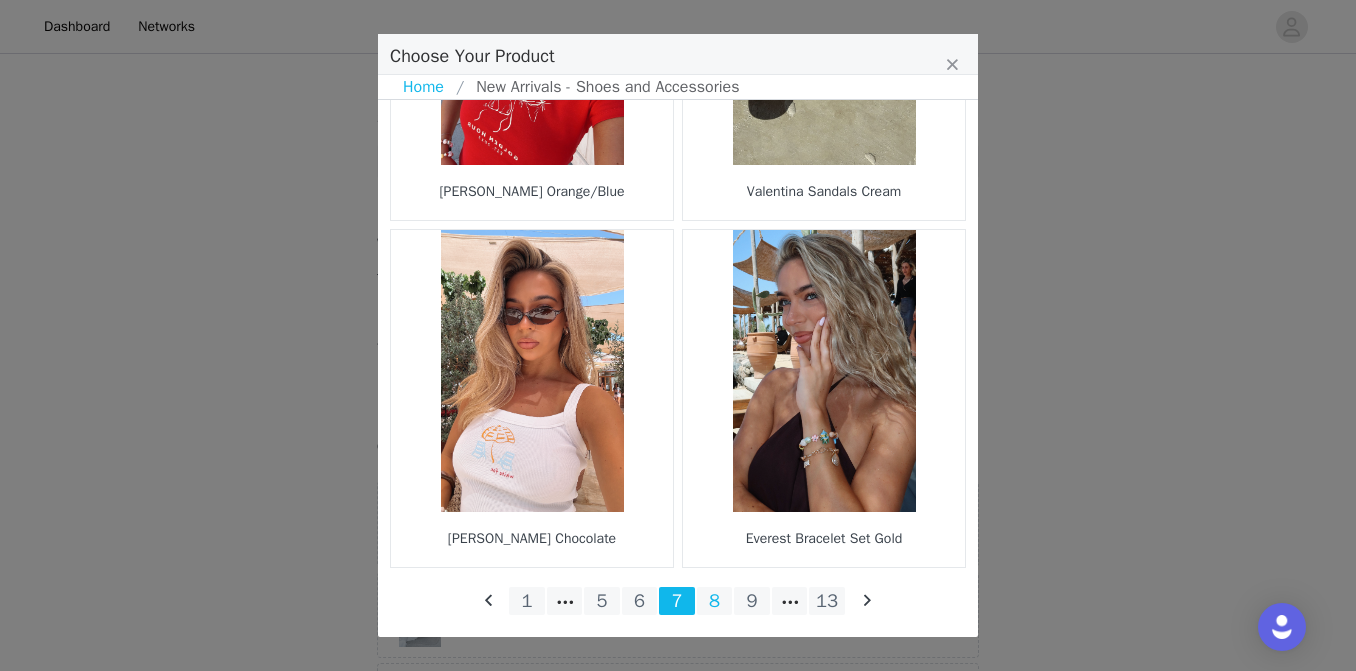 click on "8" at bounding box center (715, 601) 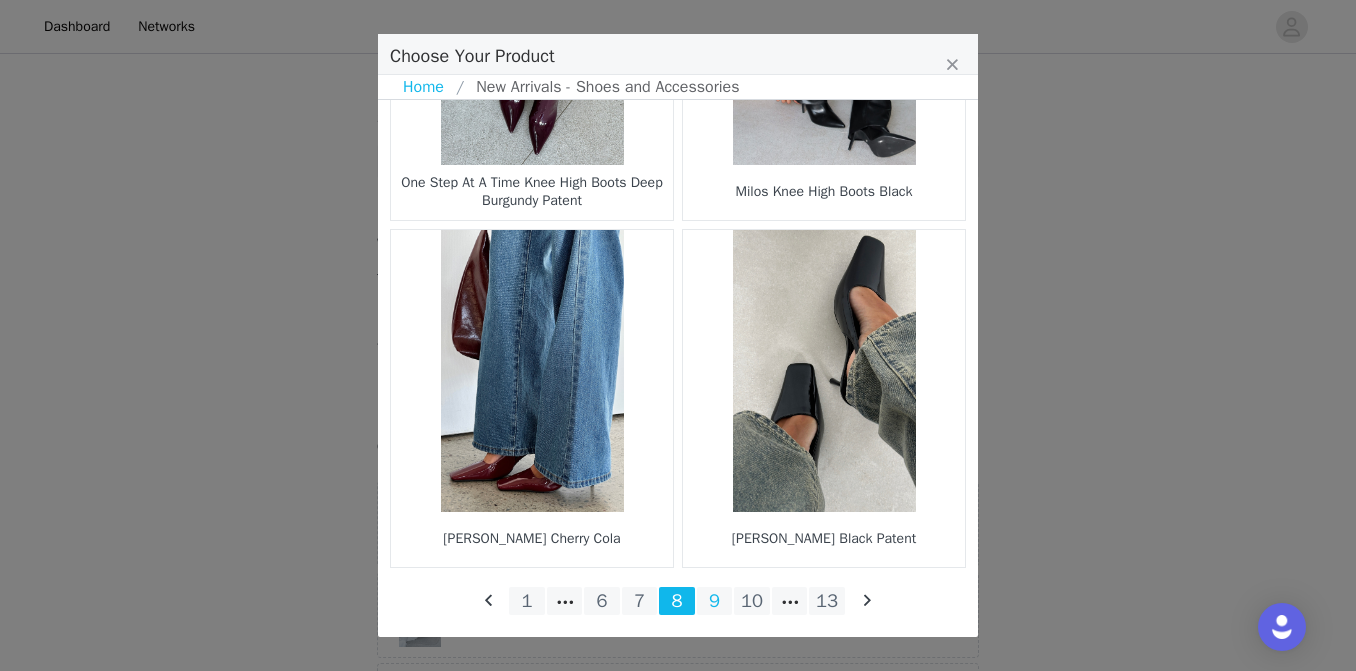 click on "9" at bounding box center (715, 601) 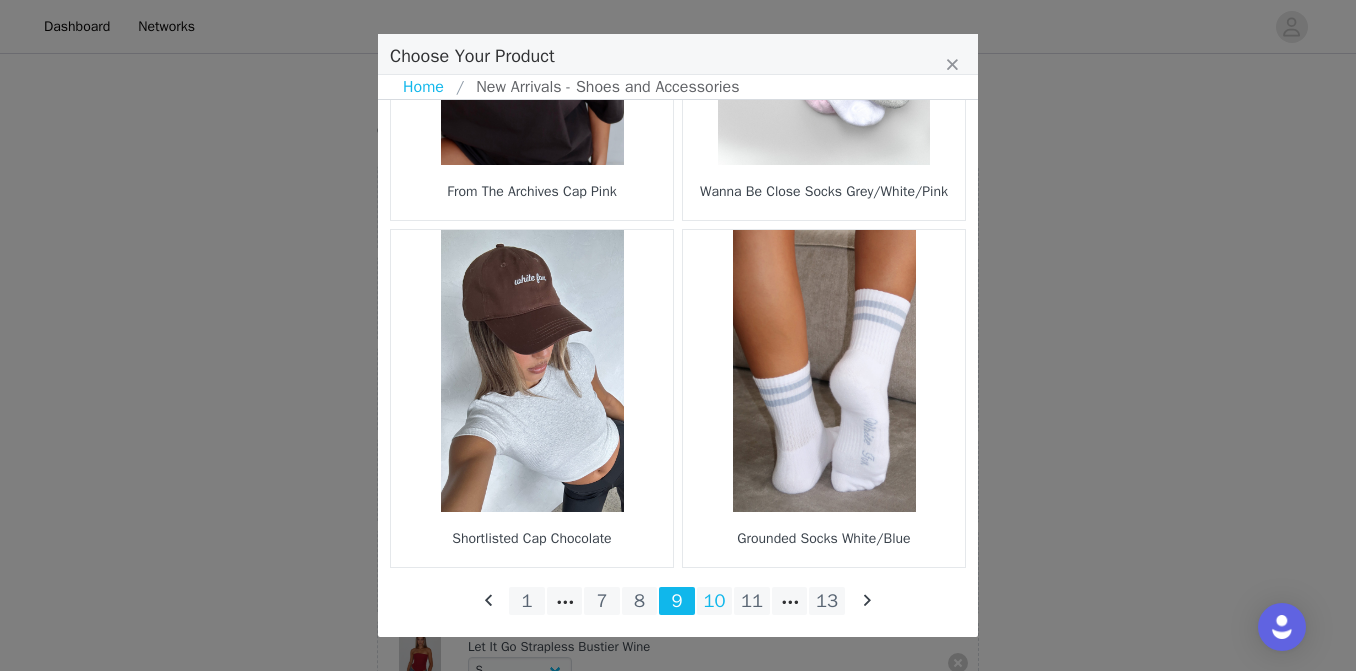 click on "10" at bounding box center (715, 601) 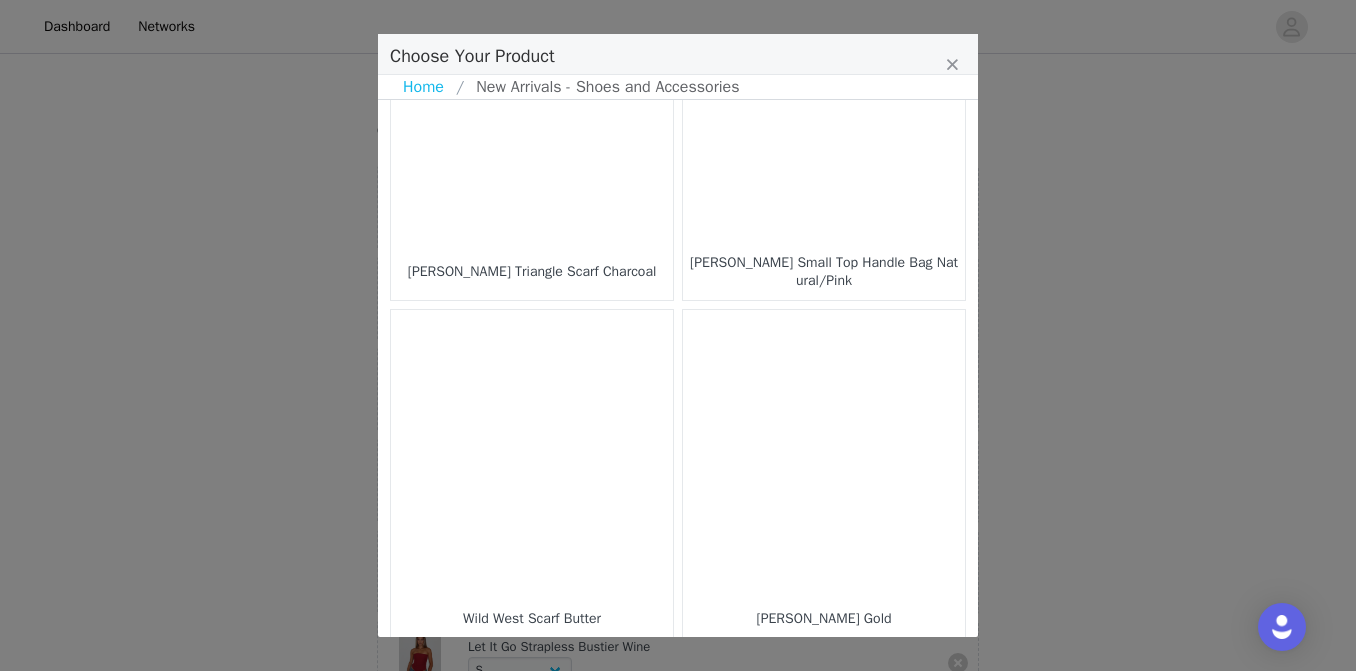 scroll, scrollTop: 157, scrollLeft: 0, axis: vertical 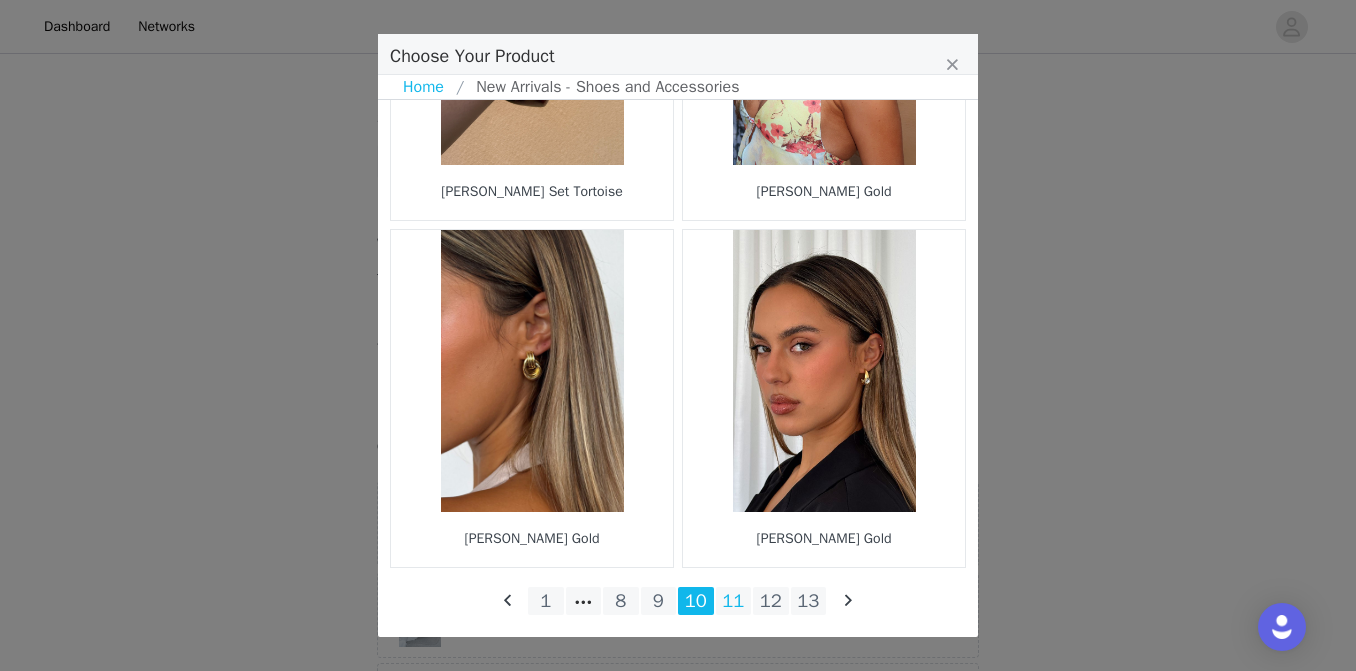 click on "11" at bounding box center [734, 601] 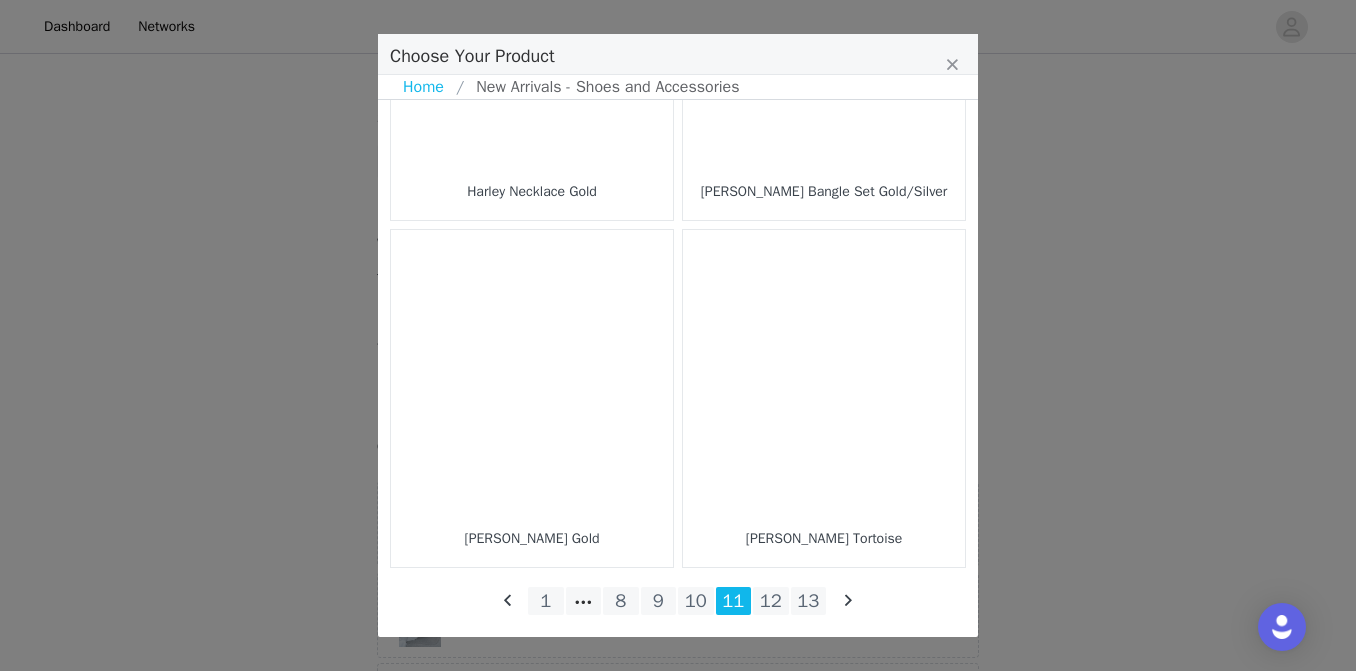scroll, scrollTop: 3006, scrollLeft: 0, axis: vertical 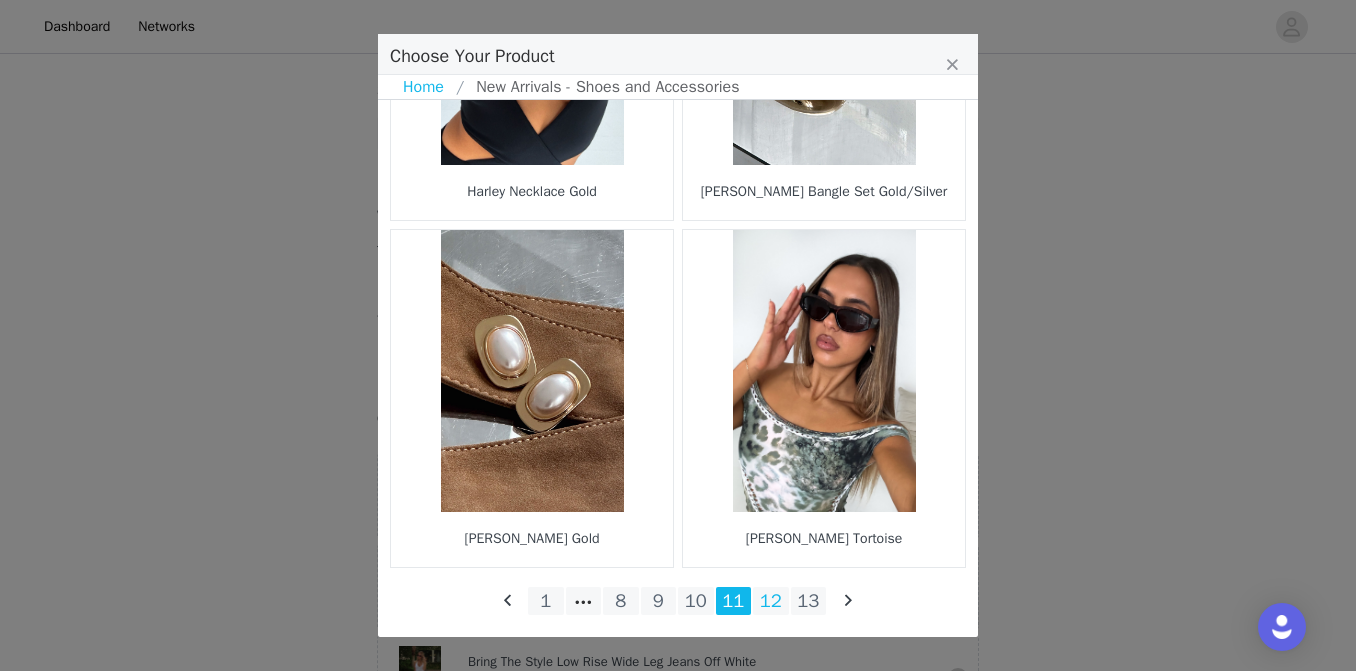 click on "12" at bounding box center (771, 601) 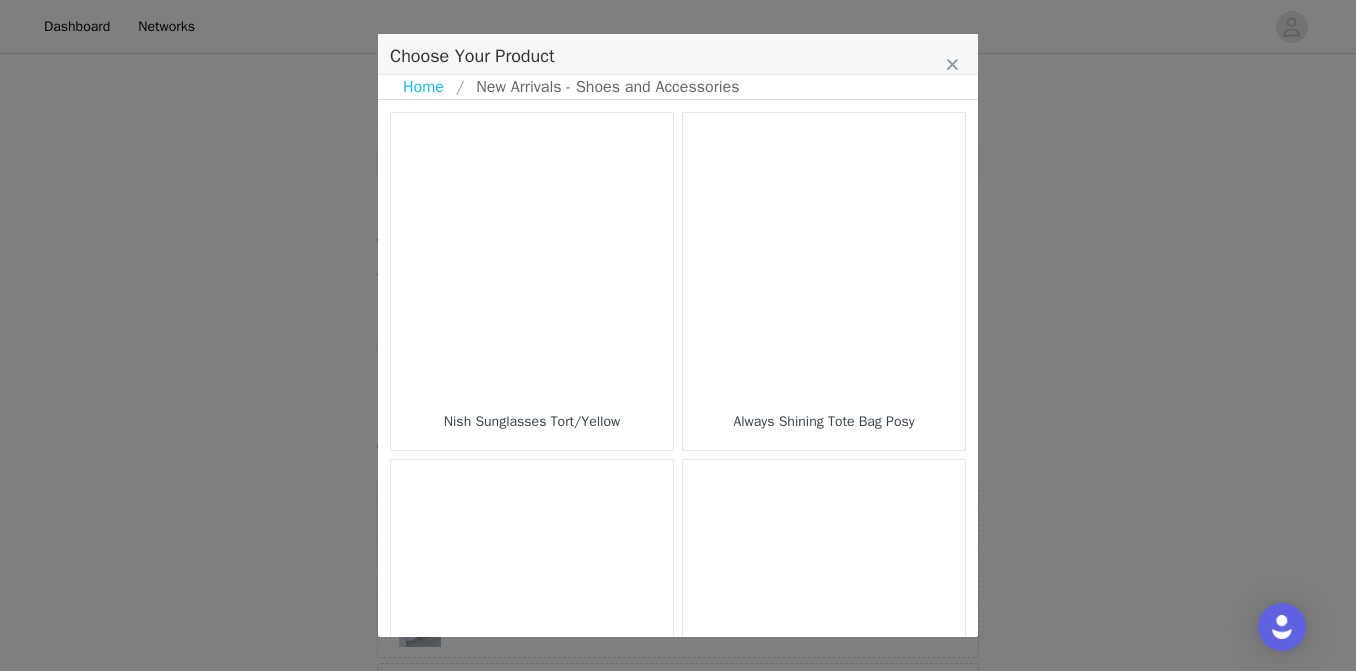 scroll, scrollTop: 0, scrollLeft: 0, axis: both 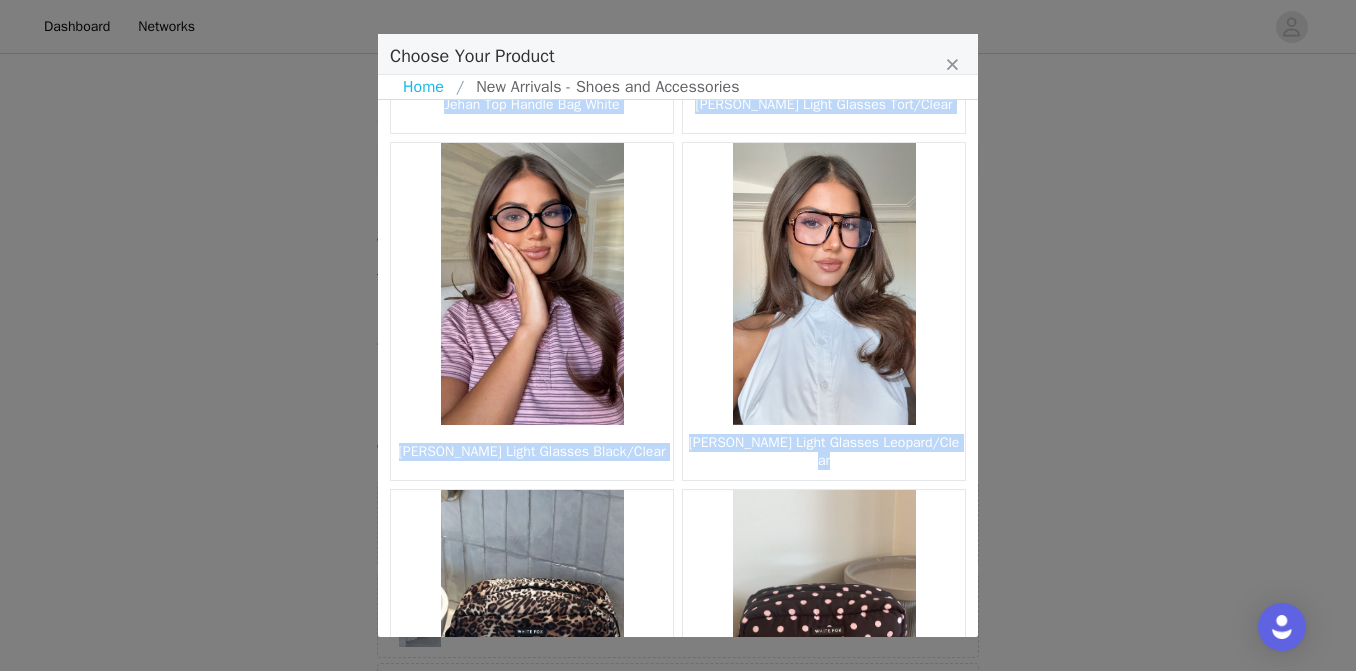 drag, startPoint x: 494, startPoint y: 129, endPoint x: 431, endPoint y: 71, distance: 85.632935 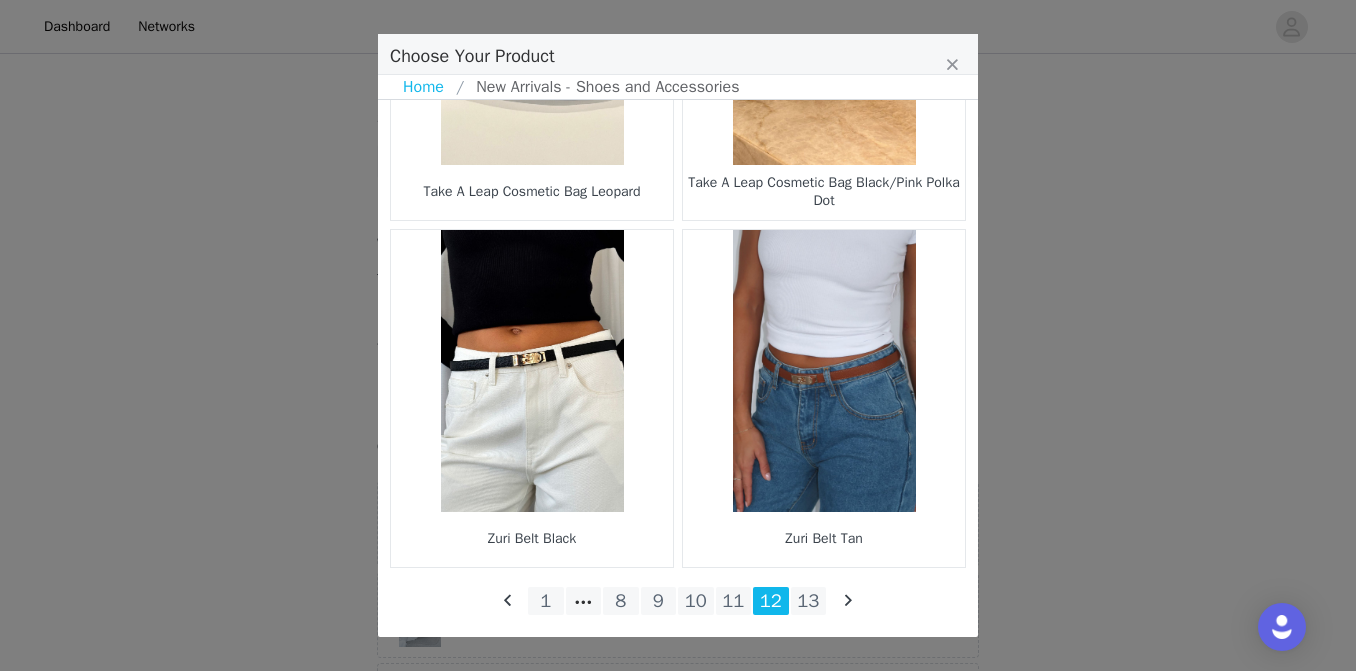 scroll, scrollTop: 3006, scrollLeft: 0, axis: vertical 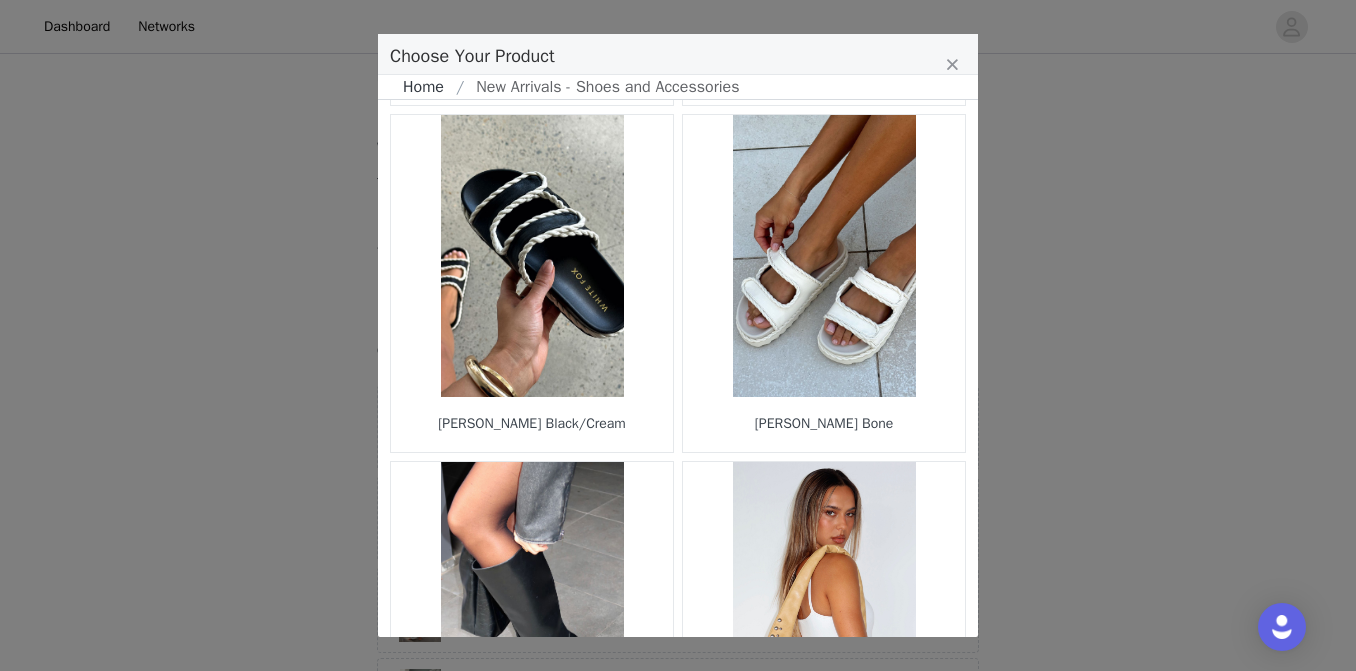 click on "Home" at bounding box center [429, 87] 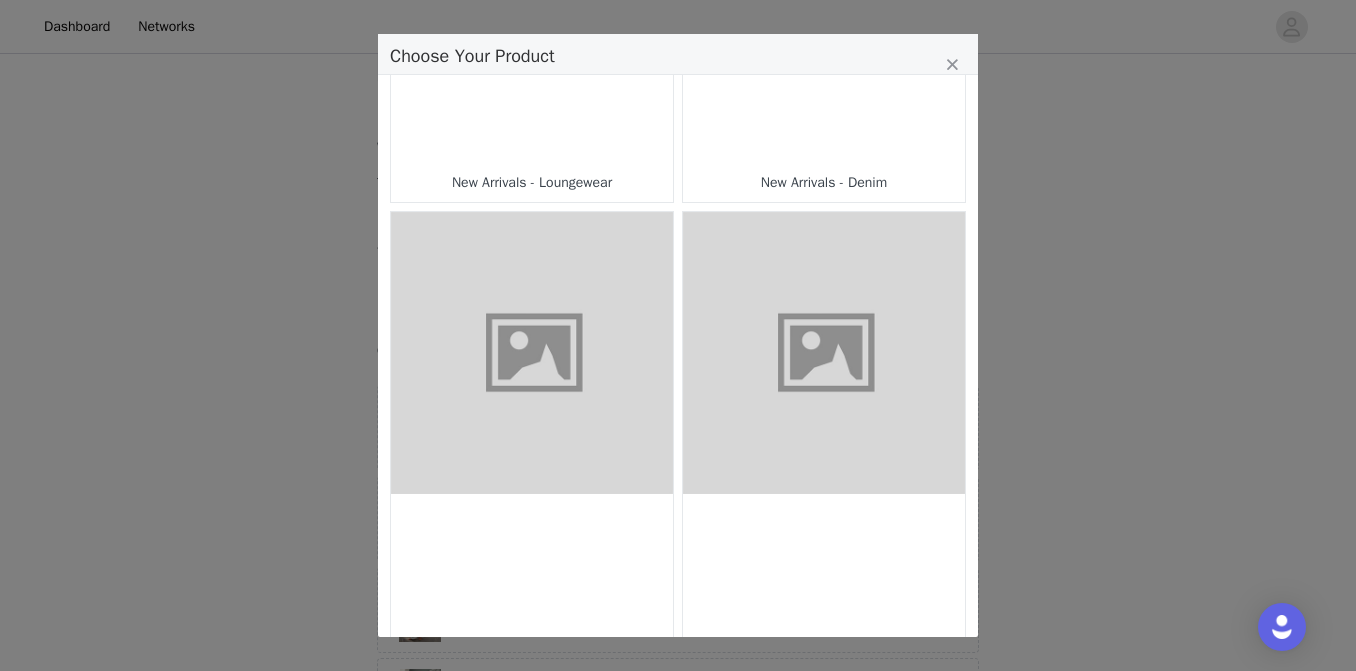 click at bounding box center [824, 353] 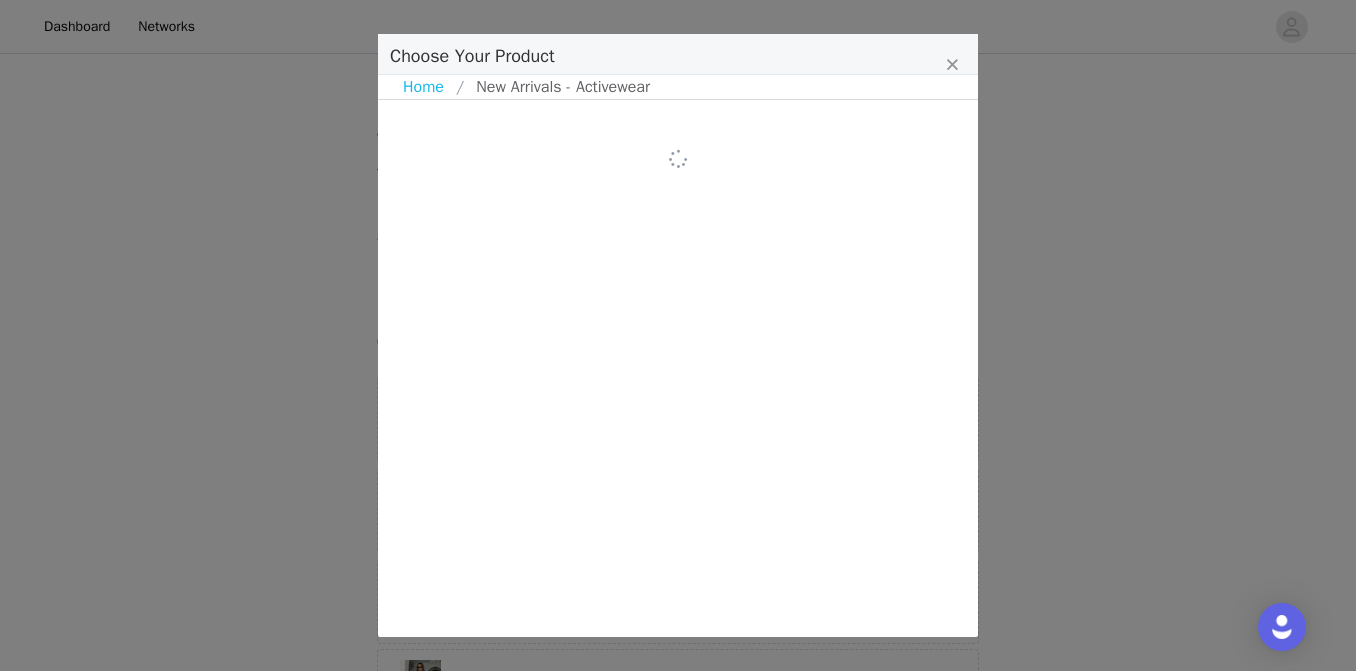 scroll, scrollTop: 106, scrollLeft: 0, axis: vertical 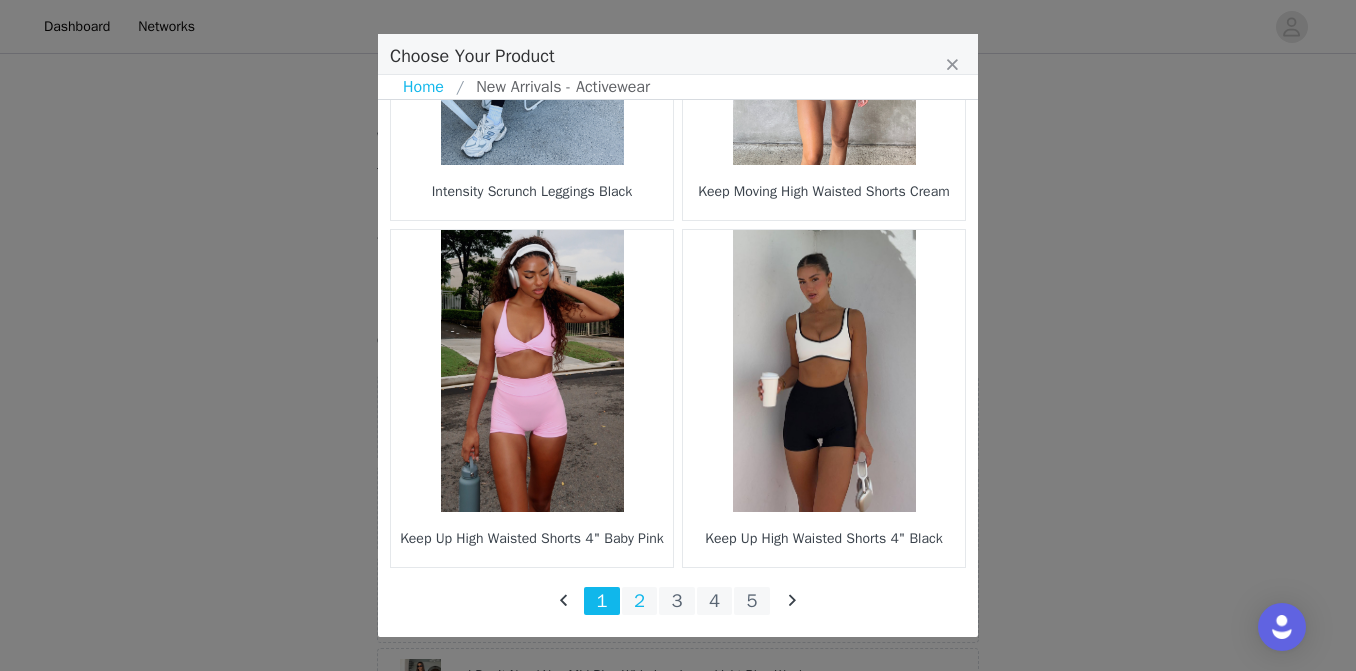 click on "2" at bounding box center (640, 601) 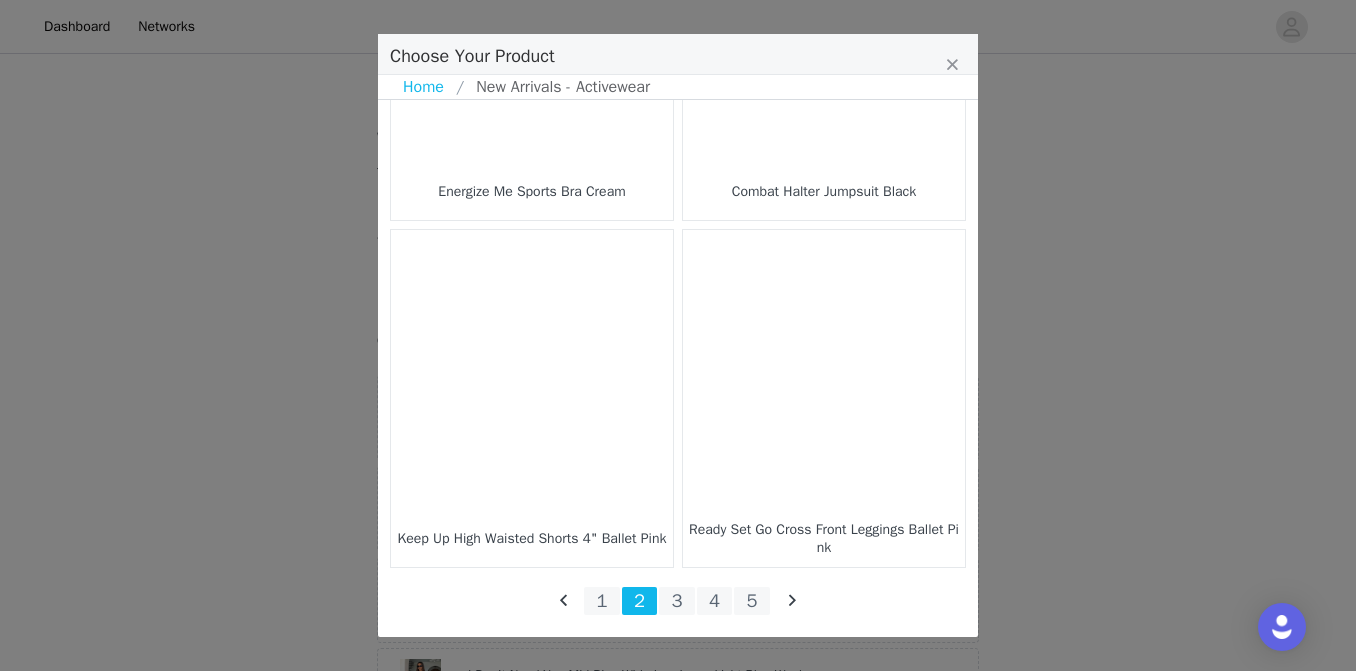 scroll, scrollTop: 3006, scrollLeft: 0, axis: vertical 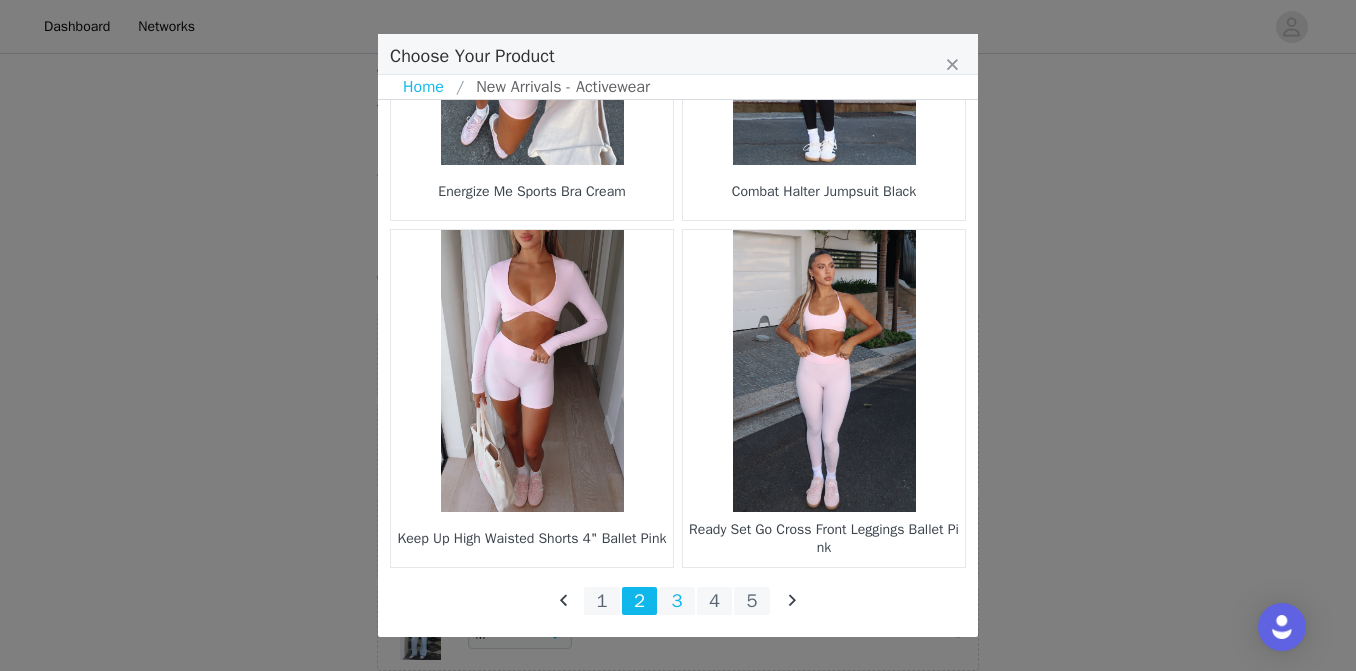click on "3" at bounding box center [677, 601] 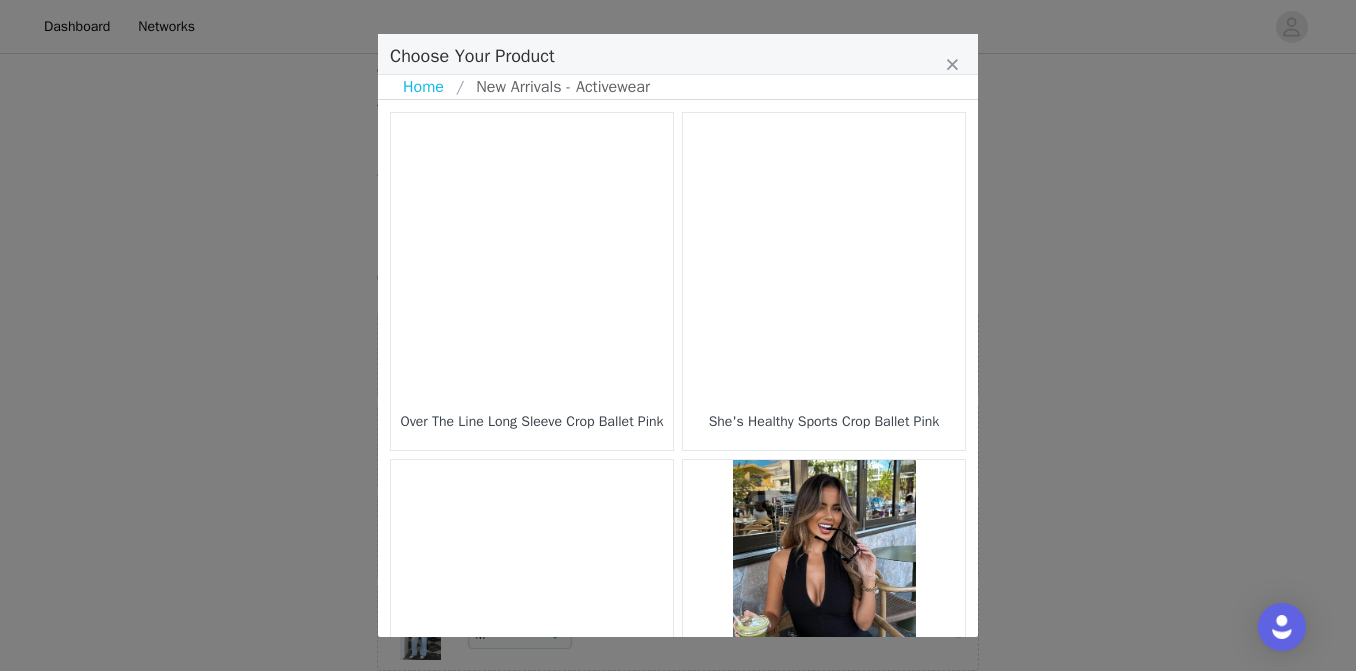 scroll, scrollTop: 0, scrollLeft: 0, axis: both 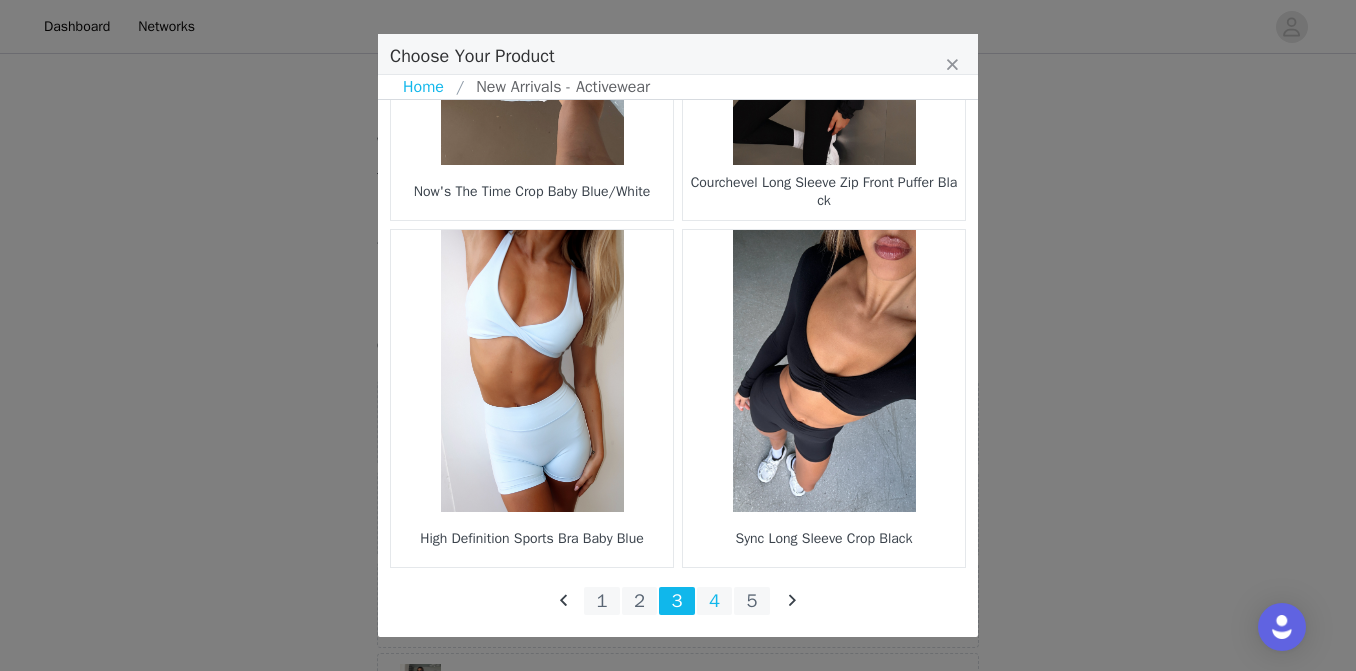 click on "4" at bounding box center (715, 601) 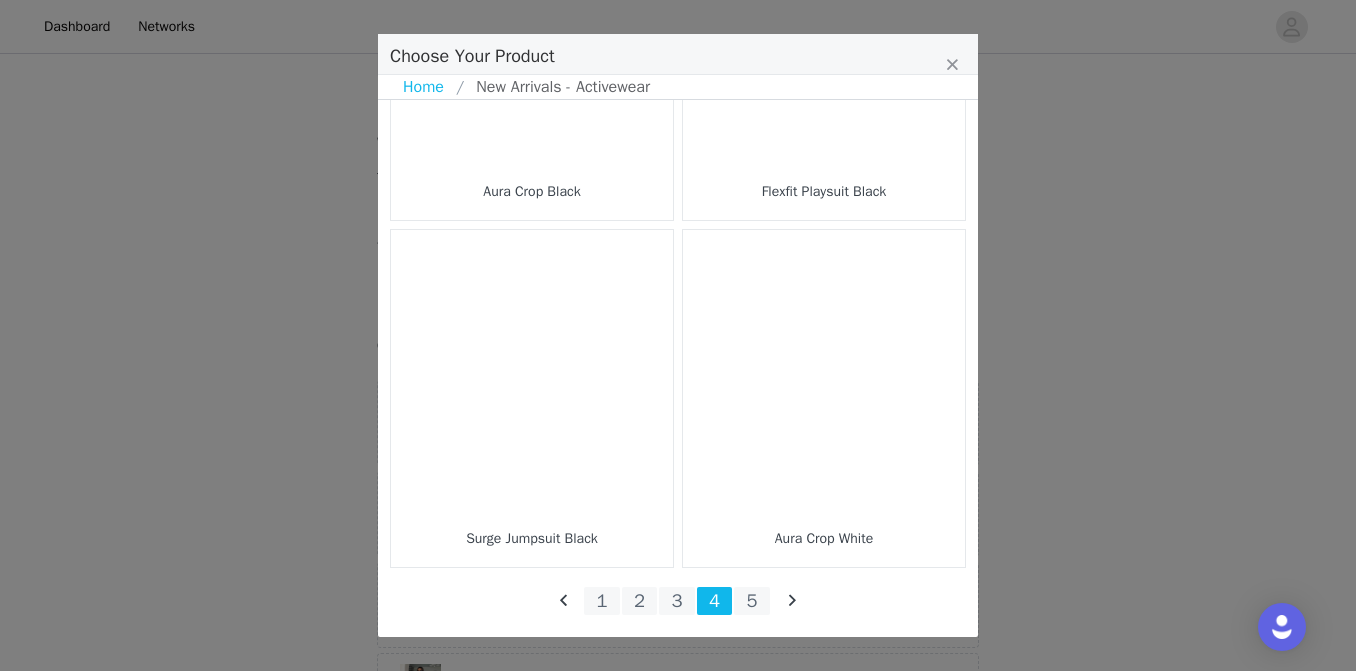 scroll, scrollTop: 3006, scrollLeft: 0, axis: vertical 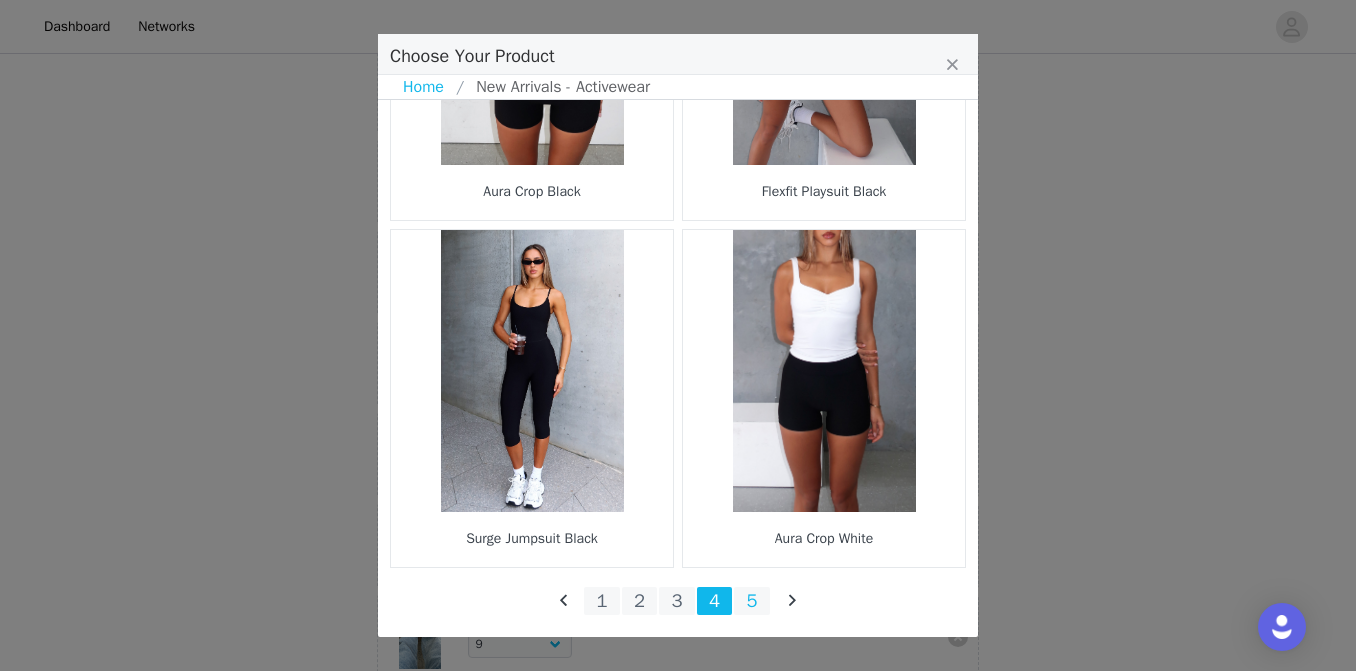click on "5" at bounding box center [752, 601] 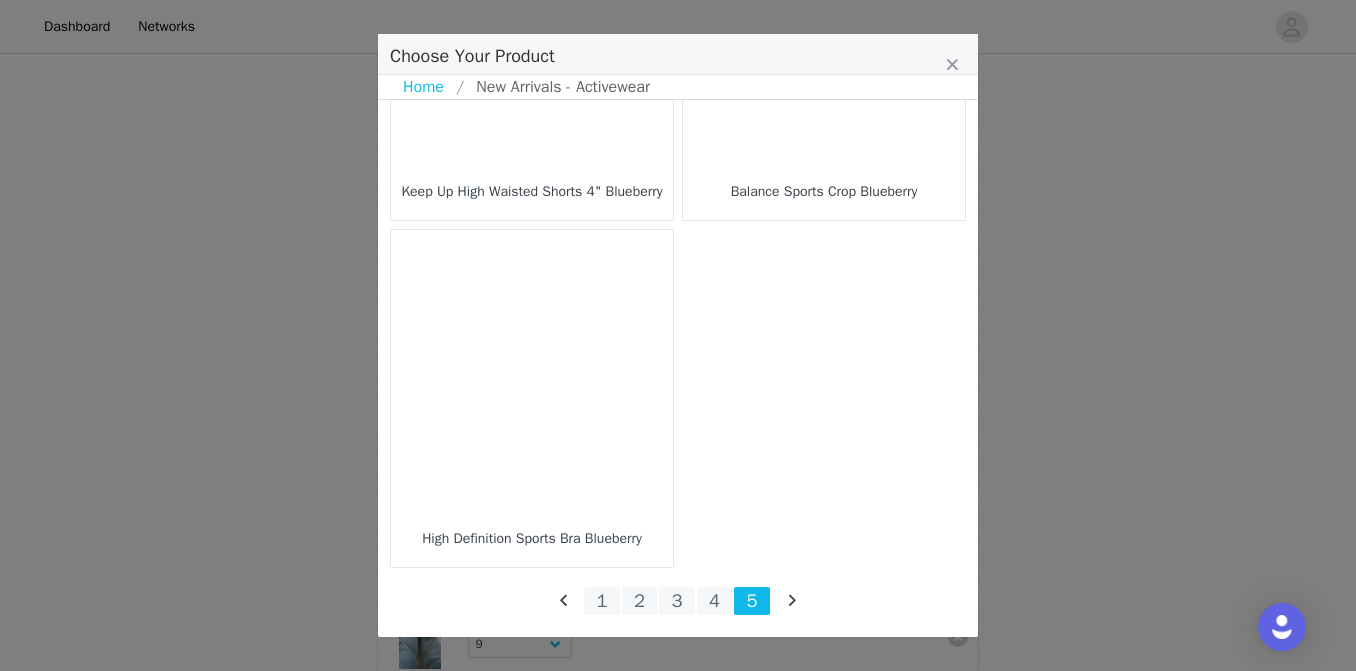 scroll, scrollTop: 230, scrollLeft: 0, axis: vertical 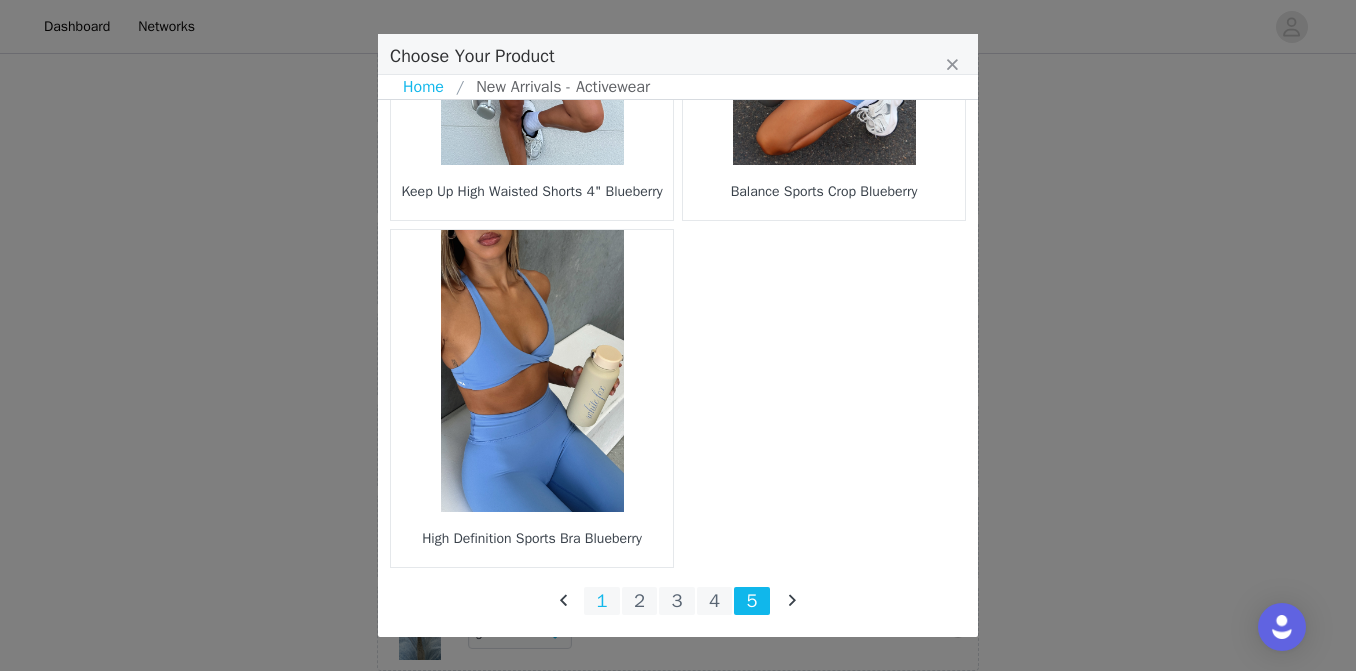 click on "1" at bounding box center (602, 601) 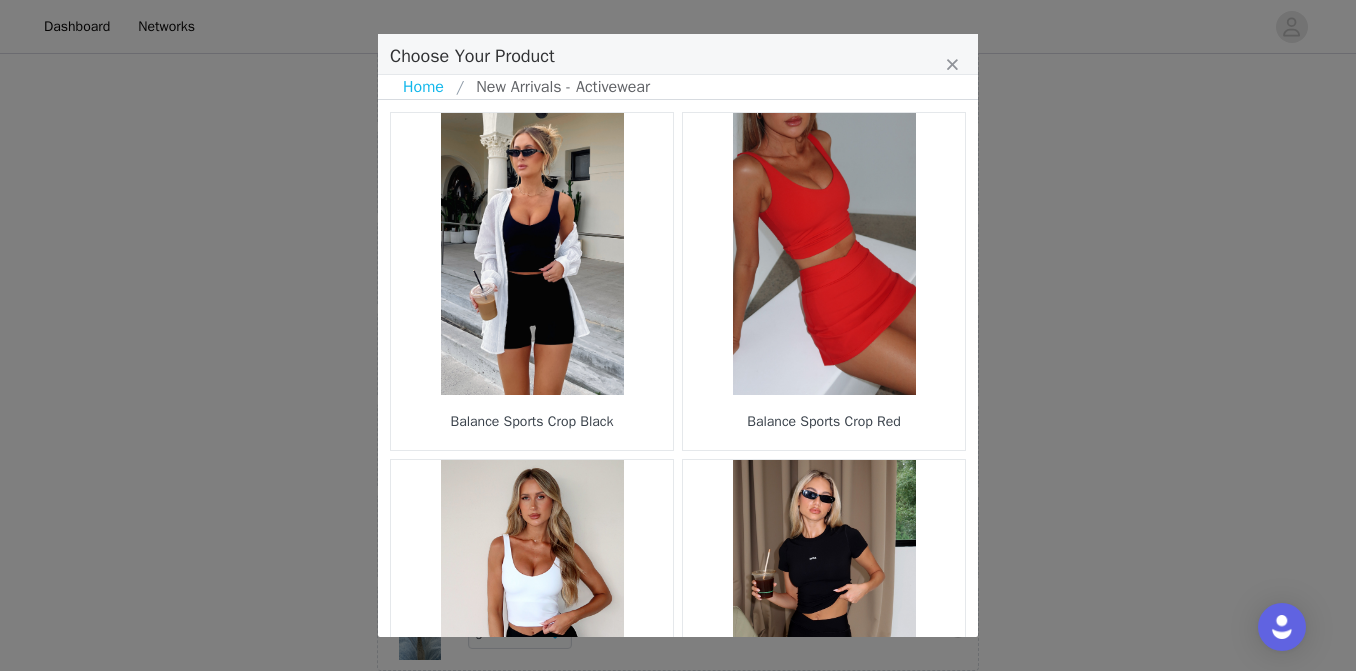 scroll, scrollTop: 0, scrollLeft: 0, axis: both 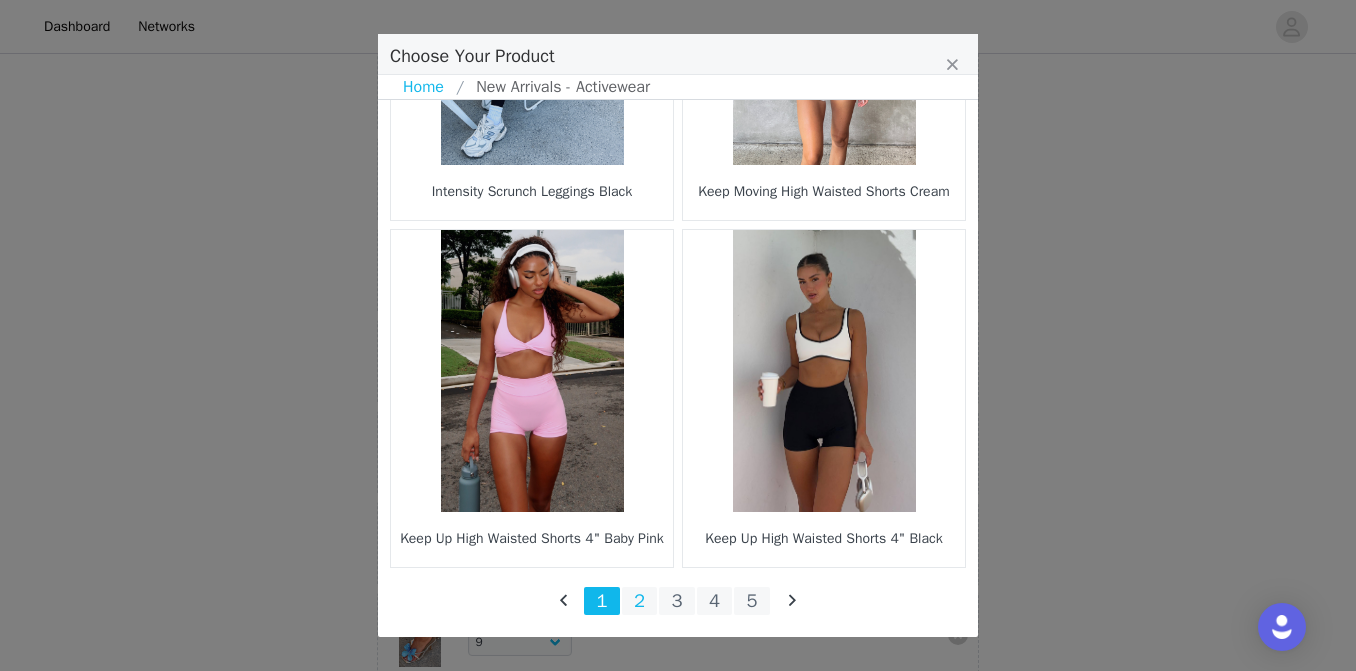 click on "2" at bounding box center [640, 601] 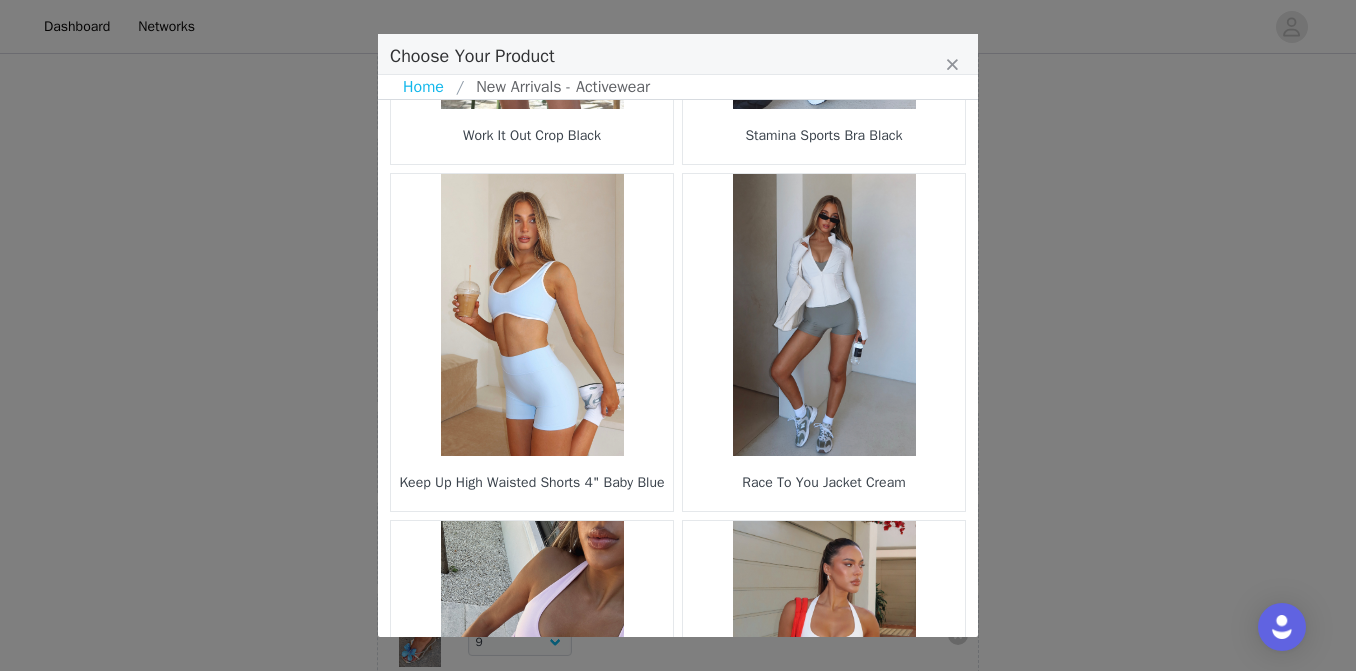 scroll, scrollTop: 1475, scrollLeft: 0, axis: vertical 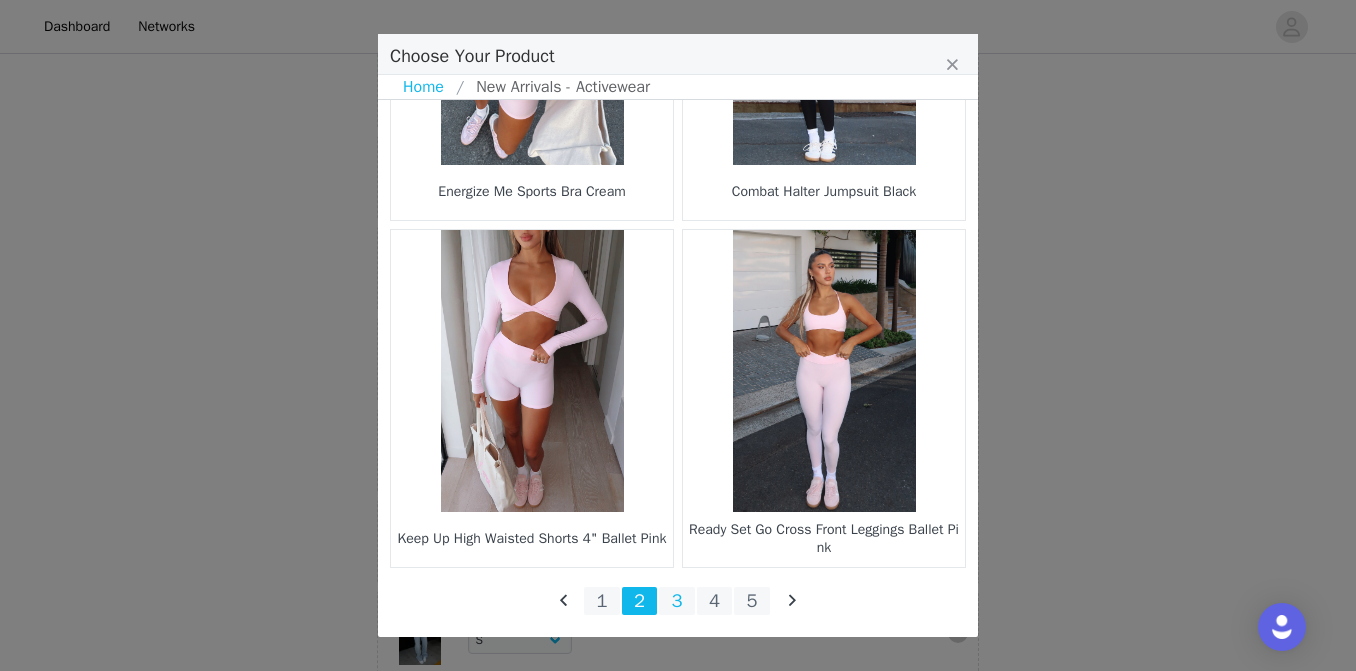 click on "3" at bounding box center [677, 601] 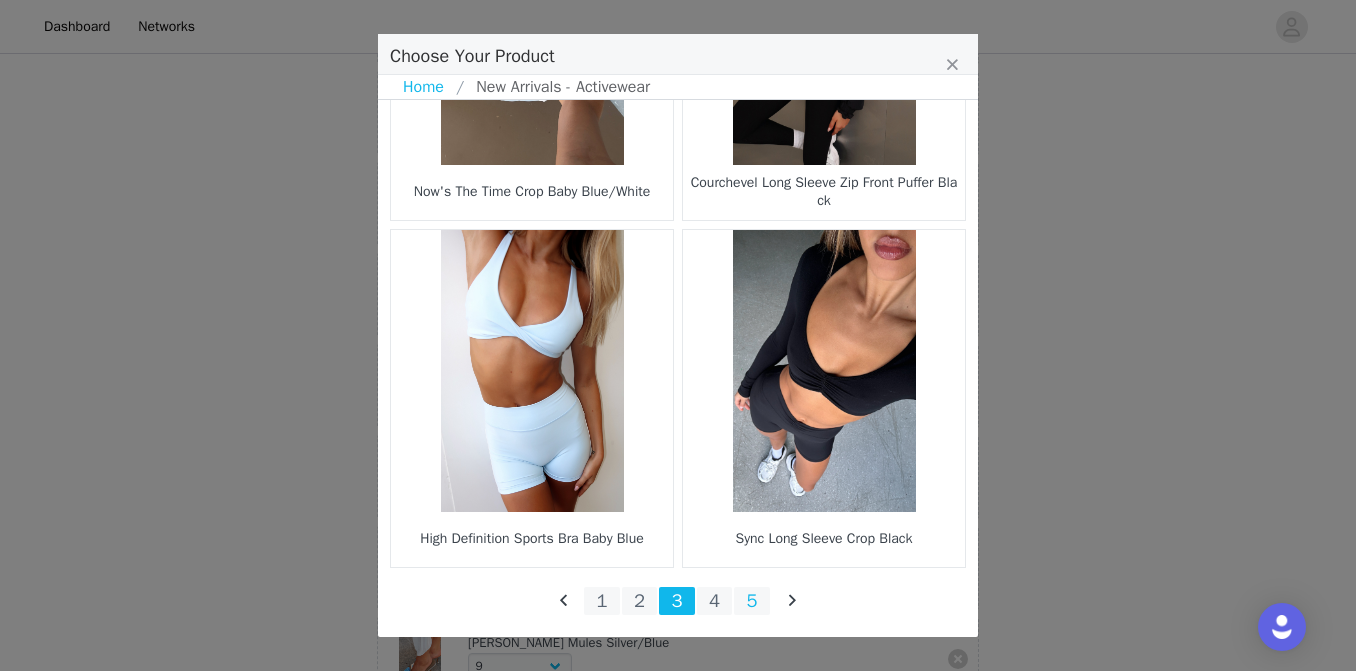 click on "5" at bounding box center [752, 601] 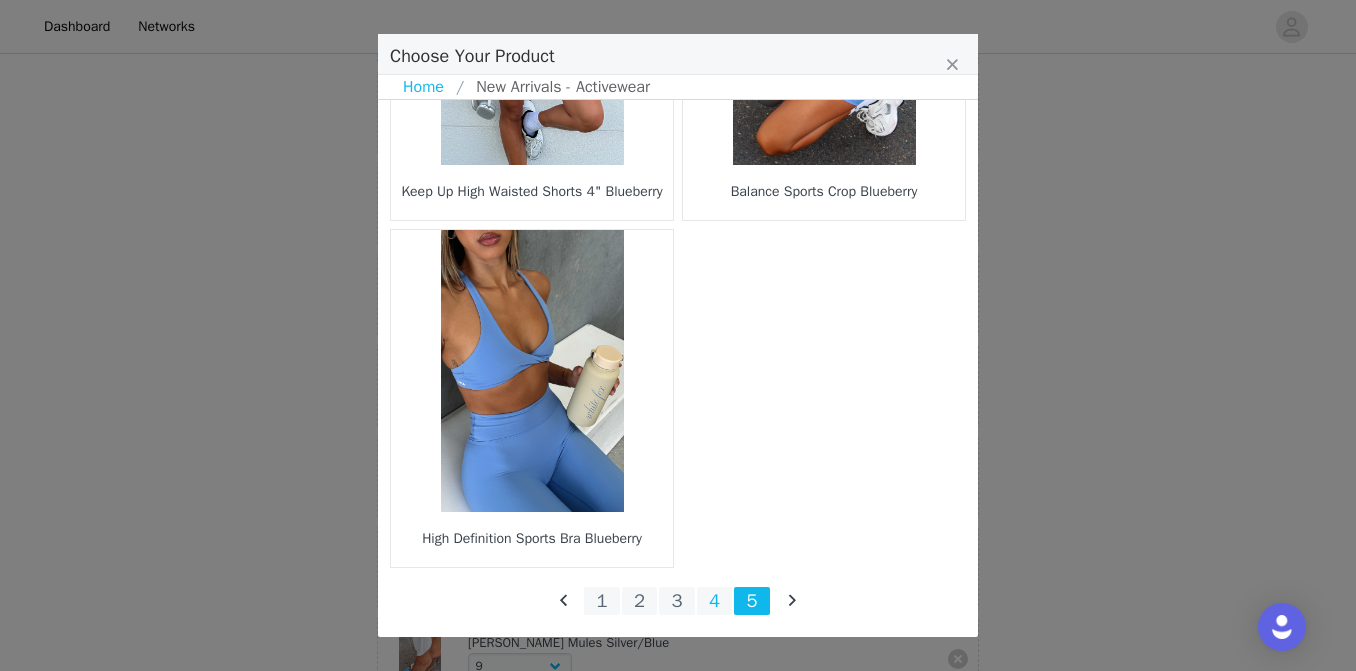 click on "4" at bounding box center (715, 601) 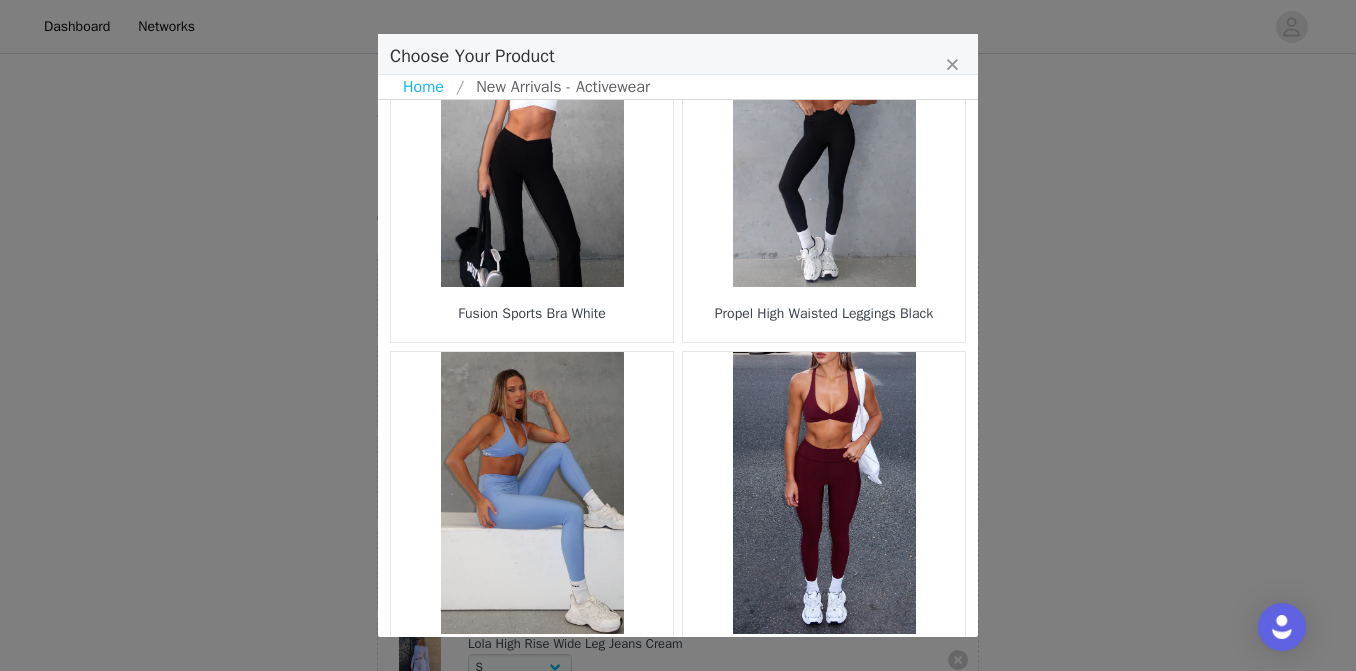 click at bounding box center (532, 493) 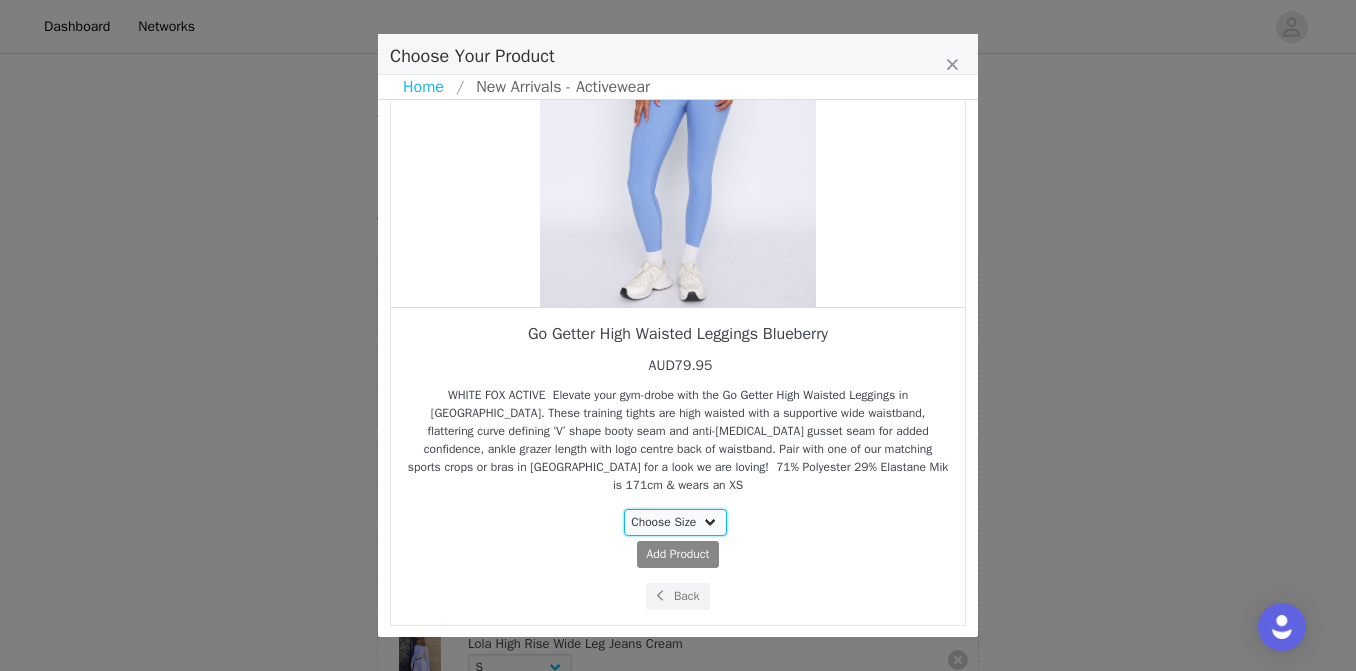 select on "26225090" 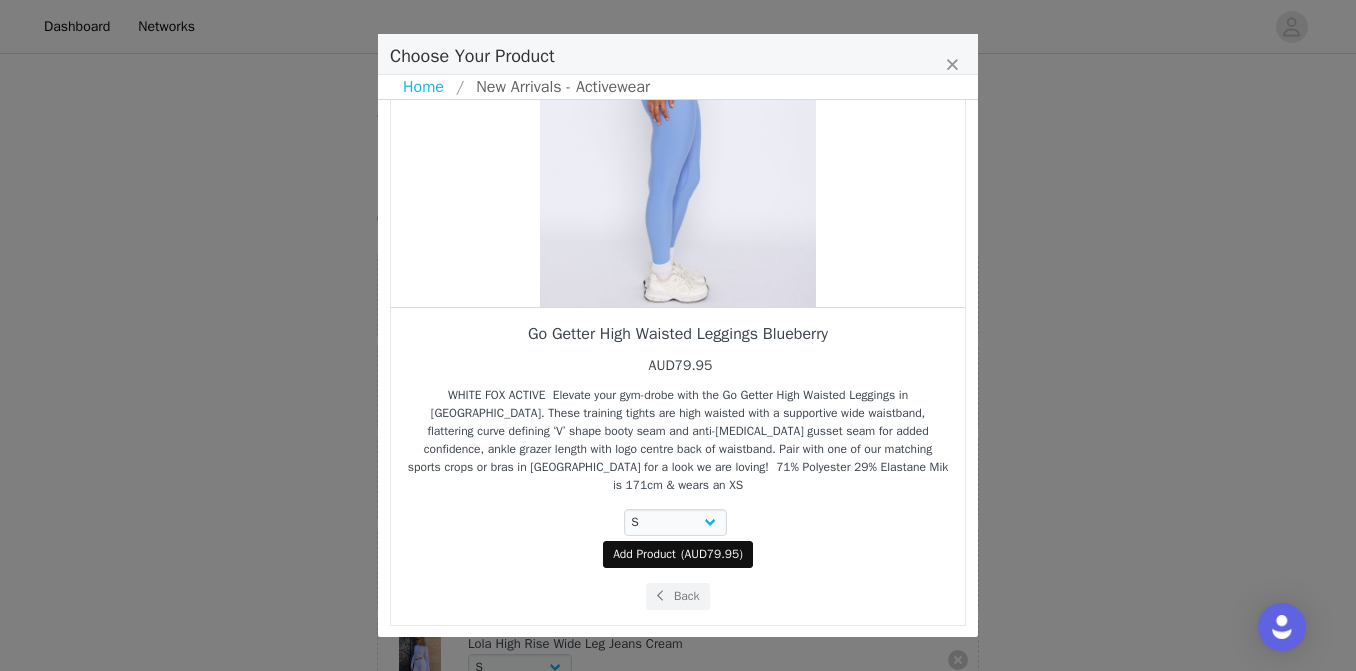 click on "AUD79.95" at bounding box center (712, 554) 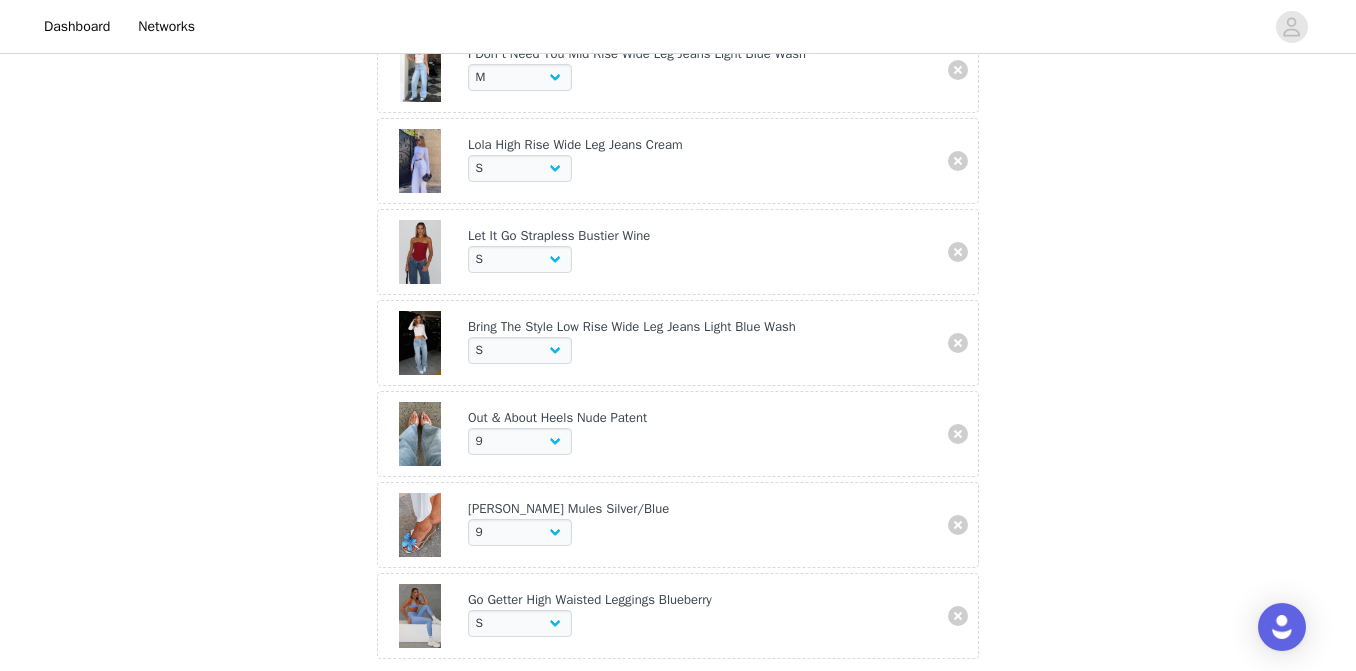 click at bounding box center [420, 525] 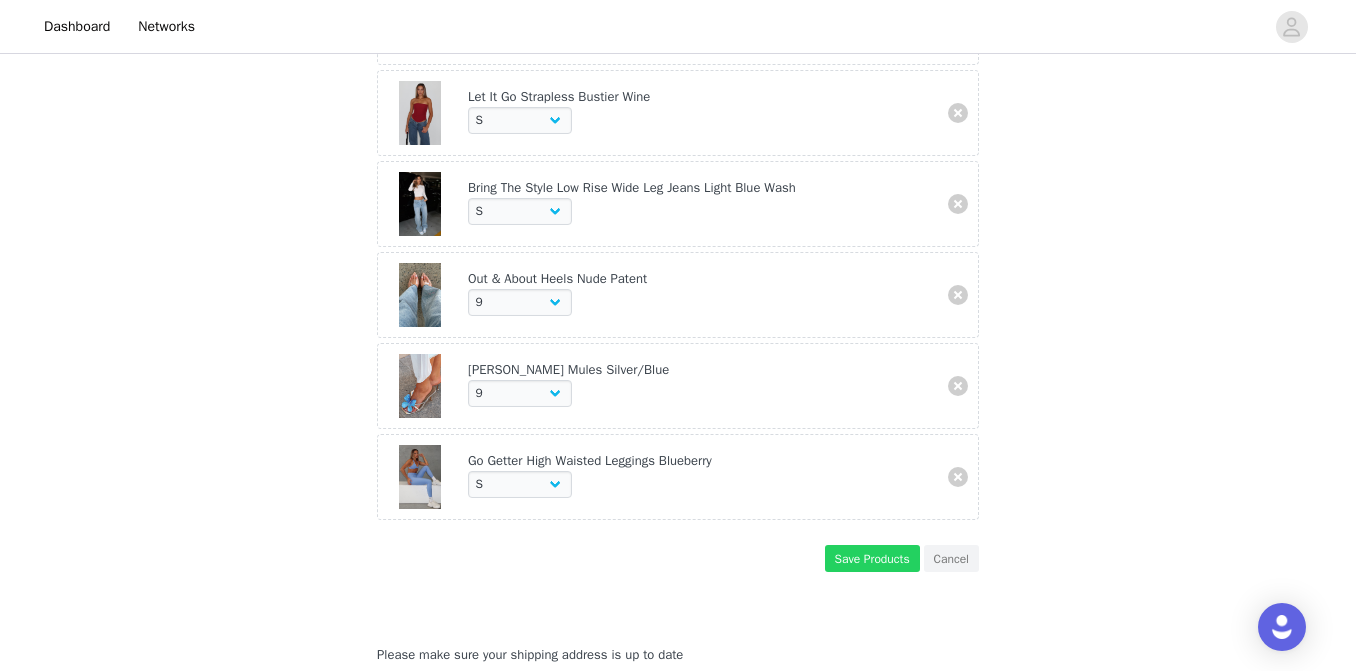 scroll, scrollTop: 867, scrollLeft: 0, axis: vertical 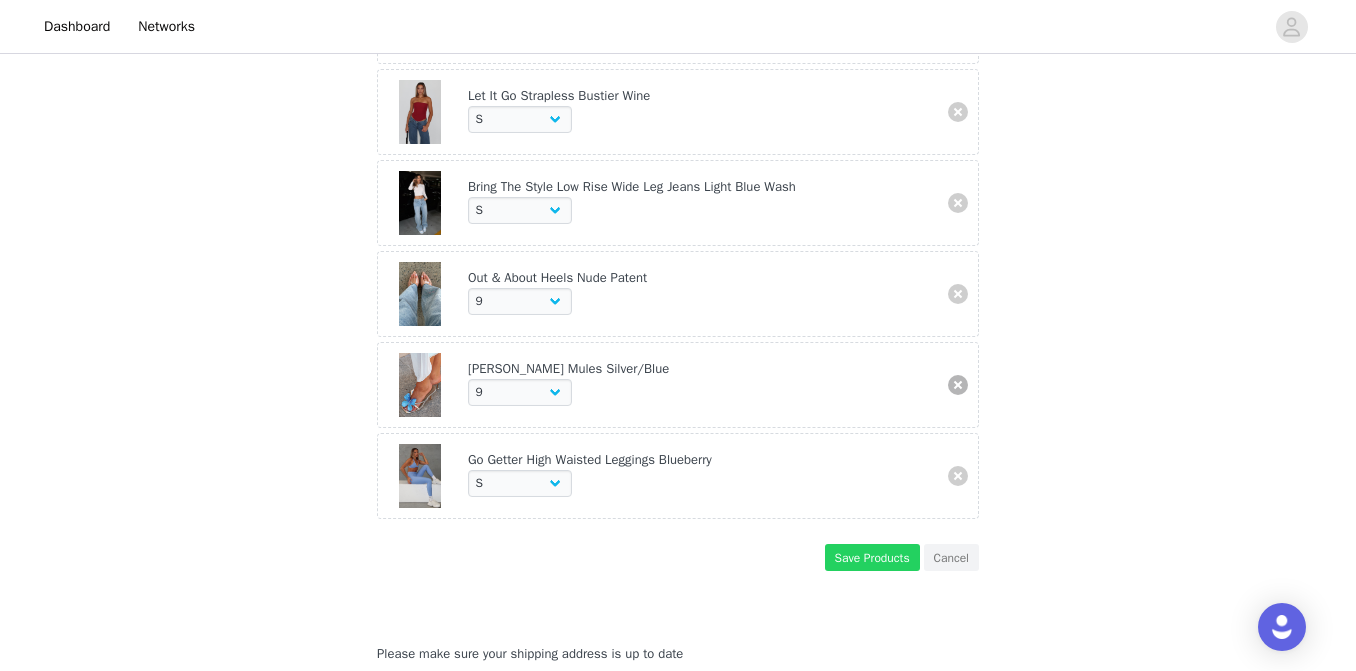 click at bounding box center [958, 385] 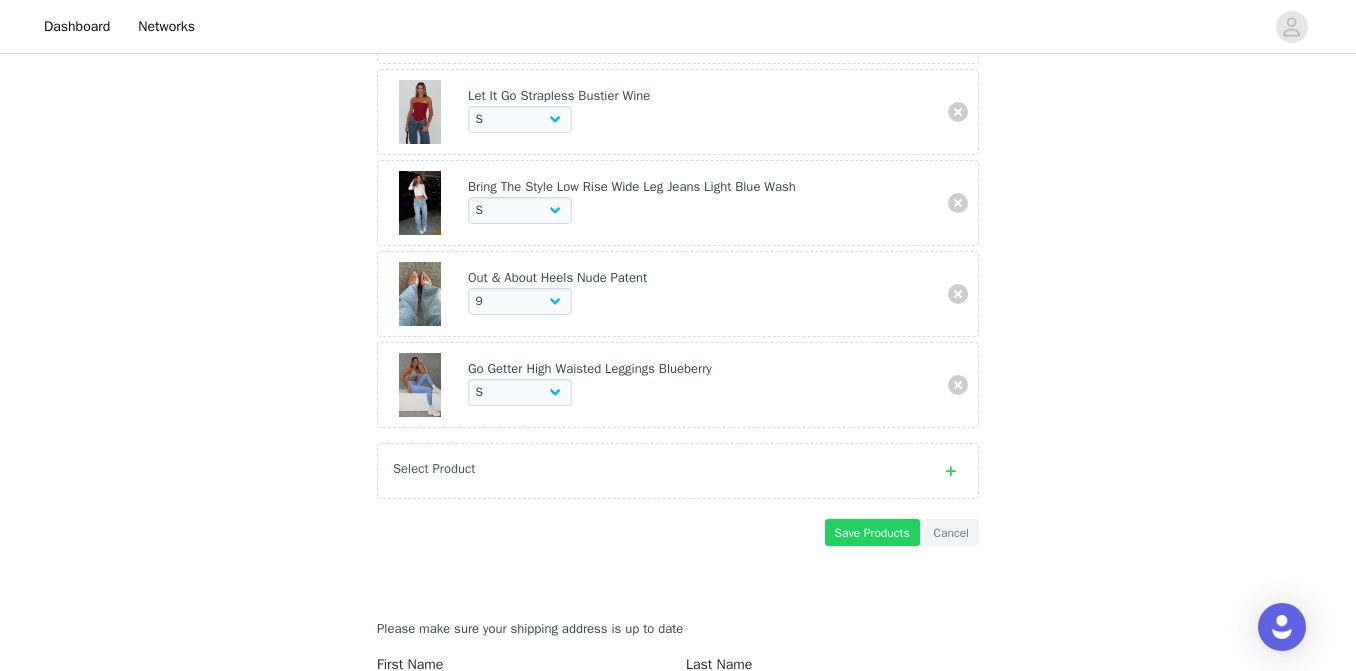 click on "Select Product" at bounding box center [658, 469] 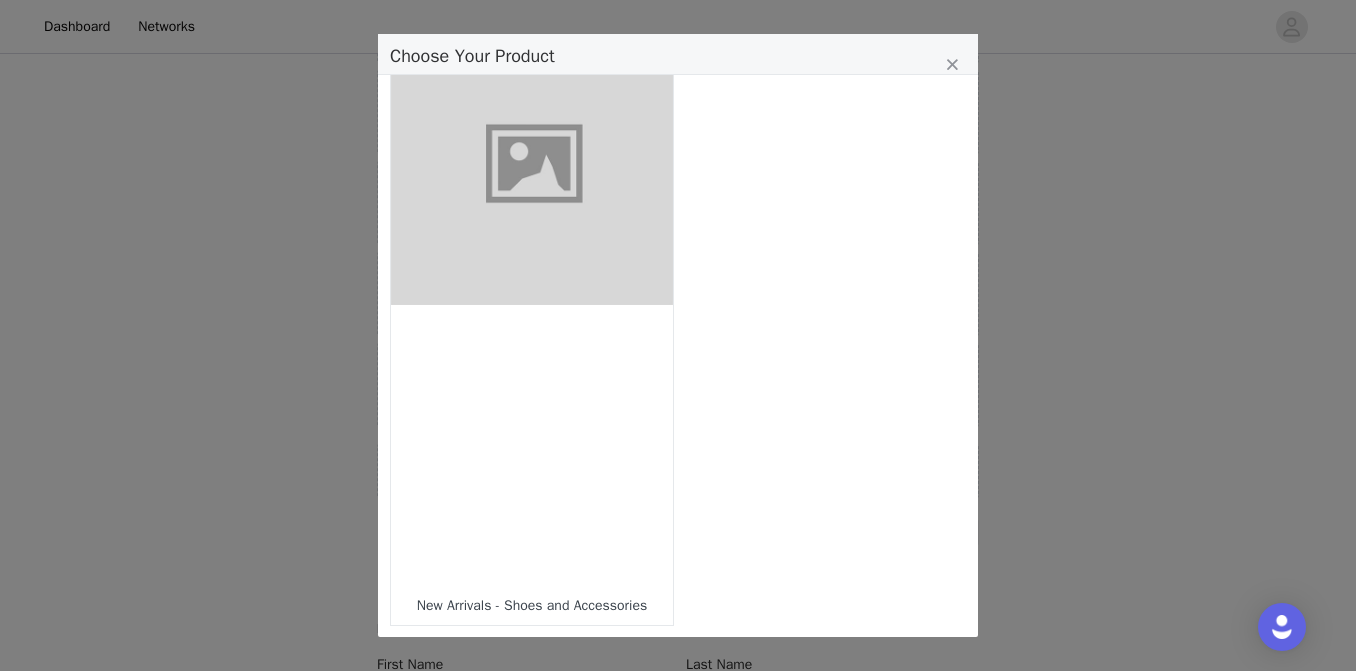 scroll, scrollTop: 1901, scrollLeft: 0, axis: vertical 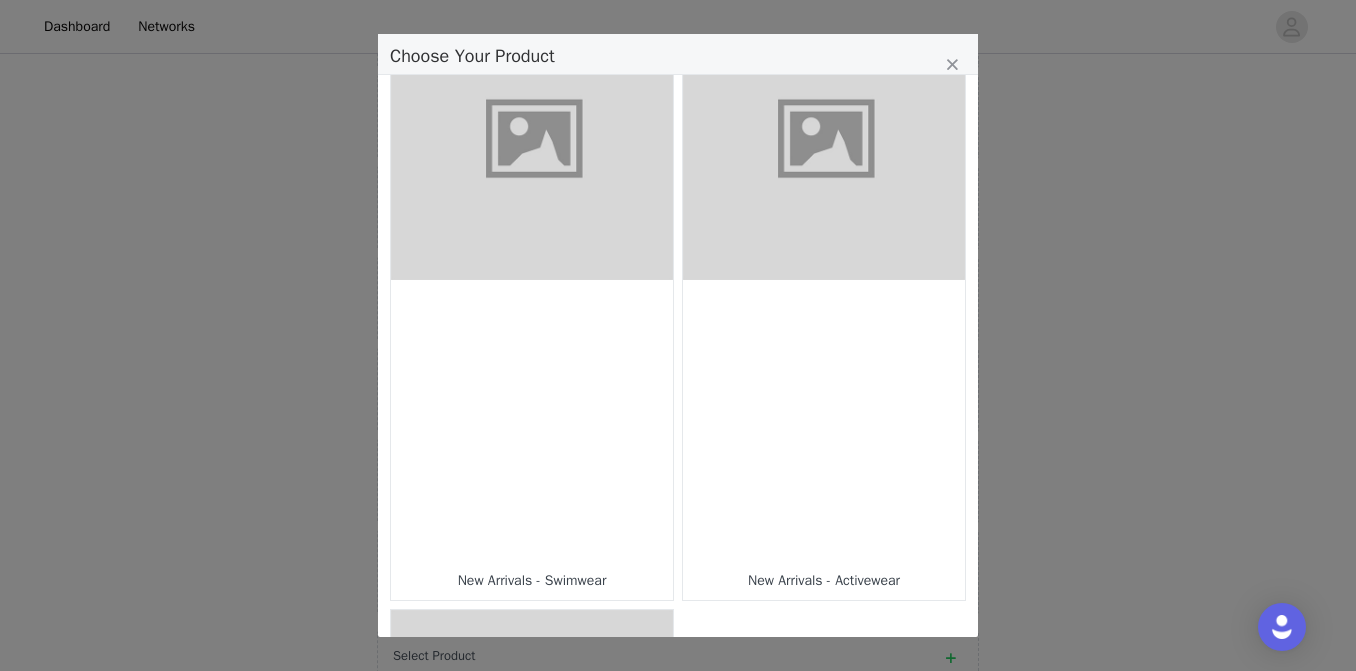 click at bounding box center (824, 421) 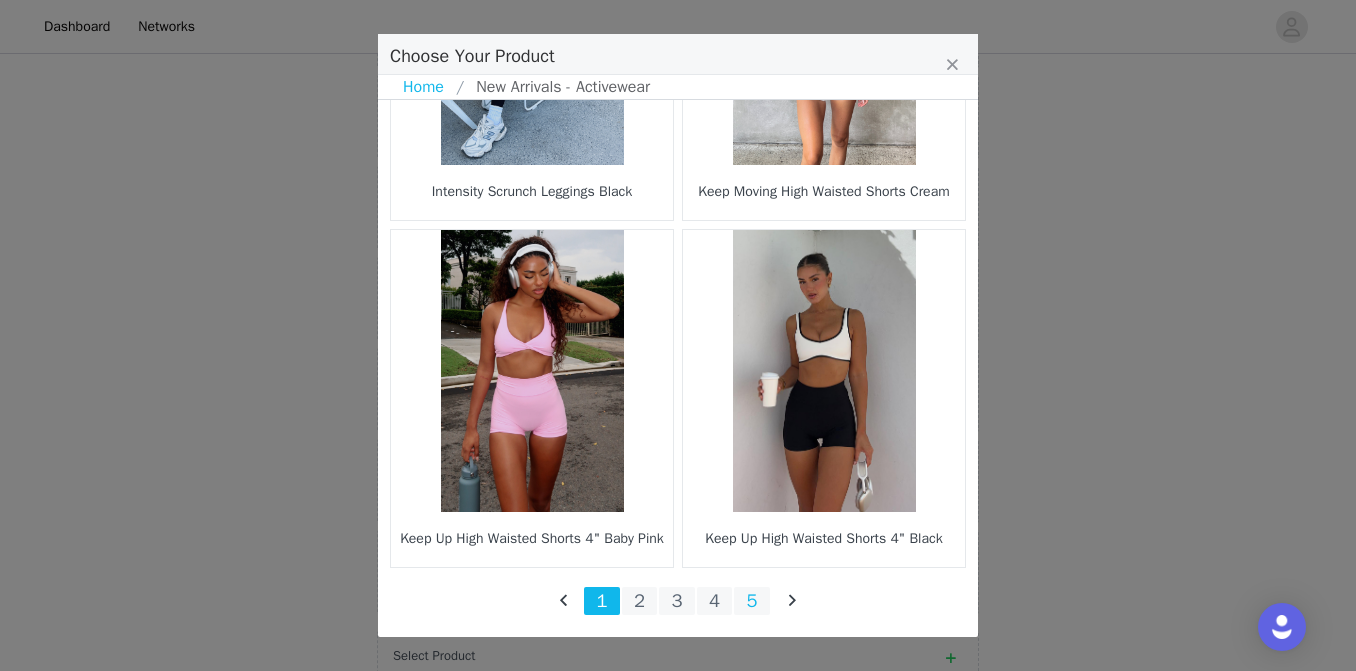 scroll, scrollTop: 3006, scrollLeft: 0, axis: vertical 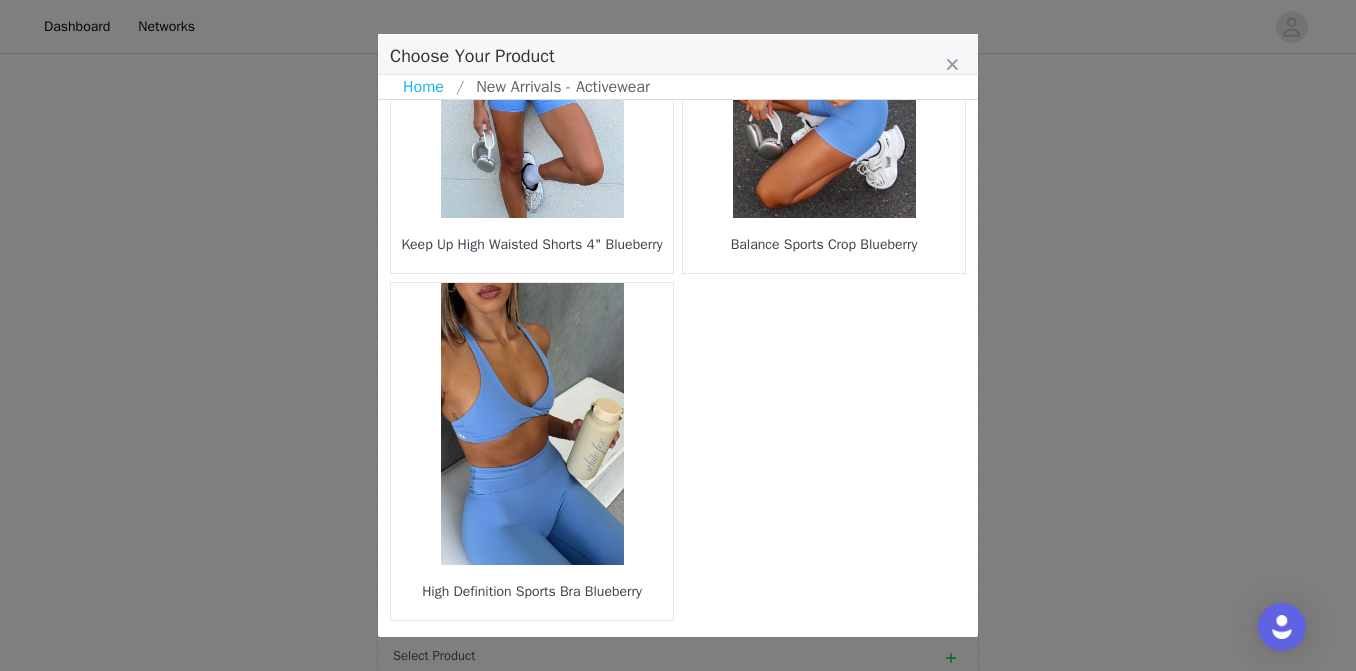 click at bounding box center (532, 424) 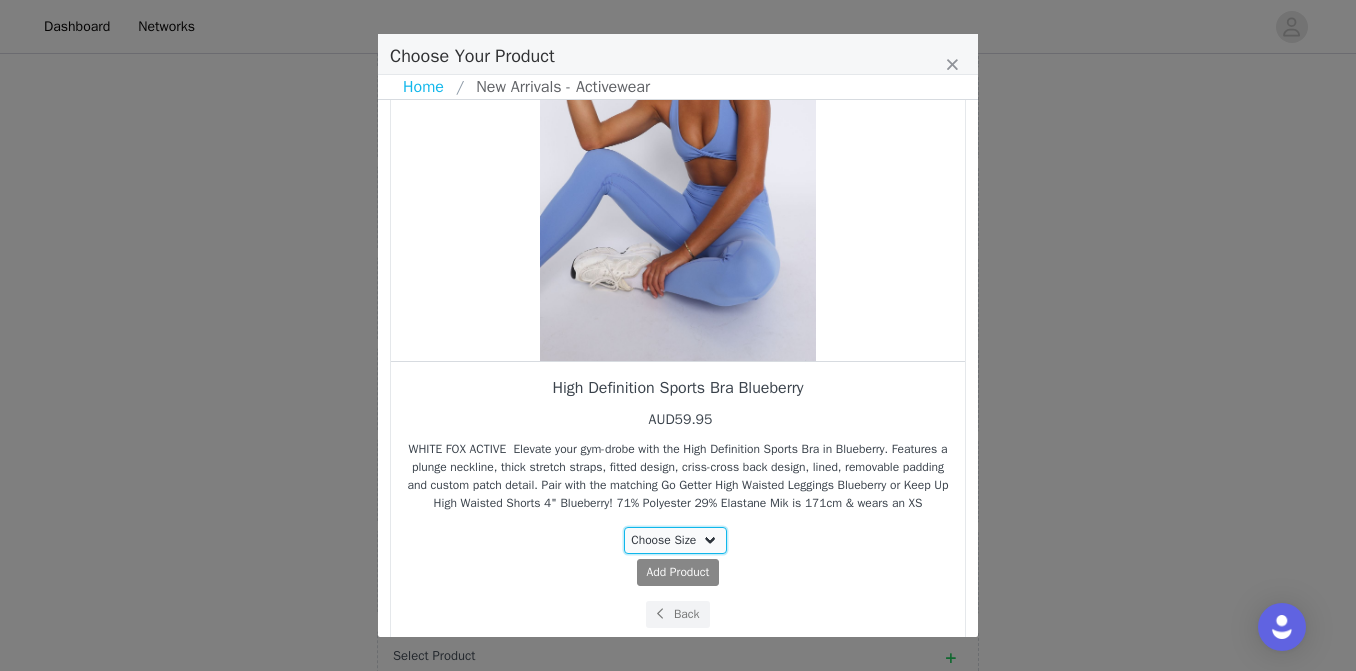 select on "26224813" 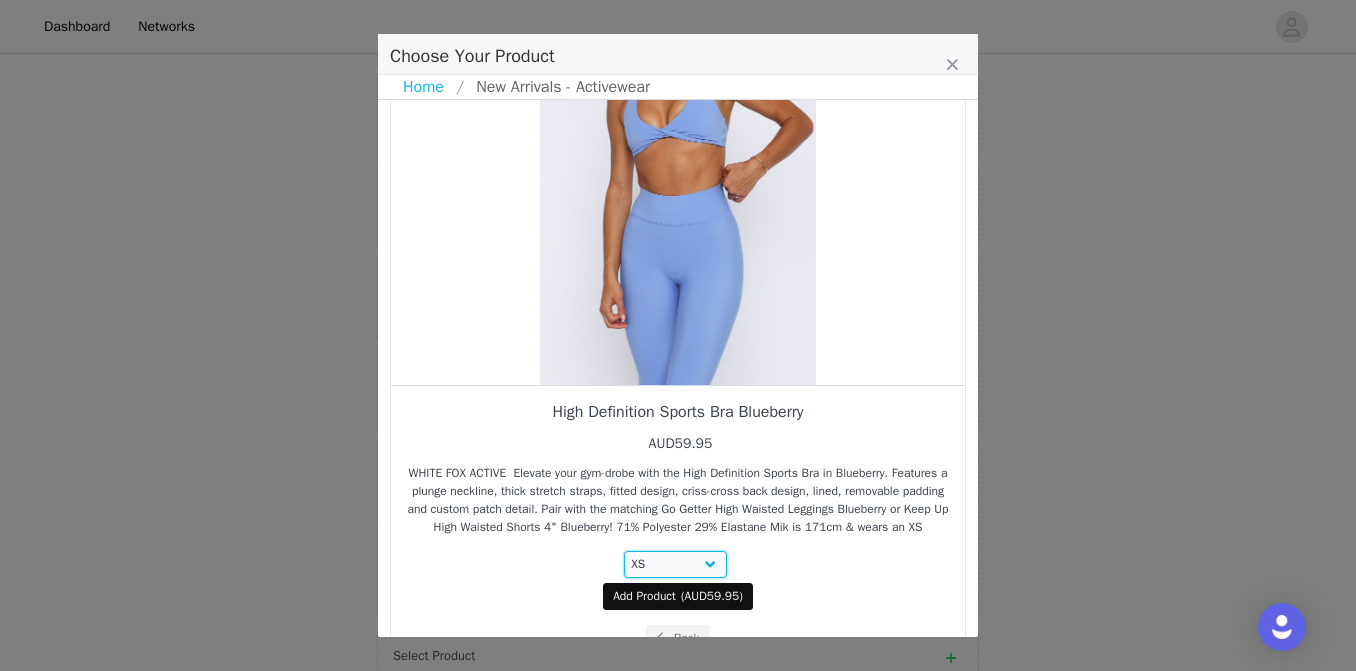 scroll, scrollTop: 157, scrollLeft: 0, axis: vertical 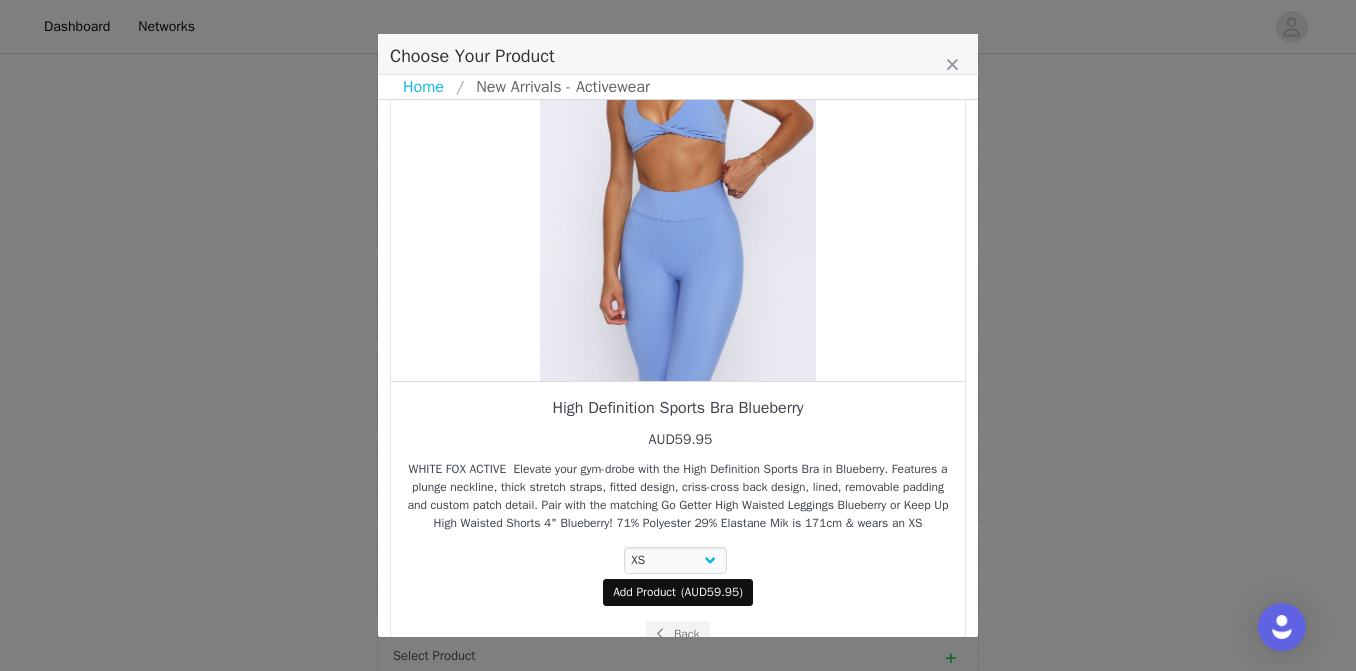 click on "( AUD59.95 )" at bounding box center (712, 592) 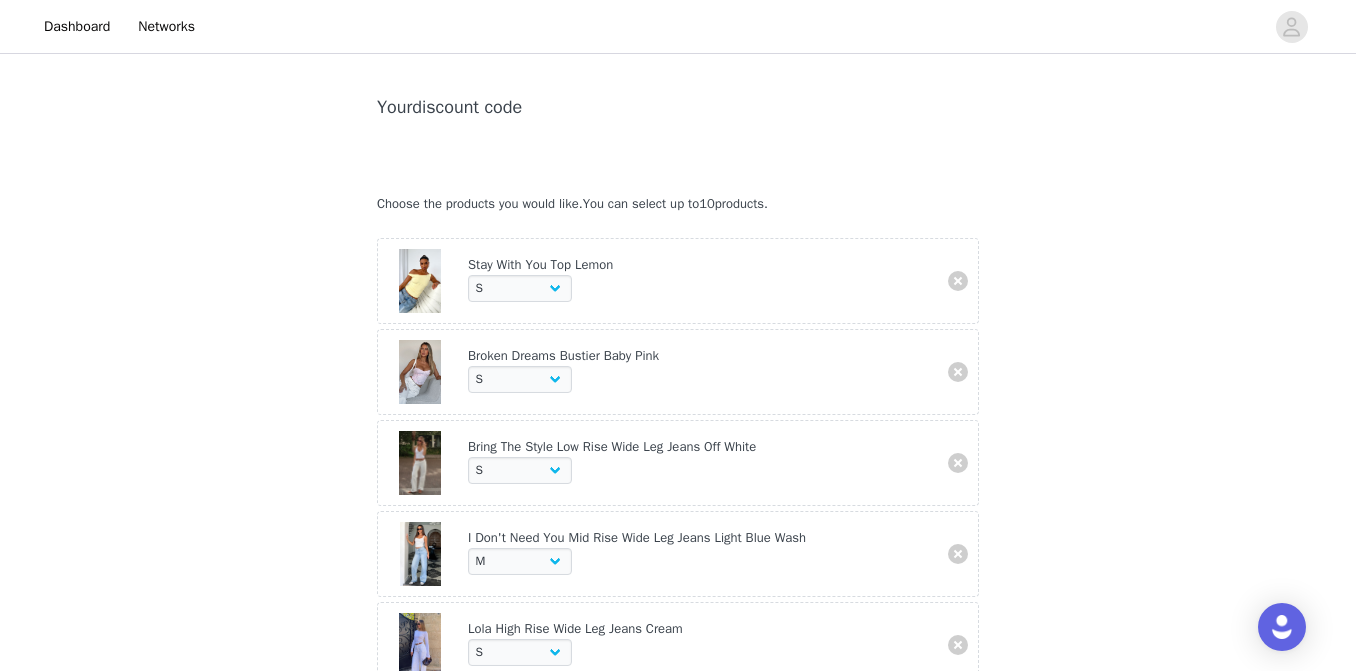 scroll, scrollTop: 244, scrollLeft: 0, axis: vertical 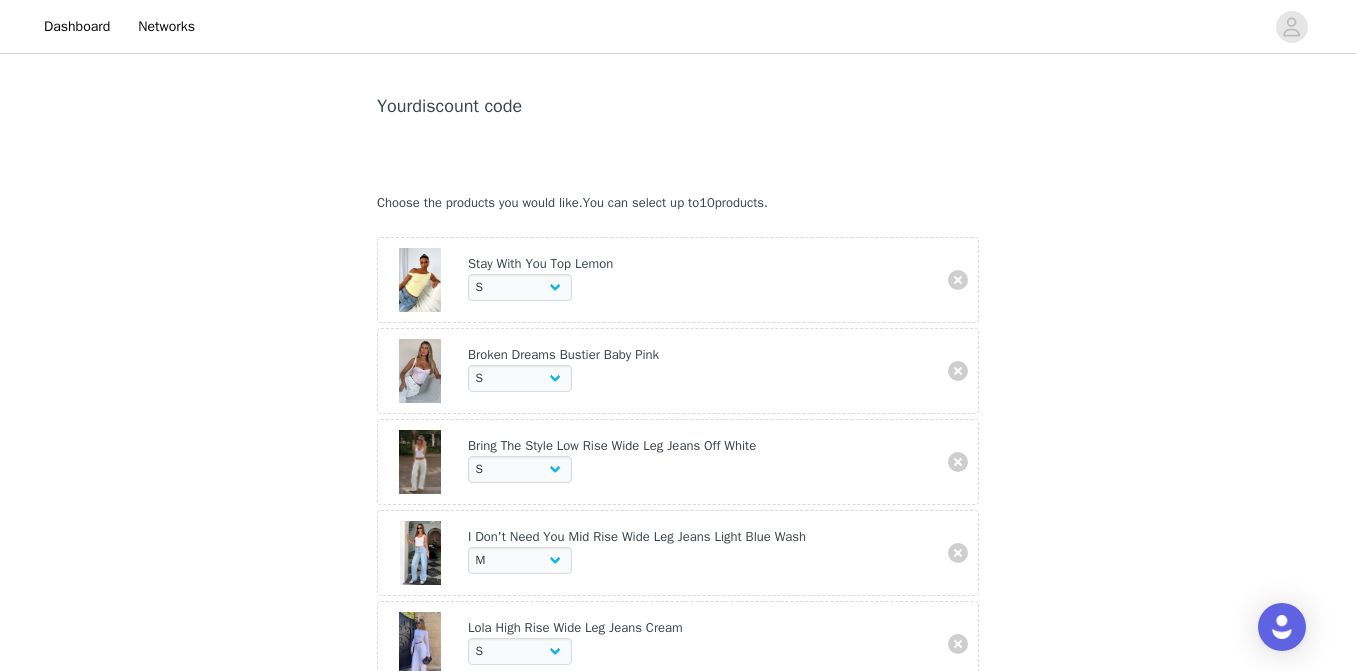 click at bounding box center (420, 280) 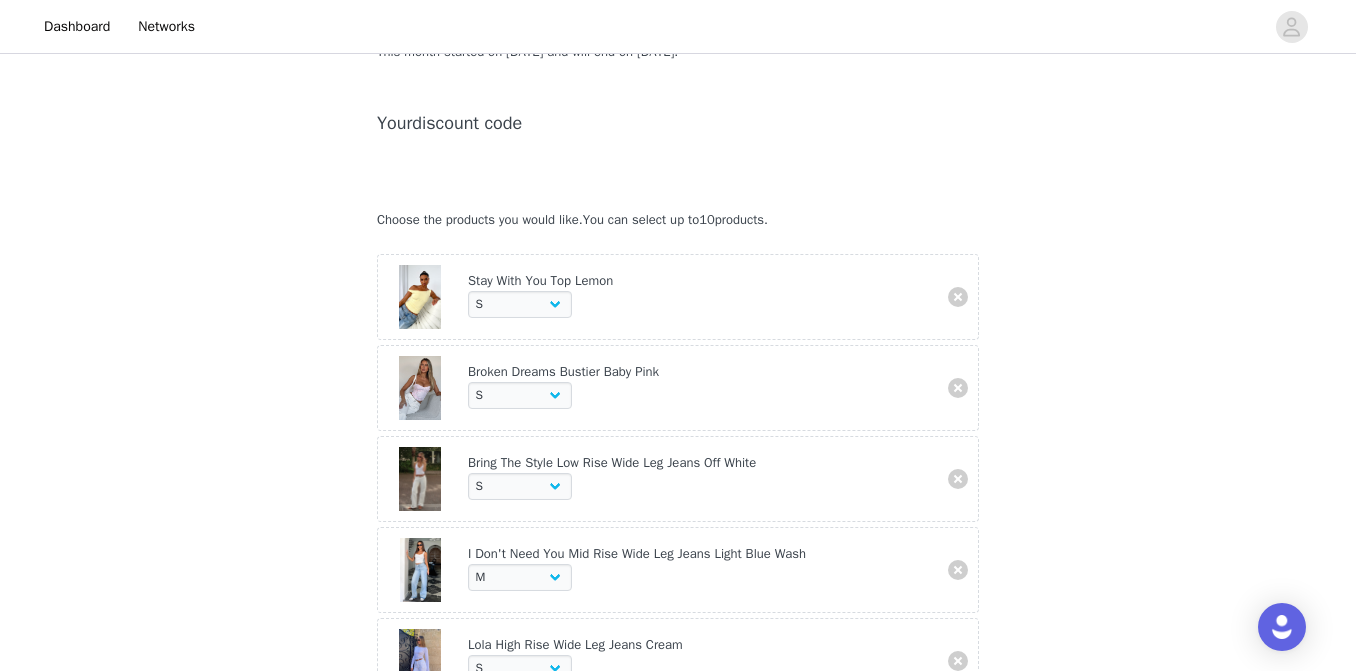 scroll, scrollTop: 222, scrollLeft: 0, axis: vertical 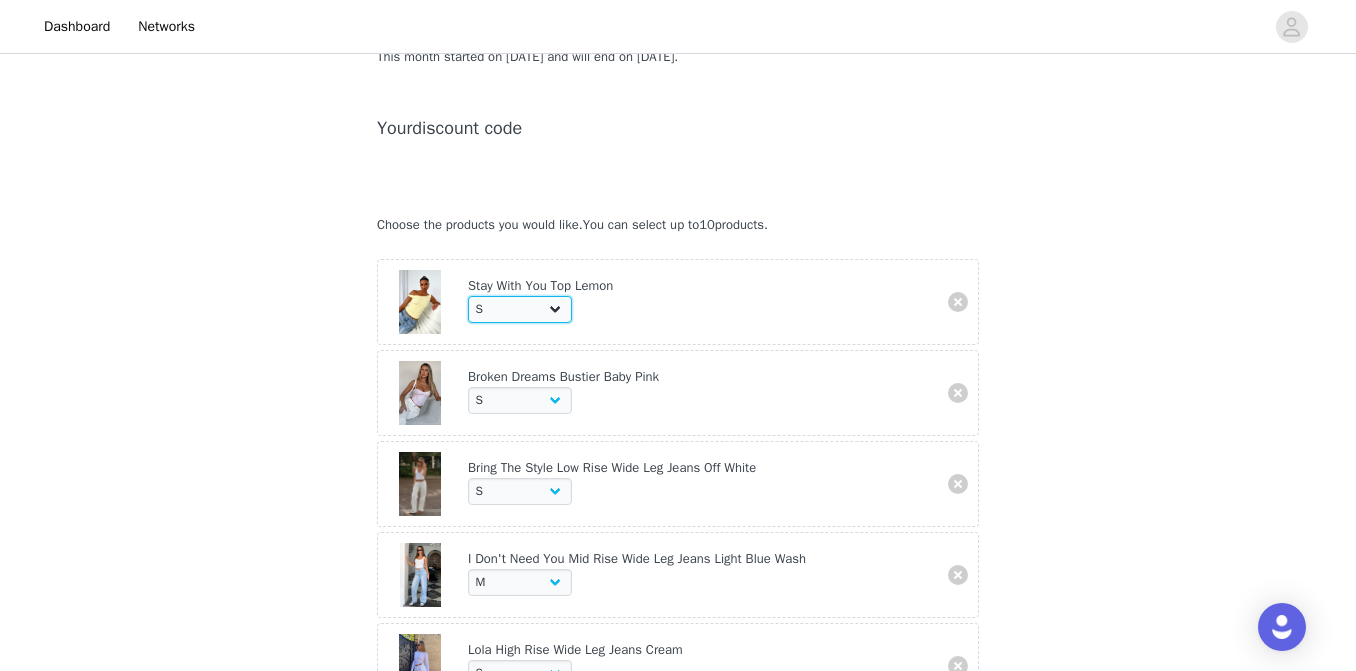 select on "21795706" 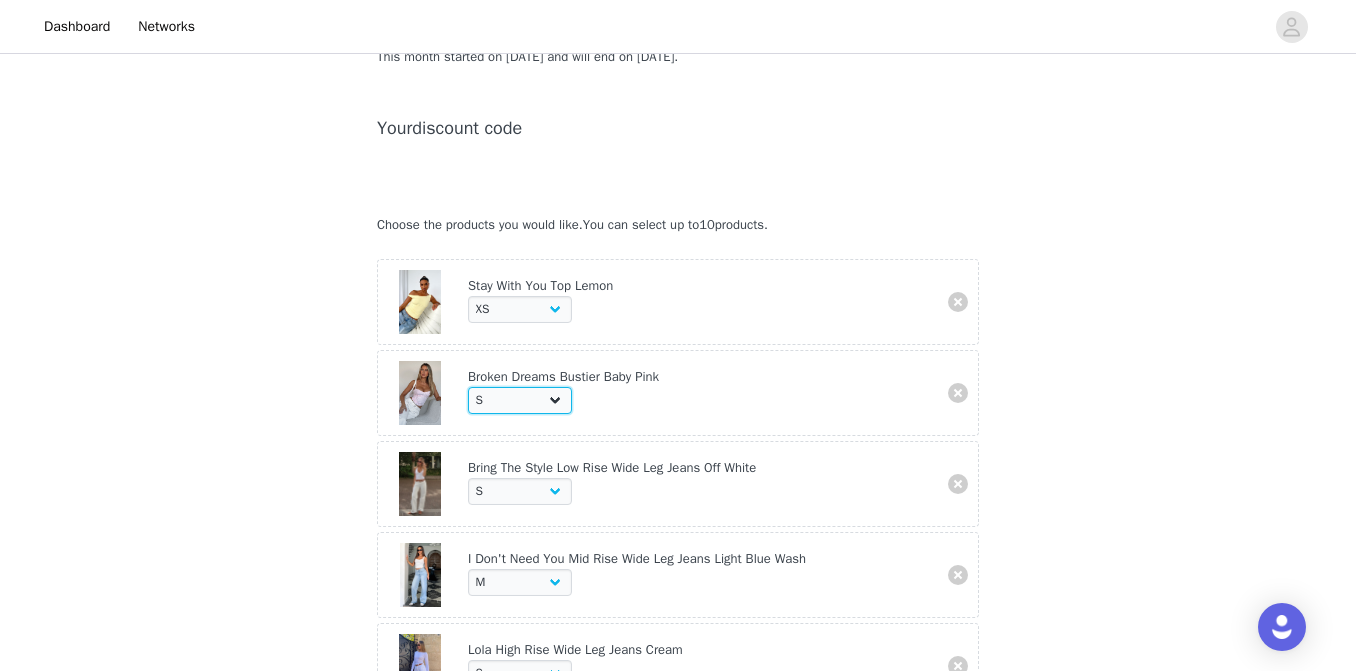 select on "24201032" 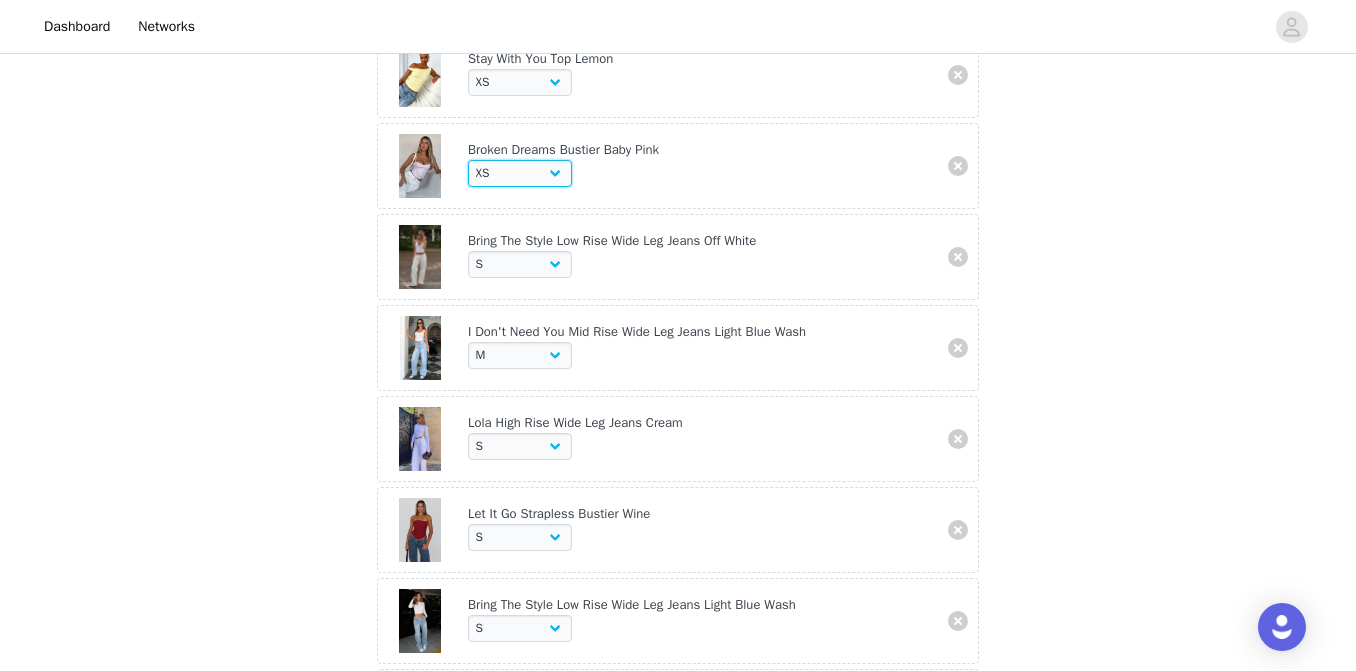 scroll, scrollTop: 453, scrollLeft: 0, axis: vertical 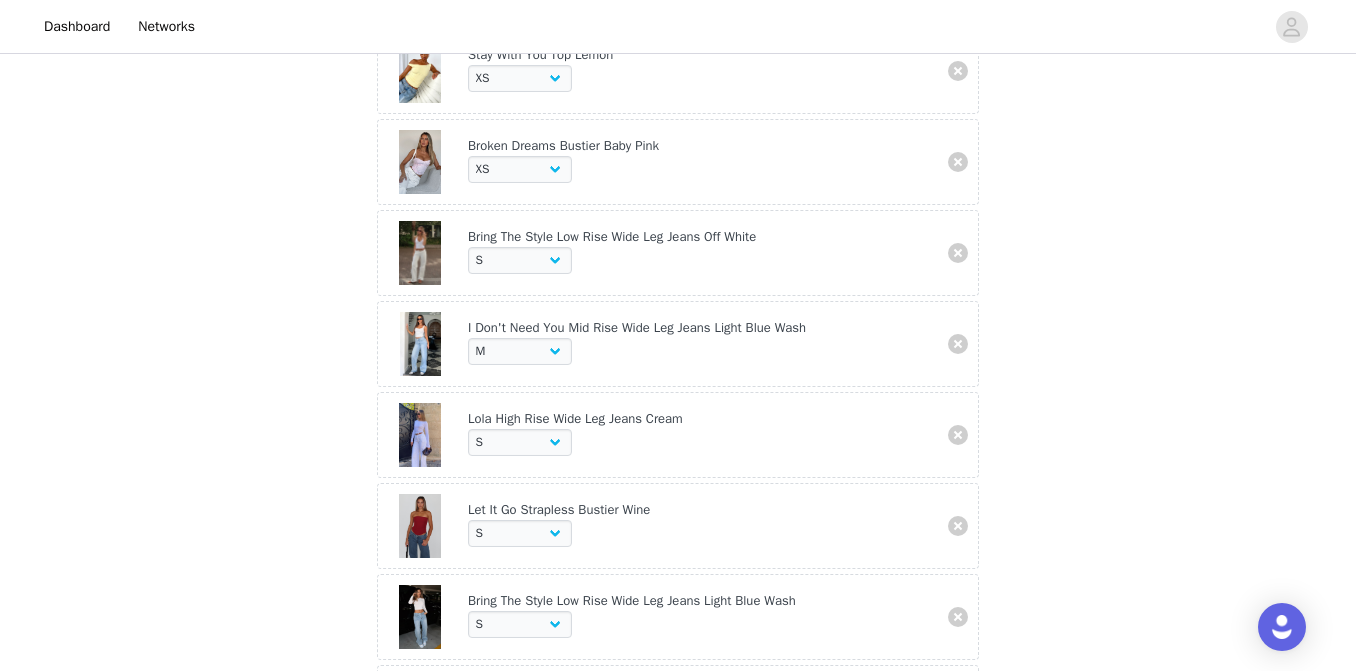 click on "Choose Size
XXS
XS
S
M
L
XL" at bounding box center (700, 354) 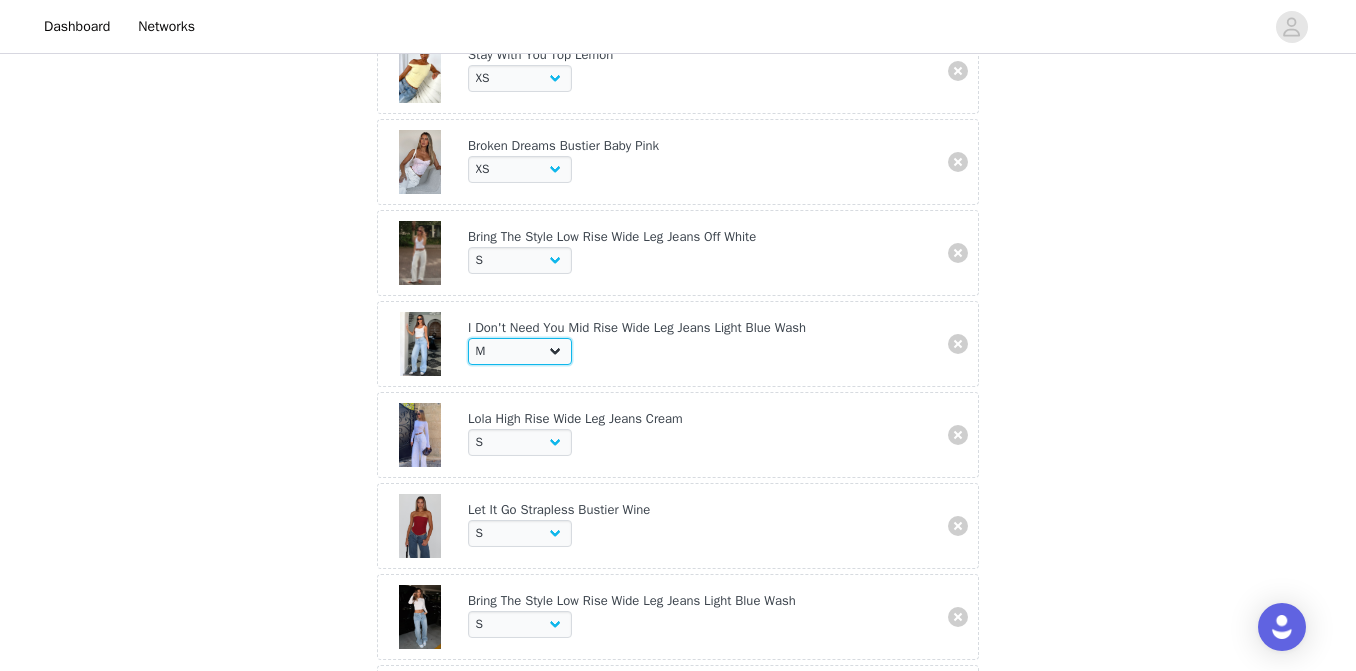 select on "20980319" 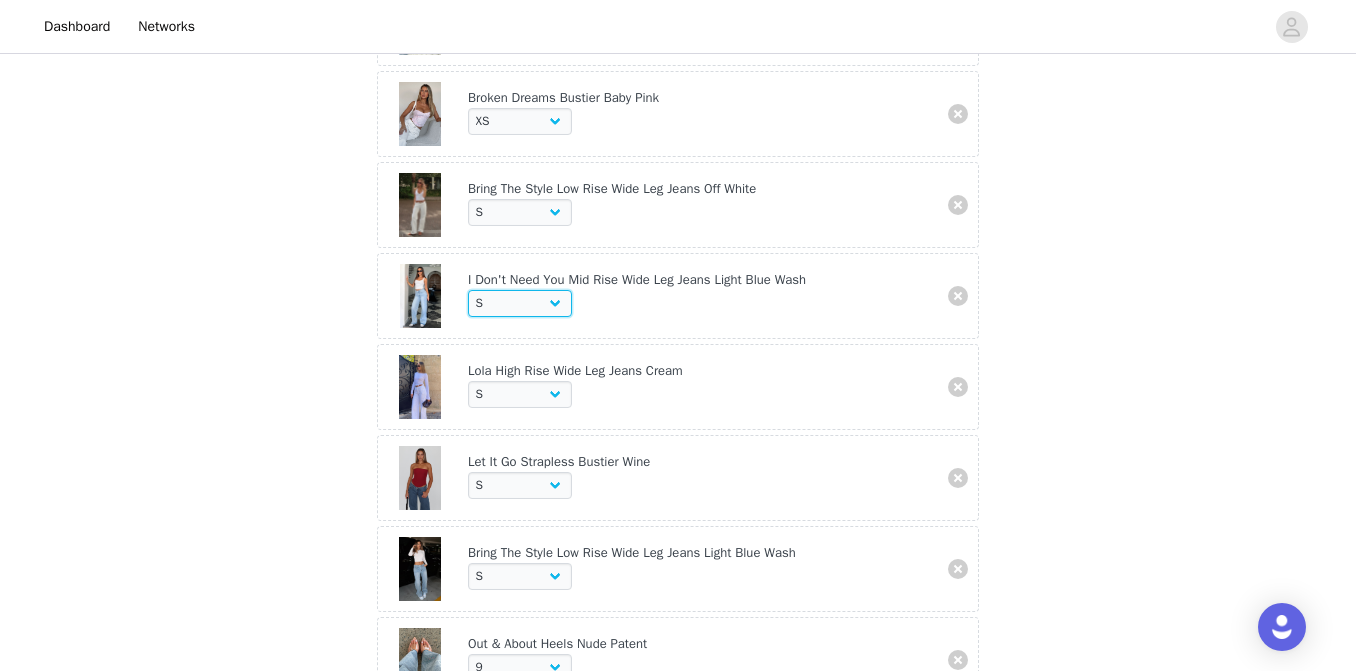 scroll, scrollTop: 511, scrollLeft: 0, axis: vertical 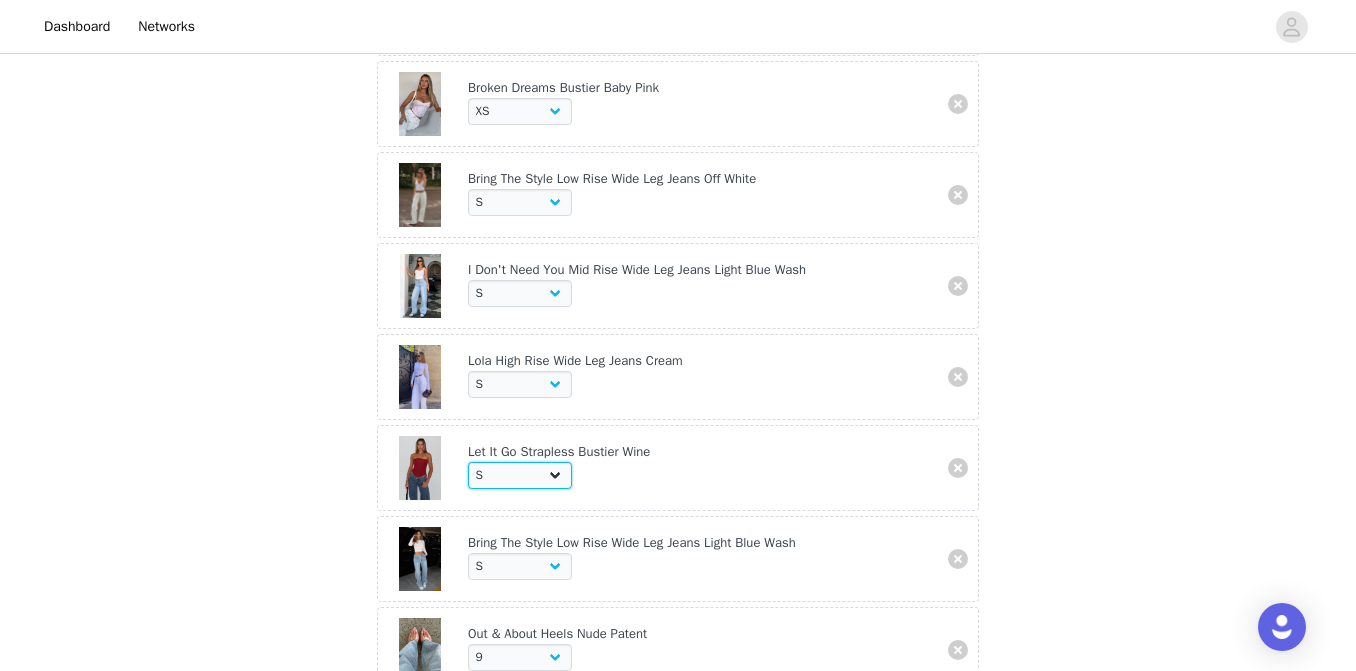 select on "24864532" 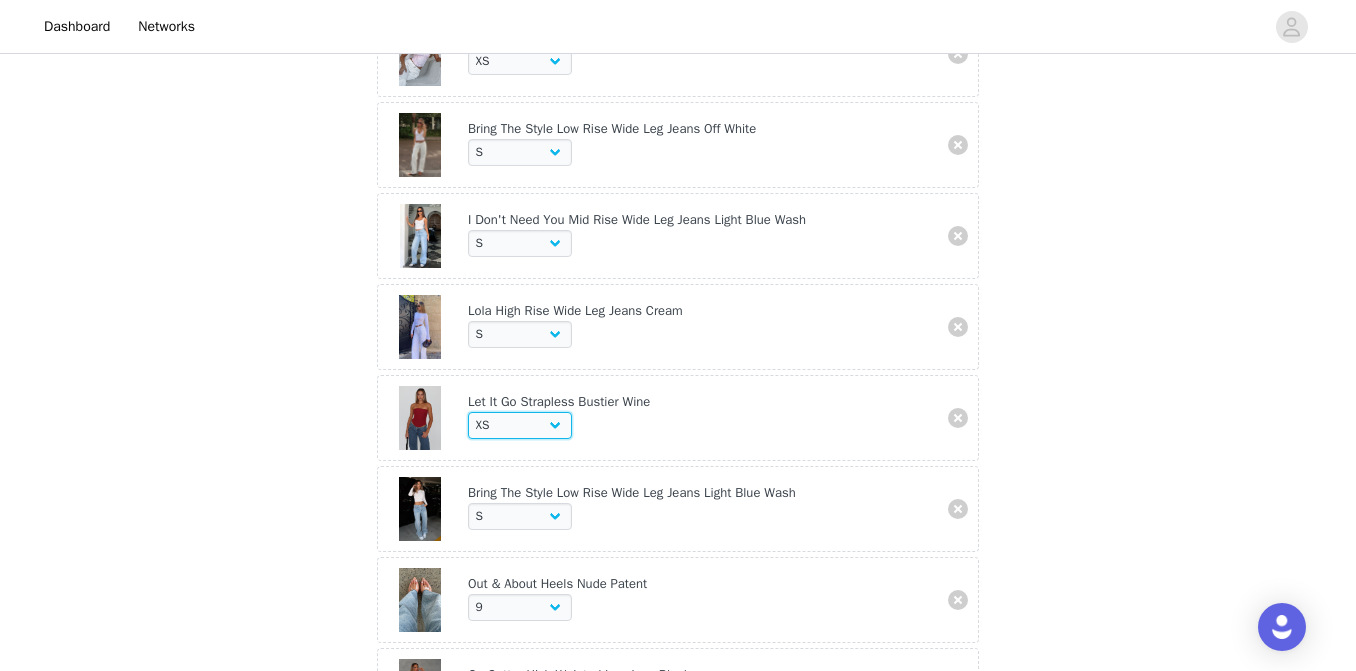 scroll, scrollTop: 563, scrollLeft: 0, axis: vertical 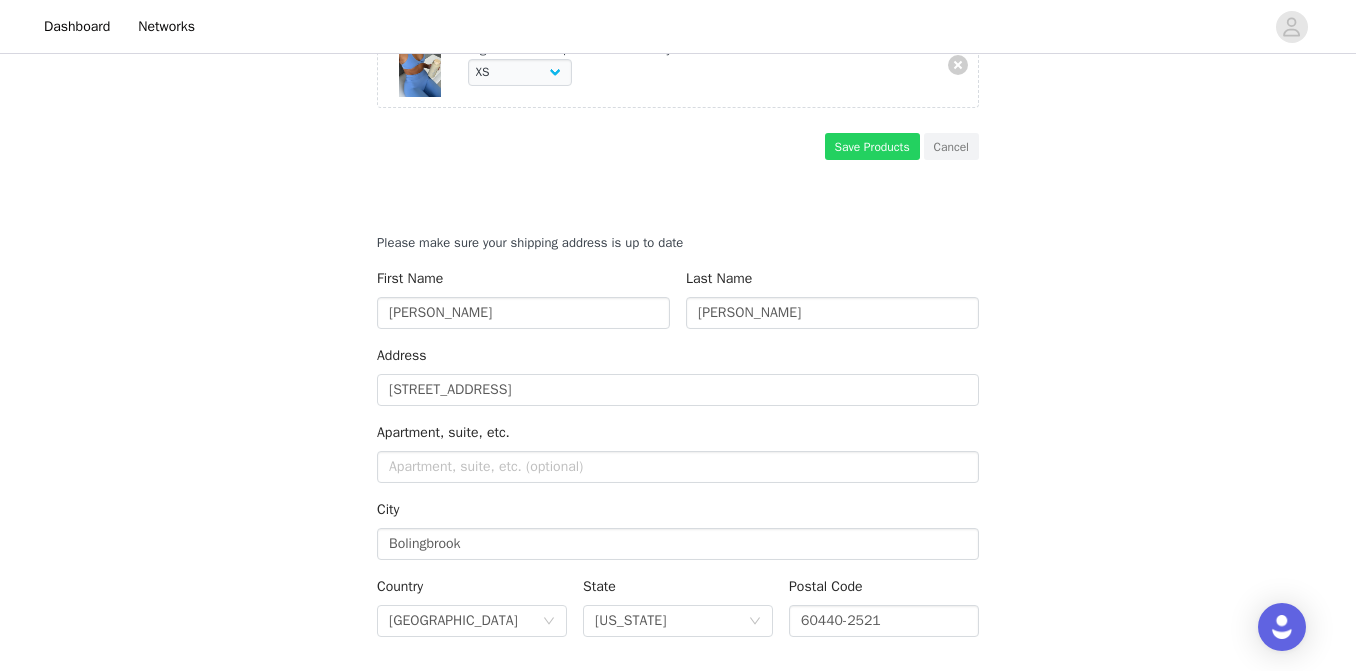 click on "Save Products" at bounding box center [872, 146] 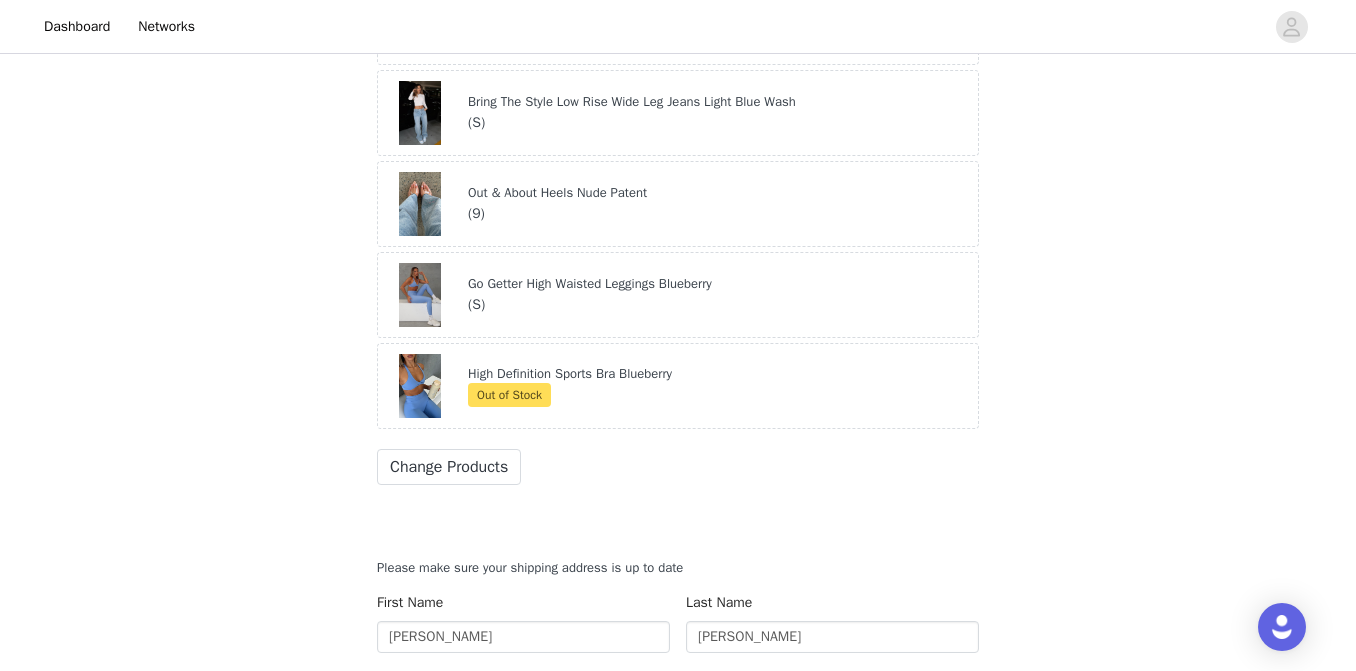 scroll, scrollTop: 977, scrollLeft: 0, axis: vertical 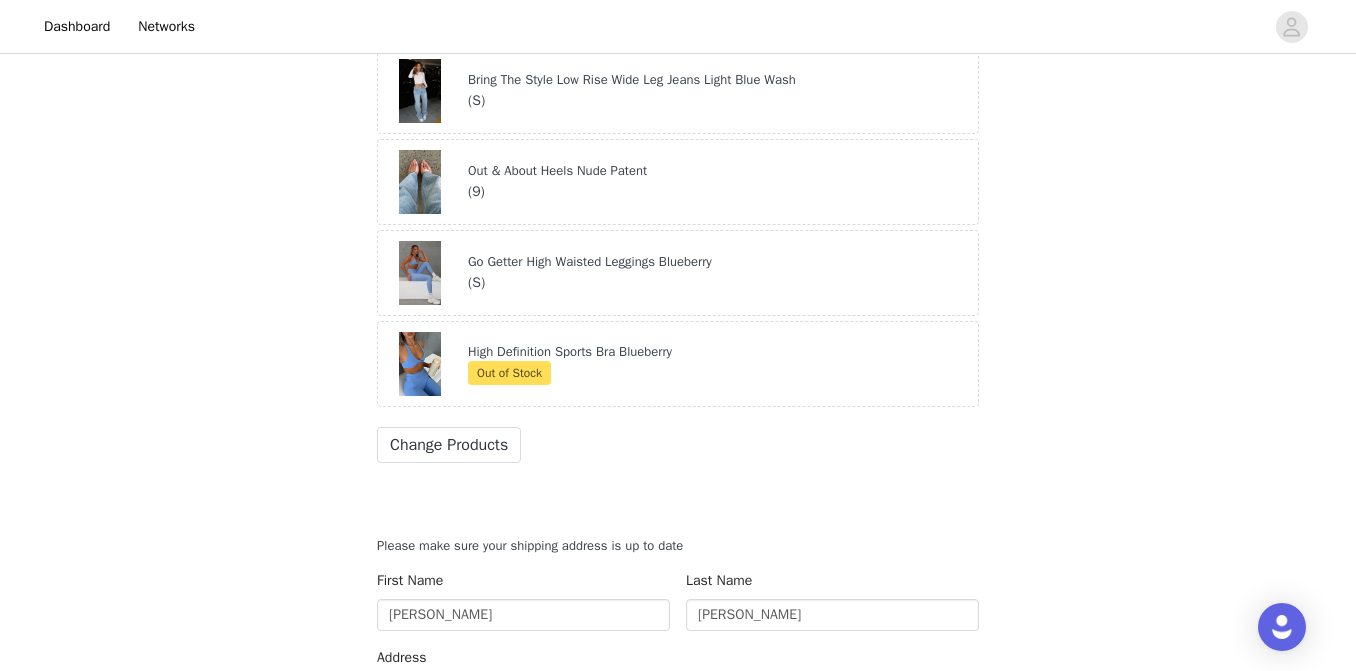 click on "Go Getter High Waisted Leggings Blueberry
(
S
)" at bounding box center [718, 272] 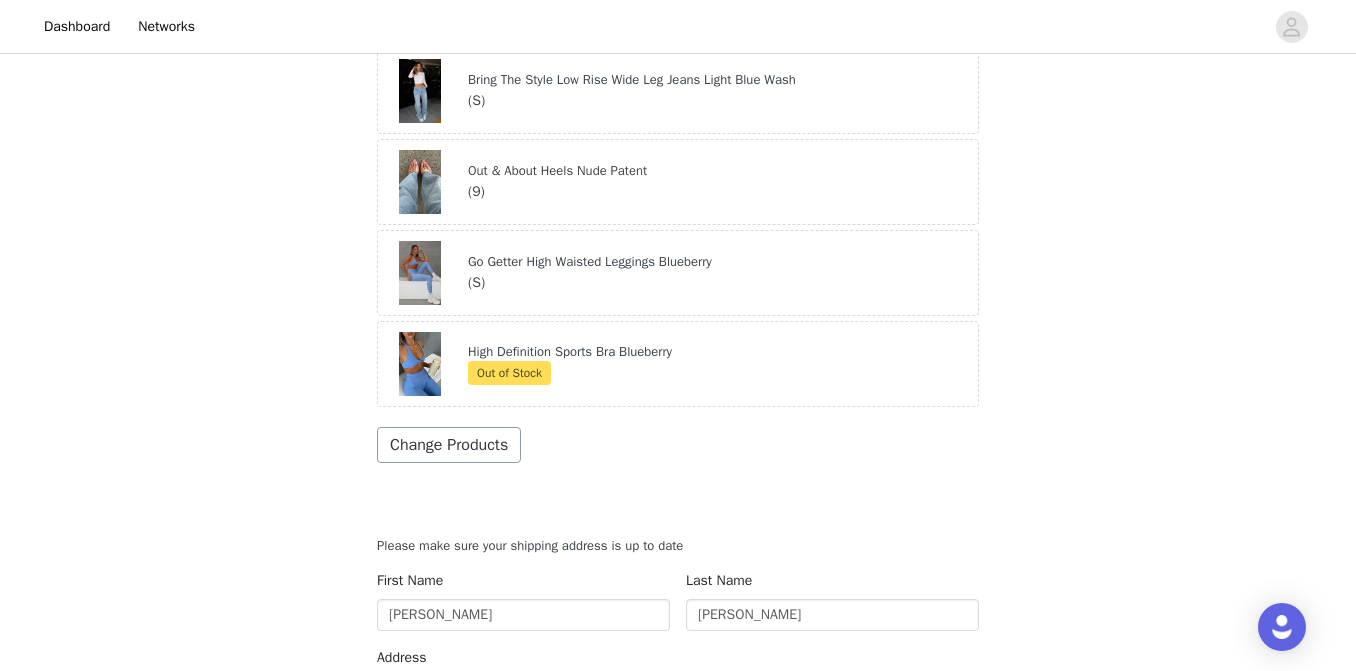 click on "Change Products" at bounding box center [449, 445] 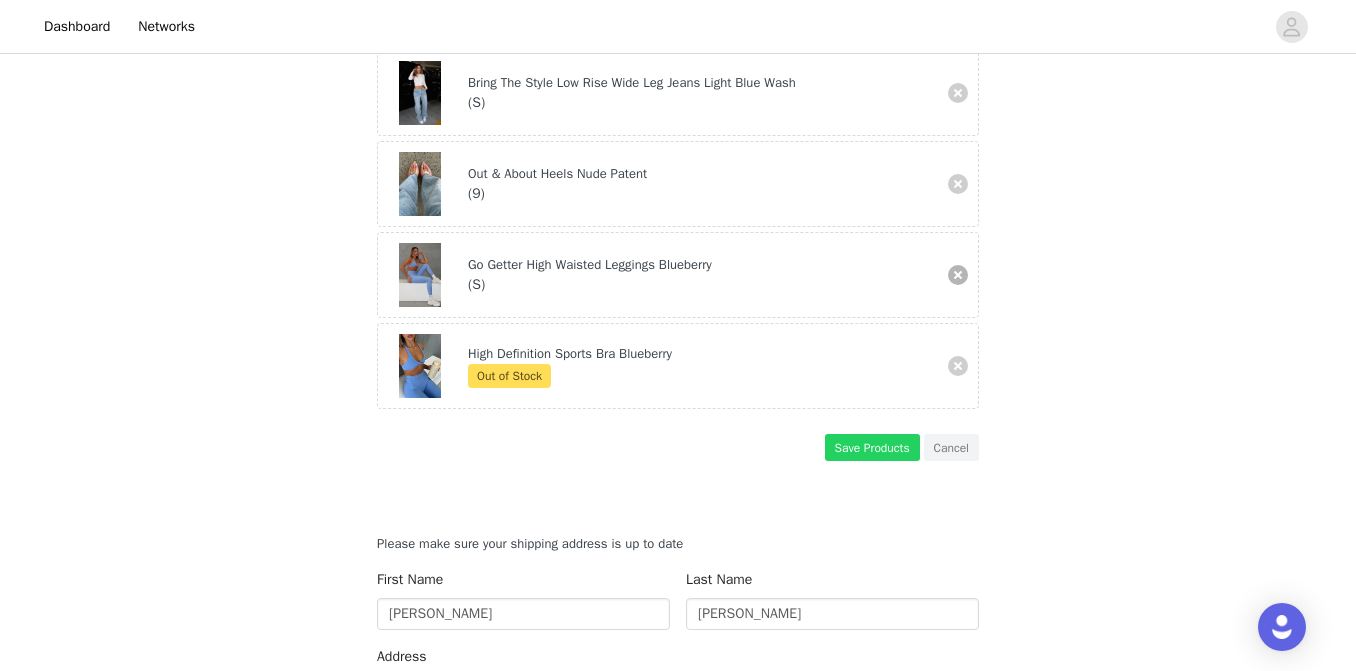 click at bounding box center [958, 275] 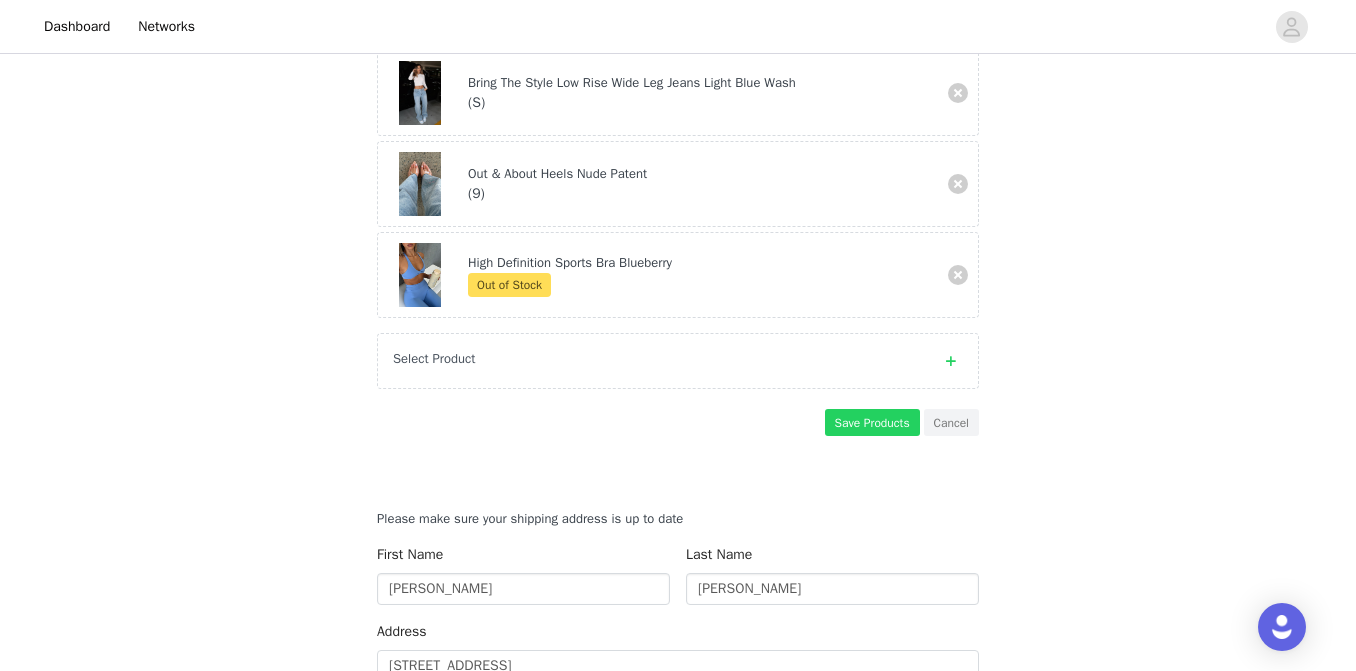 click at bounding box center [958, 275] 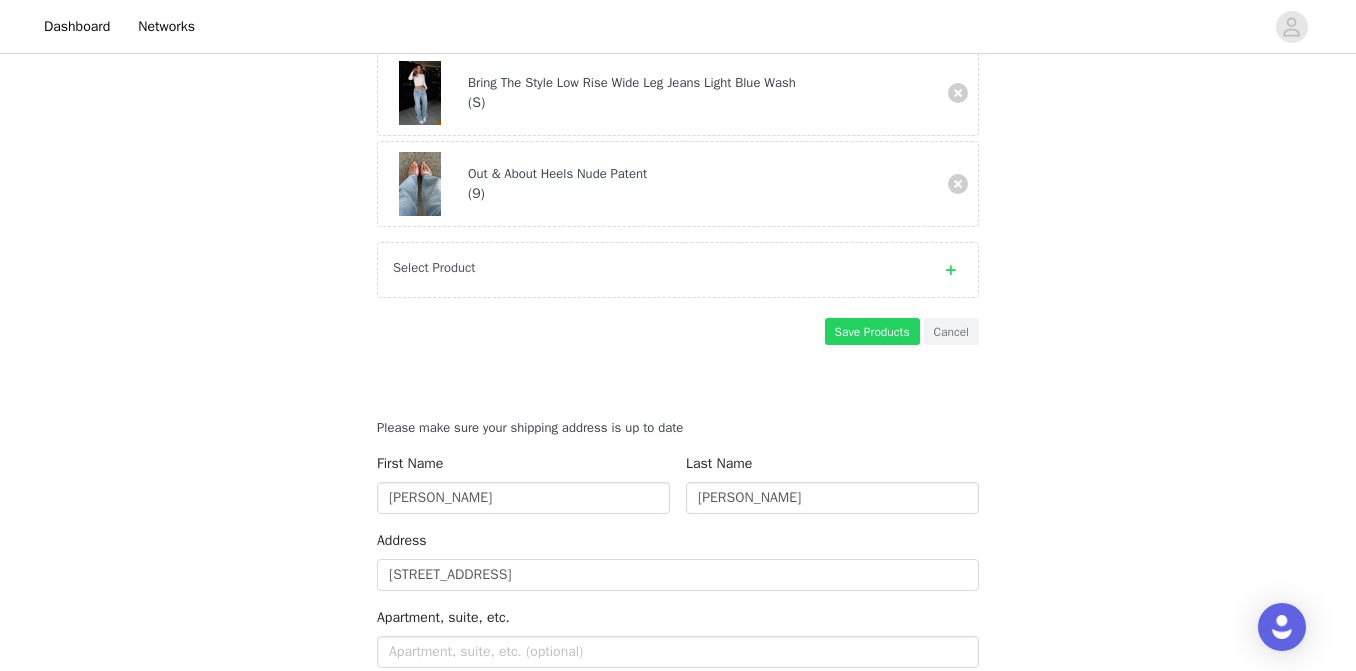 click on "Select Product" at bounding box center (678, 270) 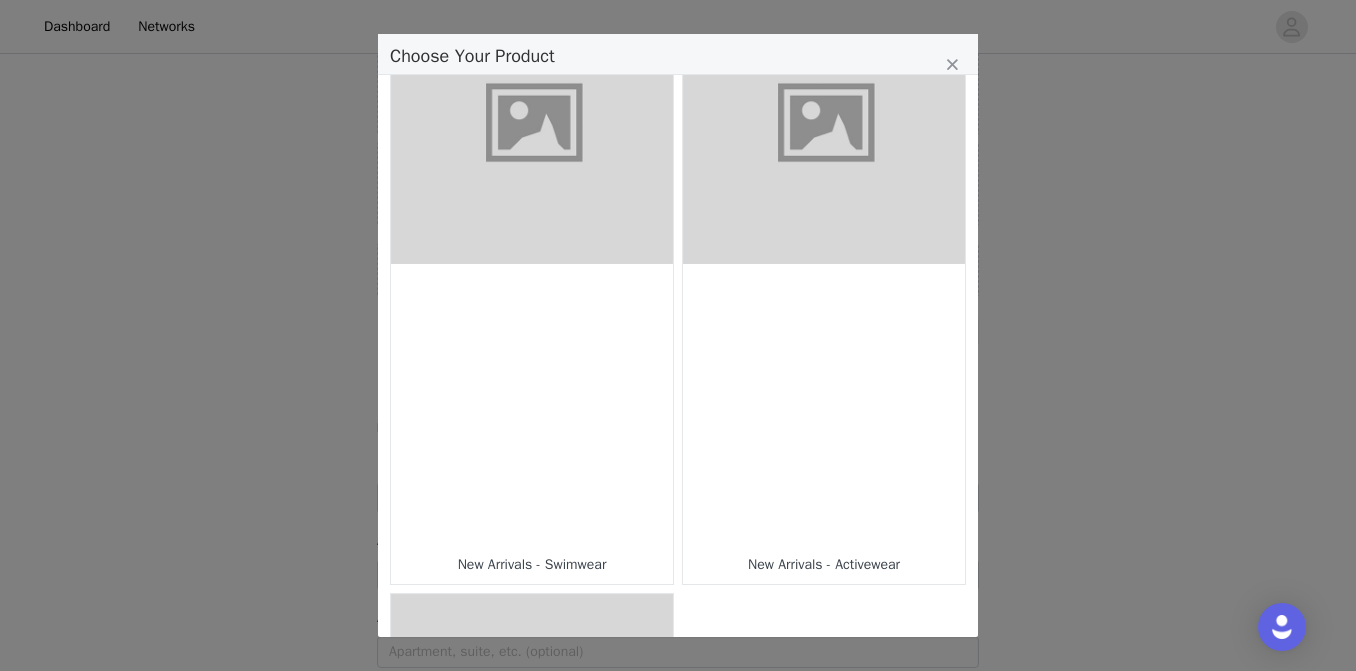 scroll, scrollTop: 1331, scrollLeft: 0, axis: vertical 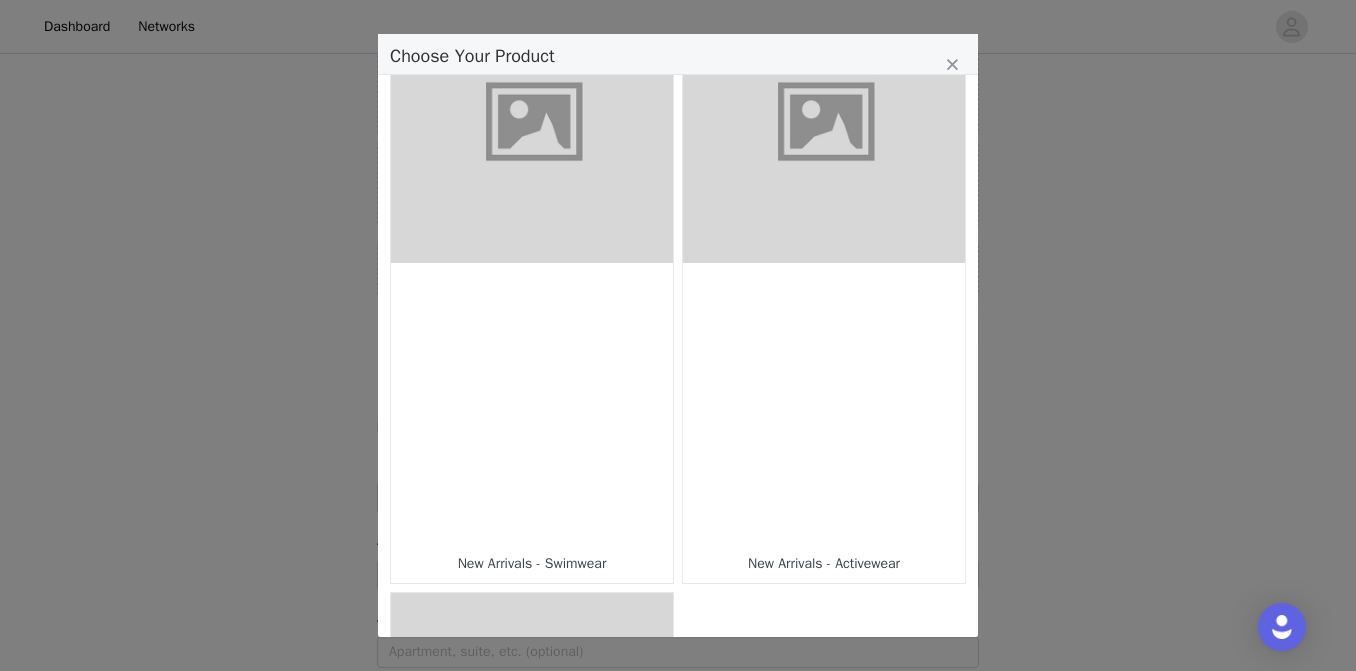 click at bounding box center [824, 122] 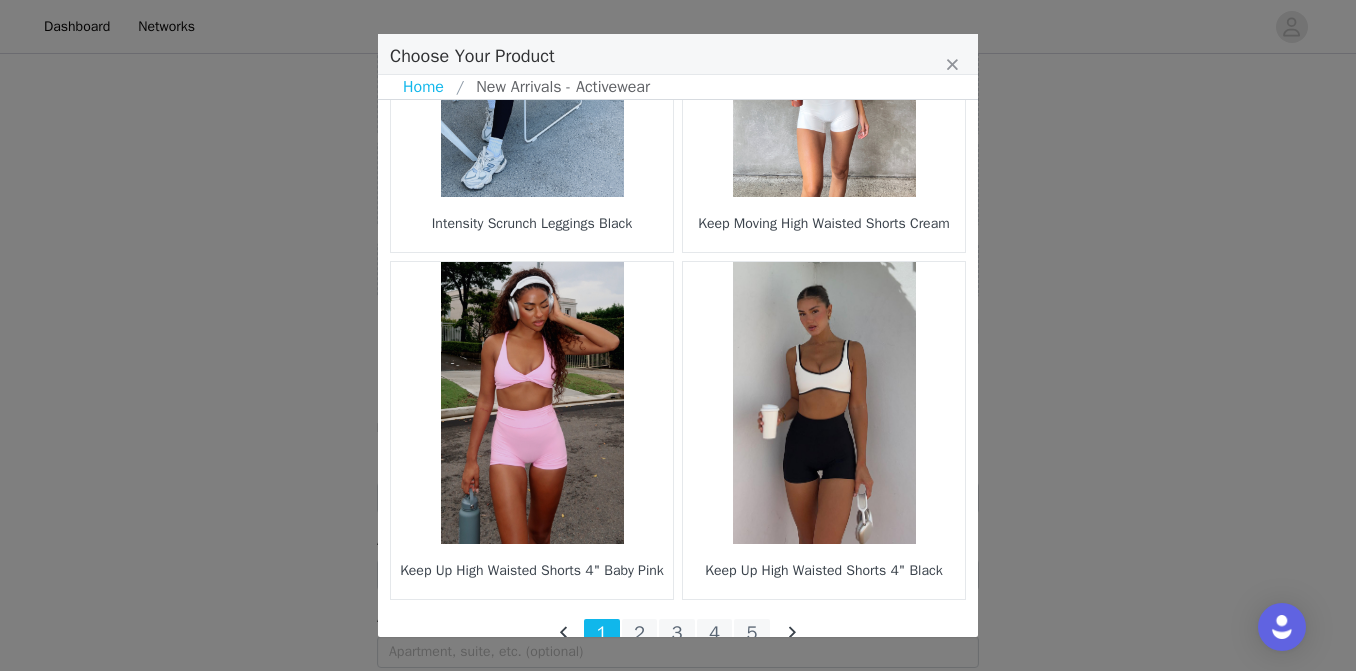 scroll, scrollTop: 3006, scrollLeft: 0, axis: vertical 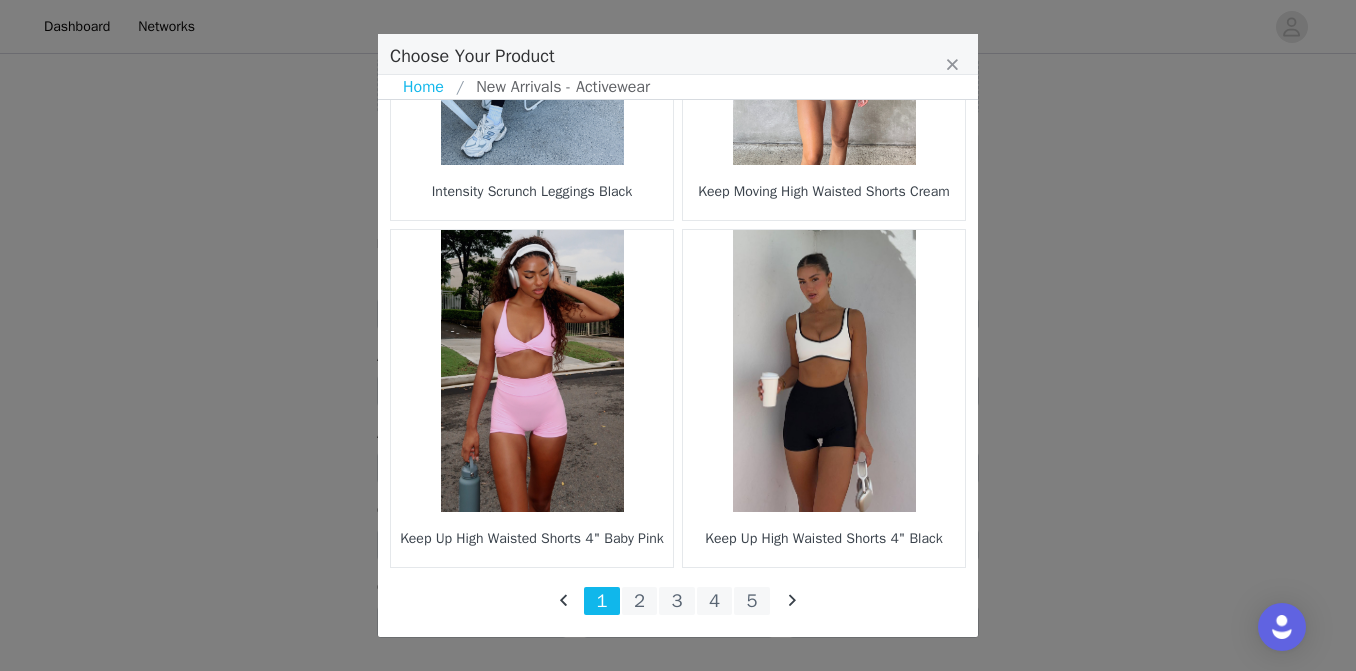 drag, startPoint x: 693, startPoint y: 594, endPoint x: 682, endPoint y: 593, distance: 11.045361 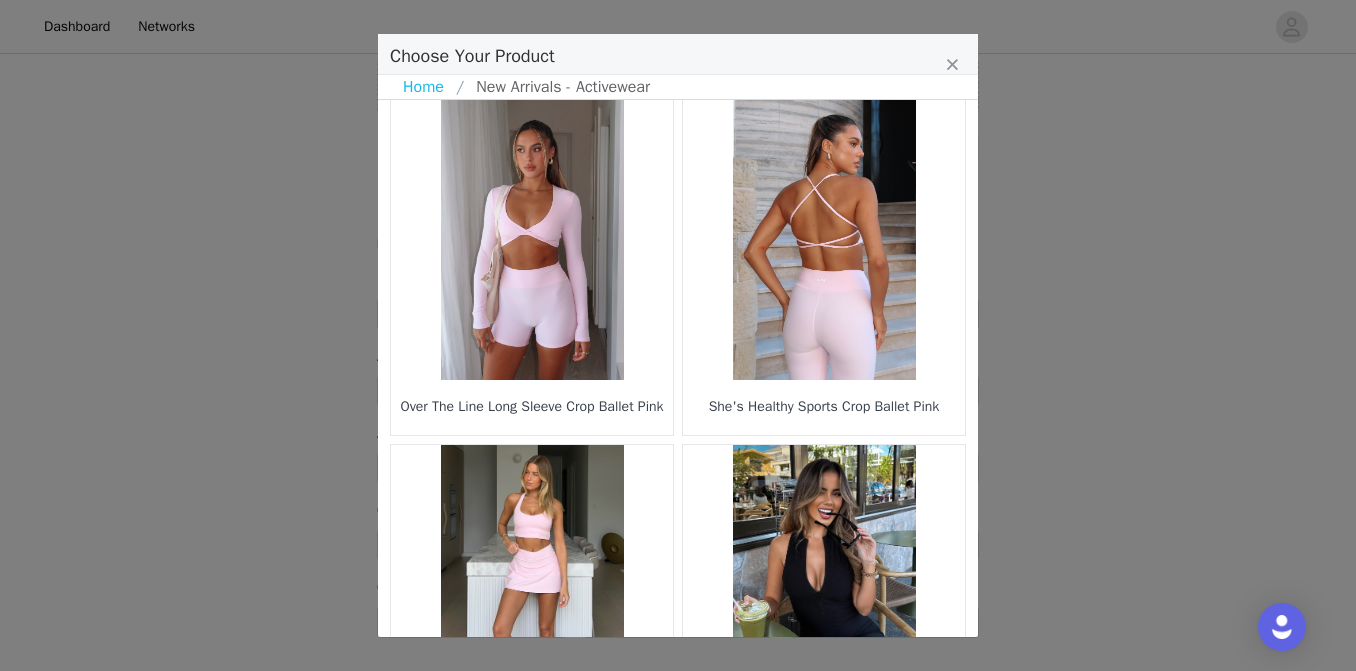 scroll, scrollTop: 0, scrollLeft: 0, axis: both 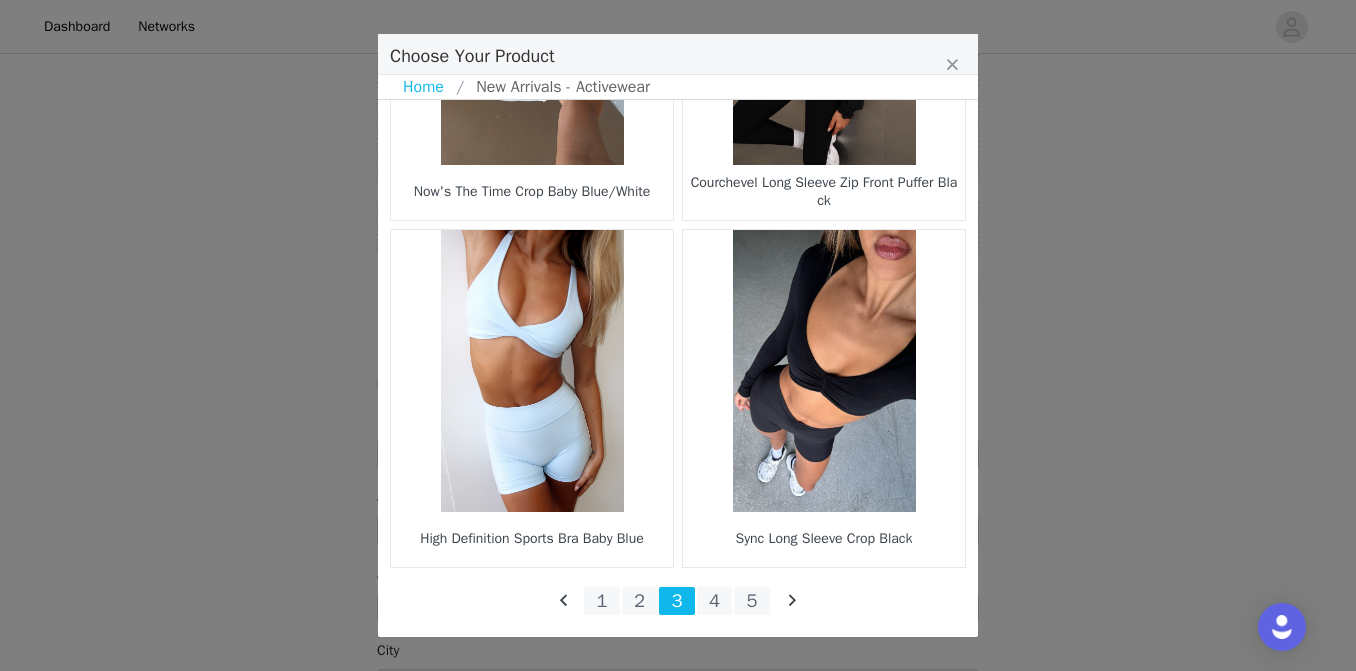 click on "Over The Line Long Sleeve Crop Ballet Pink
She's Healthy Sports Crop Ballet Pink
Capable Of More Mini Skort Ballet Pink
In A Rush Playsuit Black
Power To You Playsuit Bubblegum
Keep Up High Waisted Shorts 4" Pebble
I'll Prove It Sports Crop Pebble/White
Core Workout High Waisted Leggings Pebble/White
Down To The Wire Oversized Sweater Grey Marle
High Definition Sports Bra Ballet Pink
Moving Different Playsuit Navy
Keep Up High Waisted Shorts 4" Forest" at bounding box center [678, -1134] 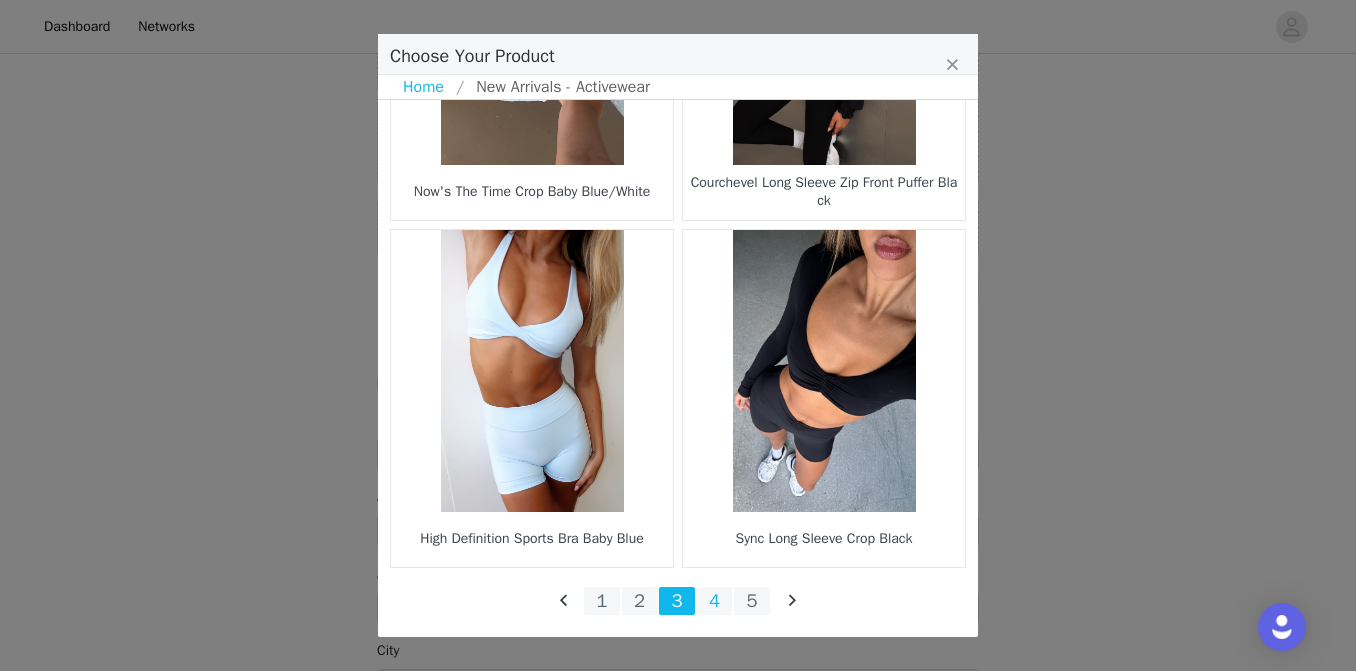 click on "4" at bounding box center (715, 601) 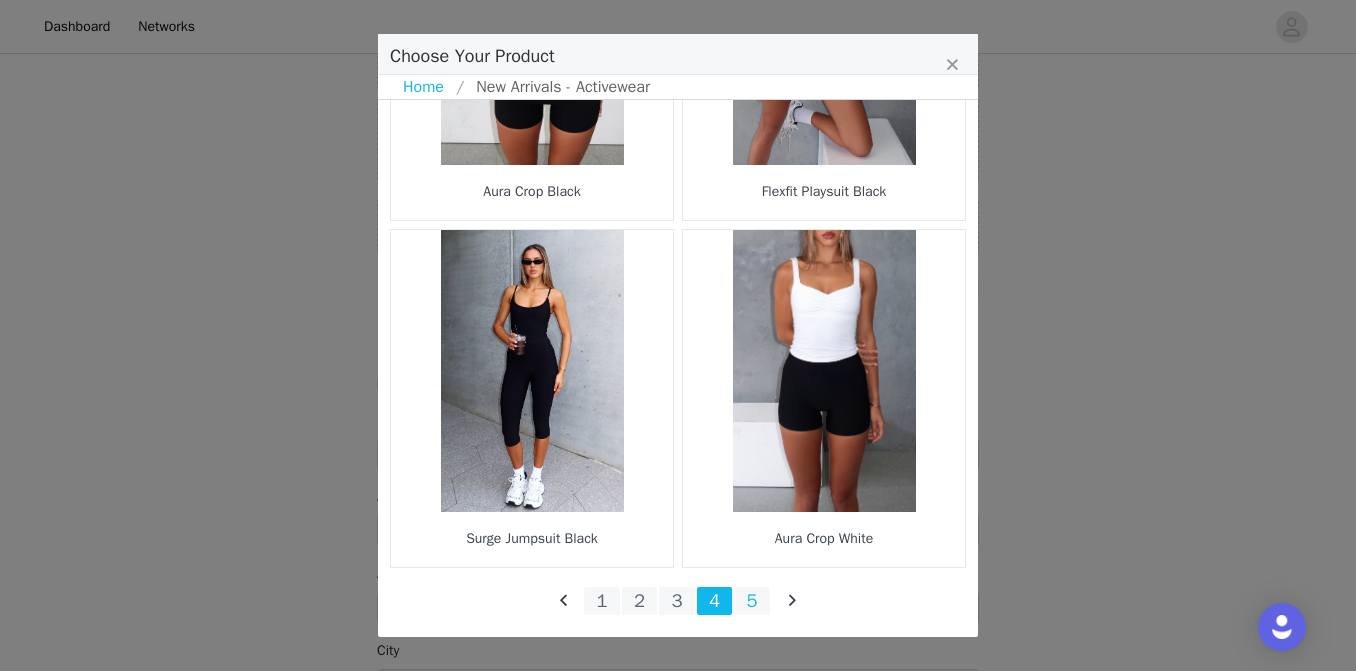 scroll, scrollTop: 3006, scrollLeft: 0, axis: vertical 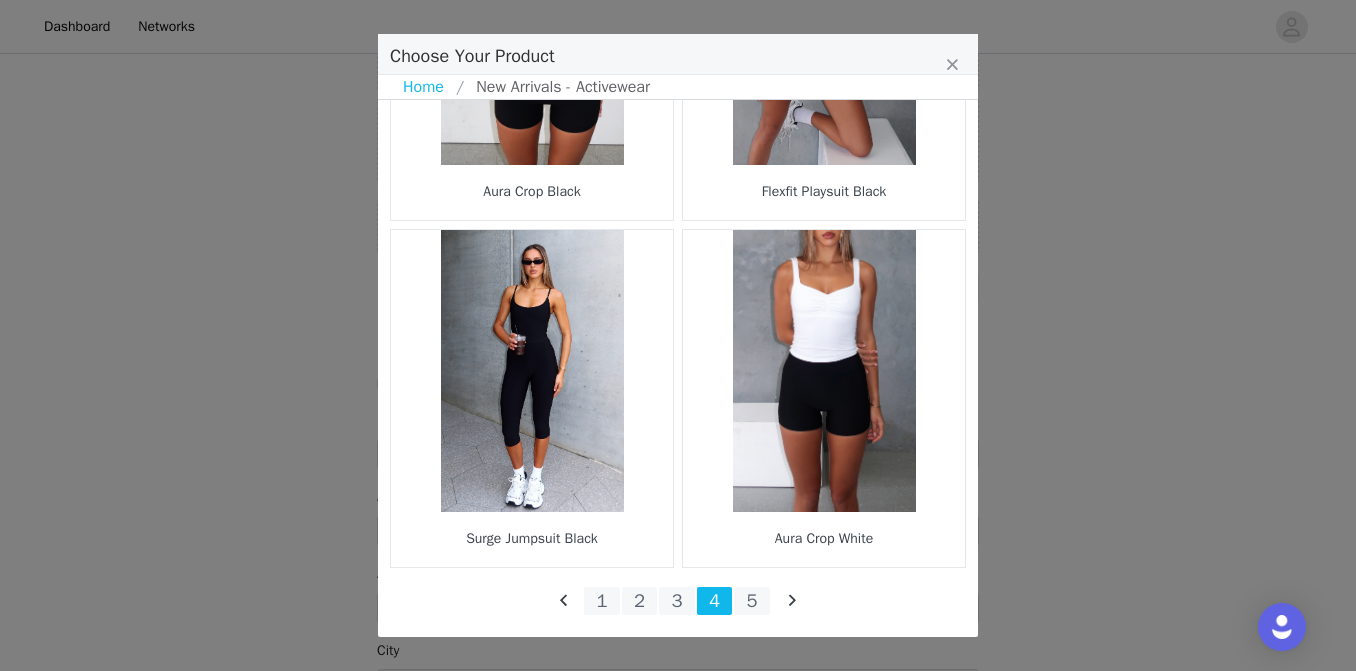 click on "5" at bounding box center [752, 601] 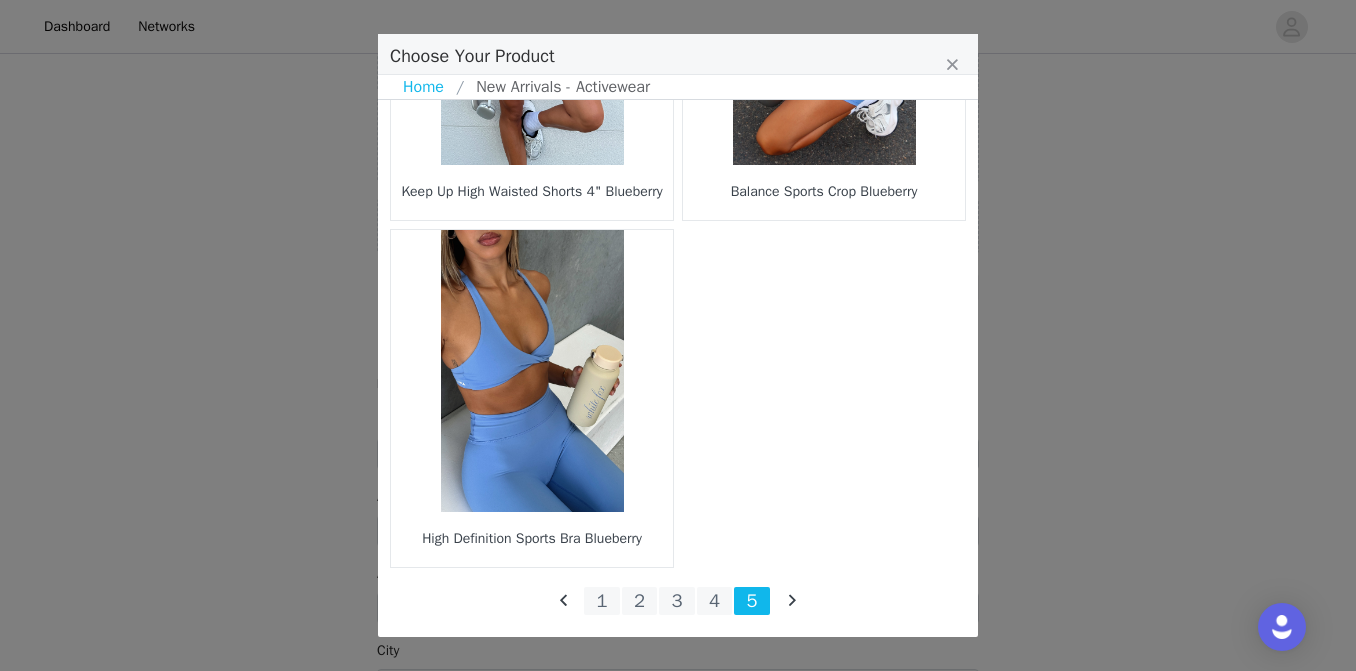 scroll, scrollTop: 234, scrollLeft: 0, axis: vertical 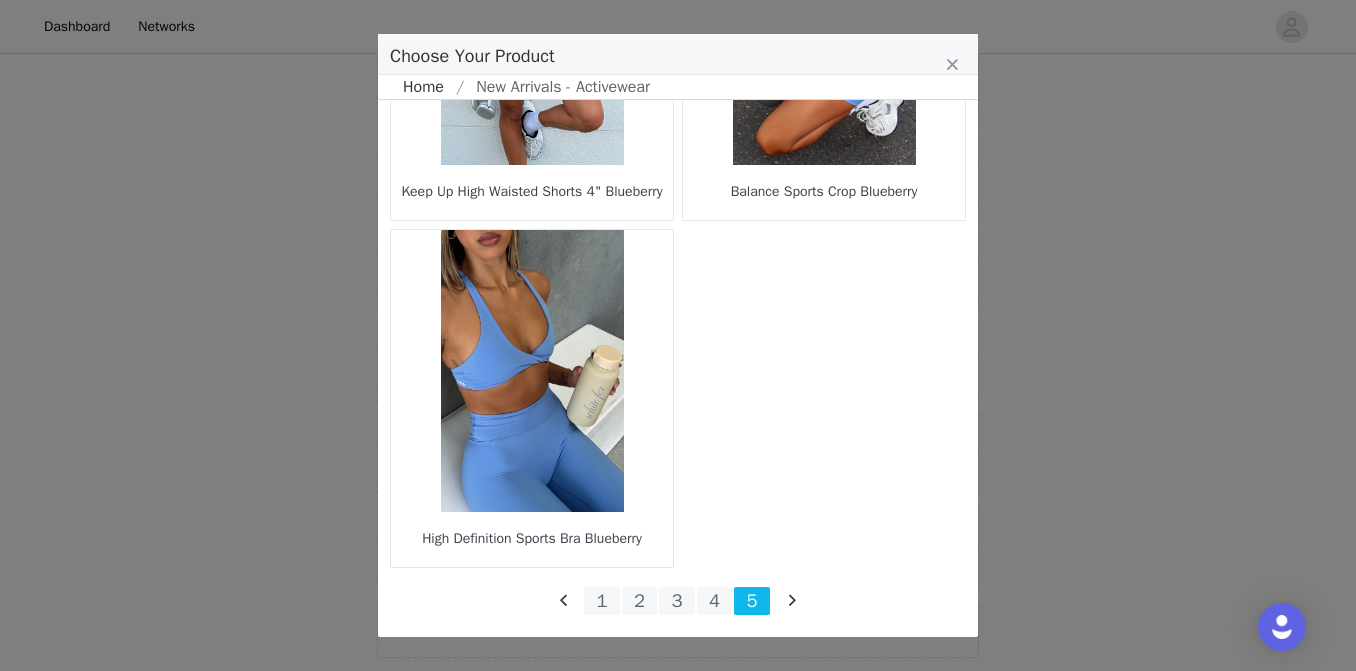 click on "Home" at bounding box center (429, 87) 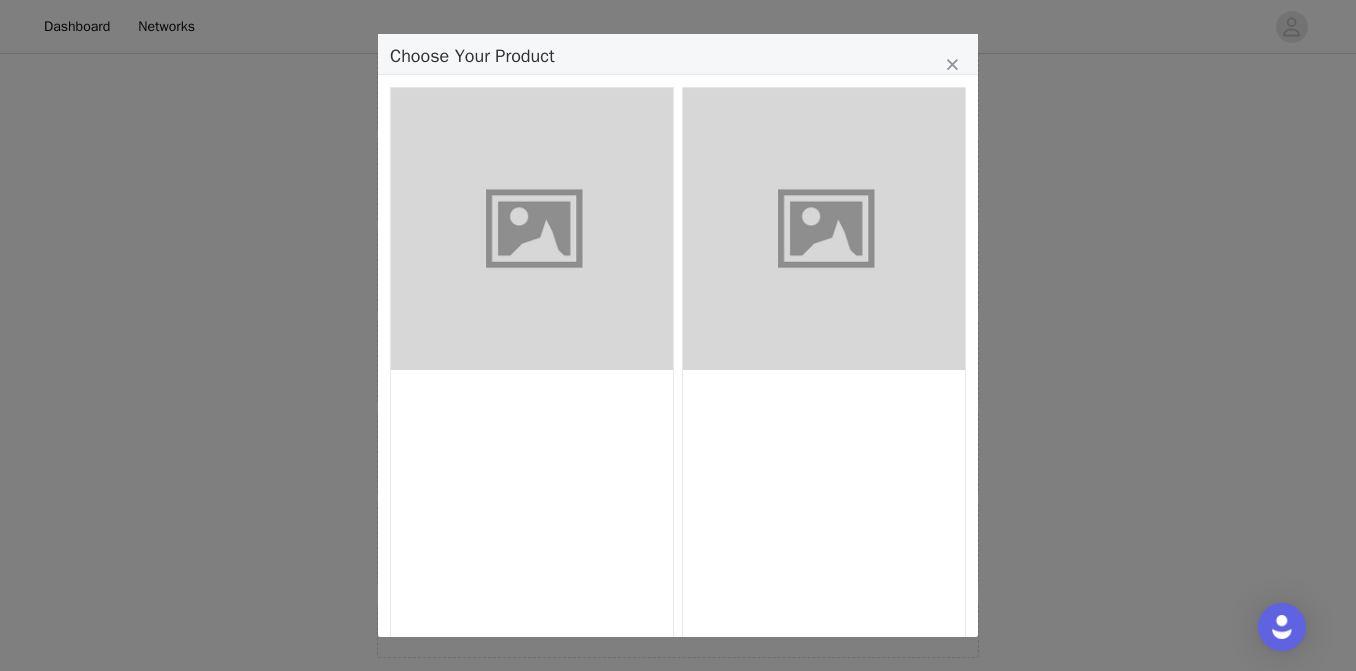 scroll, scrollTop: -5, scrollLeft: 0, axis: vertical 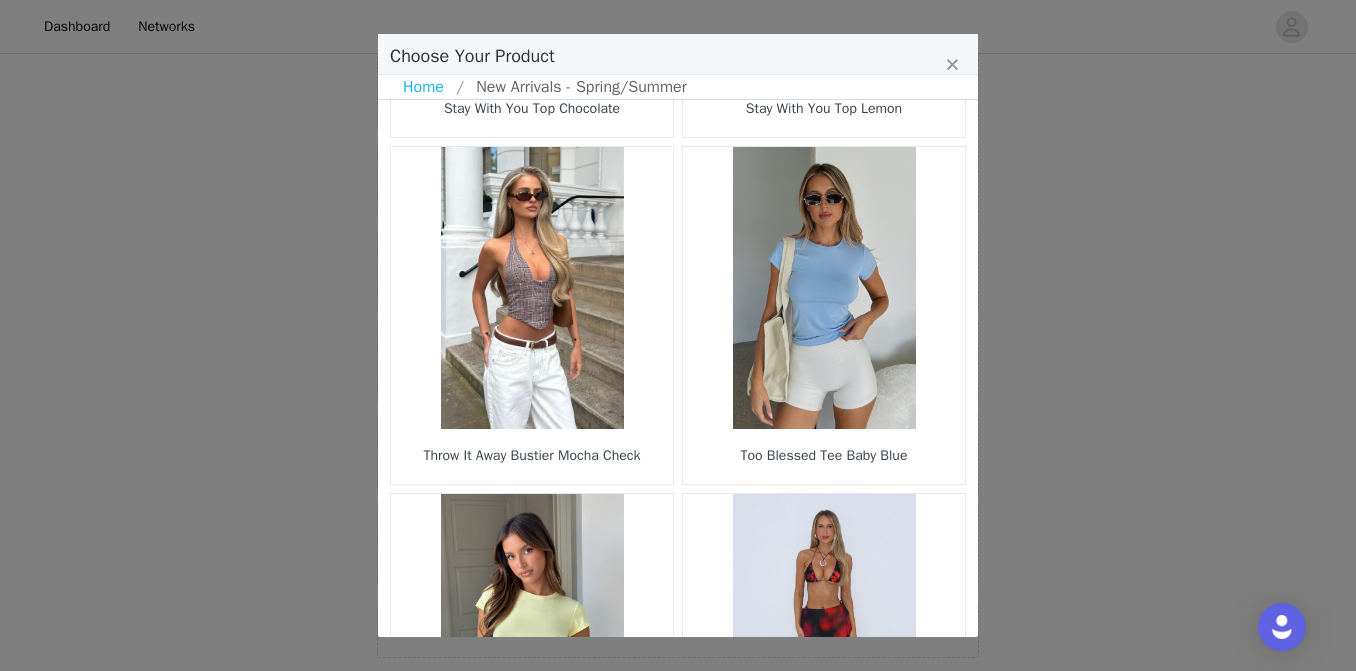 click at bounding box center [532, 288] 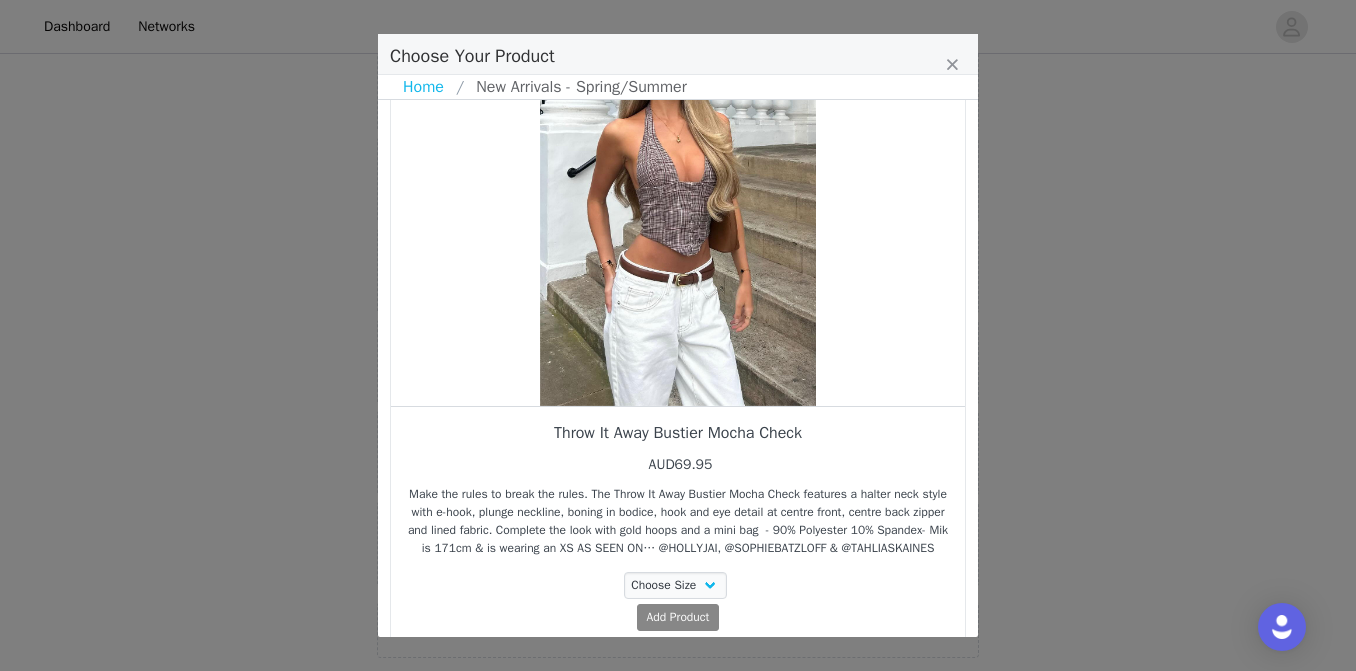 scroll, scrollTop: 137, scrollLeft: 0, axis: vertical 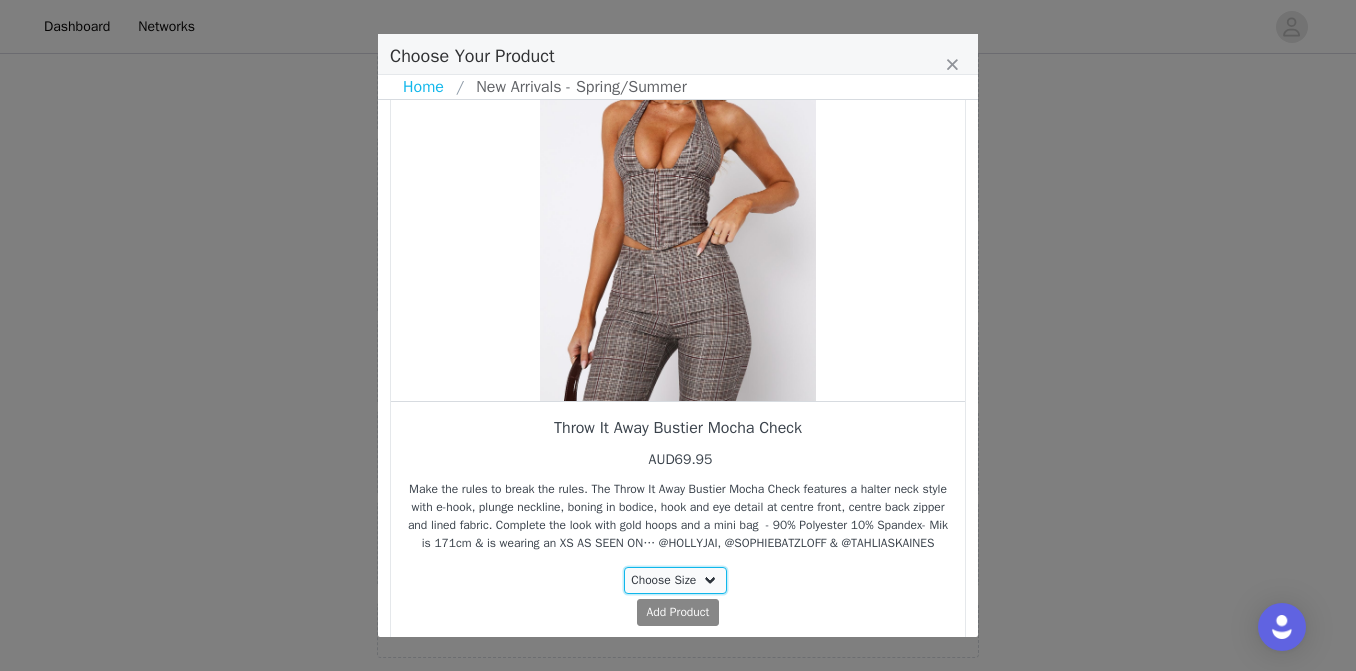 select on "22216274" 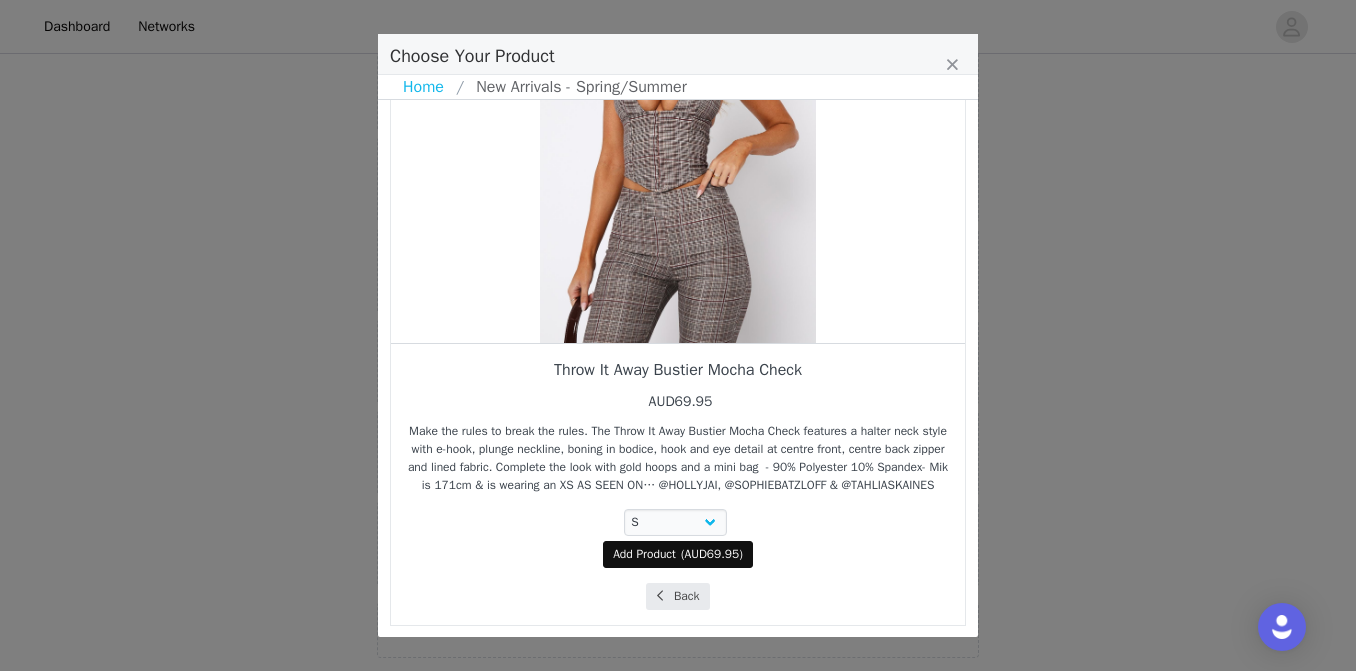scroll, scrollTop: 213, scrollLeft: 0, axis: vertical 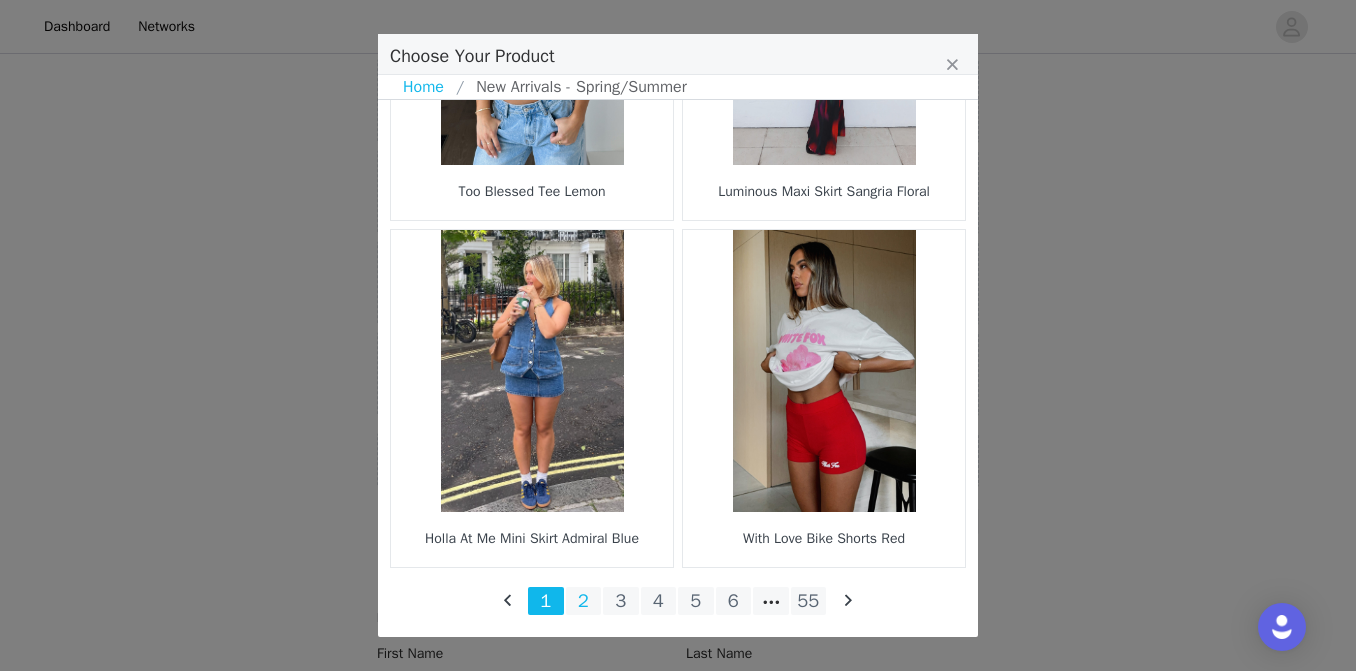 click on "2" at bounding box center (584, 601) 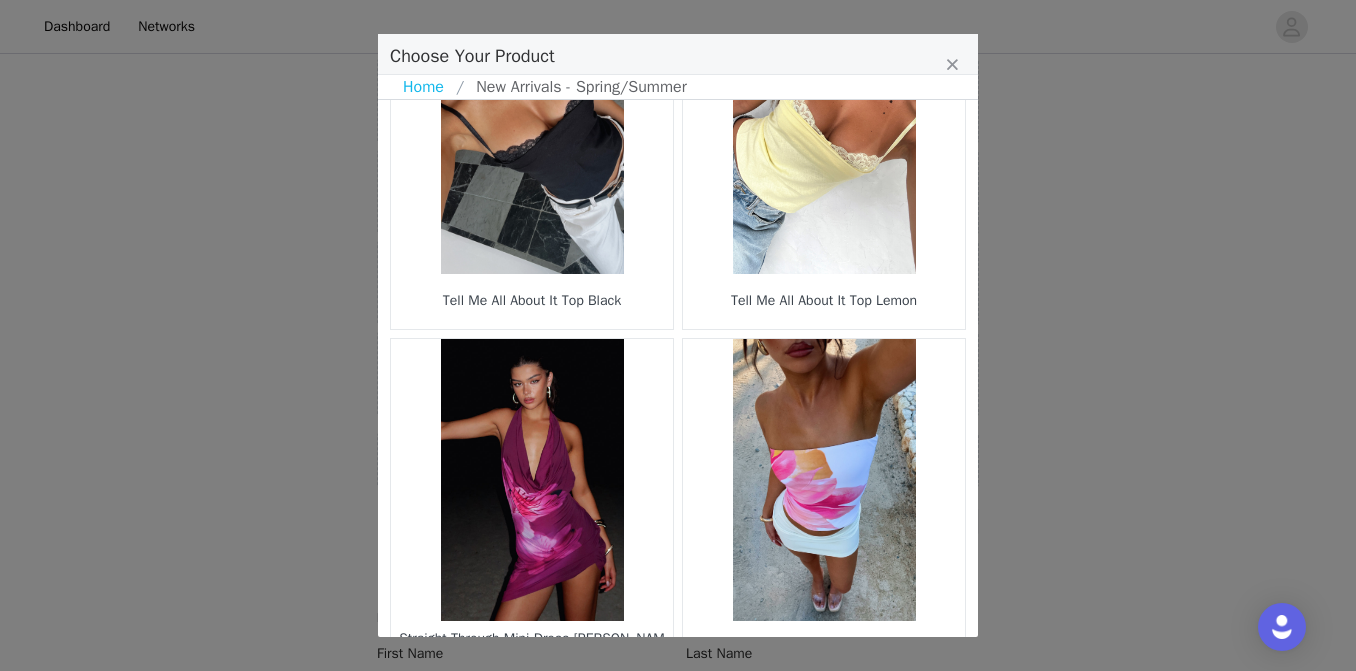 scroll, scrollTop: 3006, scrollLeft: 0, axis: vertical 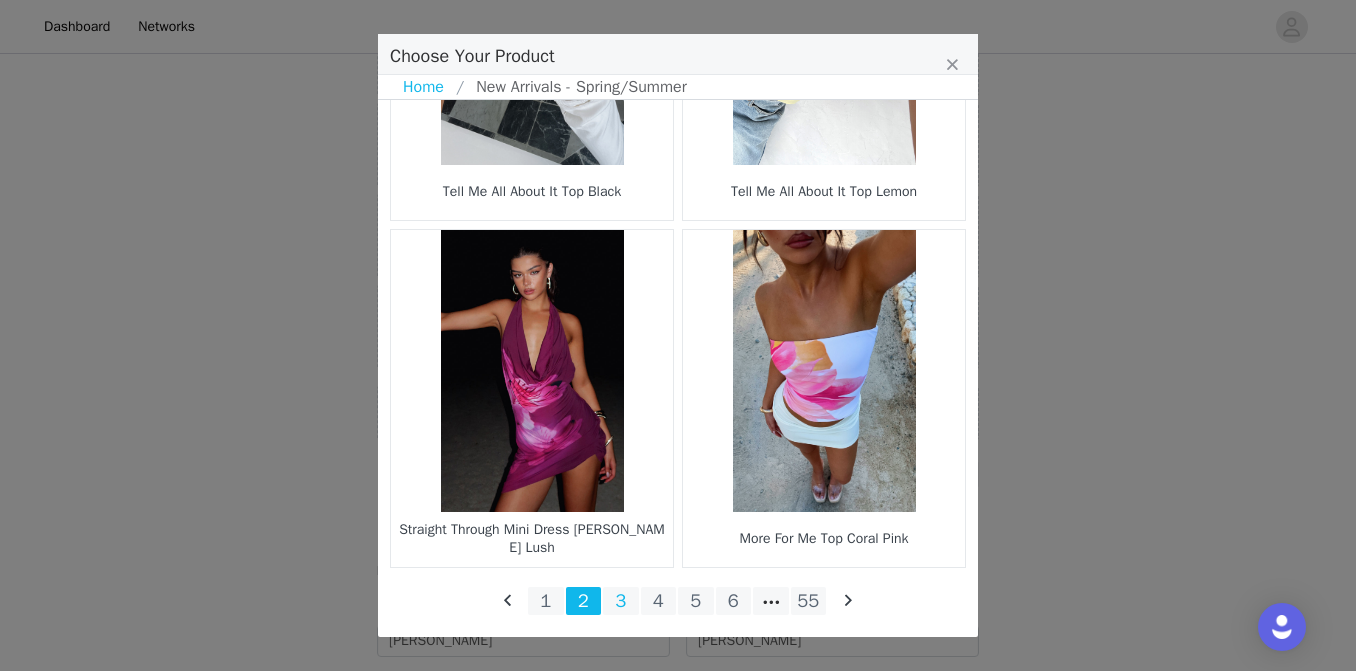 click on "3" at bounding box center [621, 601] 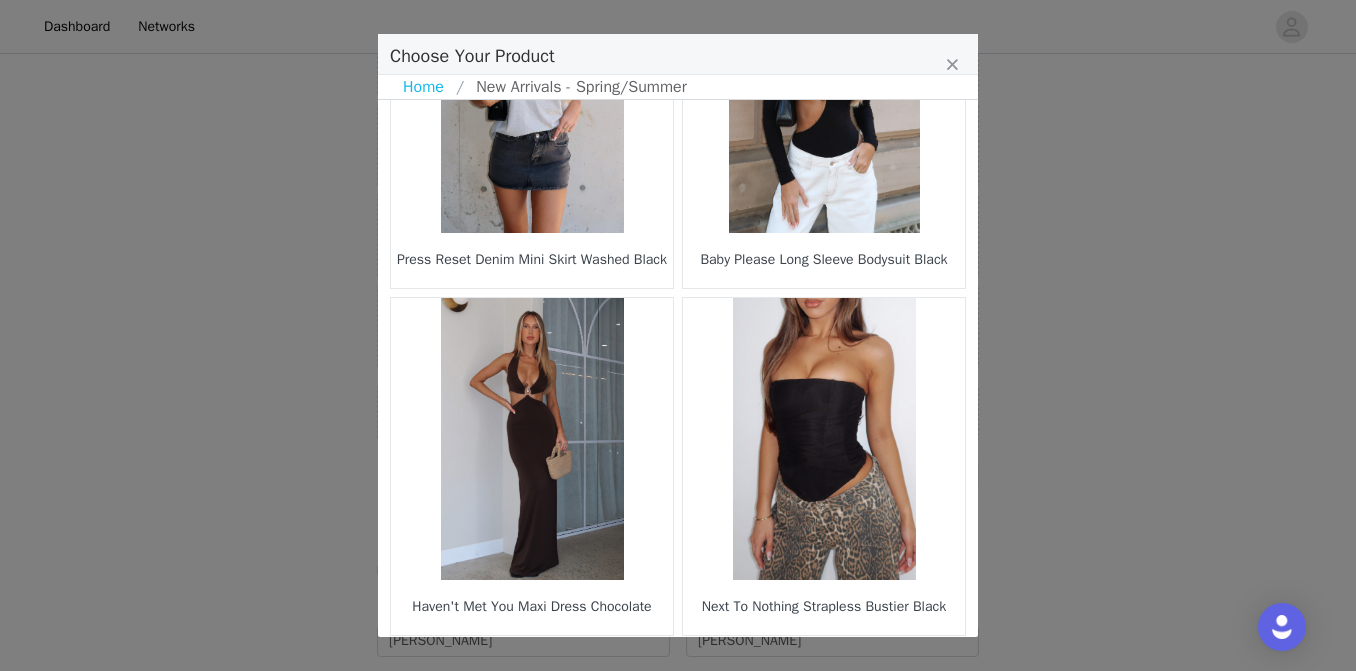 scroll, scrollTop: 852, scrollLeft: 0, axis: vertical 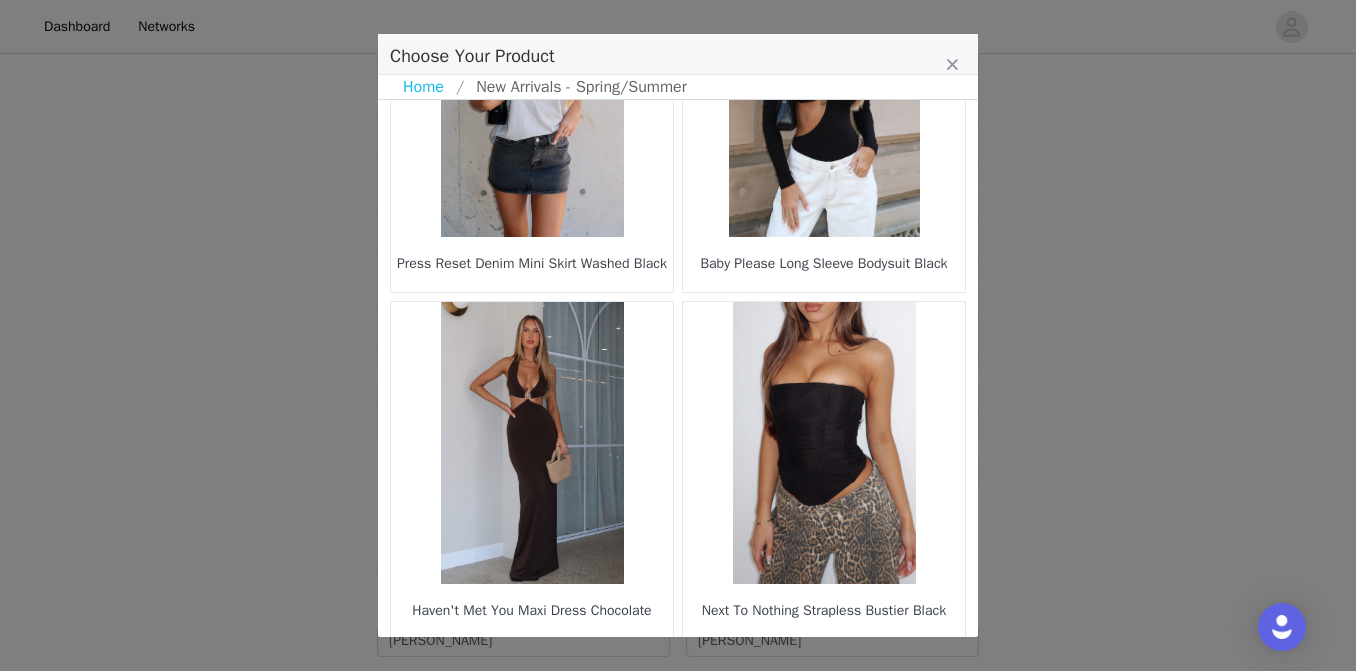 click at bounding box center (532, 443) 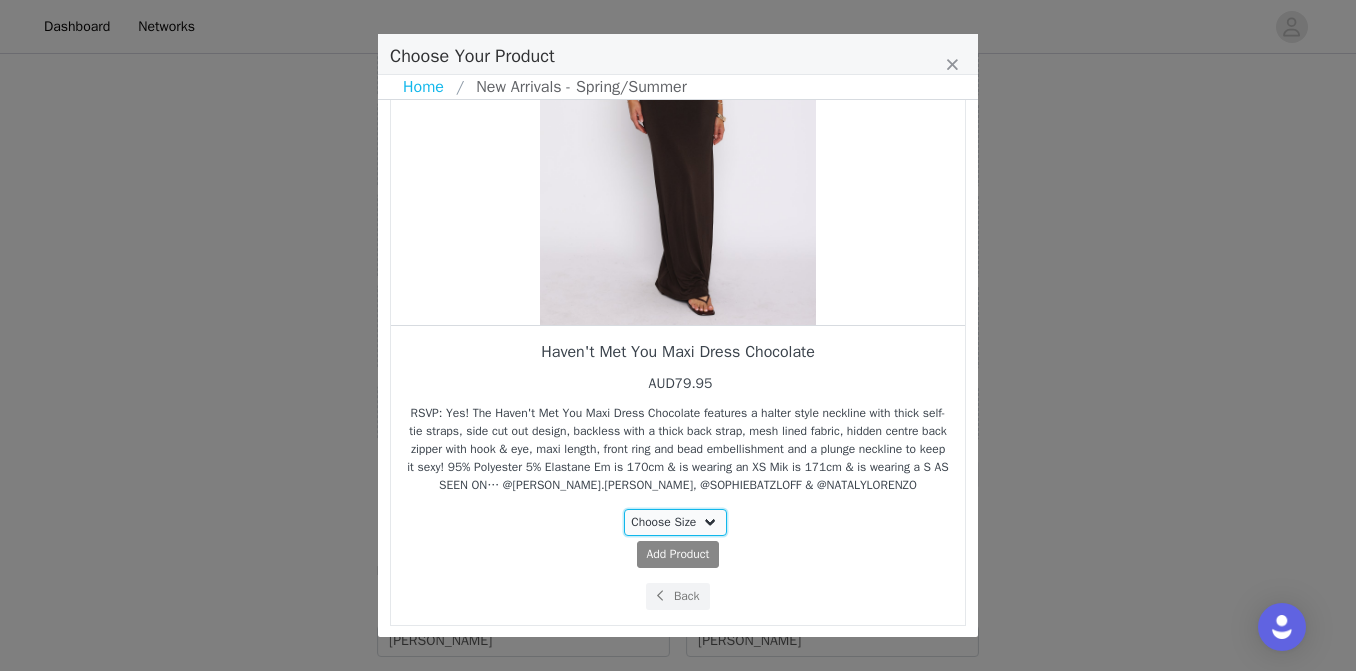 select on "23560926" 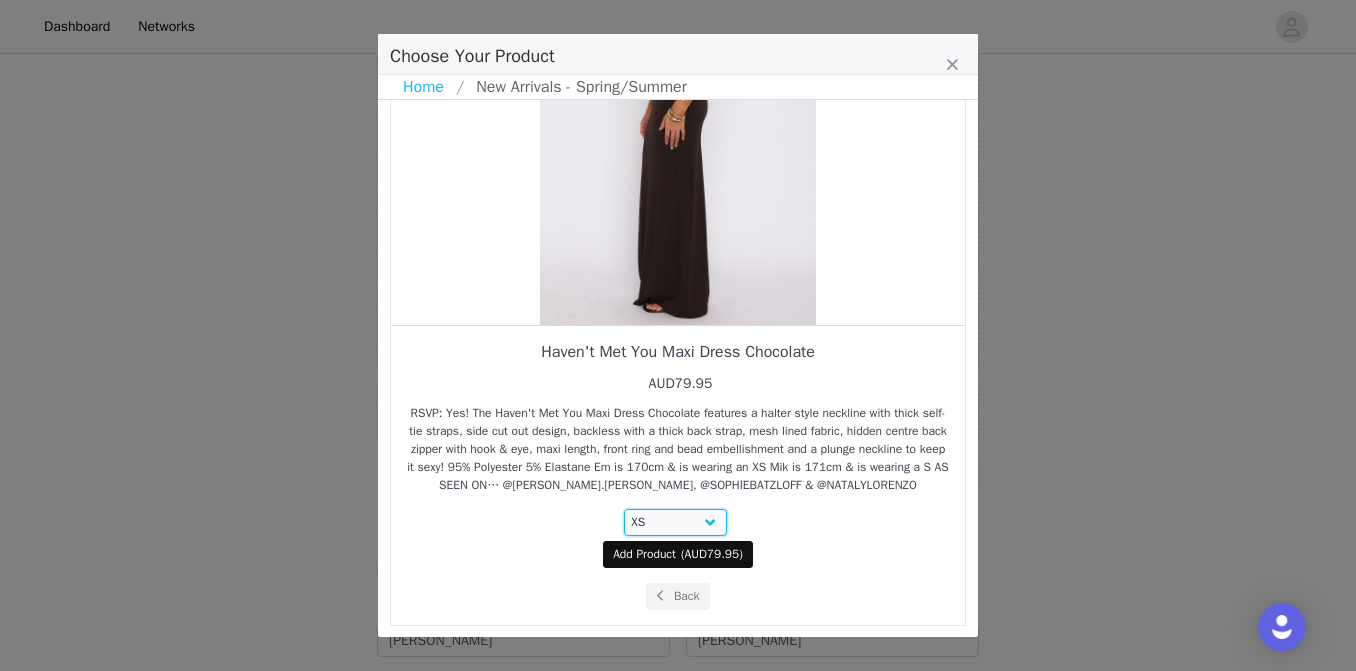 scroll, scrollTop: 231, scrollLeft: 0, axis: vertical 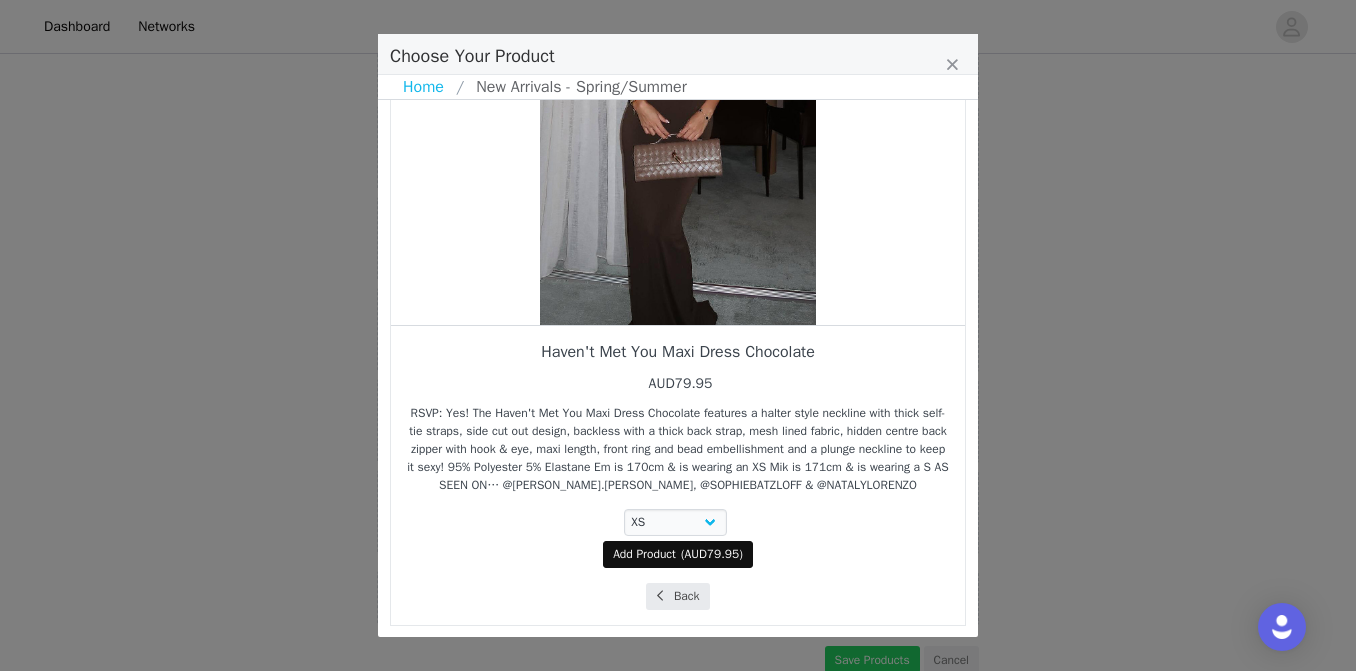 click on "Back" at bounding box center [677, 596] 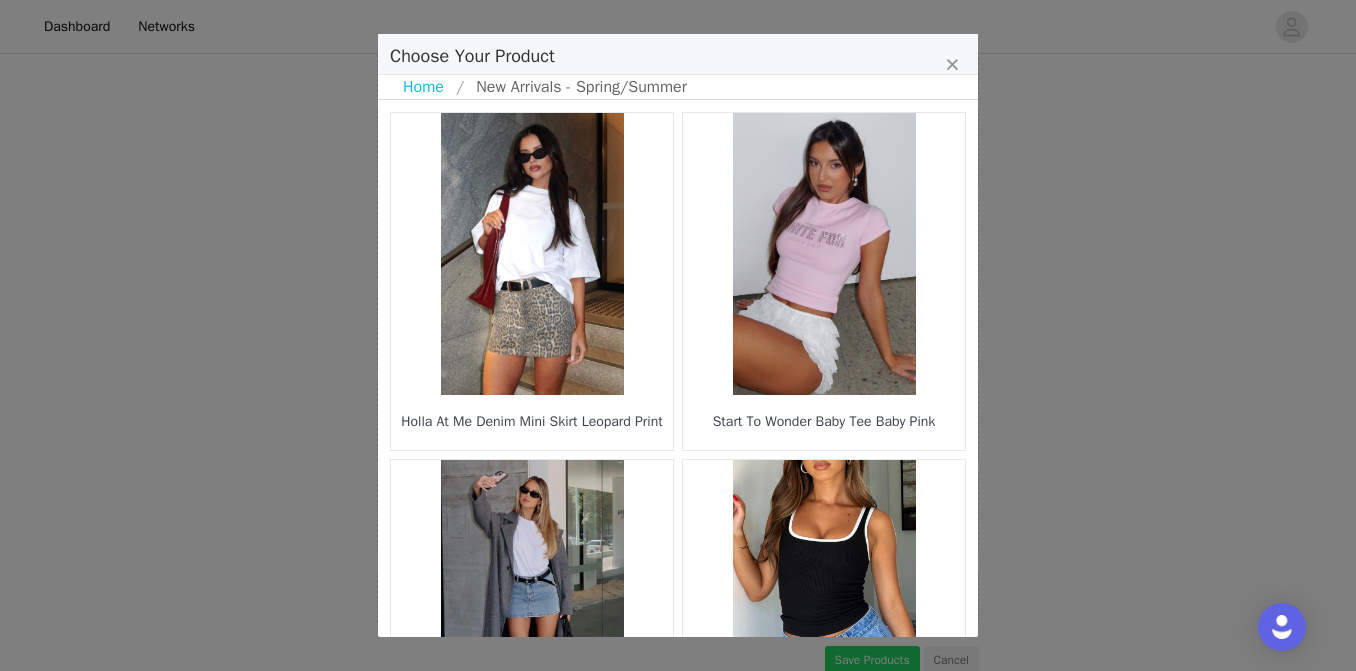 scroll, scrollTop: 0, scrollLeft: 0, axis: both 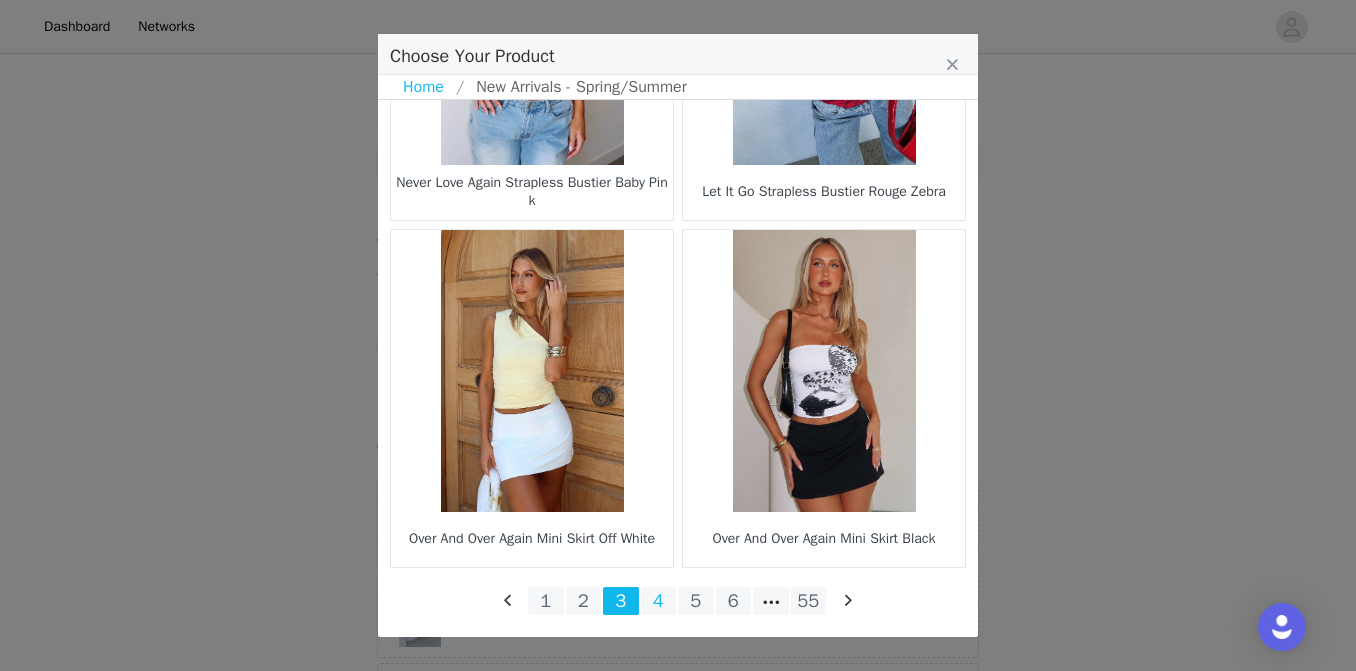 click on "4" at bounding box center (659, 601) 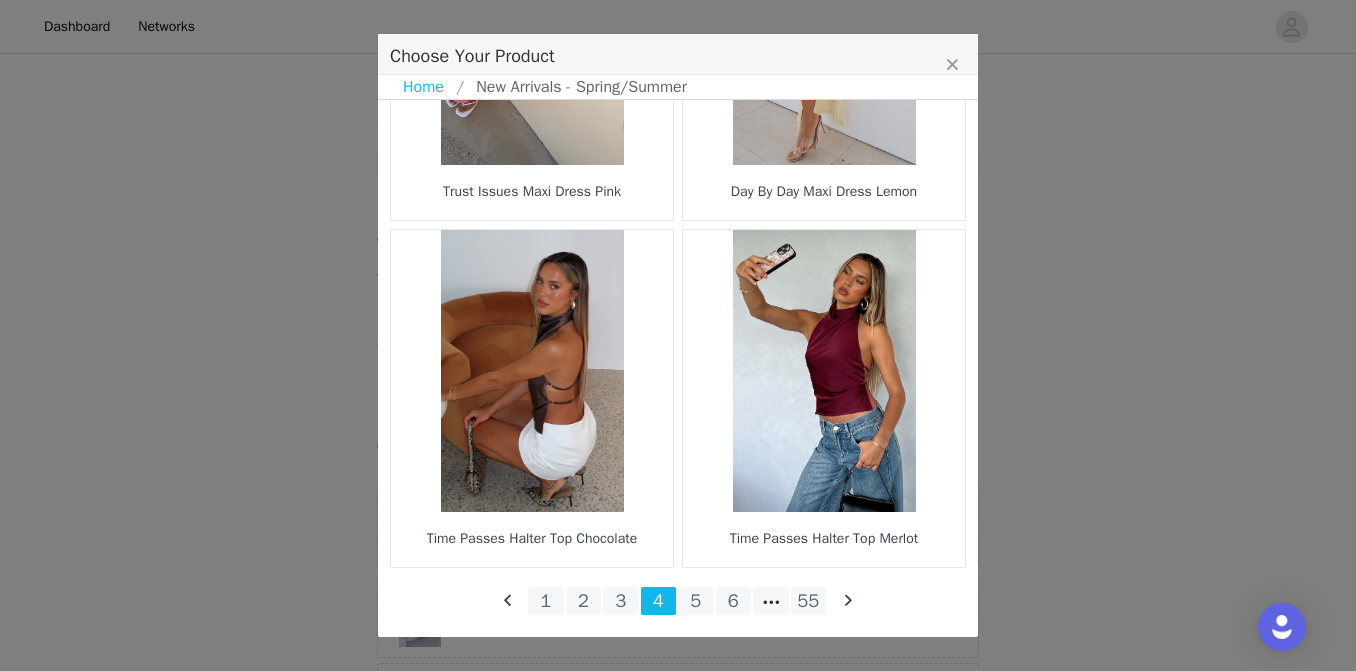 scroll, scrollTop: 3006, scrollLeft: 0, axis: vertical 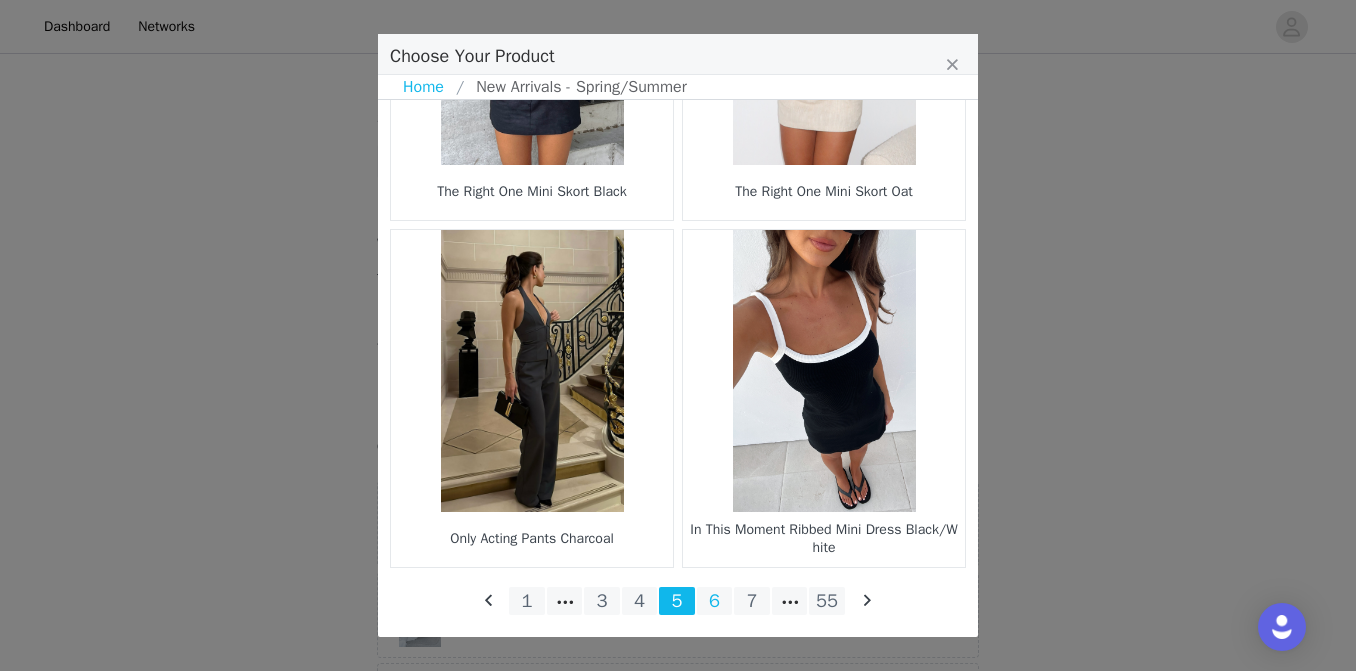 click on "6" at bounding box center (715, 601) 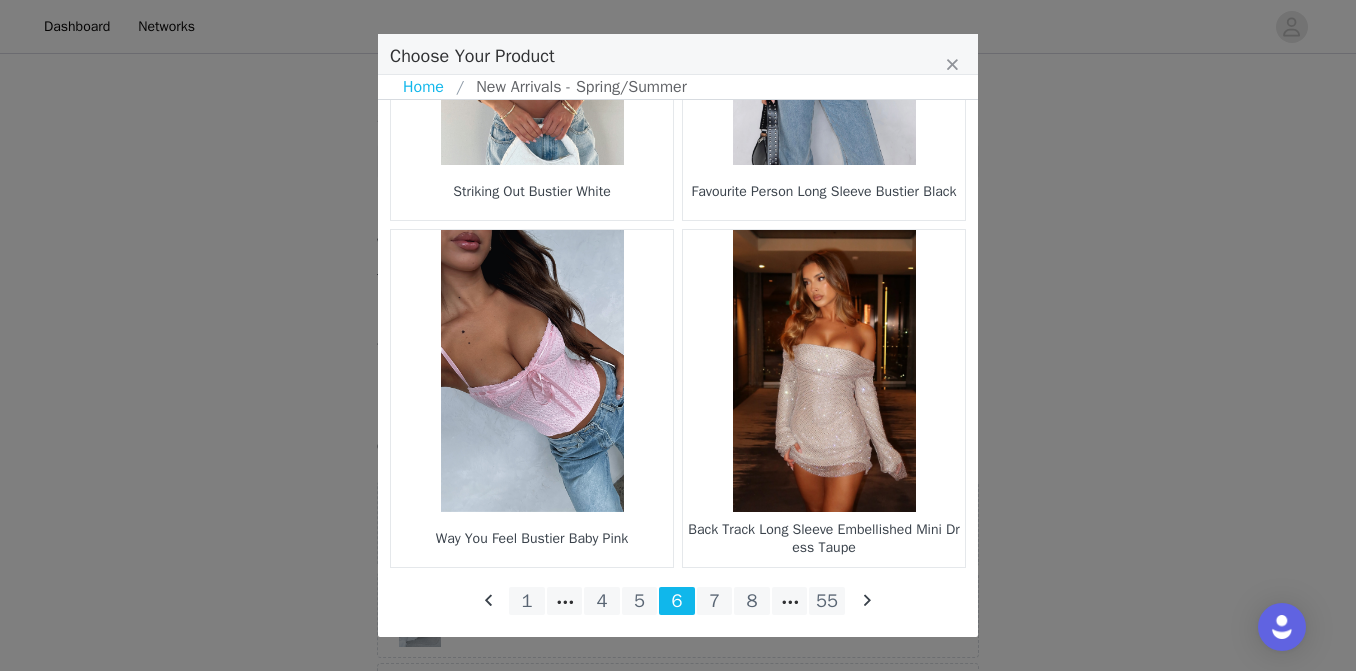 scroll, scrollTop: 3006, scrollLeft: 0, axis: vertical 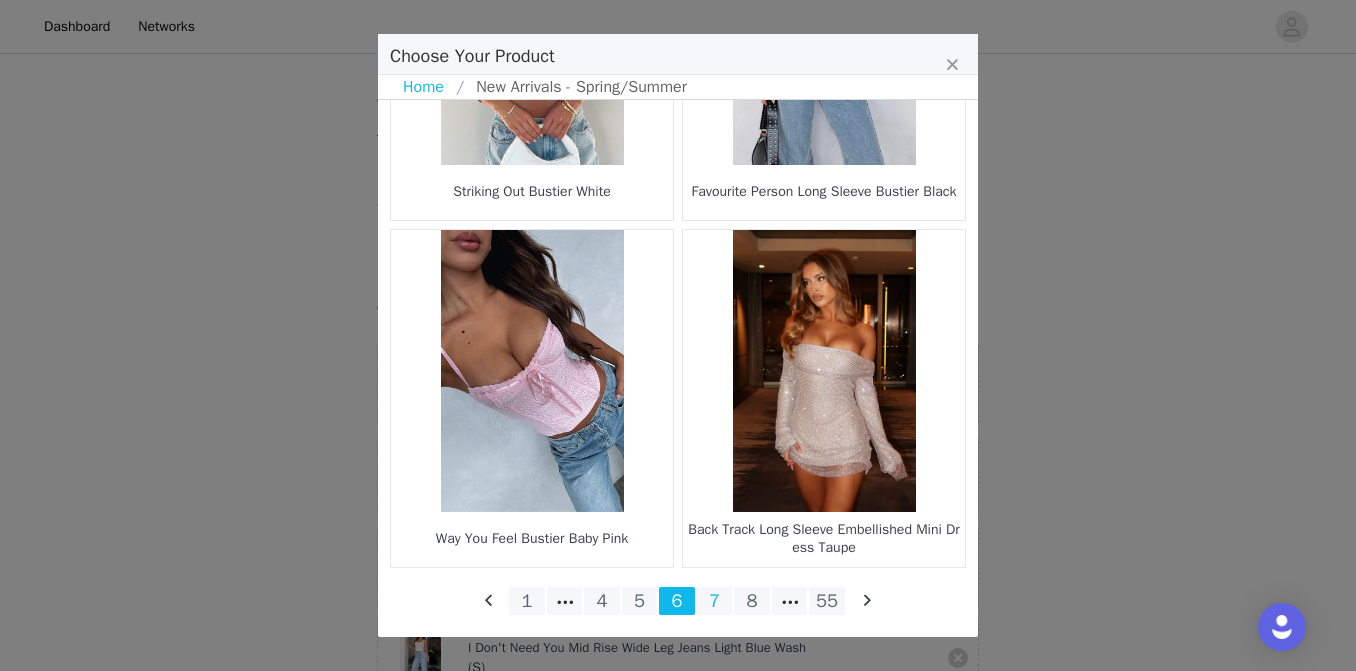 click on "7" at bounding box center (715, 601) 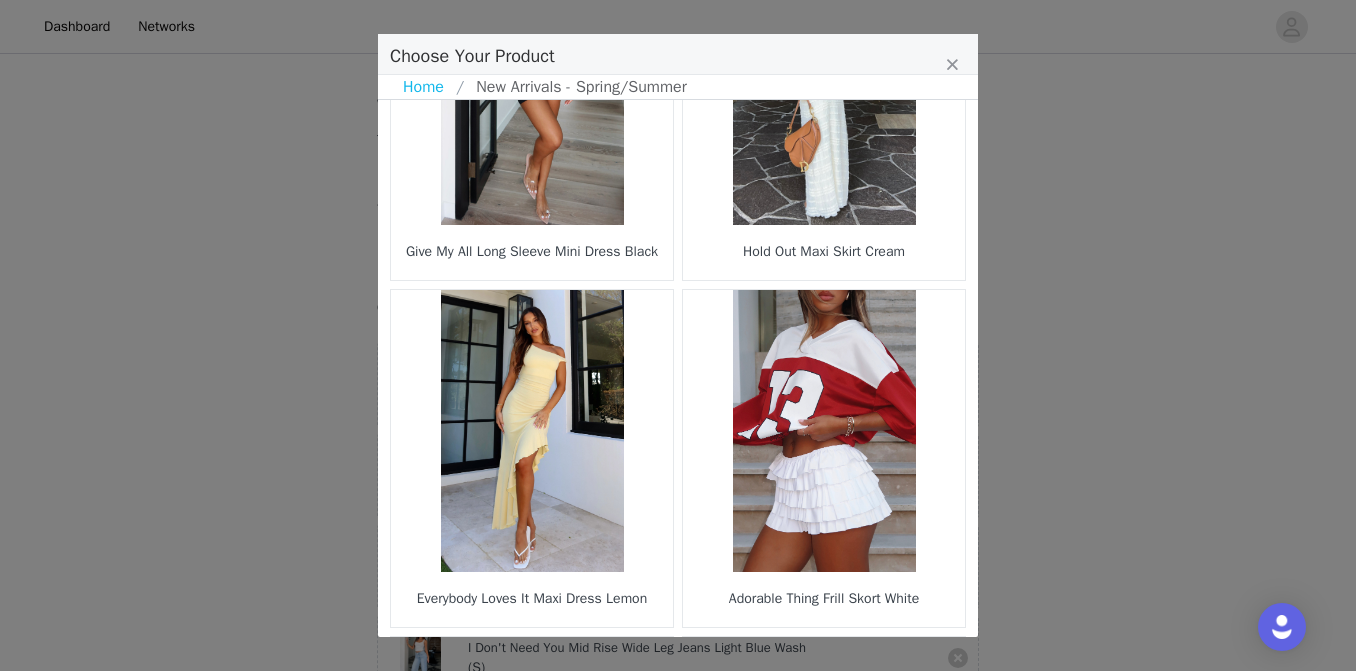 scroll, scrollTop: 2283, scrollLeft: 0, axis: vertical 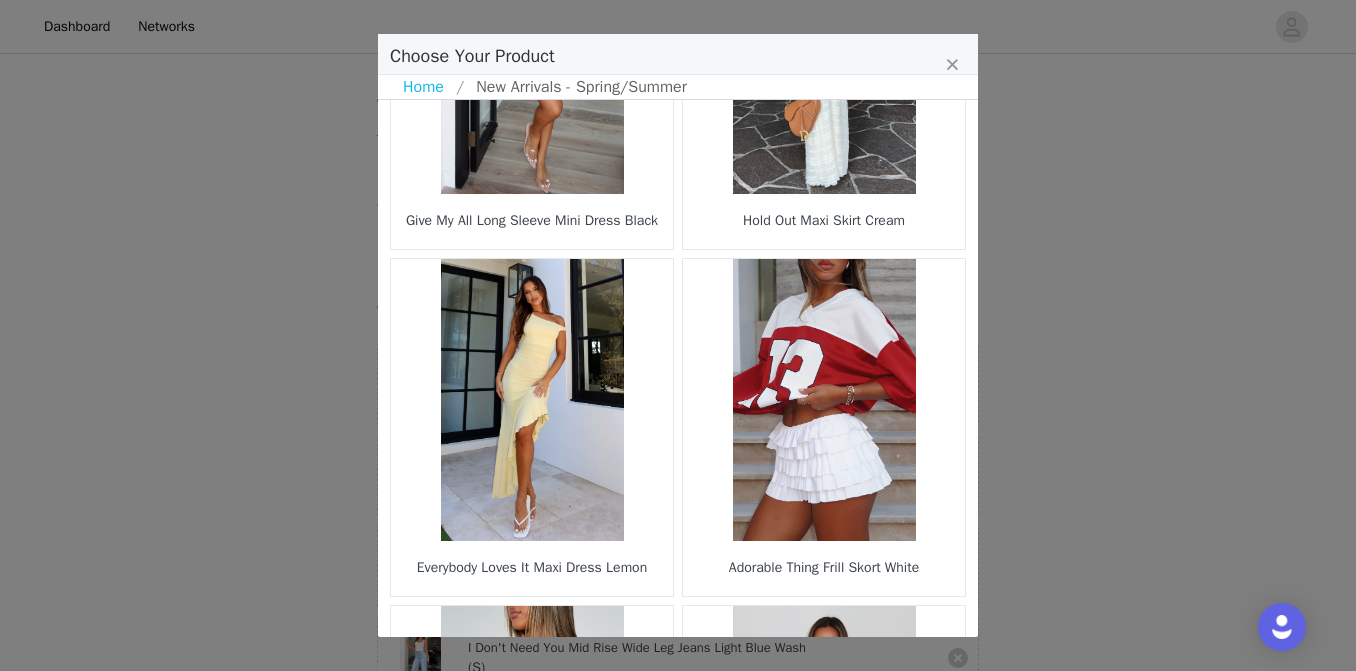click at bounding box center [532, 400] 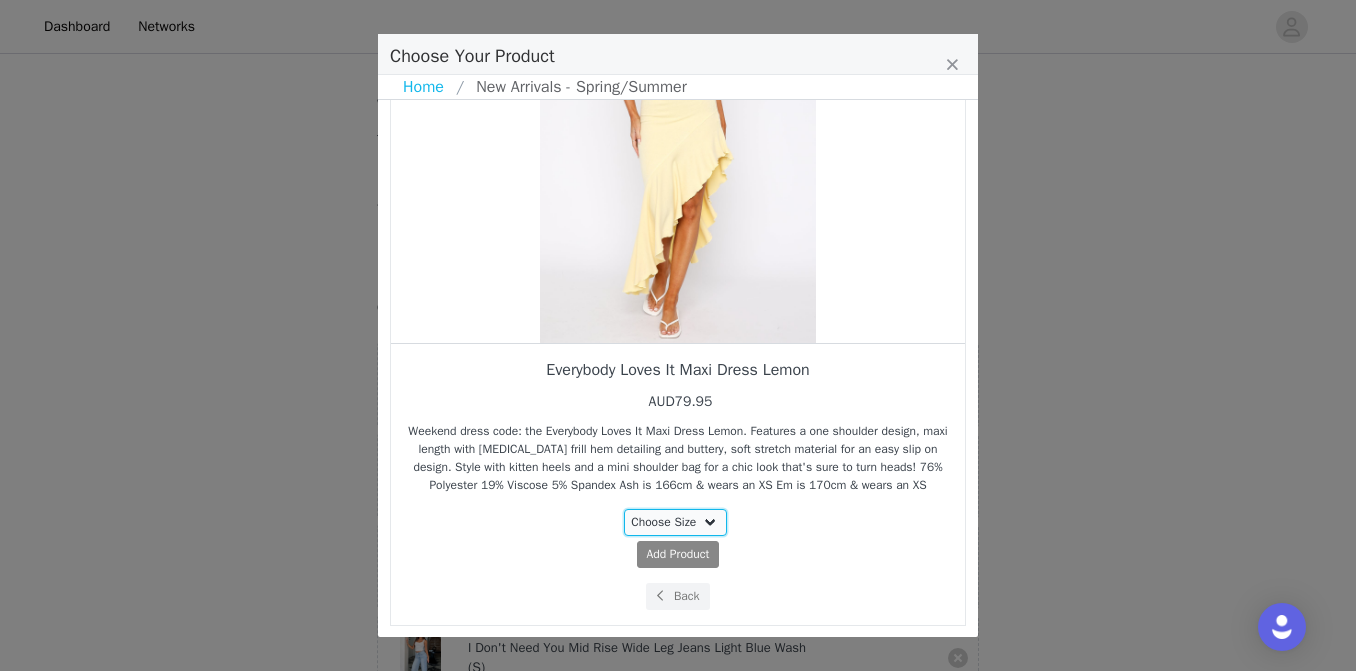 select on "24864667" 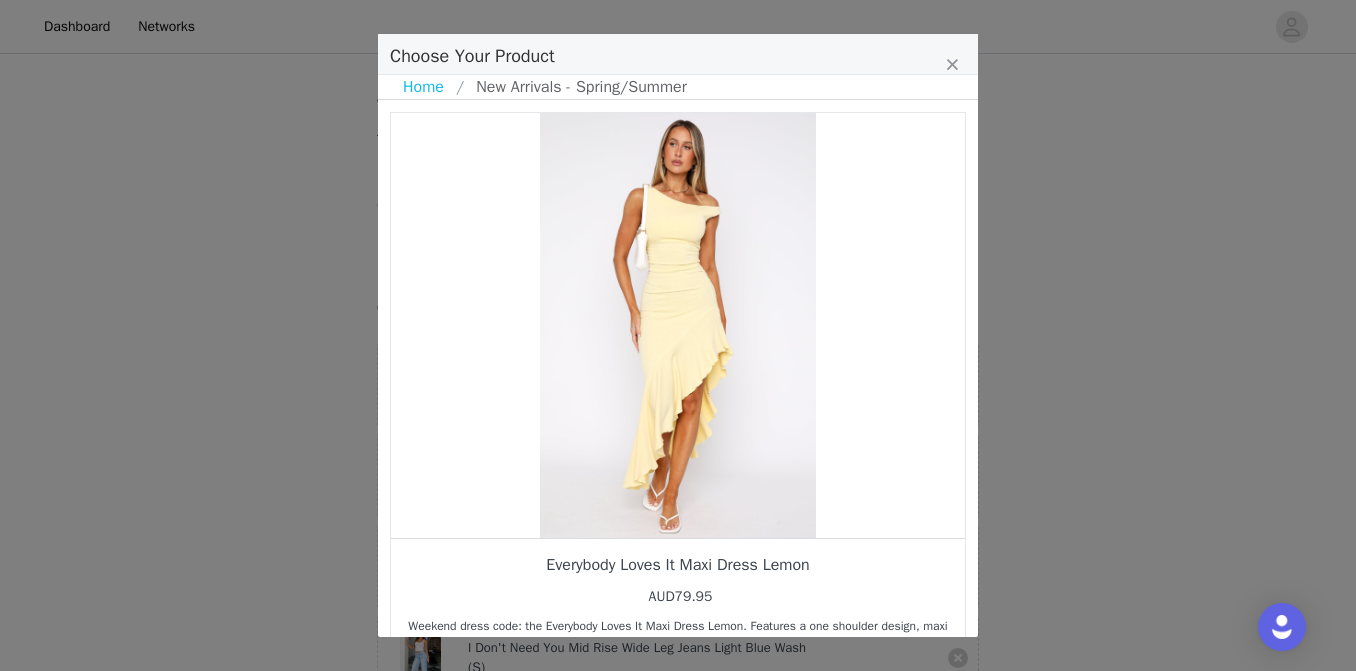 scroll, scrollTop: 0, scrollLeft: 0, axis: both 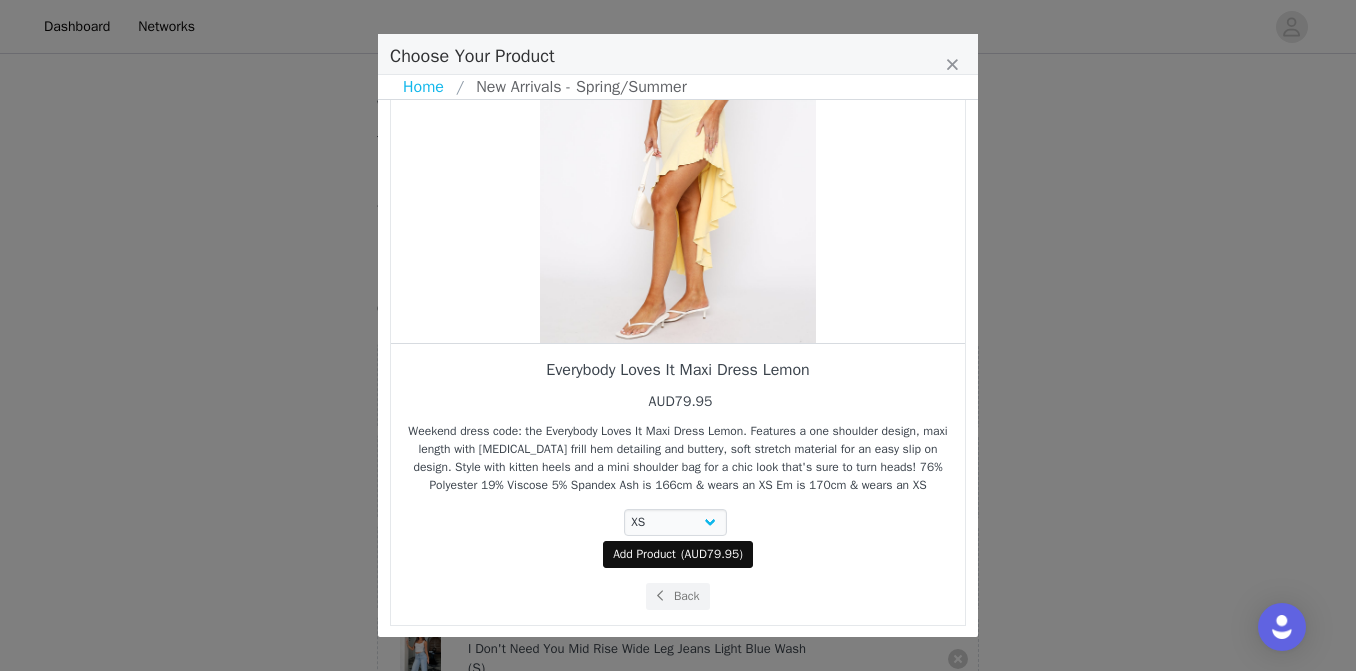 click on "Add Product
( AUD79.95 )" at bounding box center (678, 554) 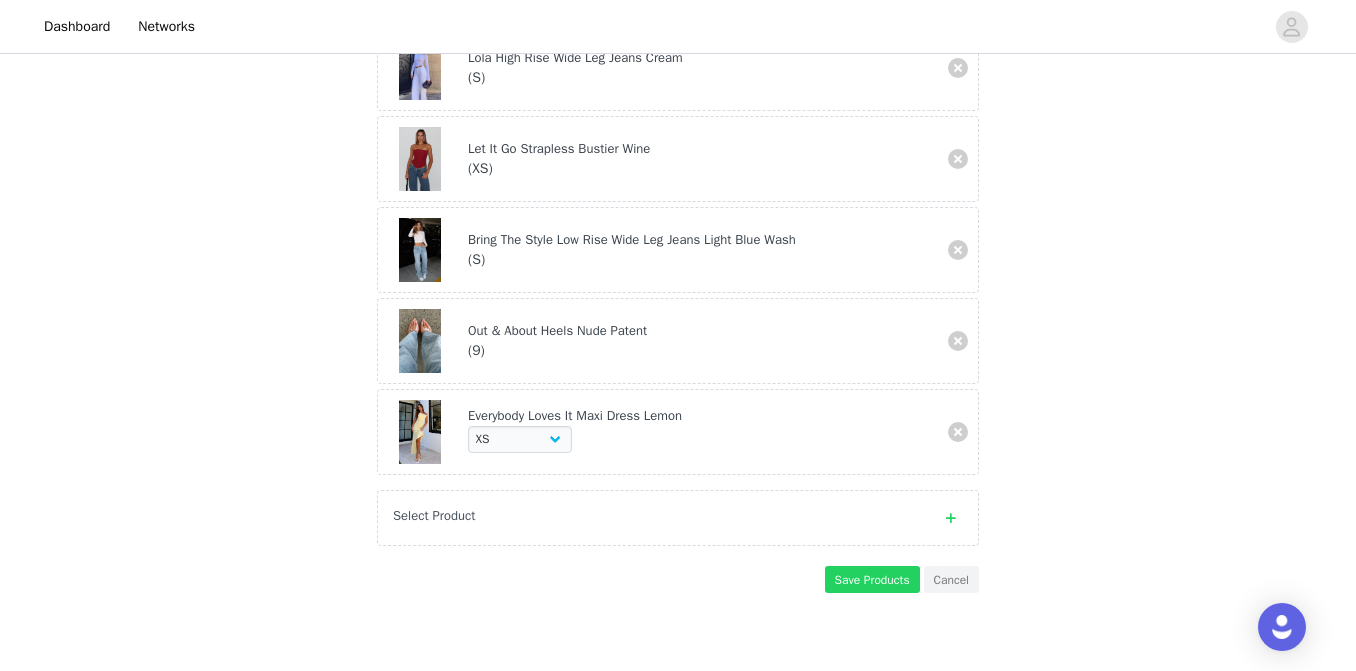 scroll, scrollTop: 841, scrollLeft: 0, axis: vertical 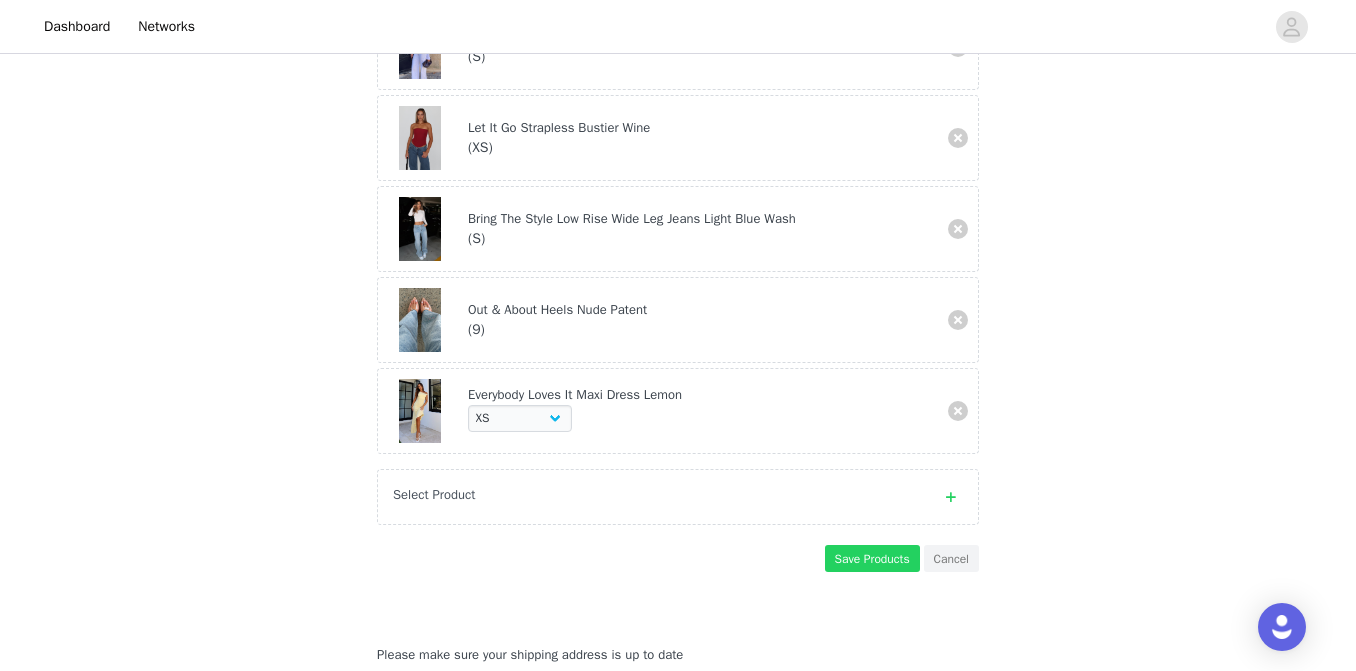 click on "Select Product" at bounding box center (658, 495) 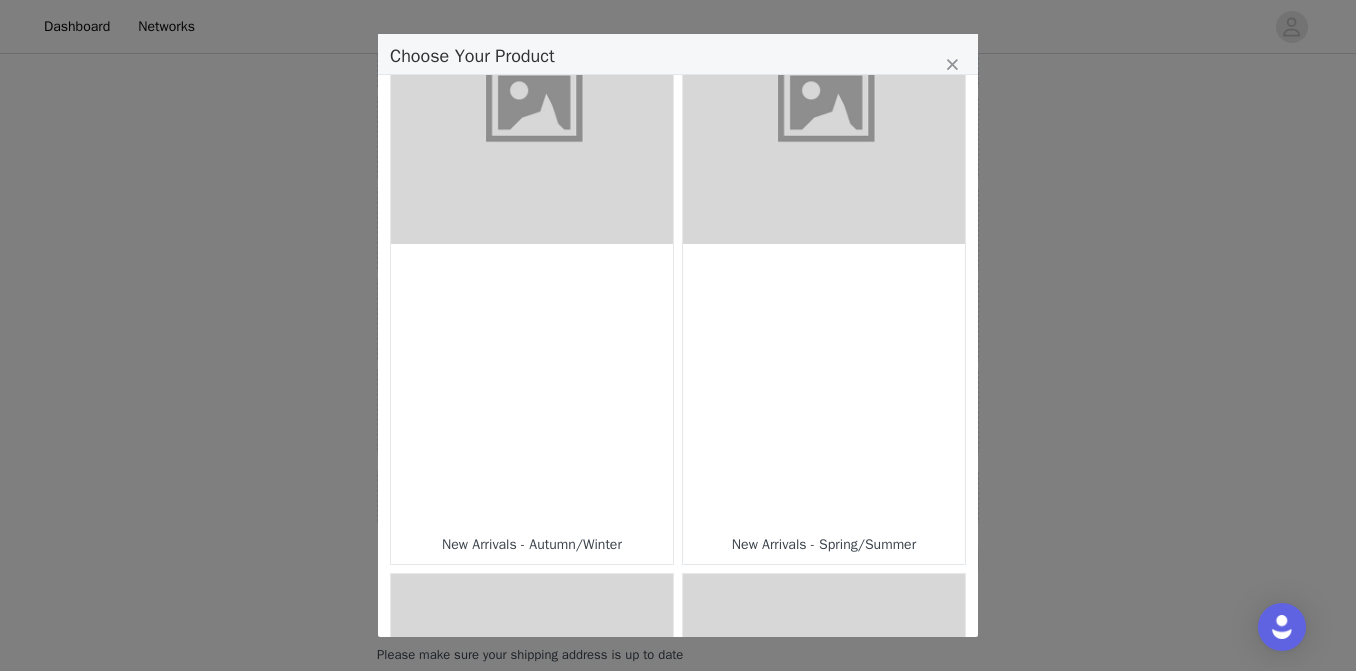 scroll, scrollTop: 131, scrollLeft: 0, axis: vertical 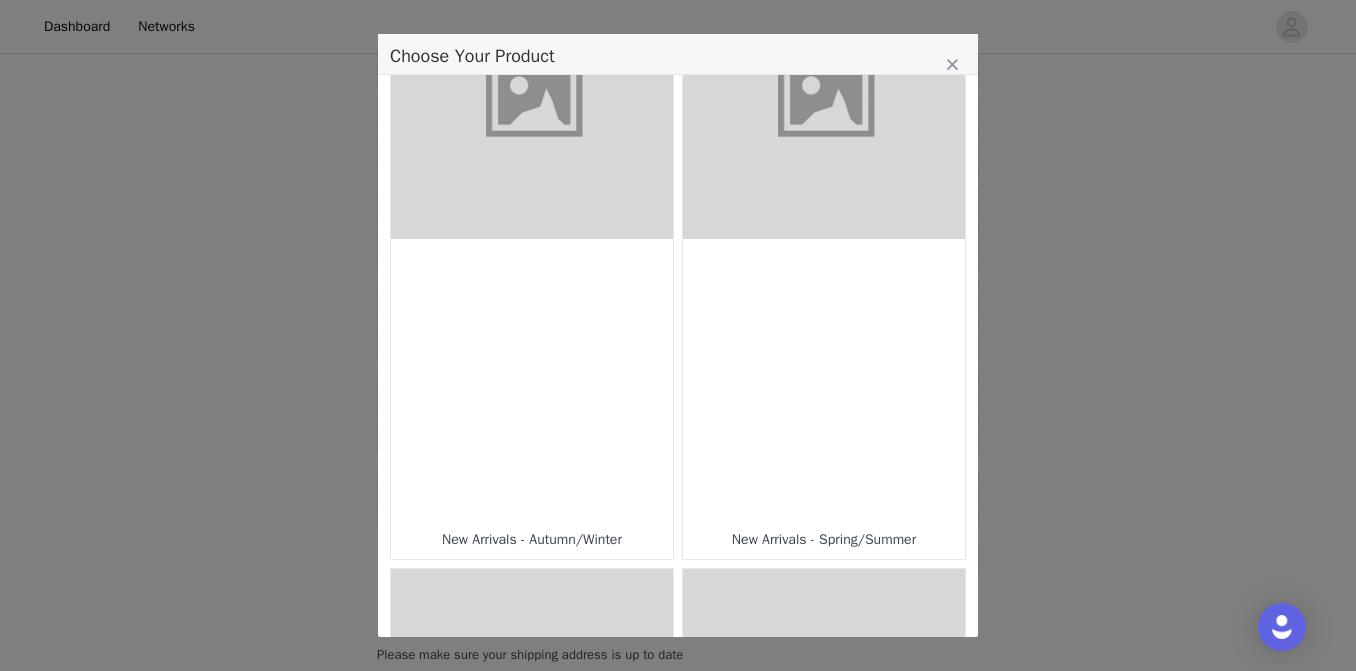 click at bounding box center [824, 98] 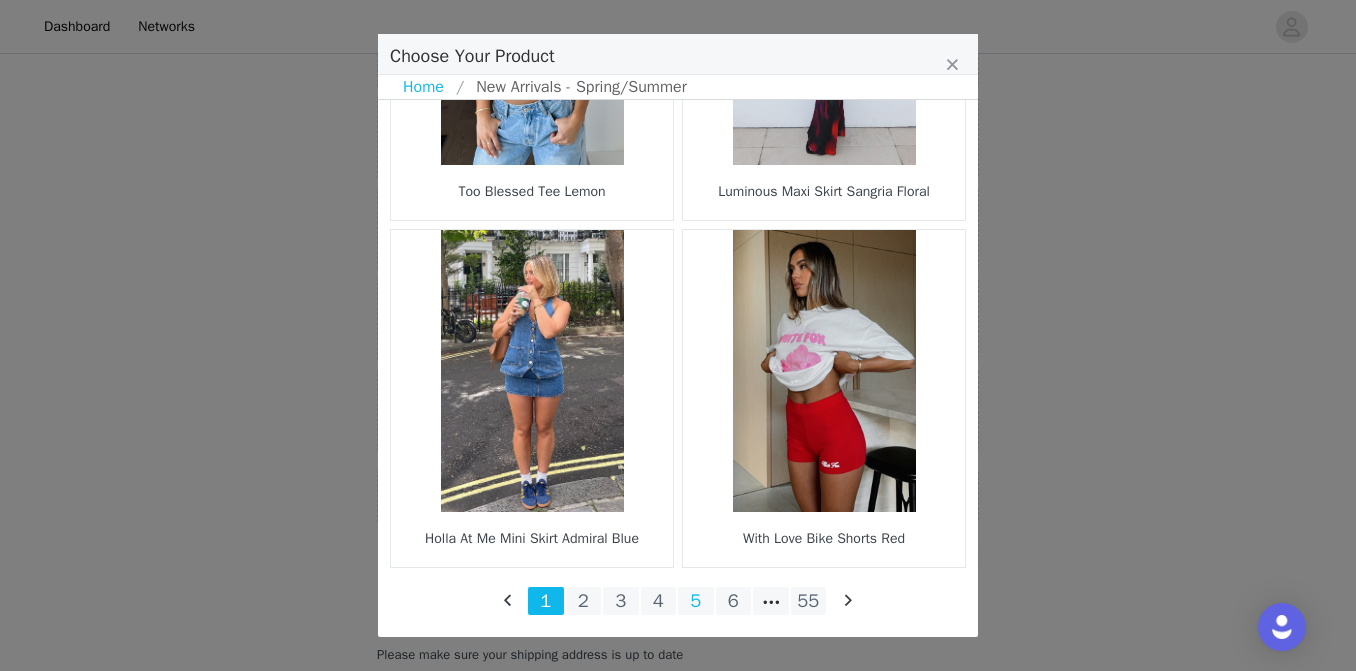 scroll, scrollTop: 3006, scrollLeft: 0, axis: vertical 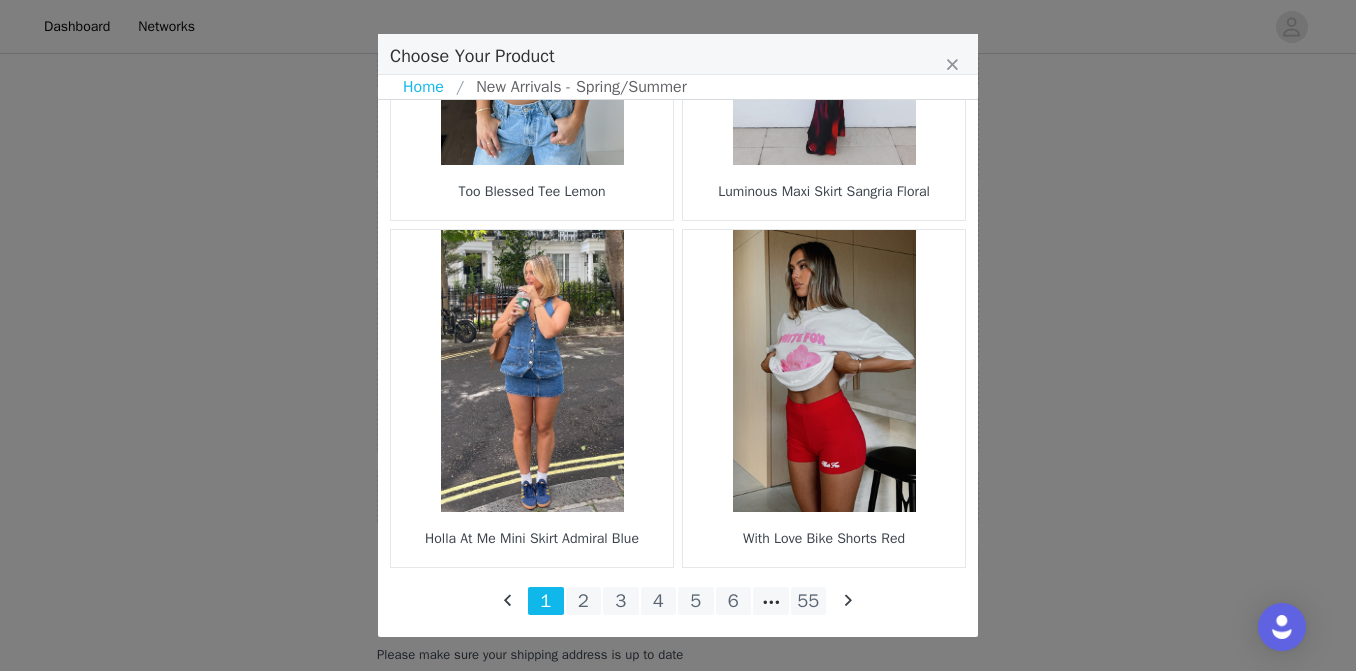 click on "6" at bounding box center (734, 601) 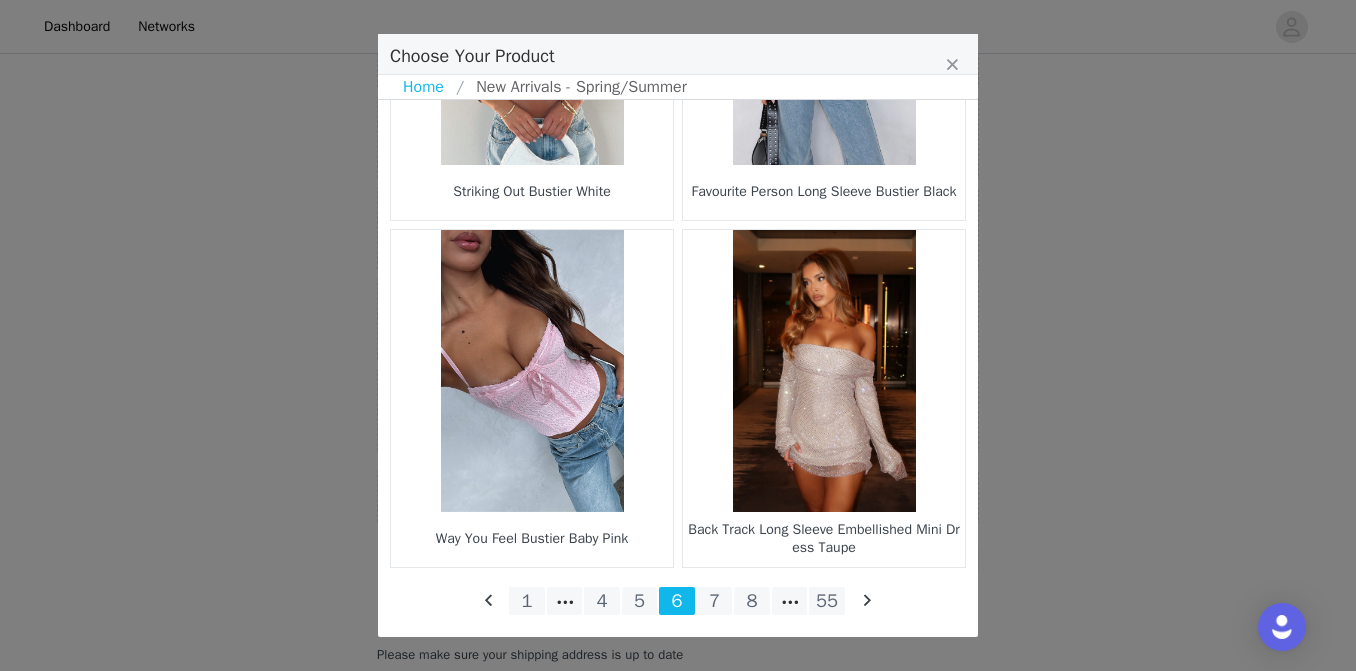 scroll, scrollTop: 3006, scrollLeft: 0, axis: vertical 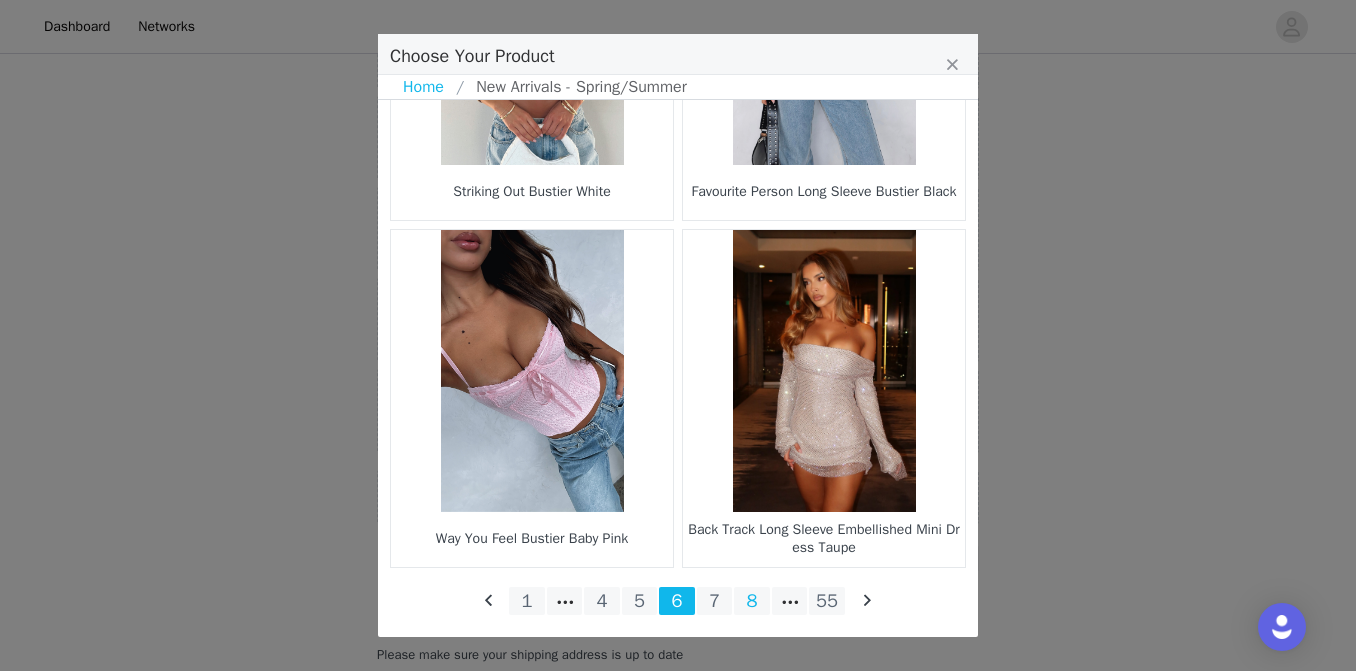 click on "8" at bounding box center [752, 601] 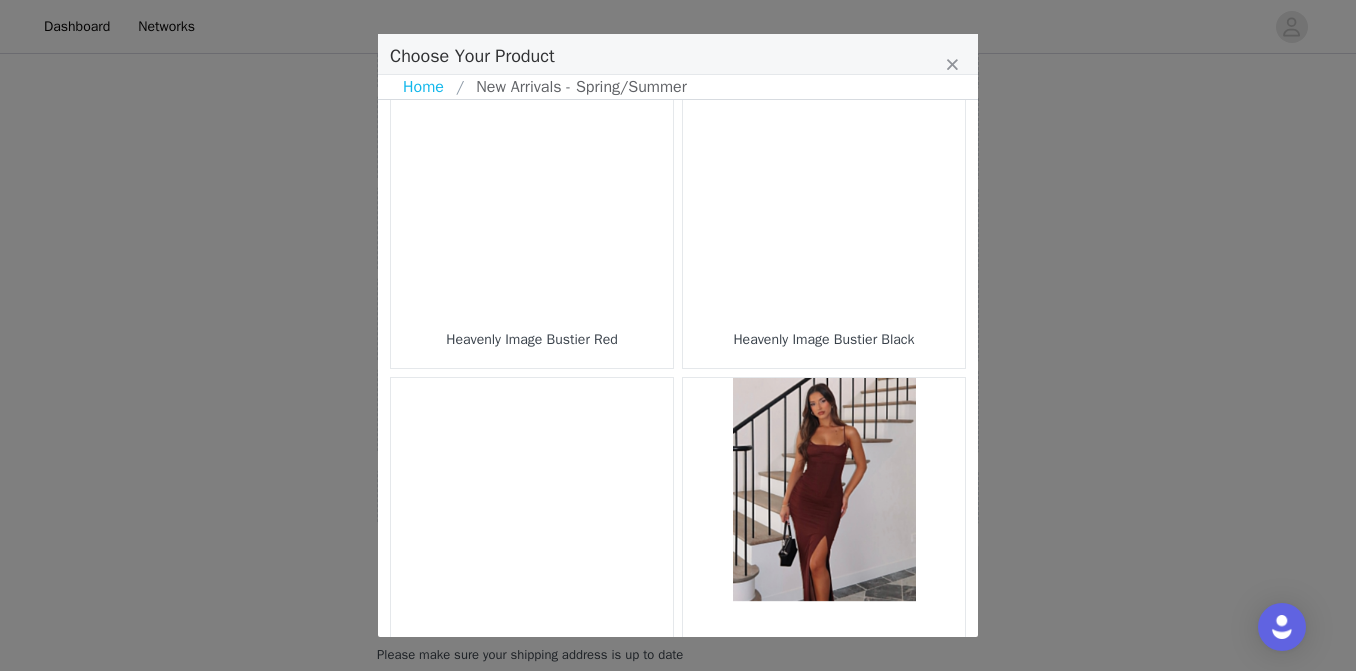 scroll, scrollTop: 3006, scrollLeft: 0, axis: vertical 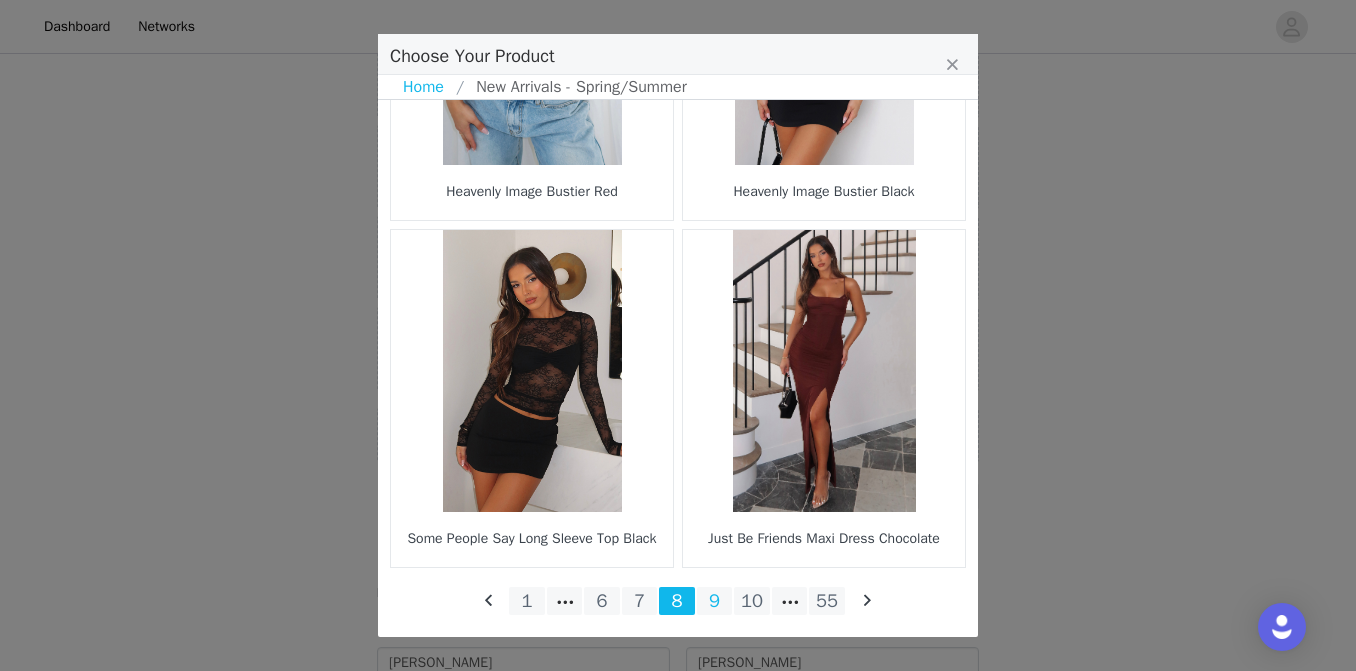 click on "9" at bounding box center (715, 601) 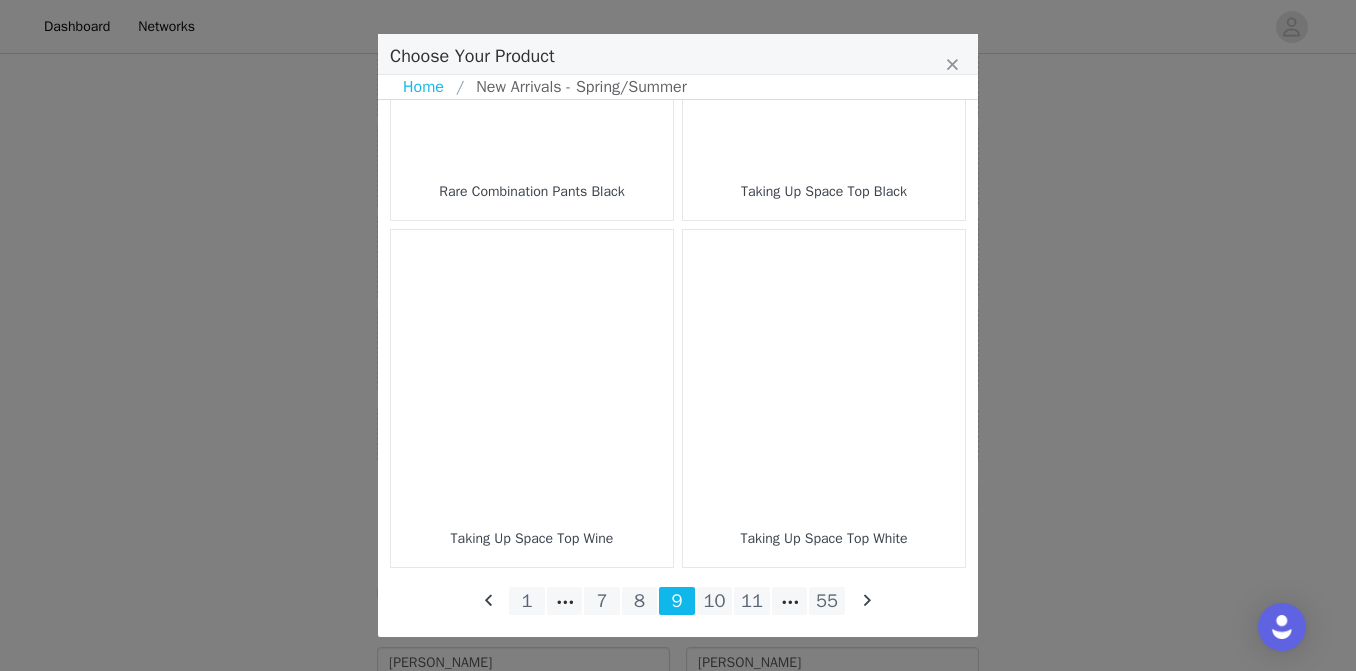 scroll, scrollTop: 3006, scrollLeft: 0, axis: vertical 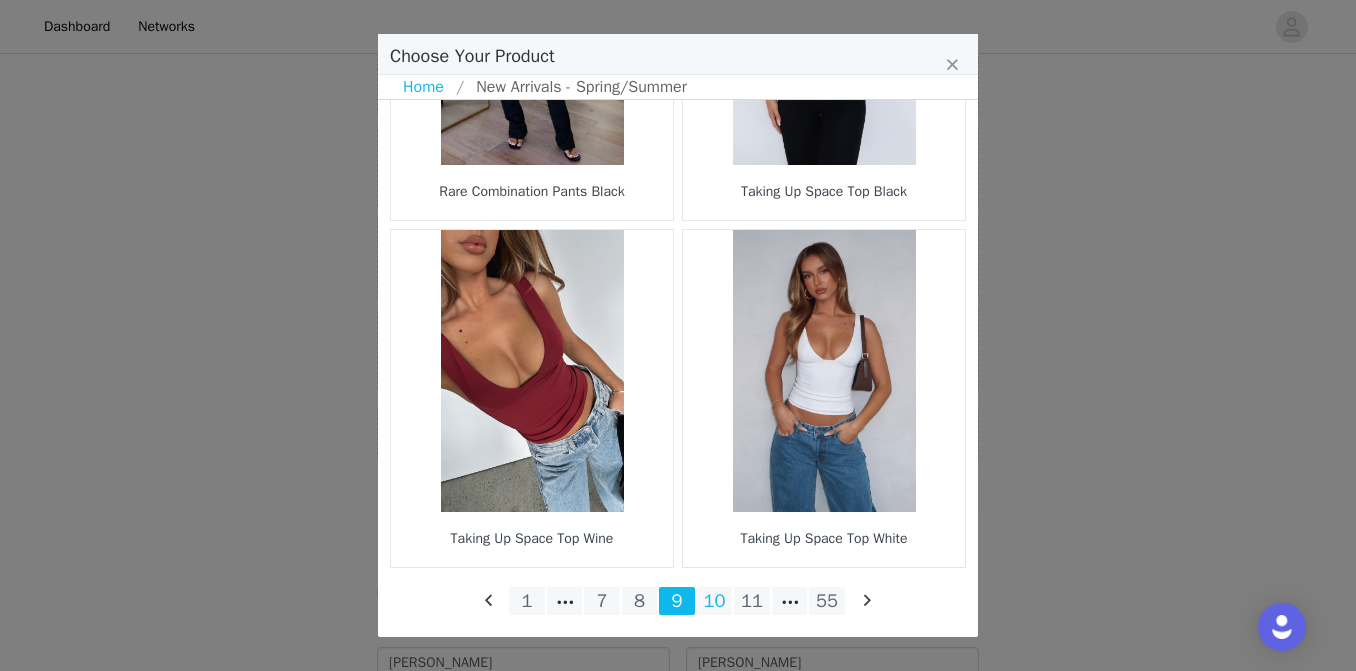 click on "10" at bounding box center [715, 601] 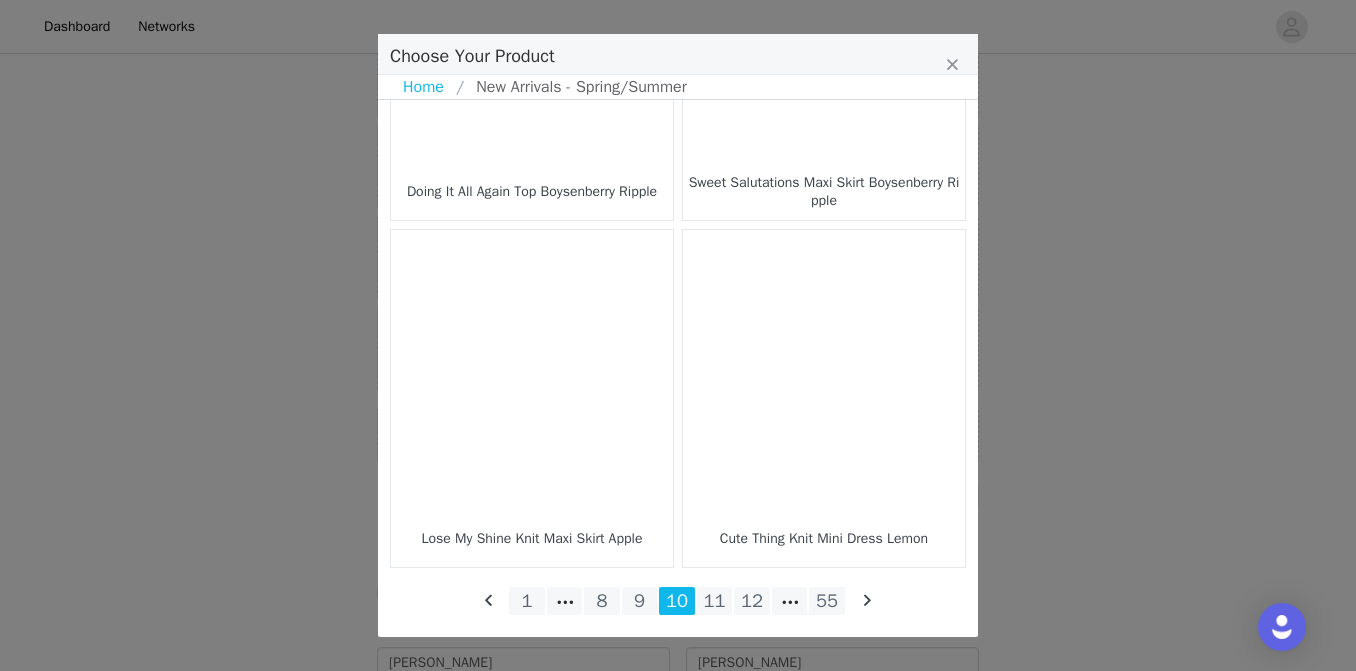 scroll, scrollTop: 3006, scrollLeft: 0, axis: vertical 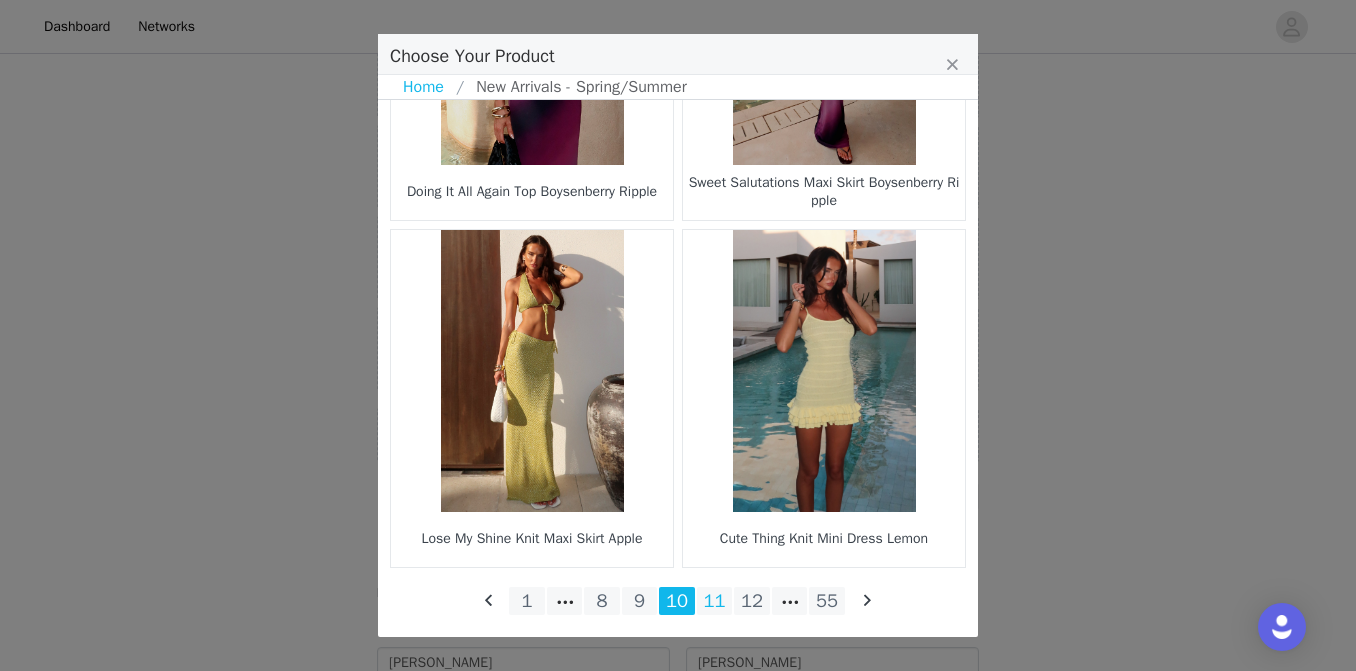 click on "11" at bounding box center (715, 601) 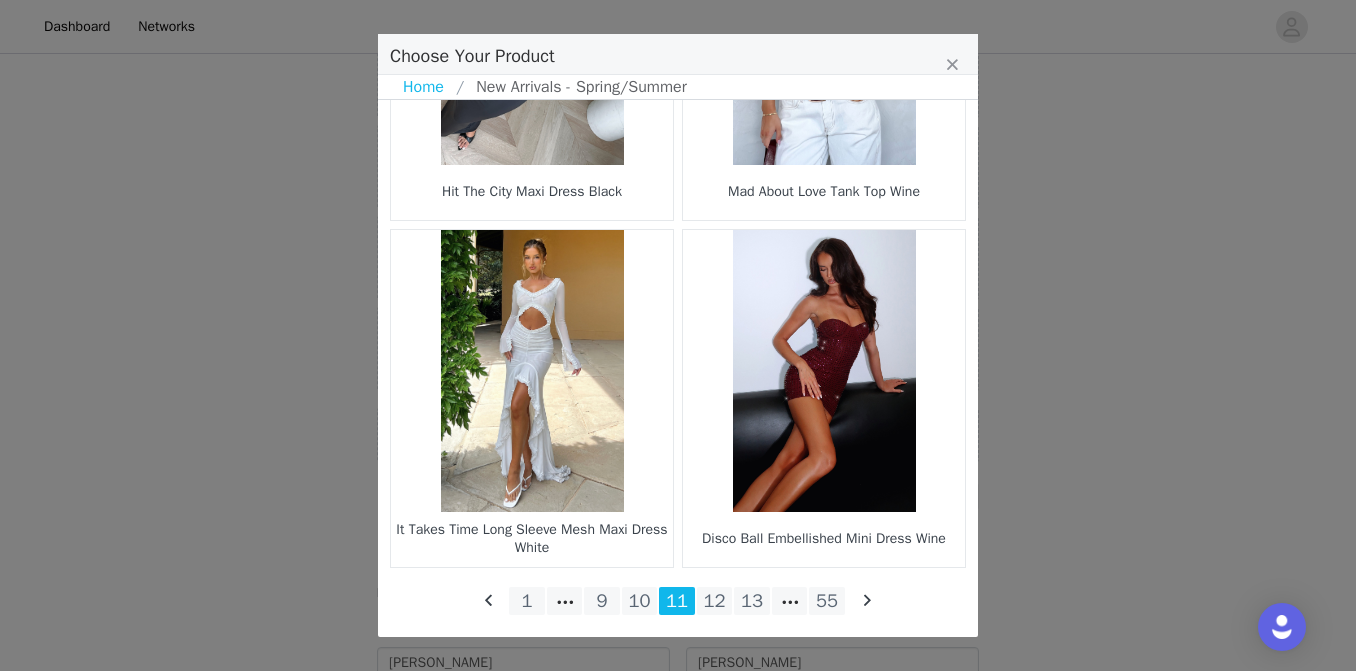 scroll, scrollTop: 3006, scrollLeft: 0, axis: vertical 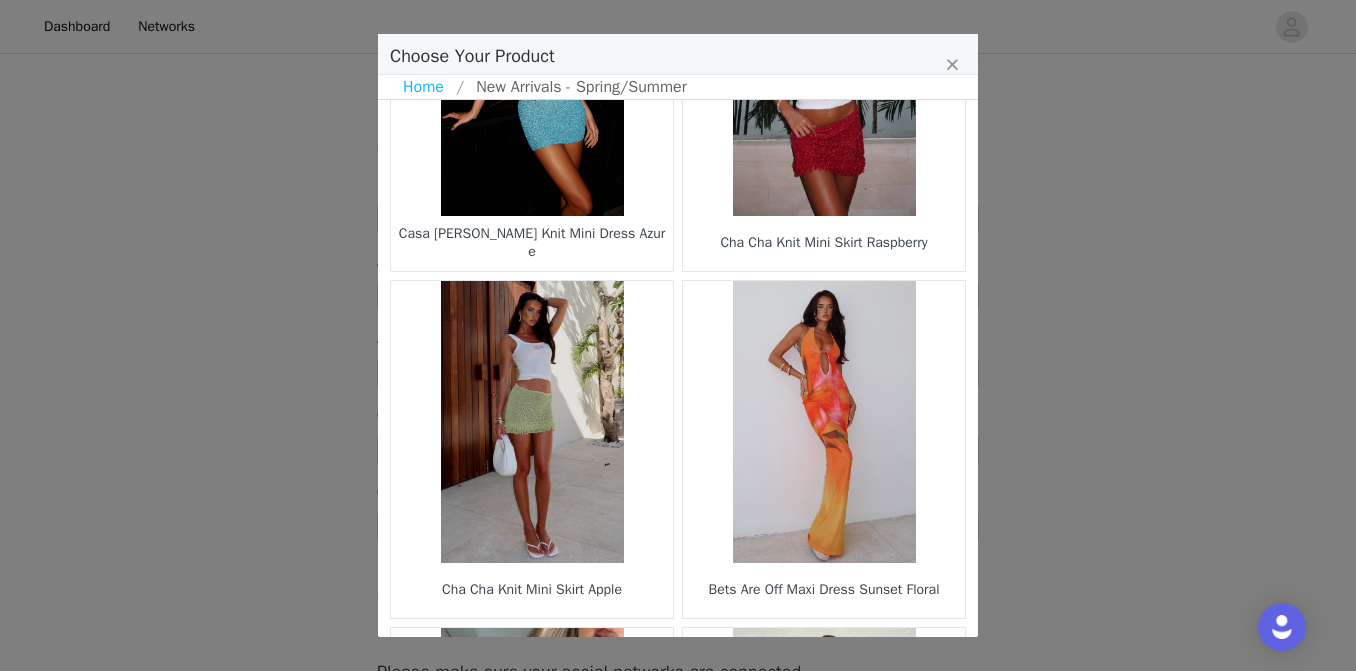 click at bounding box center (532, 422) 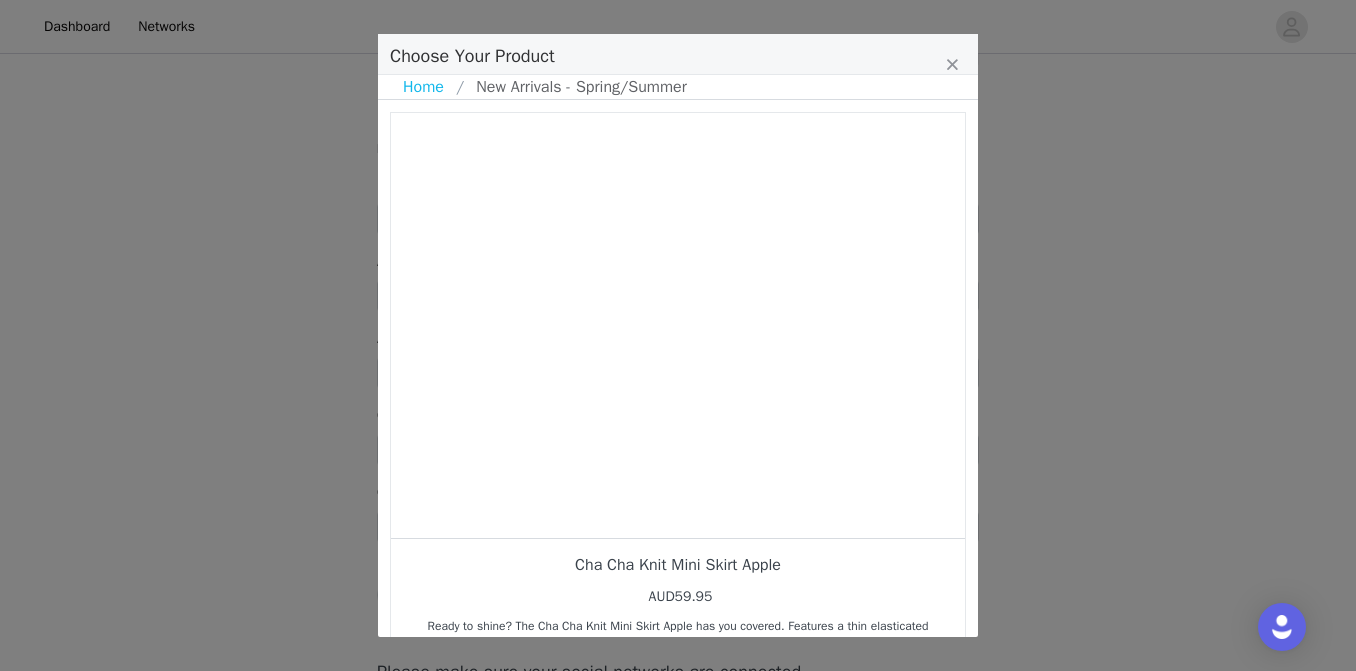 scroll, scrollTop: 0, scrollLeft: 0, axis: both 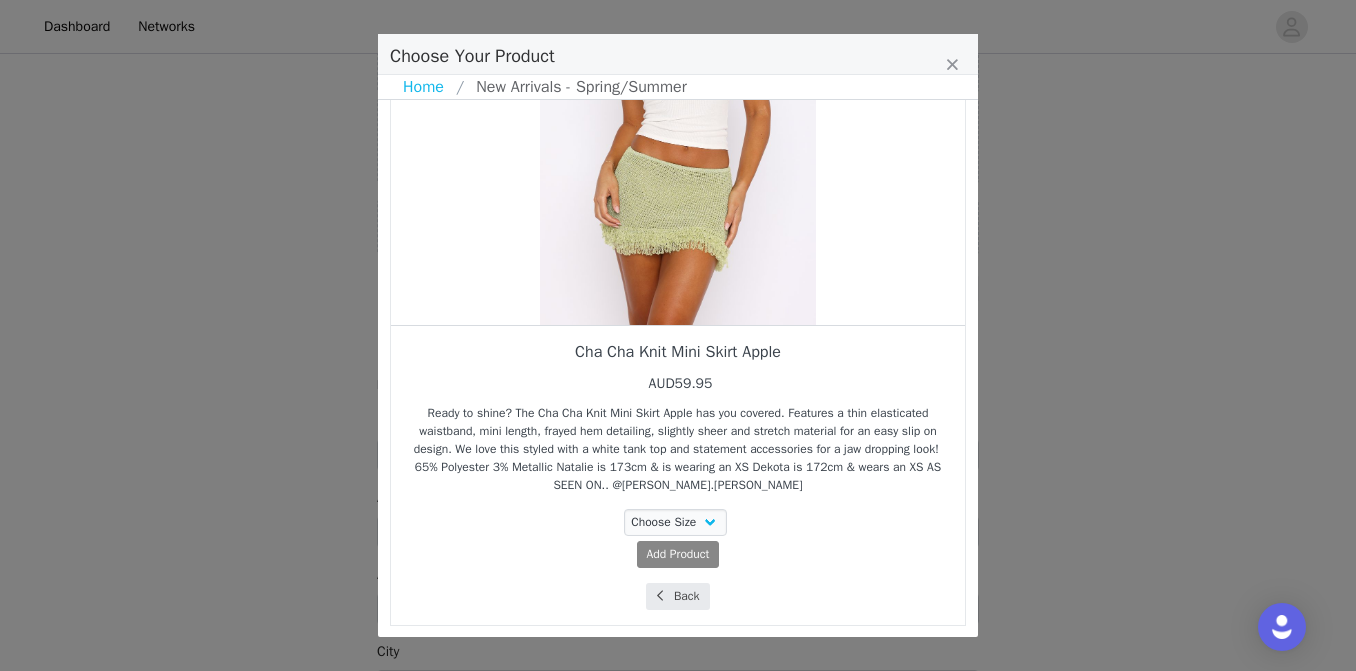 click on "Back" at bounding box center [677, 596] 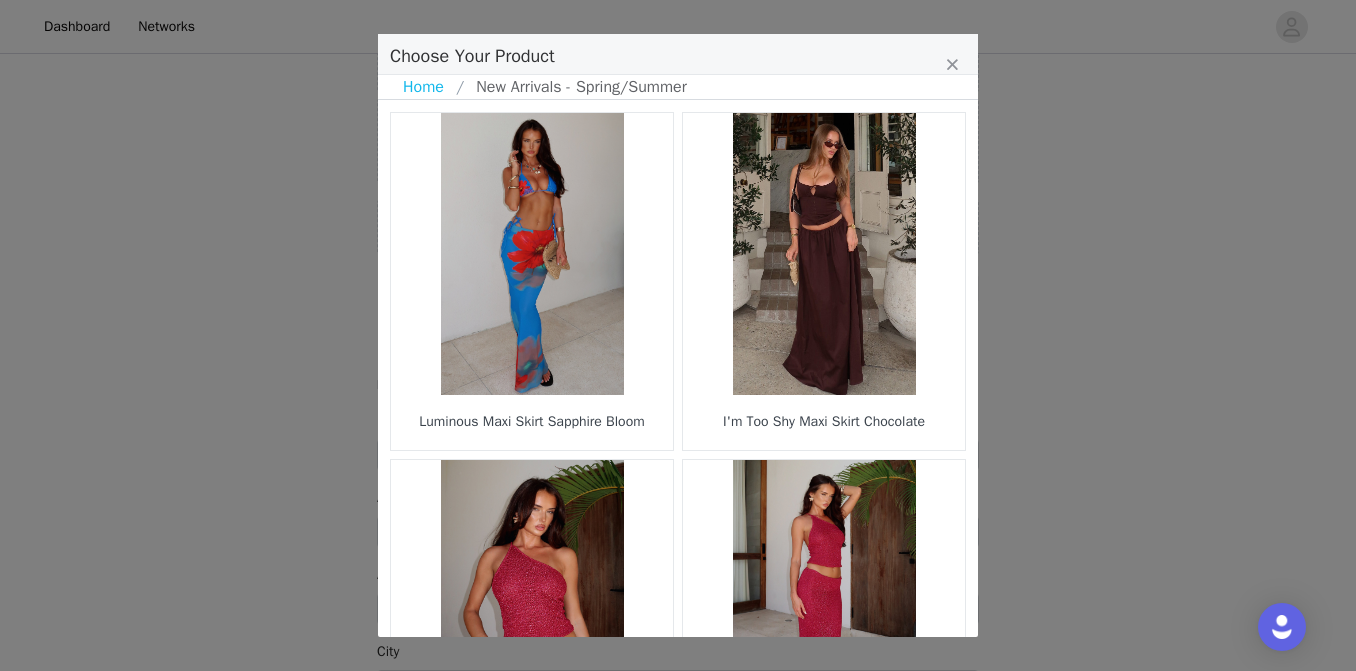 scroll, scrollTop: 0, scrollLeft: 0, axis: both 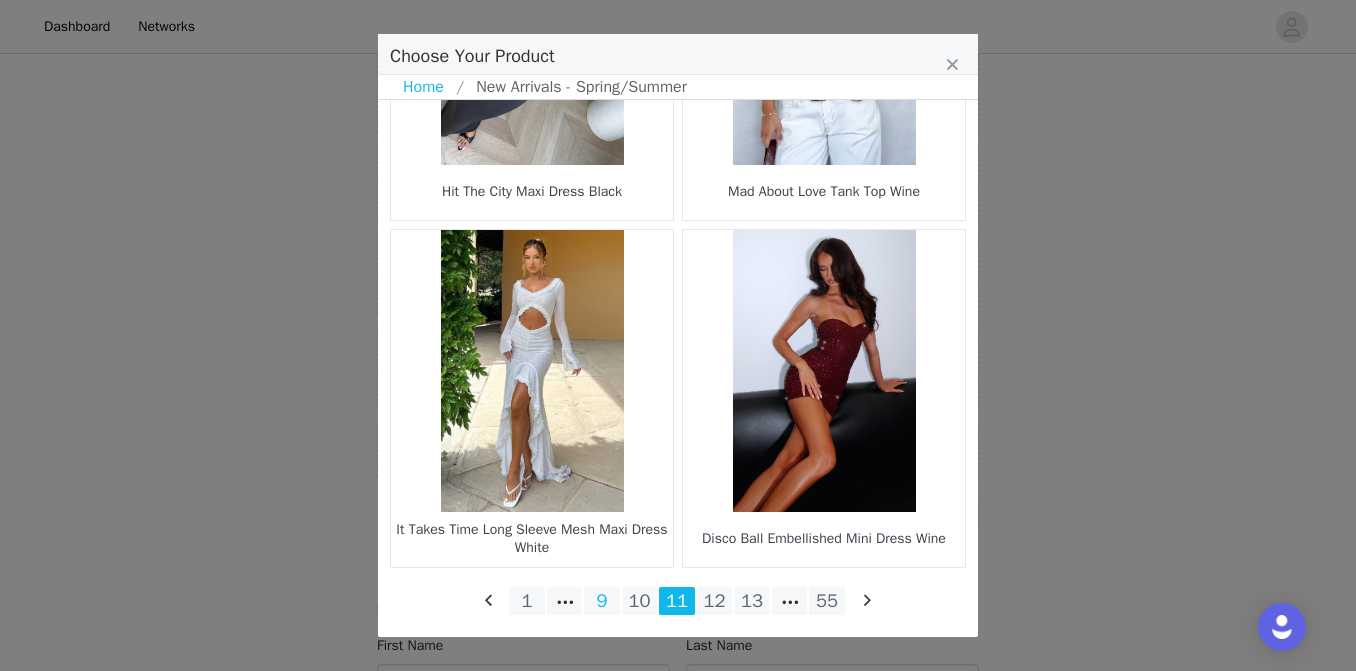 click on "9" at bounding box center (602, 601) 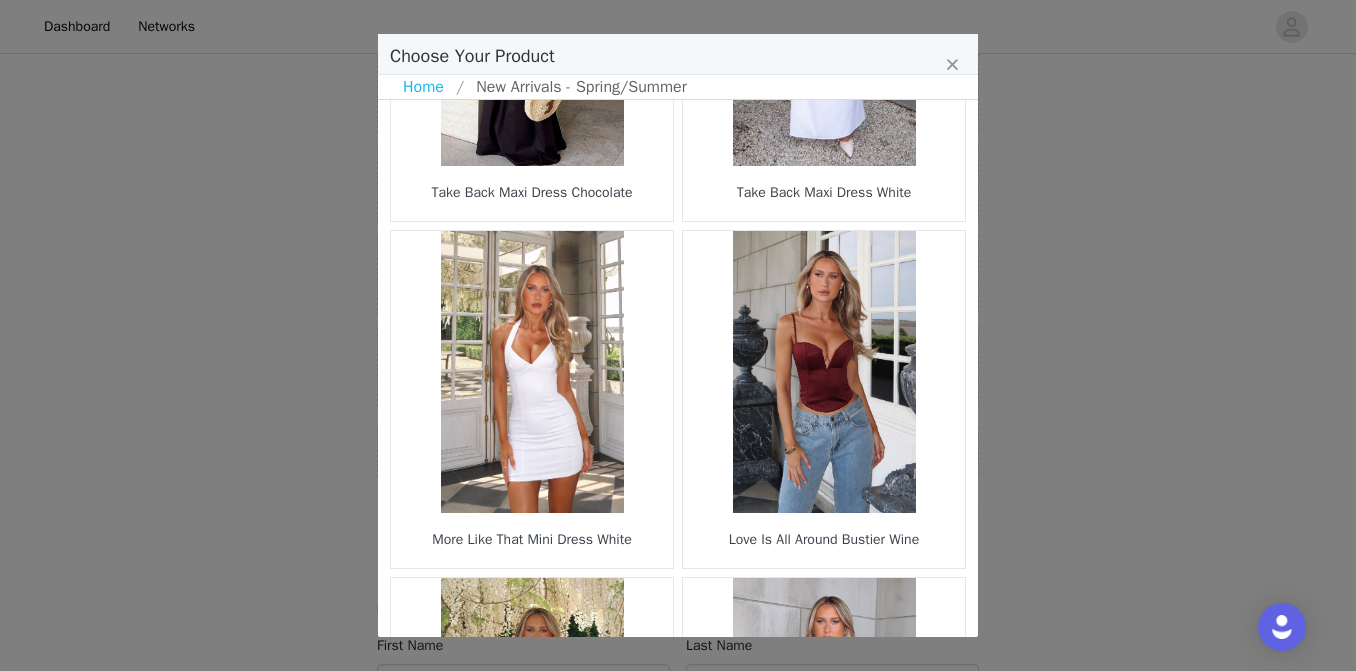 scroll, scrollTop: 3006, scrollLeft: 0, axis: vertical 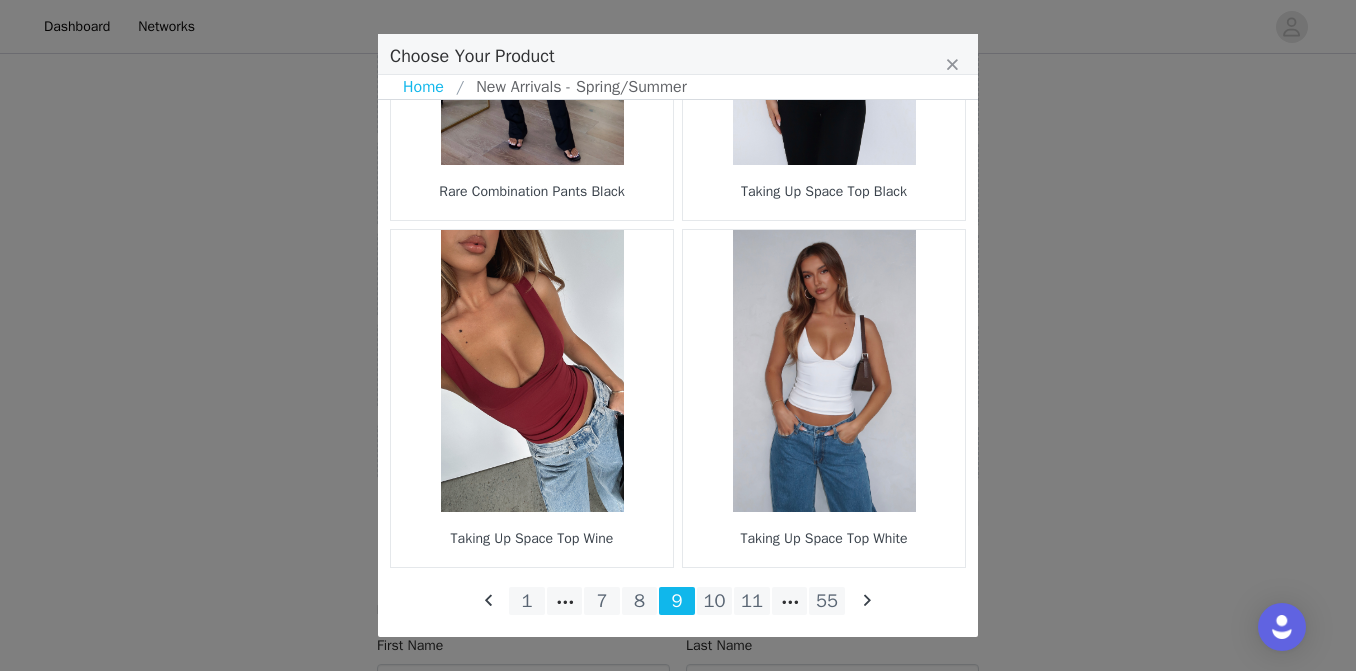 click at bounding box center (824, 371) 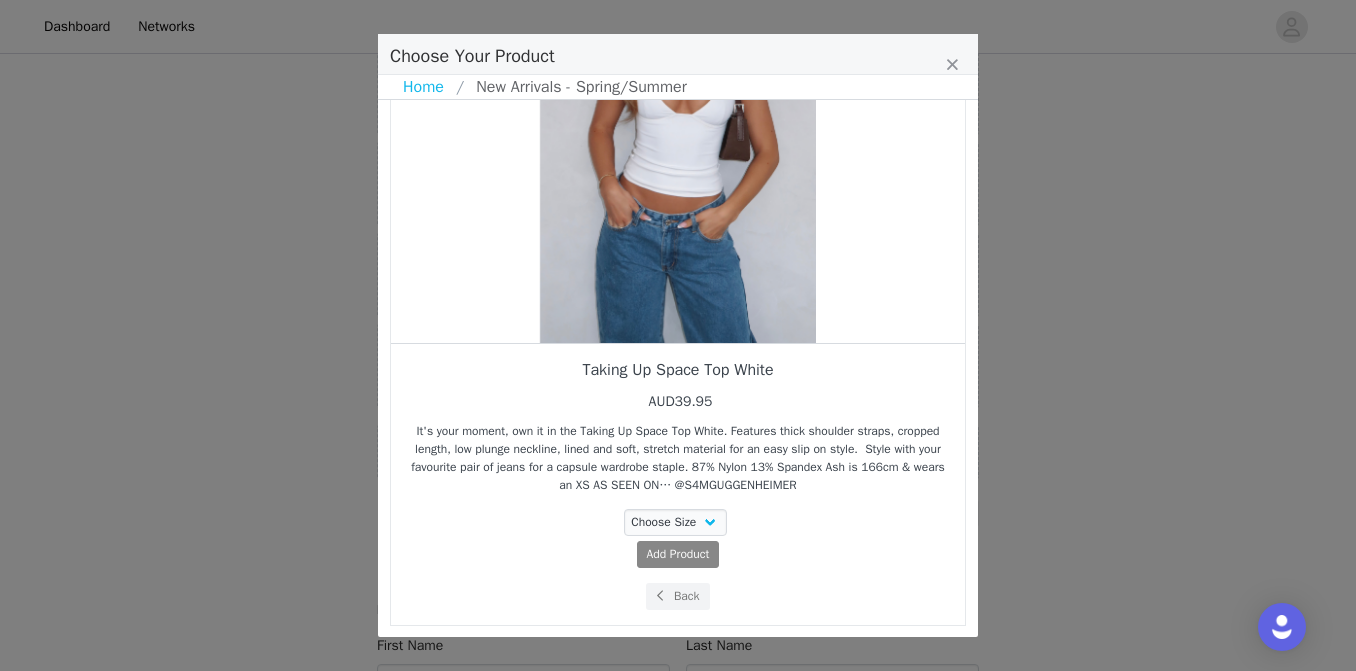 scroll, scrollTop: 195, scrollLeft: 0, axis: vertical 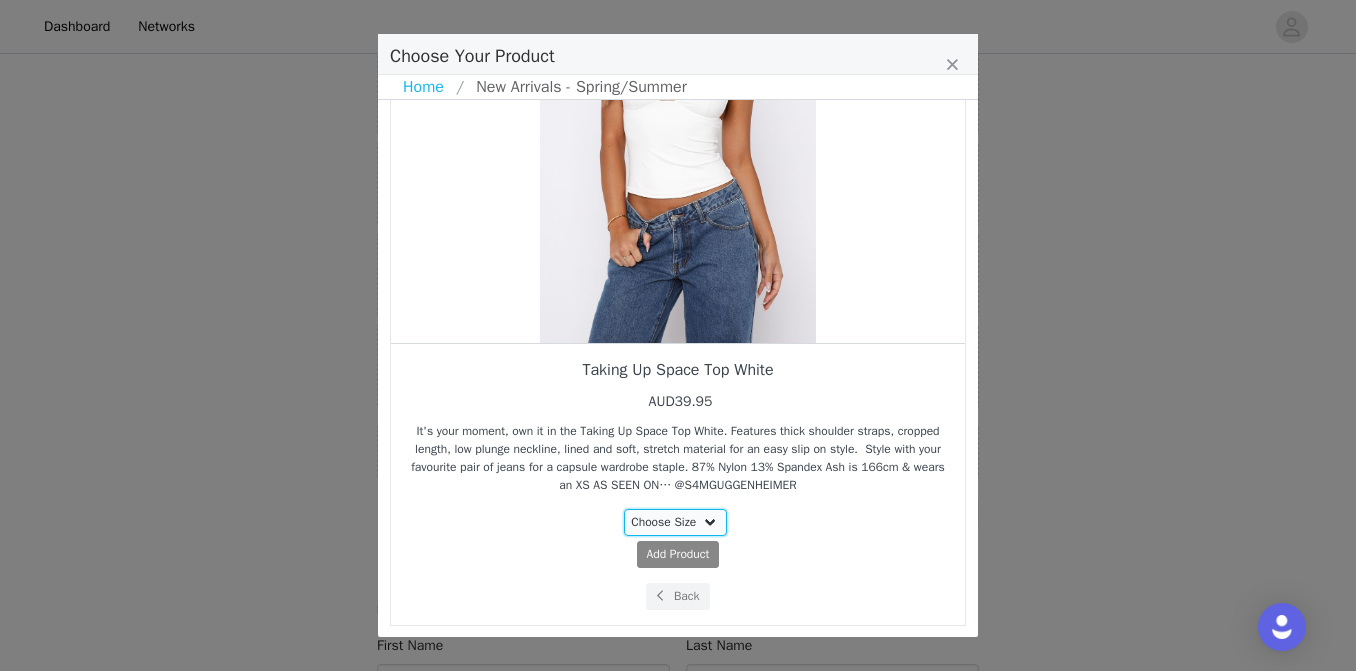 select on "24937458" 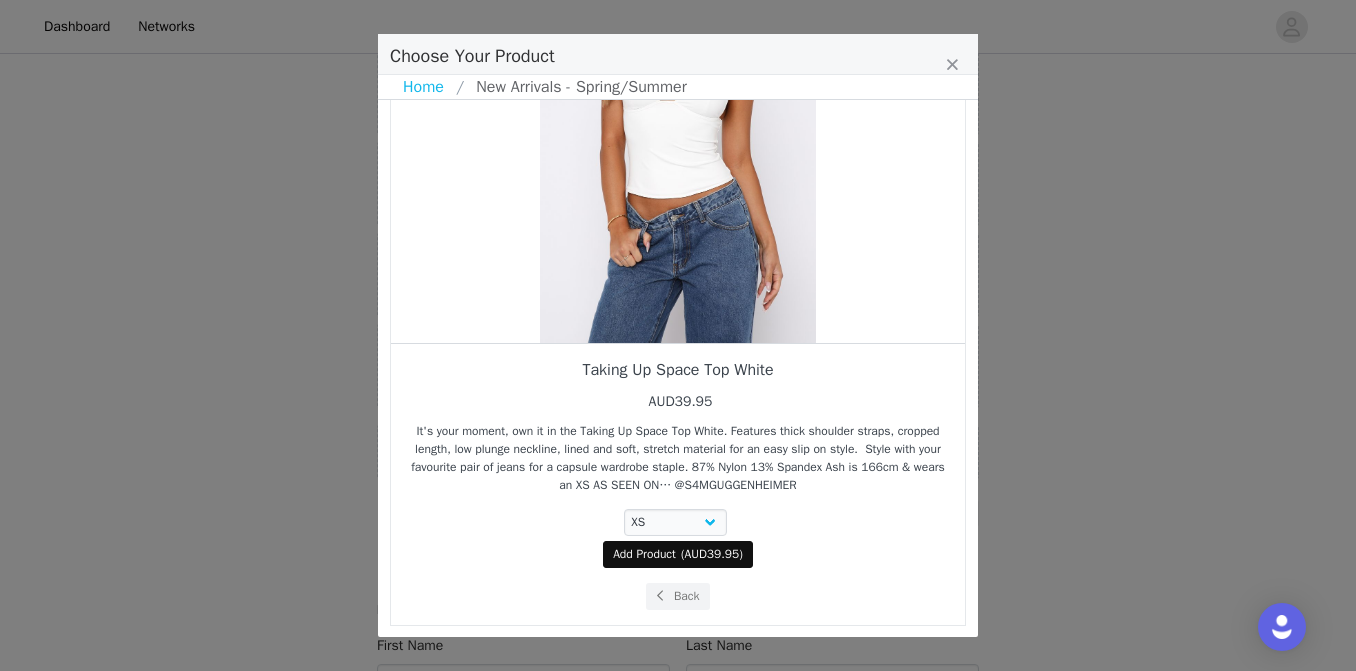 click on "Add Product" at bounding box center (644, 554) 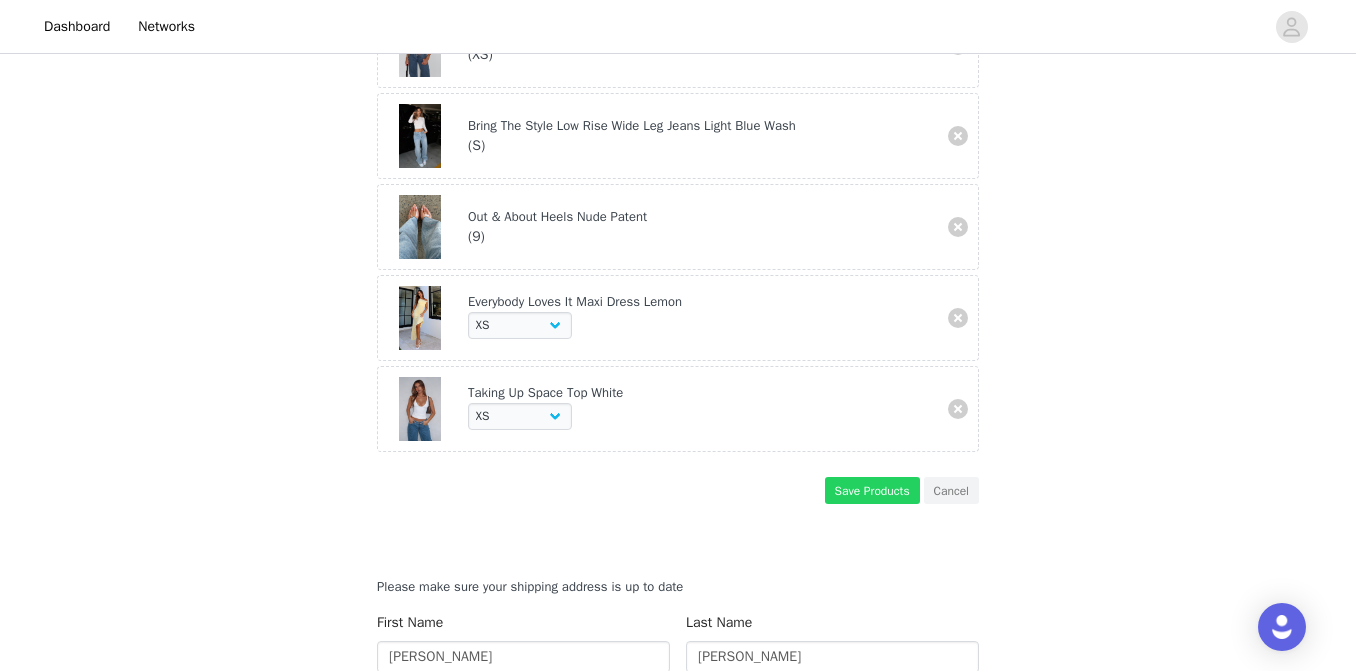 scroll, scrollTop: 929, scrollLeft: 0, axis: vertical 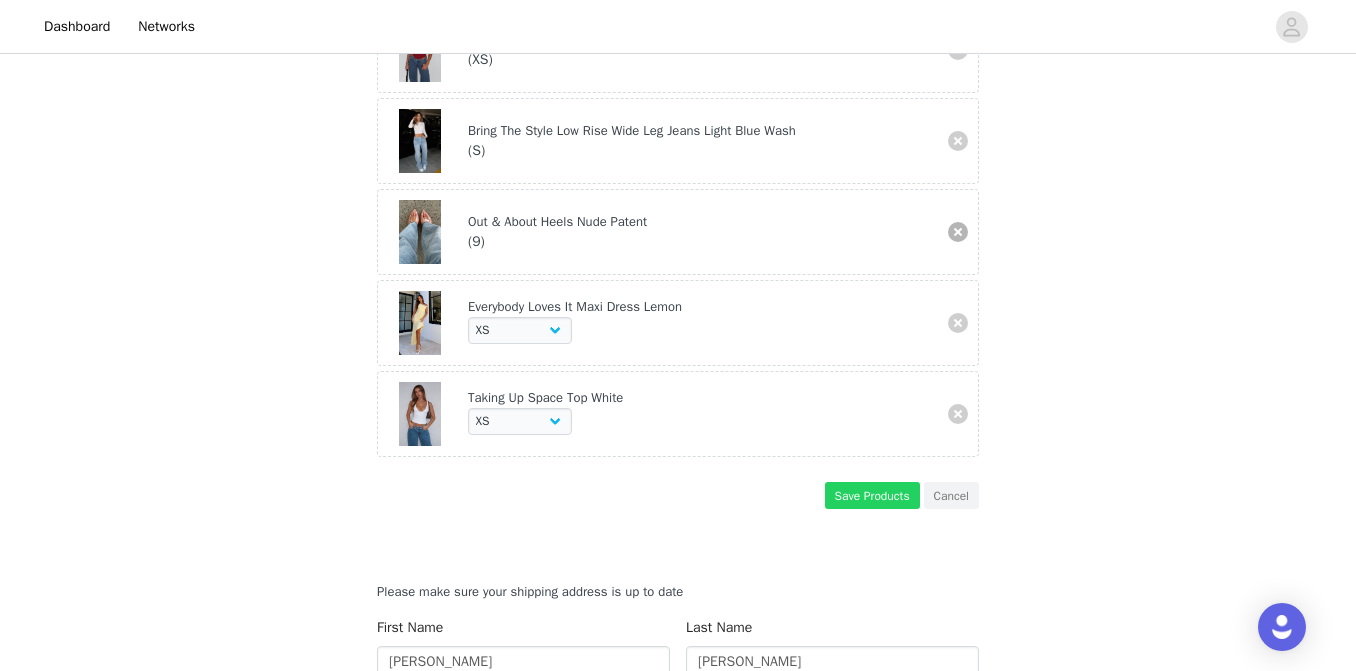 click at bounding box center [958, 232] 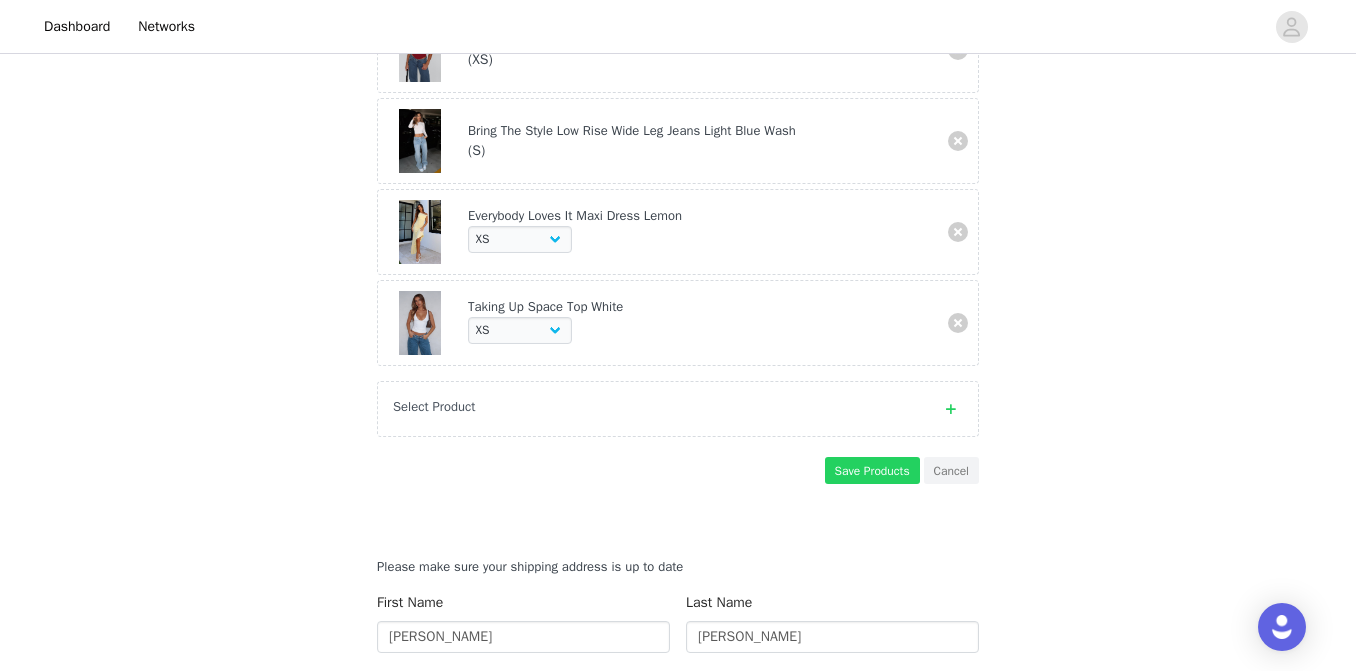 click at bounding box center (951, 409) 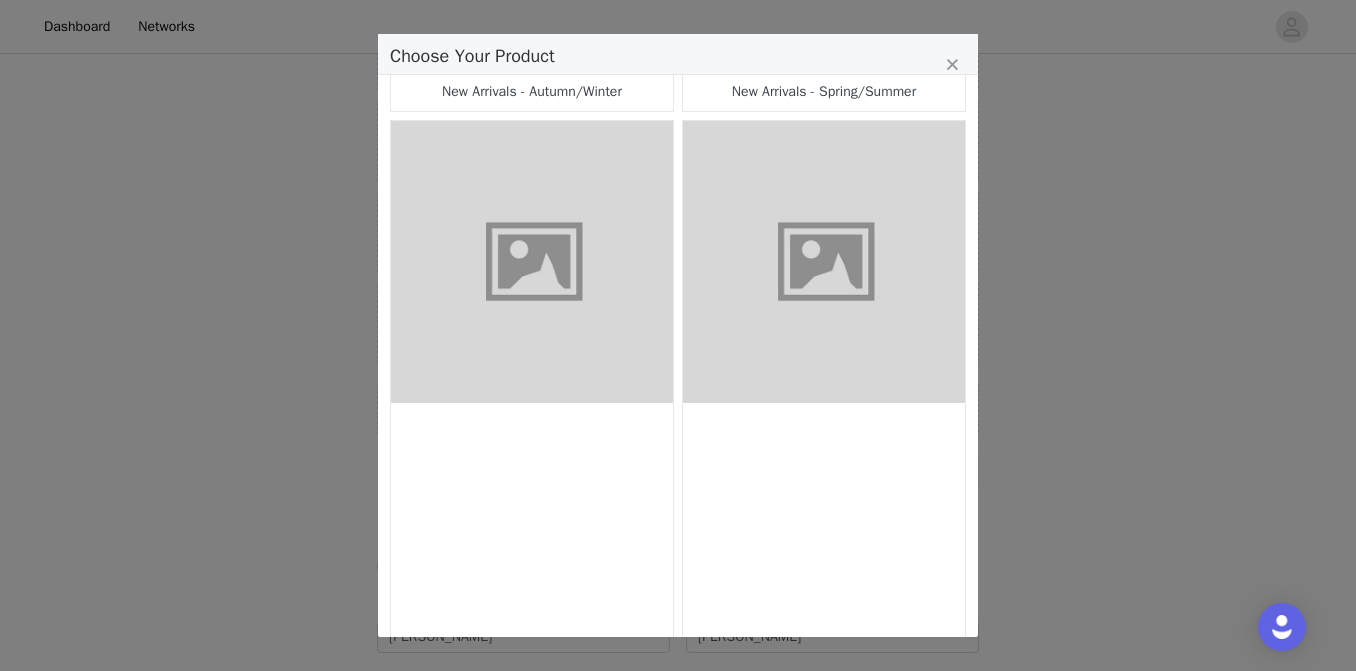 scroll, scrollTop: 580, scrollLeft: 0, axis: vertical 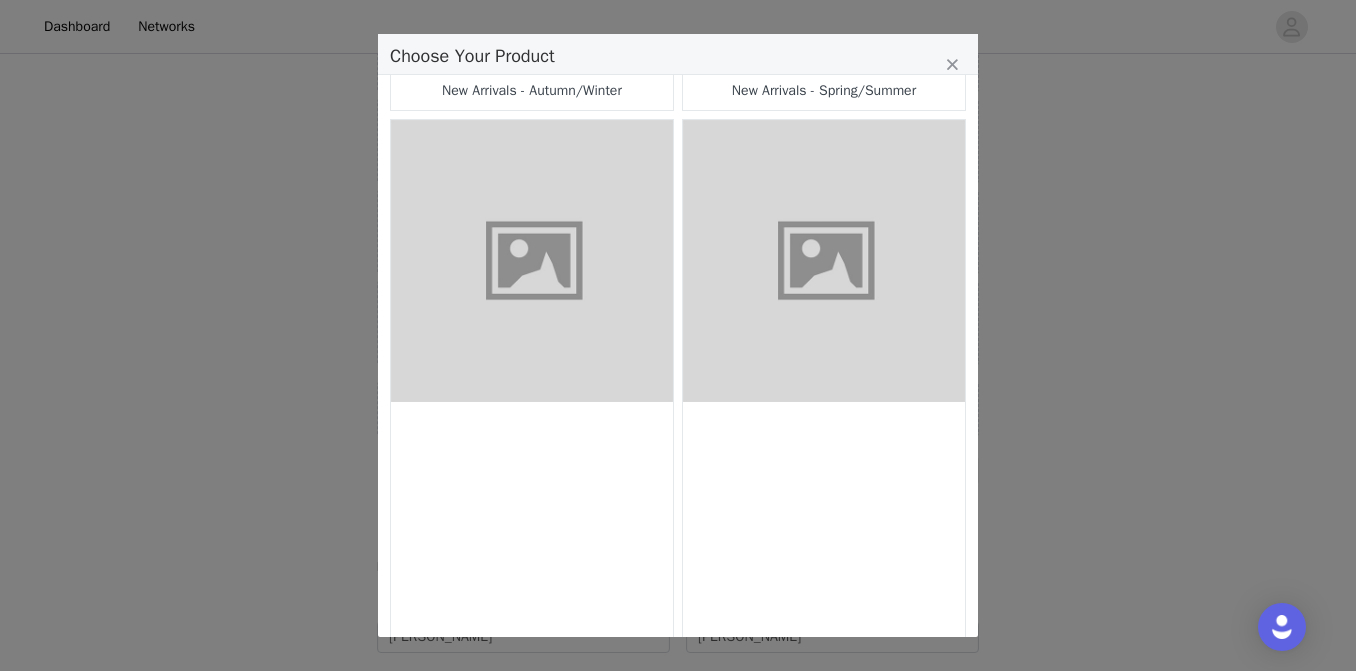 click at bounding box center (824, 261) 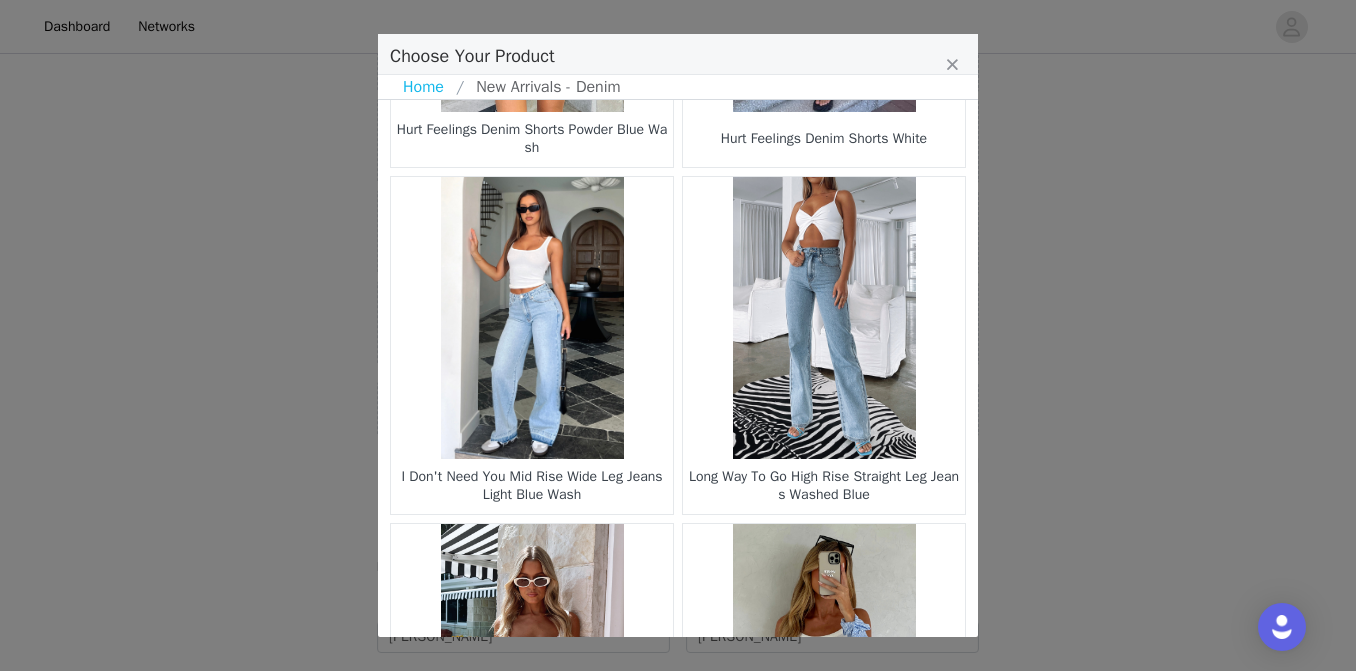 scroll, scrollTop: 1326, scrollLeft: 0, axis: vertical 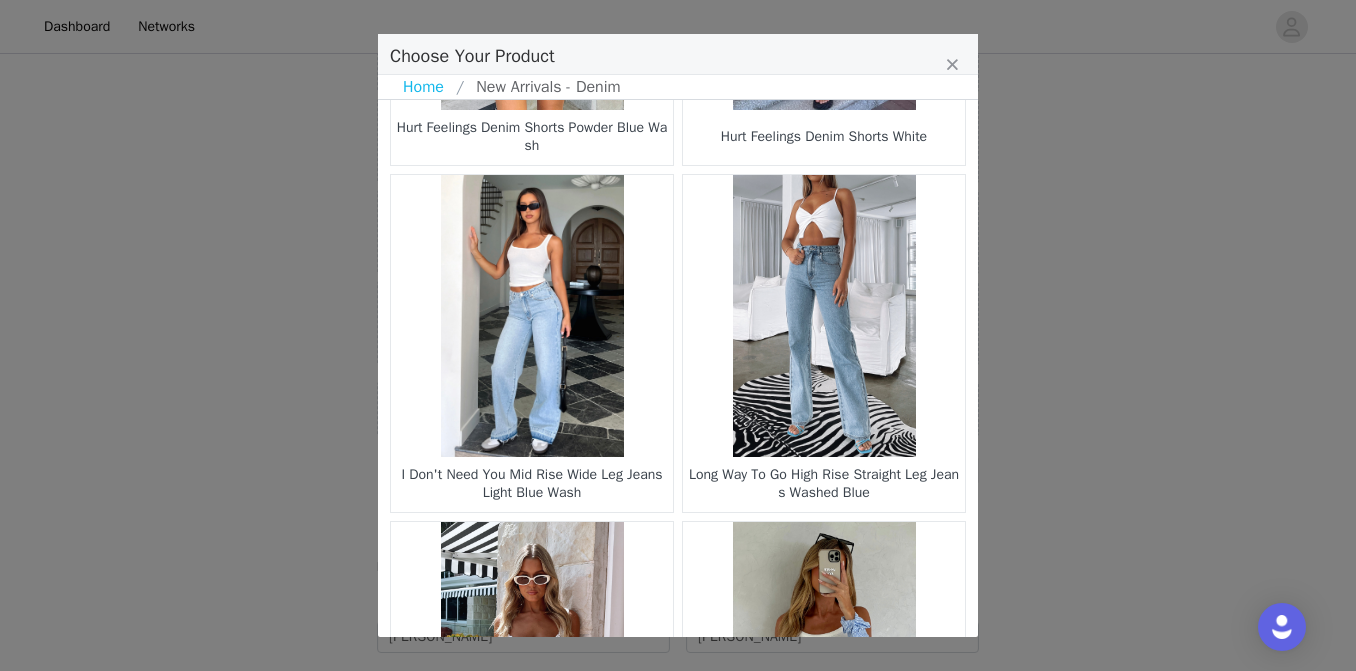 click at bounding box center [532, 316] 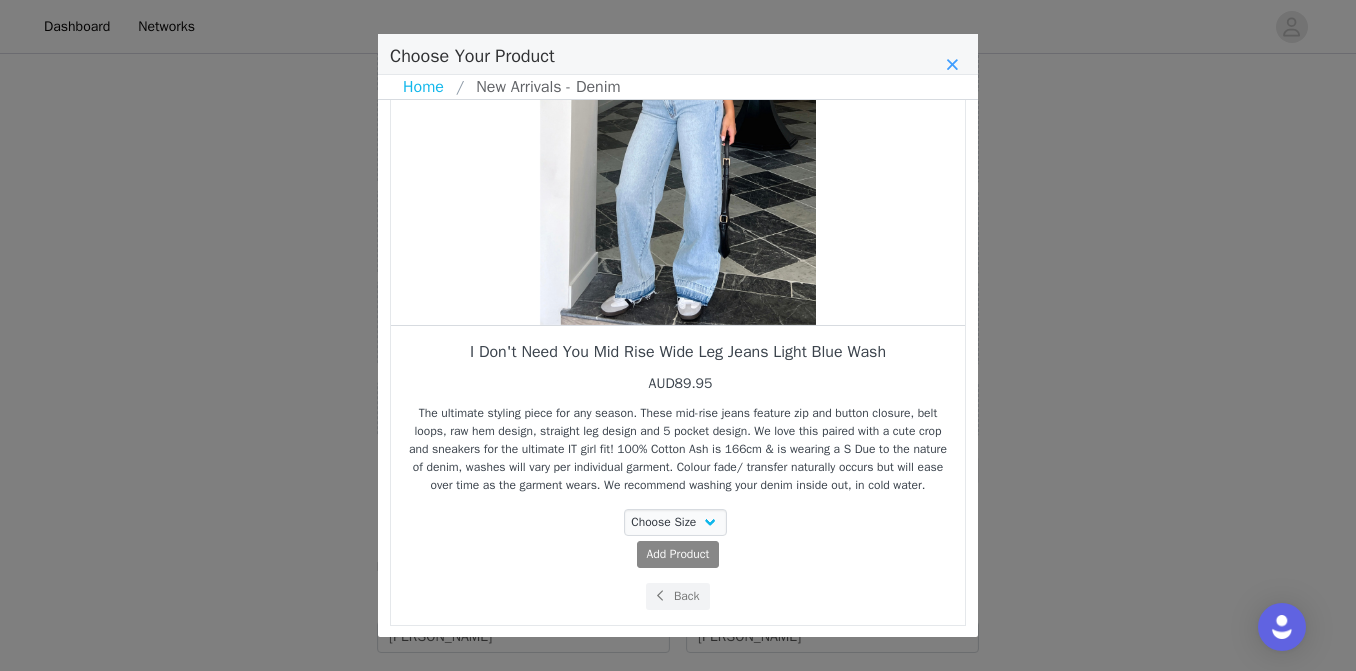 click at bounding box center [952, 65] 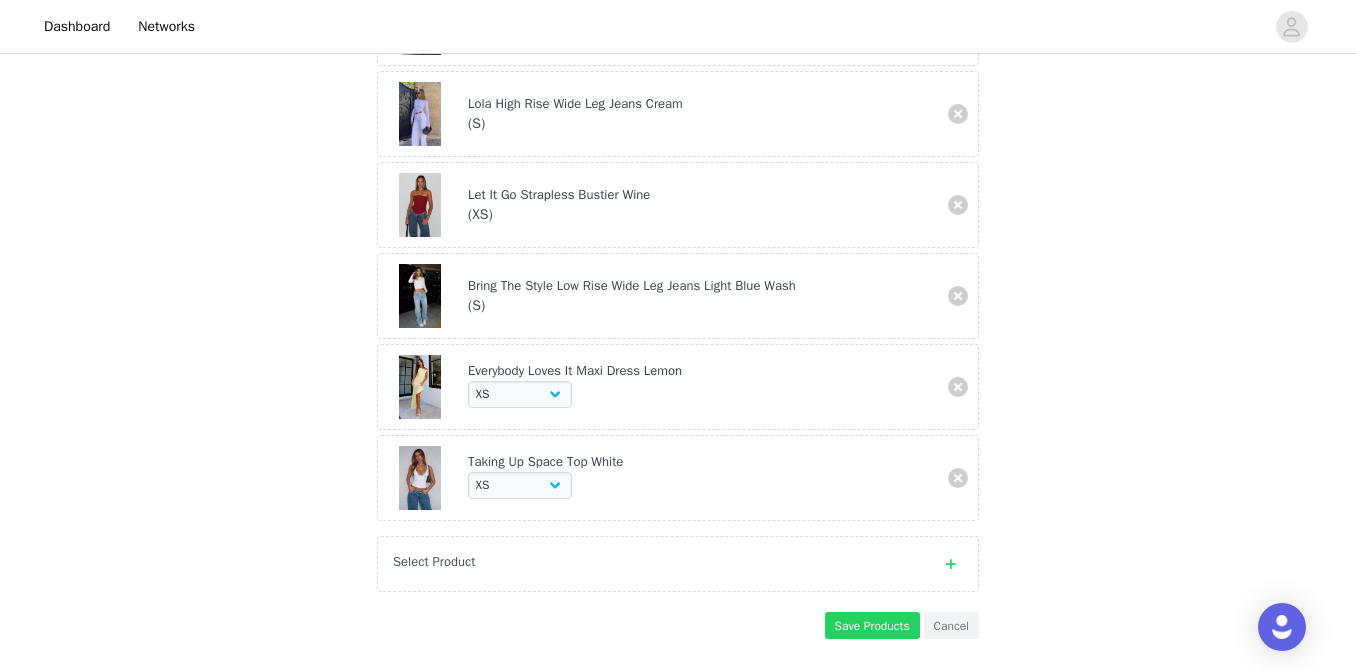 scroll, scrollTop: 778, scrollLeft: 0, axis: vertical 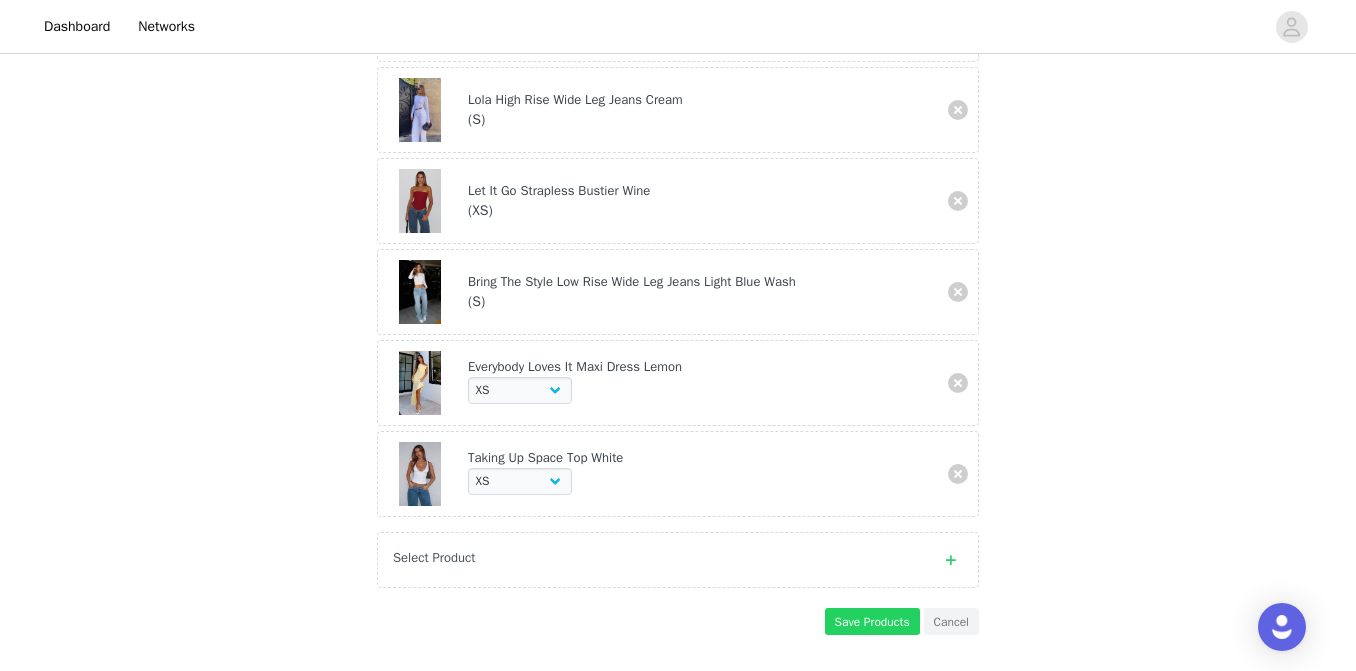 click on "Select Product" at bounding box center (678, 560) 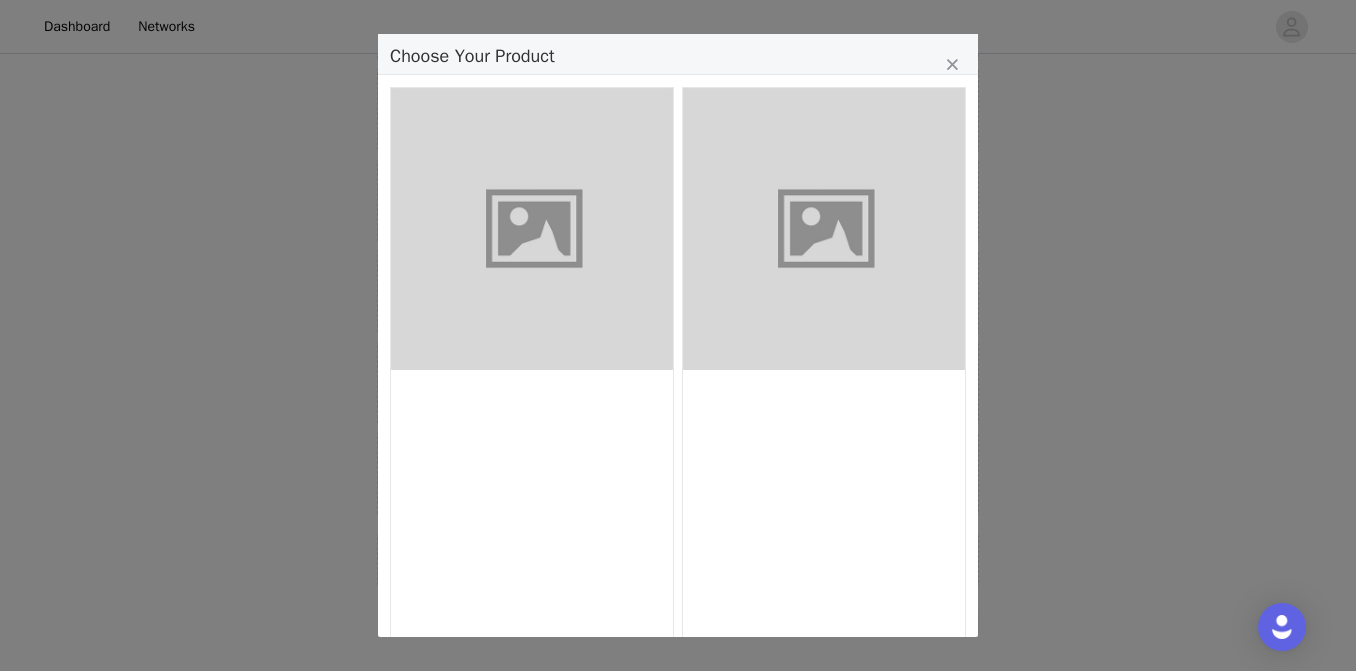 click at bounding box center (824, 229) 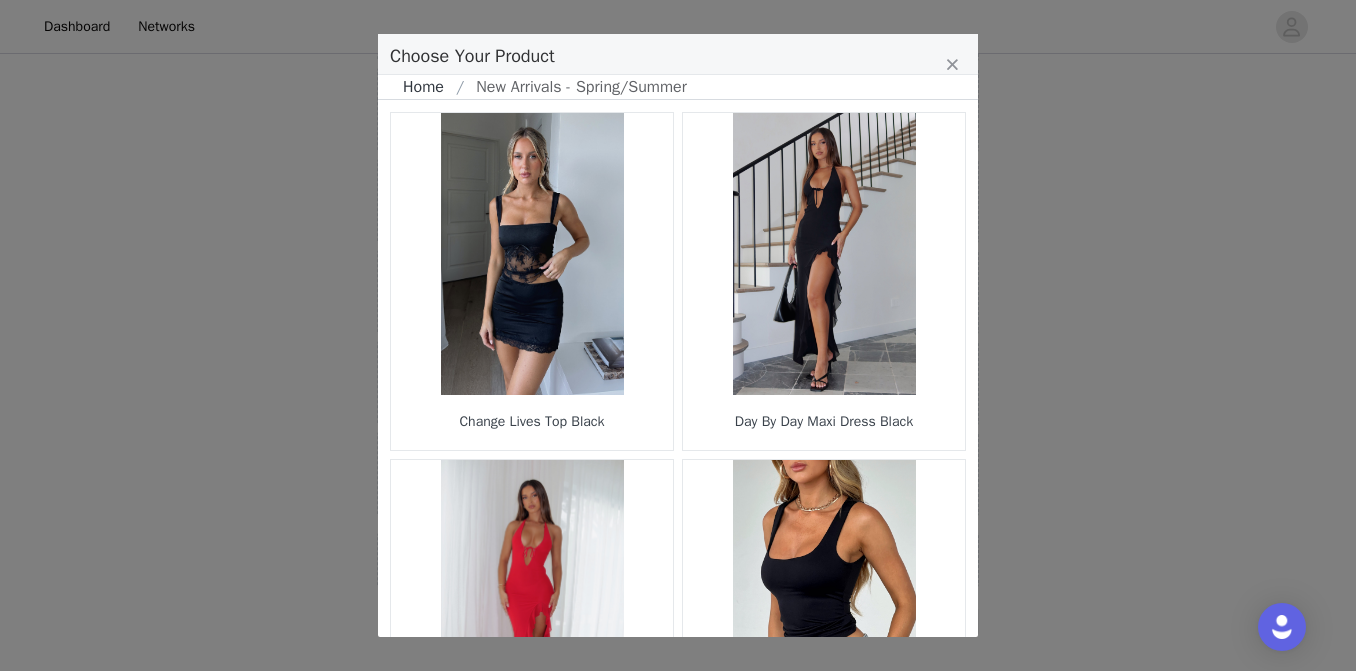 click on "Home" at bounding box center [429, 87] 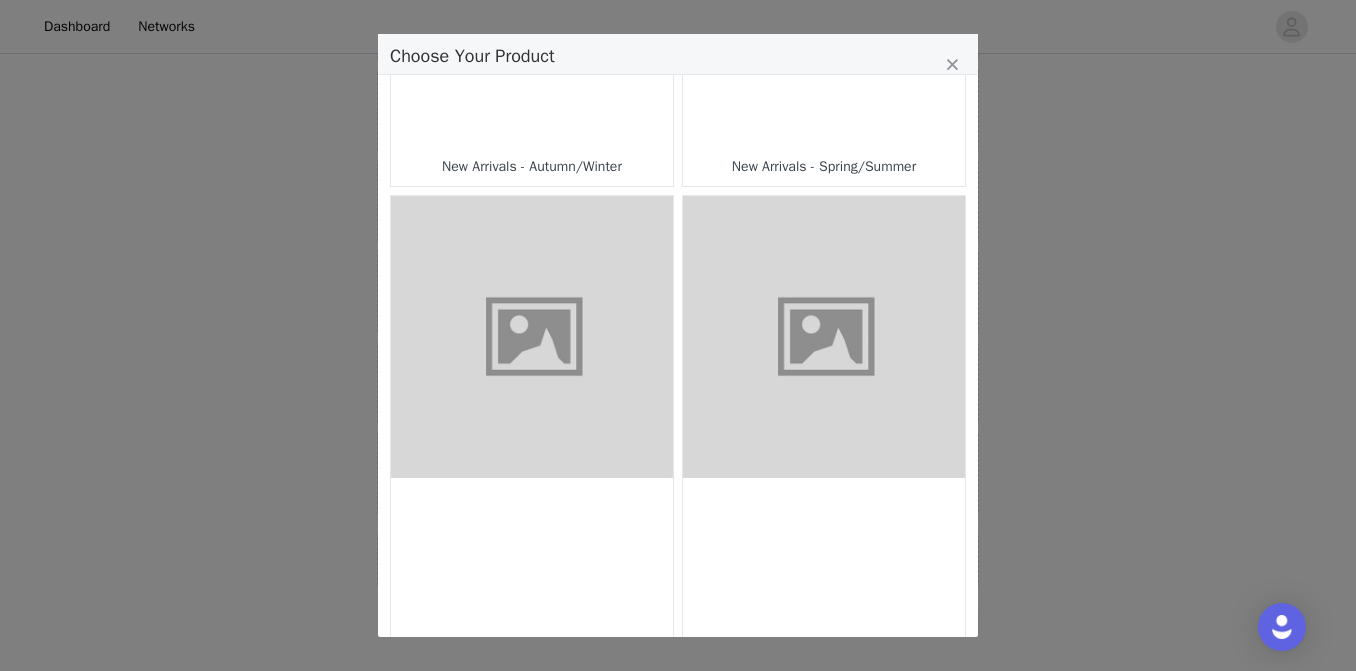 scroll, scrollTop: 533, scrollLeft: 0, axis: vertical 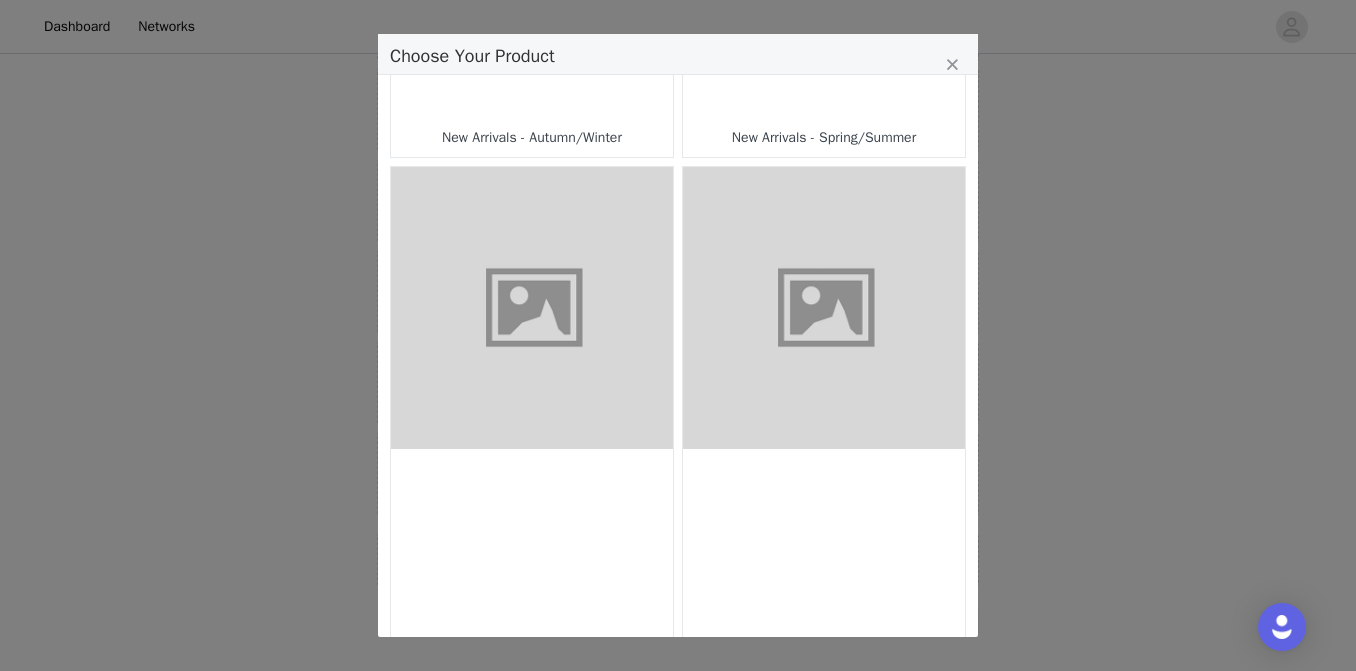 click at bounding box center (824, 308) 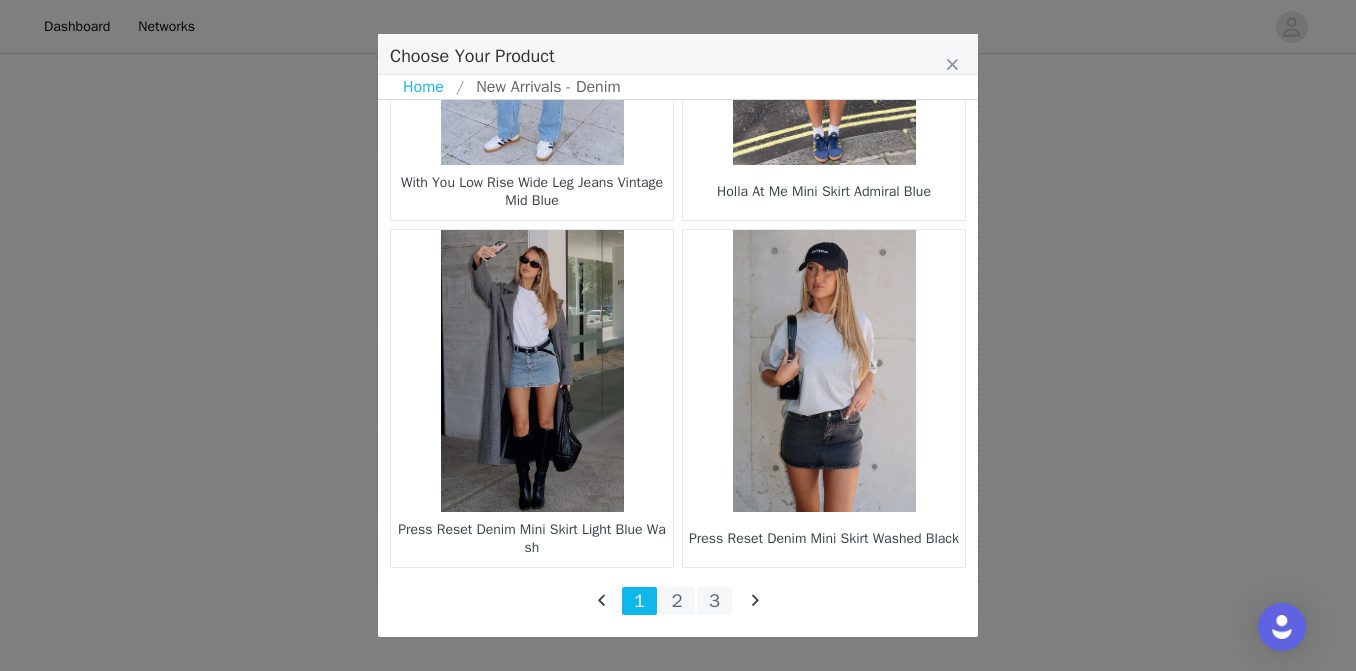 scroll, scrollTop: 3006, scrollLeft: 0, axis: vertical 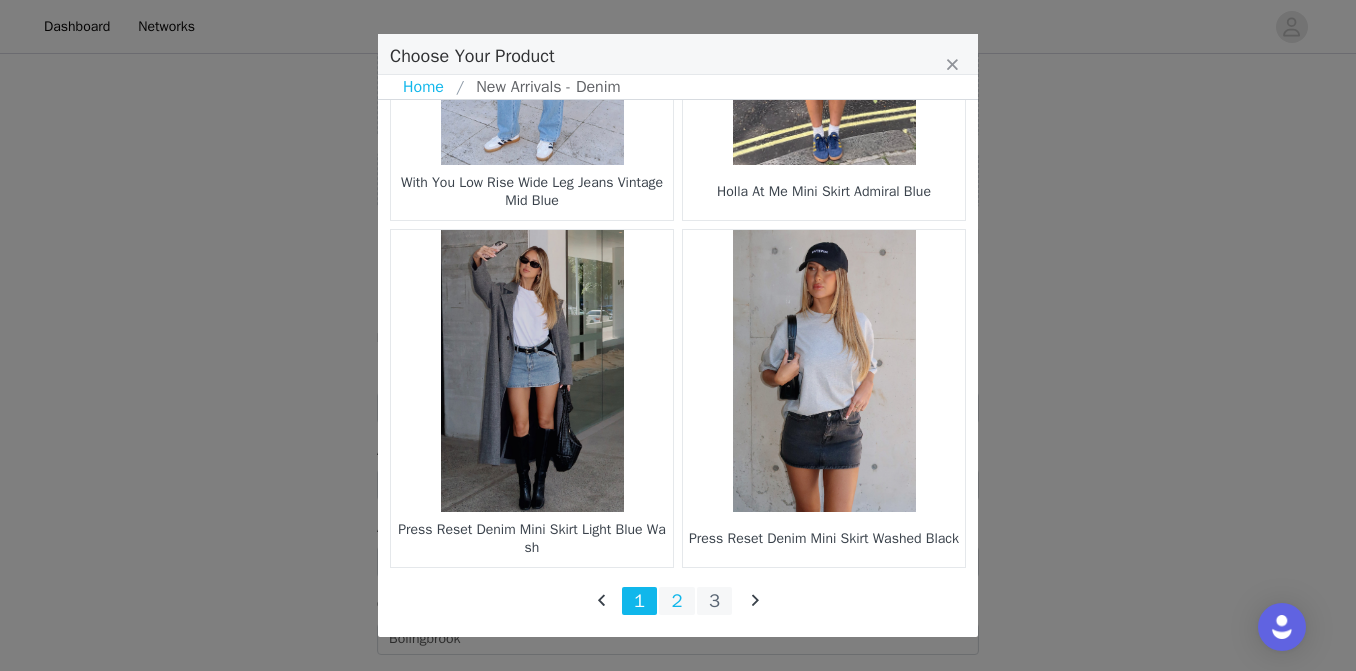 click on "2" at bounding box center [677, 601] 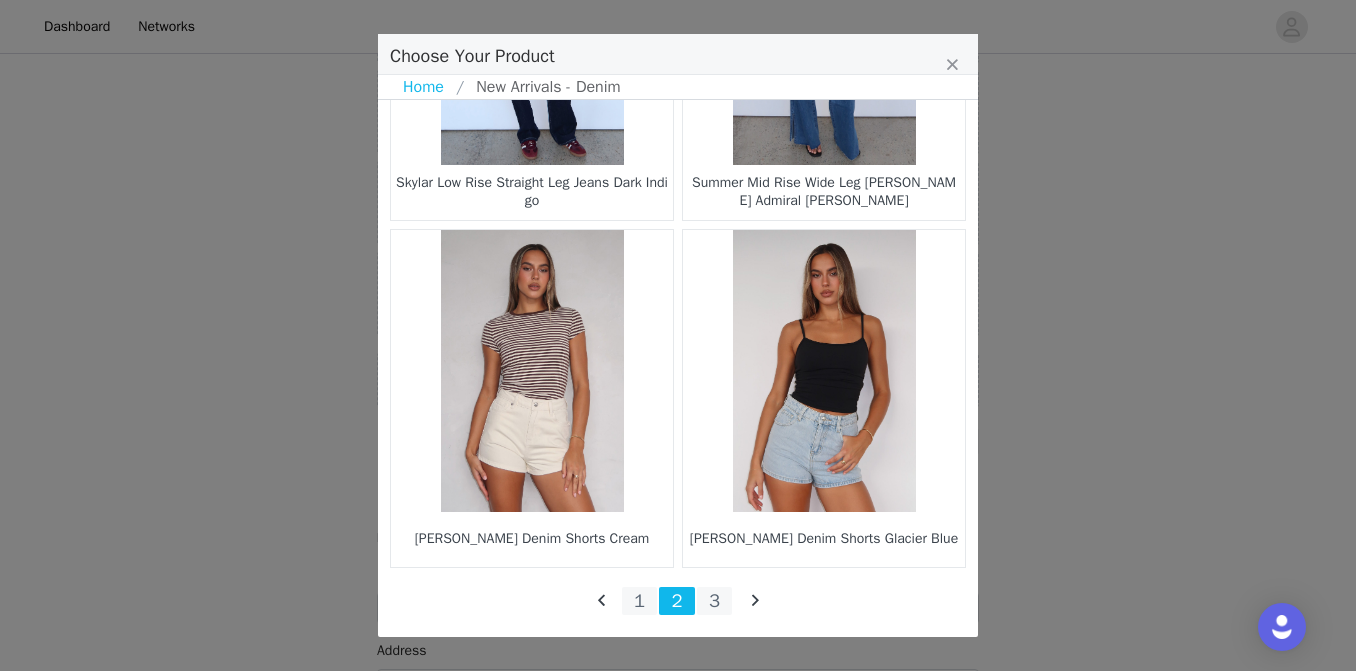 scroll, scrollTop: 758, scrollLeft: 0, axis: vertical 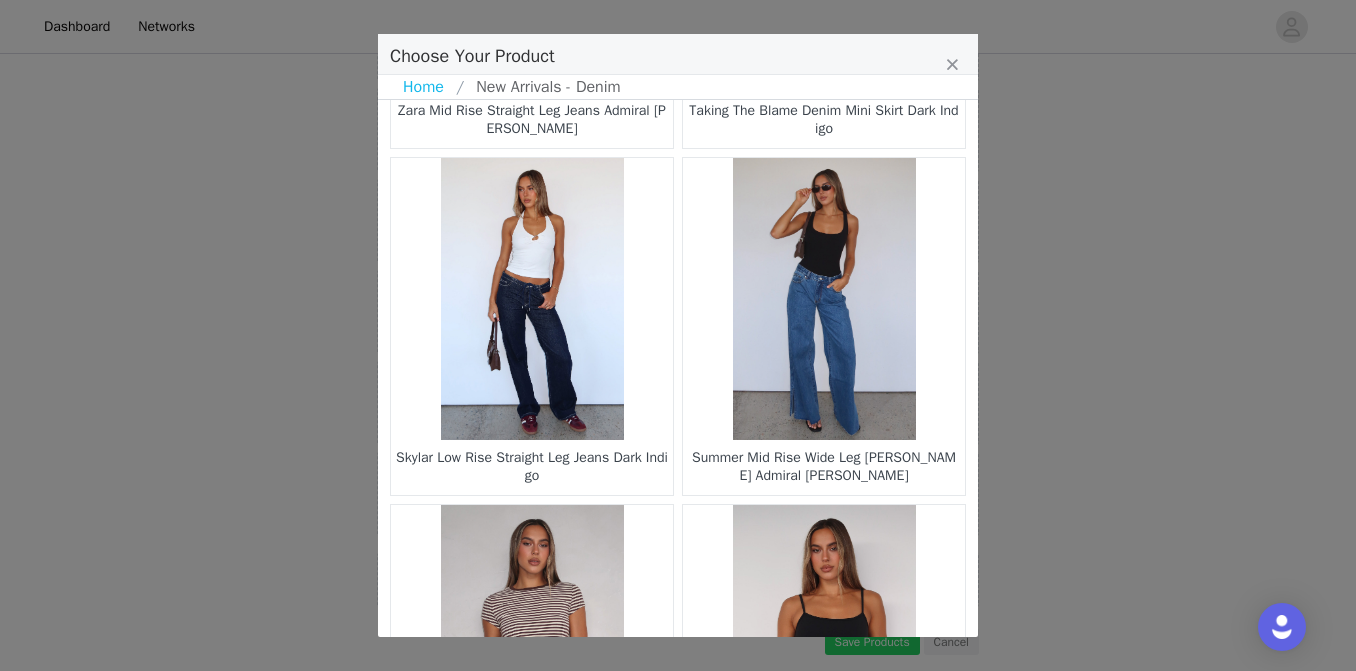 click at bounding box center [824, 299] 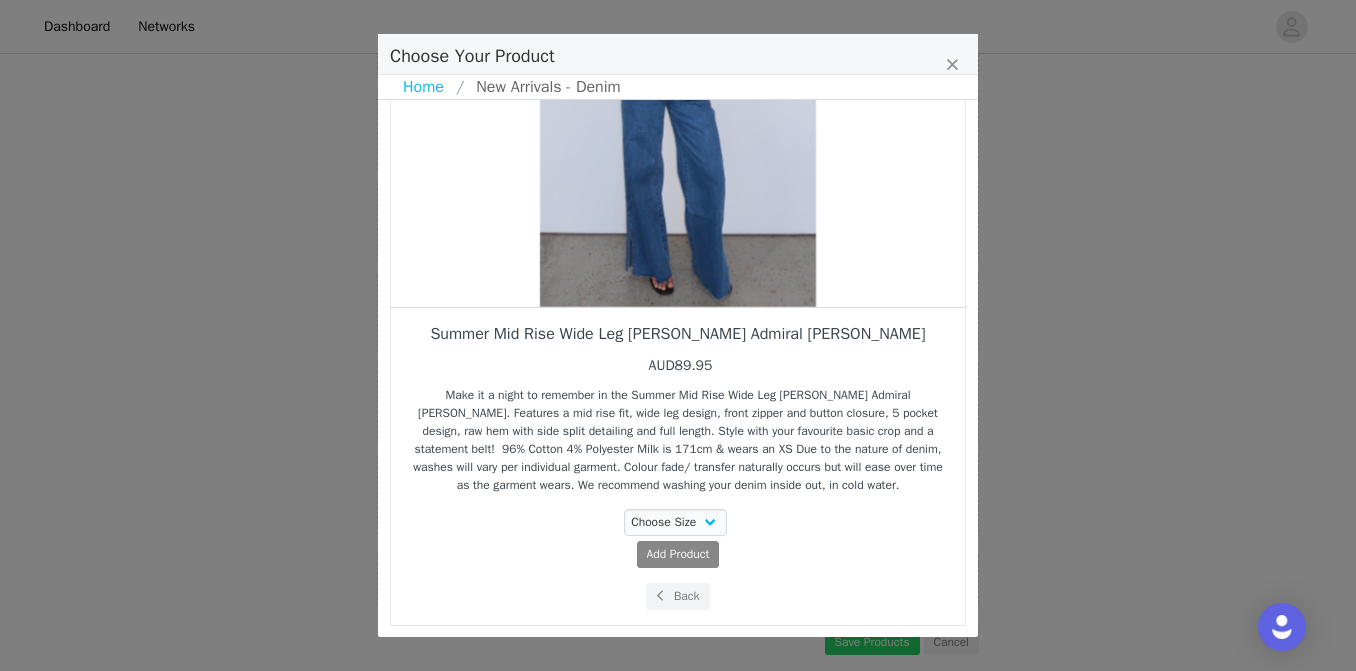 scroll, scrollTop: 231, scrollLeft: 0, axis: vertical 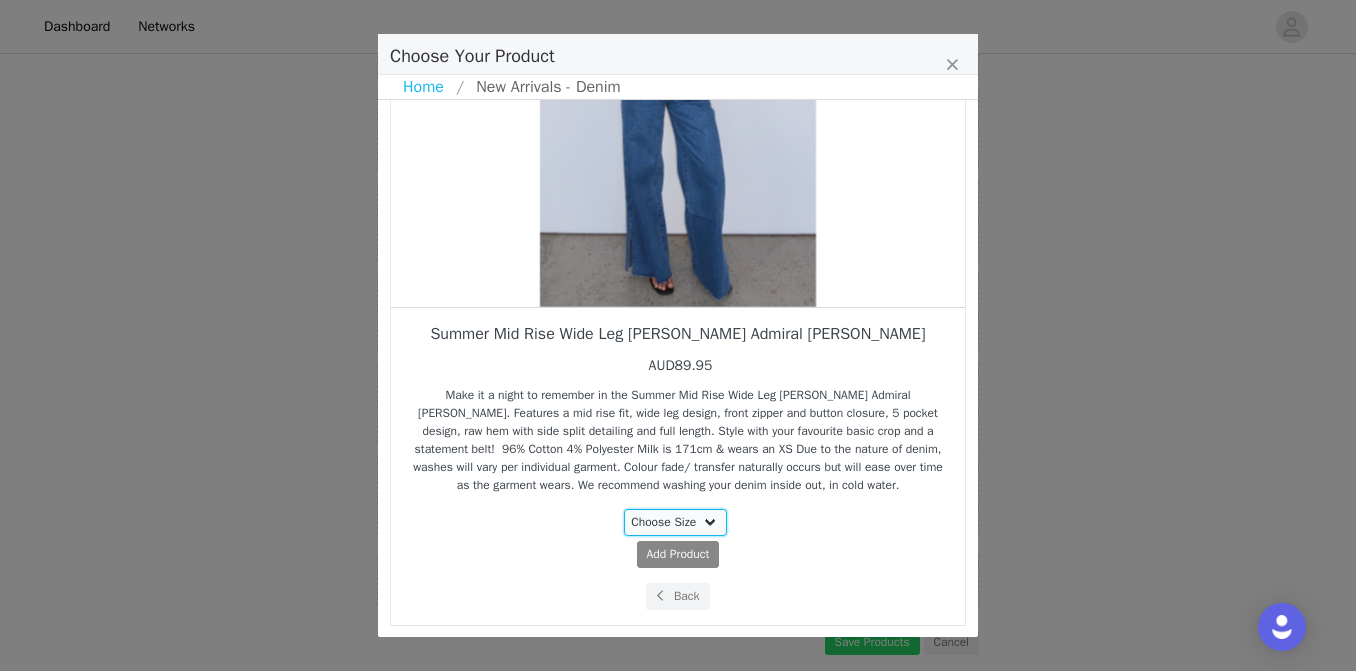 select on "27336667" 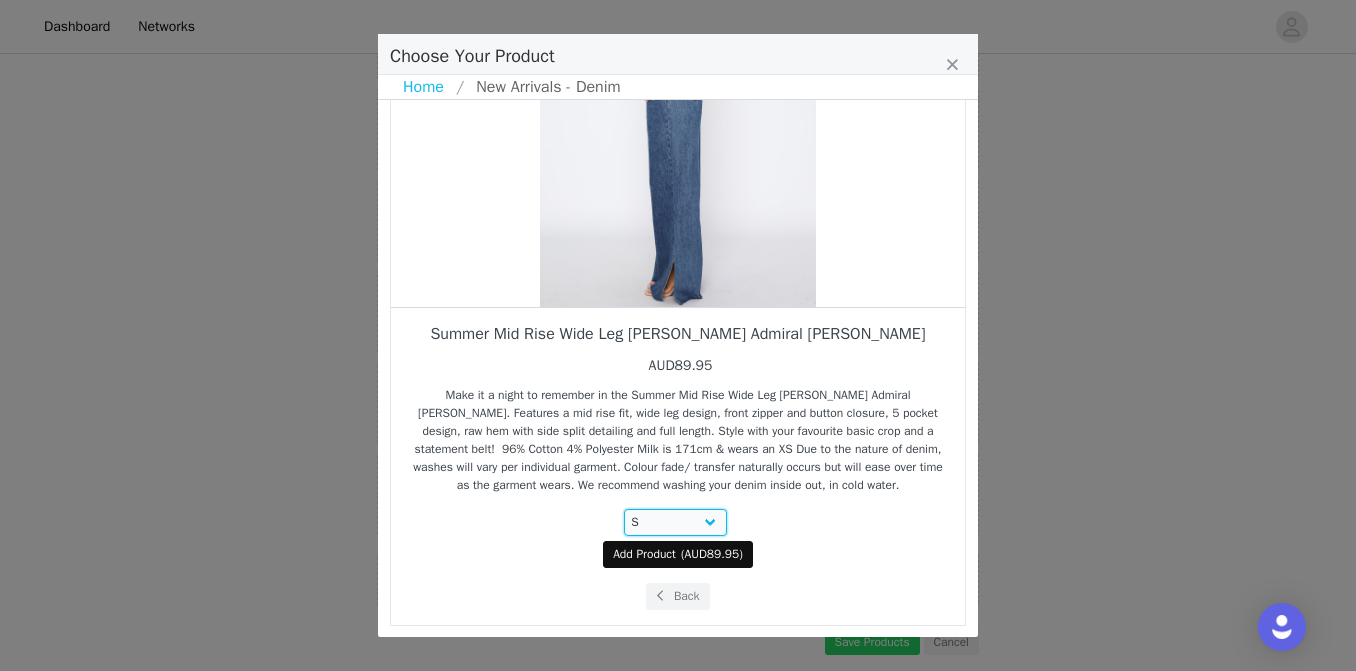 scroll, scrollTop: 231, scrollLeft: 0, axis: vertical 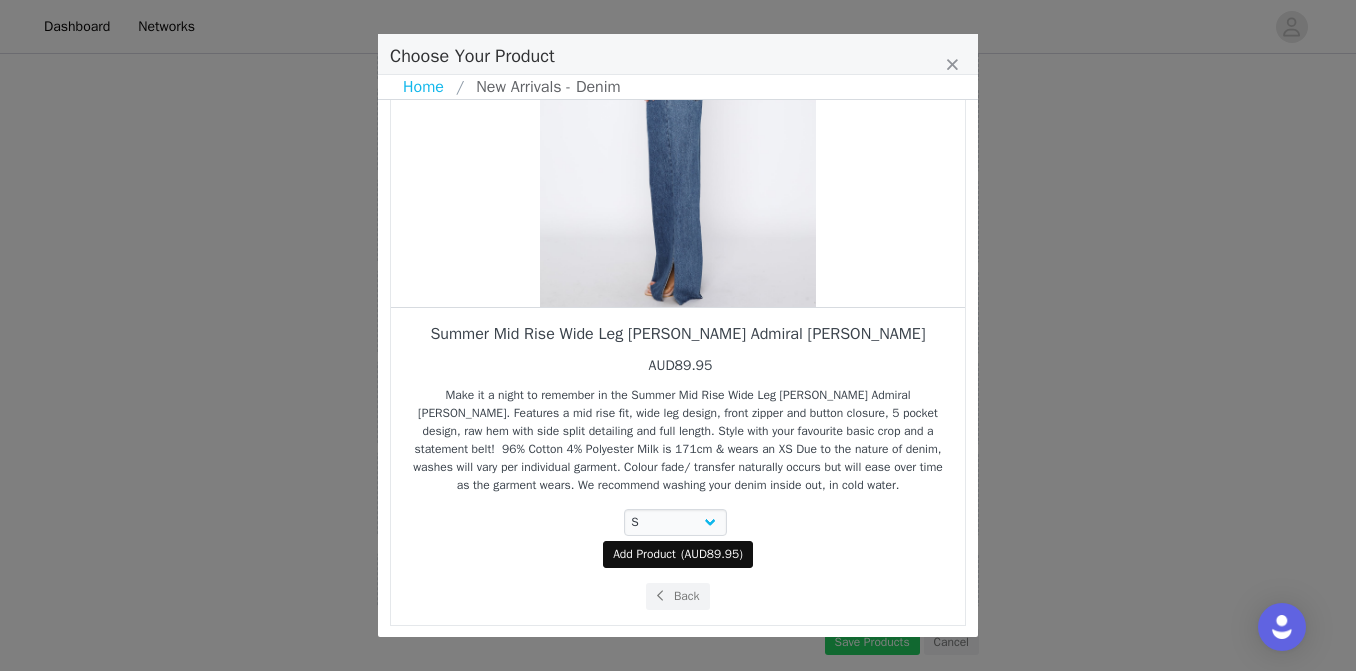 click on "Add Product
( AUD89.95 )" at bounding box center (678, 554) 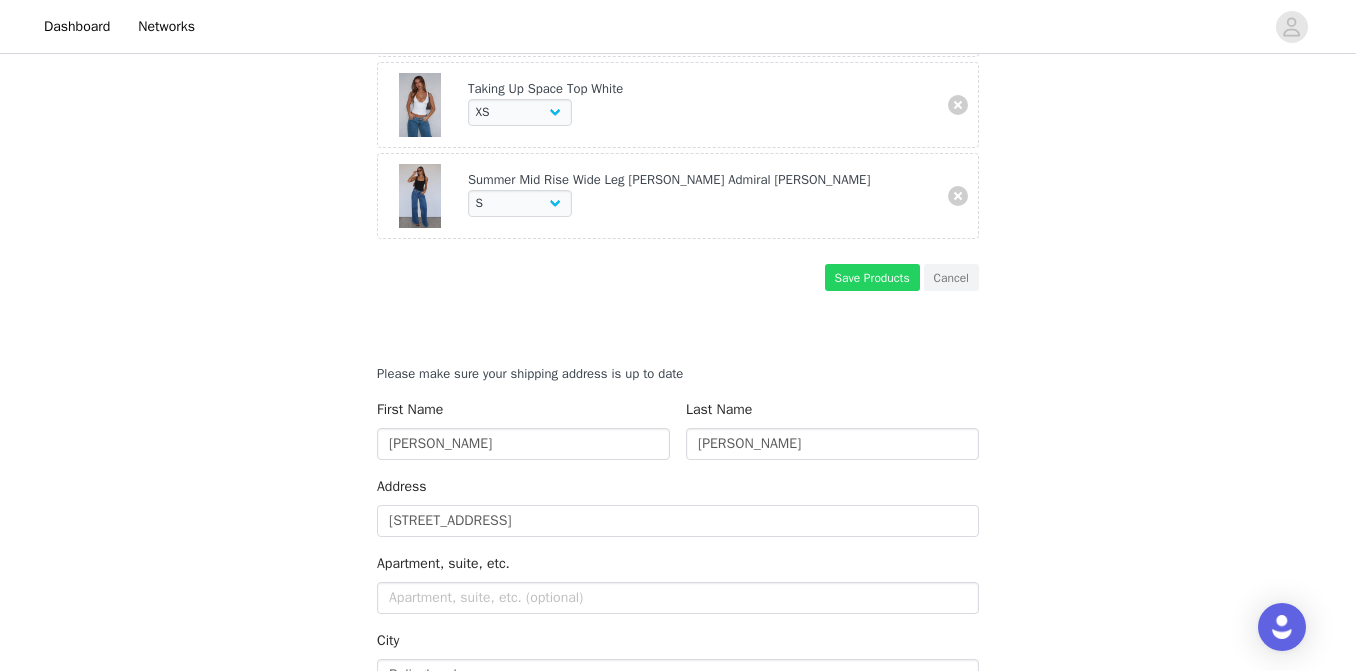 scroll, scrollTop: 1147, scrollLeft: 0, axis: vertical 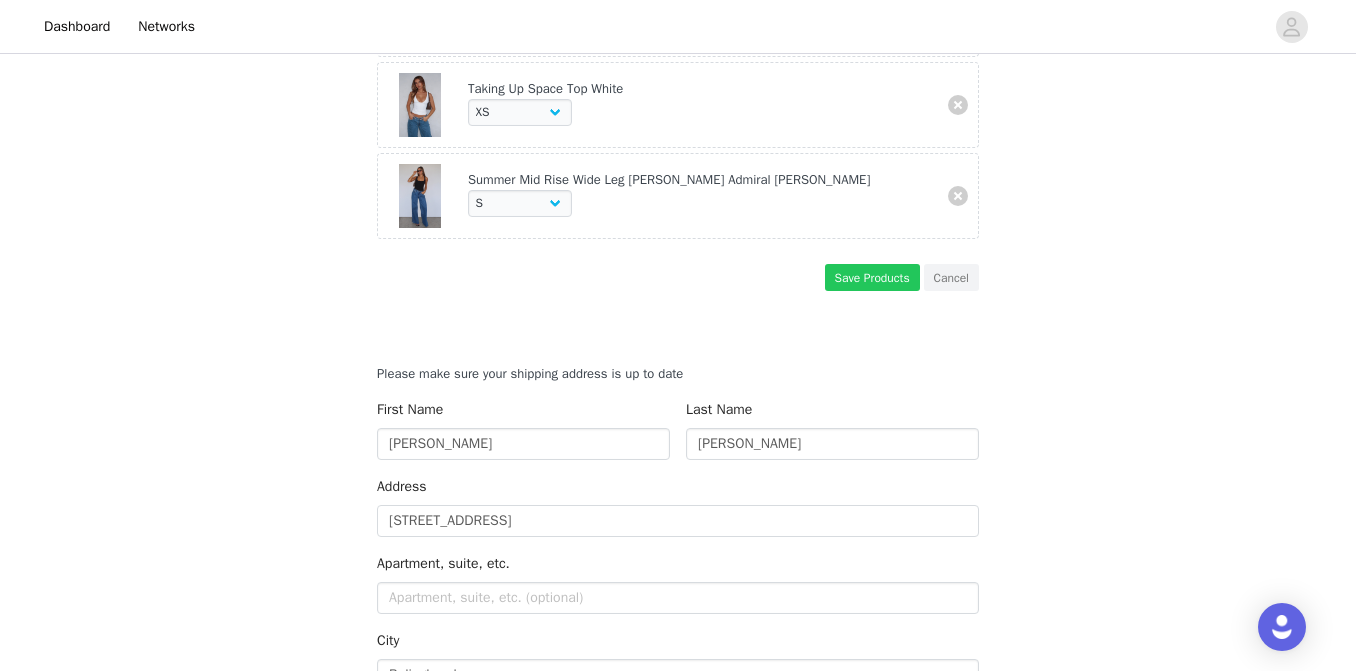 click on "Save Products" at bounding box center (872, 277) 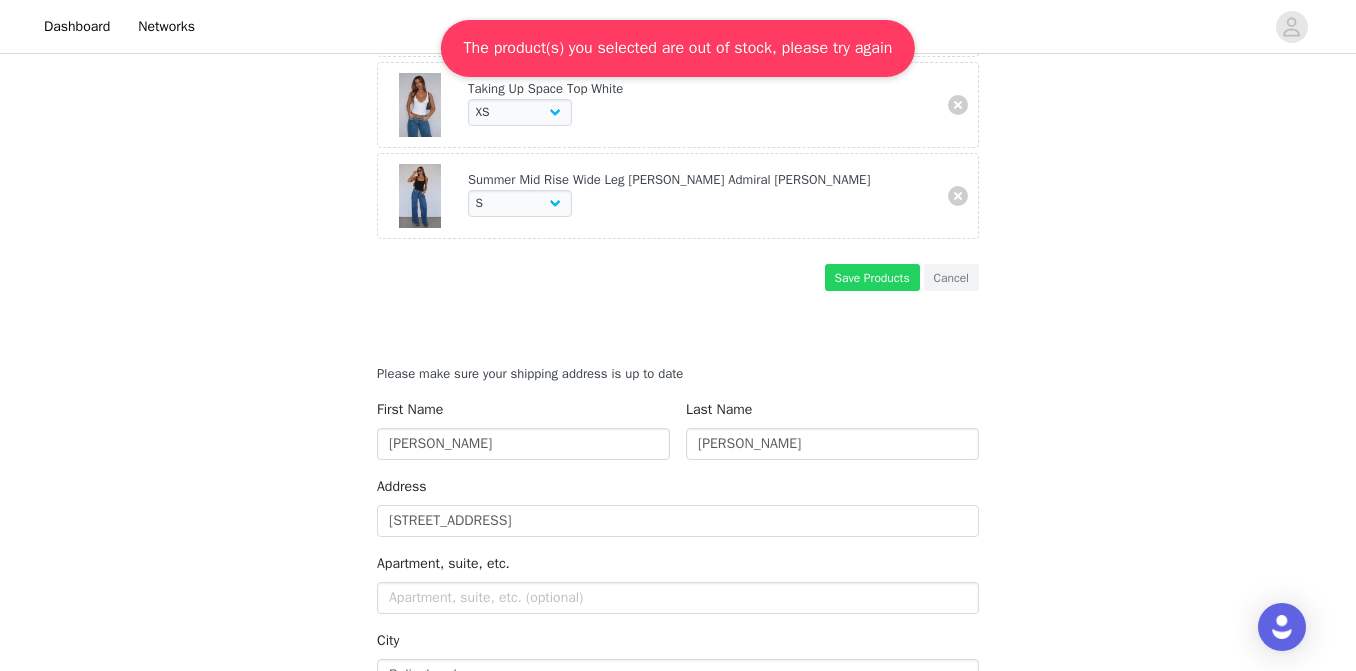 click on "[PERSON_NAME] x White Fox [DATE]
3x IG Static Posts
Please use all of the following tags in your post(s):  @whitefoxboutique
#whitefox           We are currently in
month 1 of 1
This month started on [DATE] and will end on
[DATE].
Your
discount code
Choose the products you would like.
You can select up to  10  products.
Stay With You Top Lemon
(
XS
)
Broken Dreams Bustier Baby Pink
(
XS
)
Bring The Style Low Rise Wide Leg Jeans Off White
( )" at bounding box center (678, 1166) 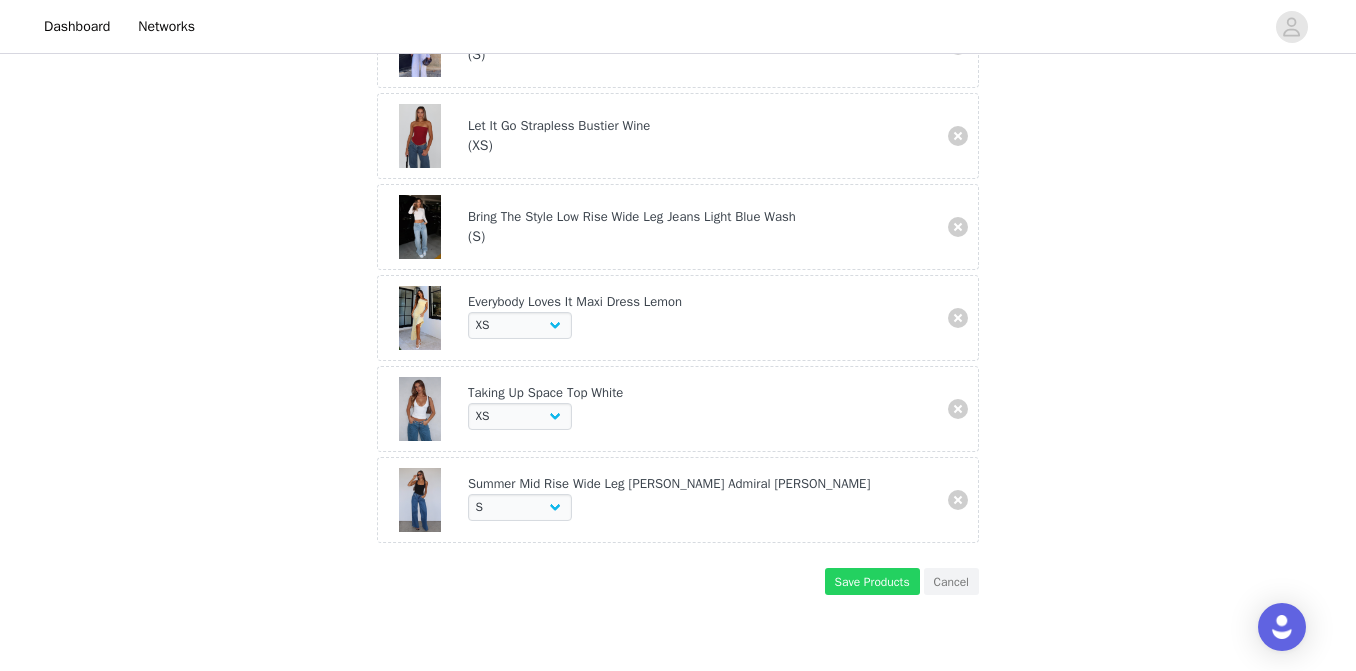 scroll, scrollTop: 852, scrollLeft: 0, axis: vertical 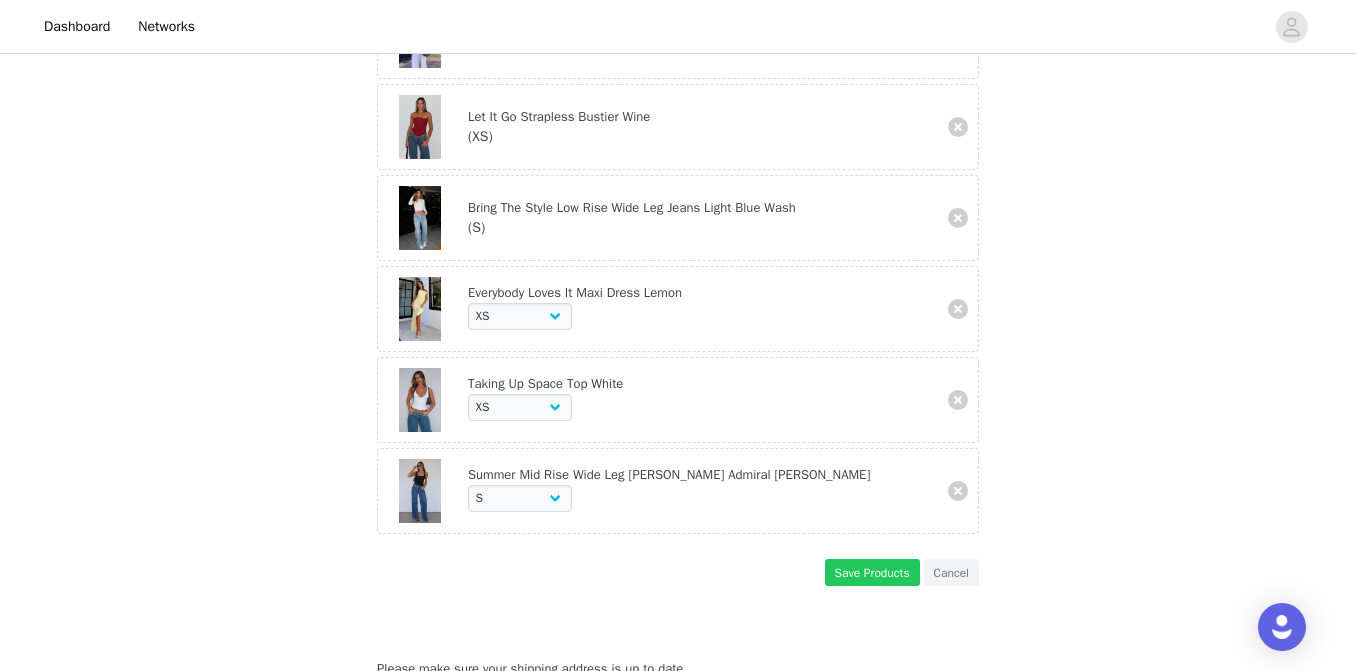 click on "Save Products" at bounding box center [872, 572] 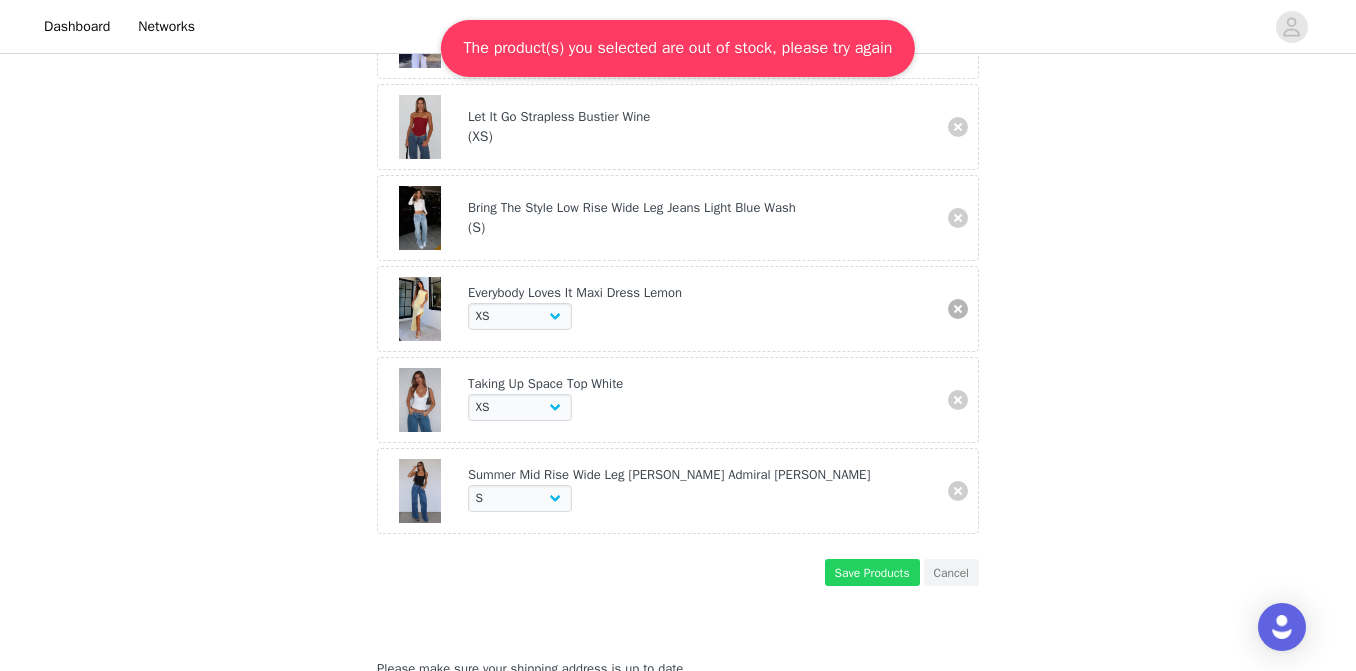 click at bounding box center (958, 309) 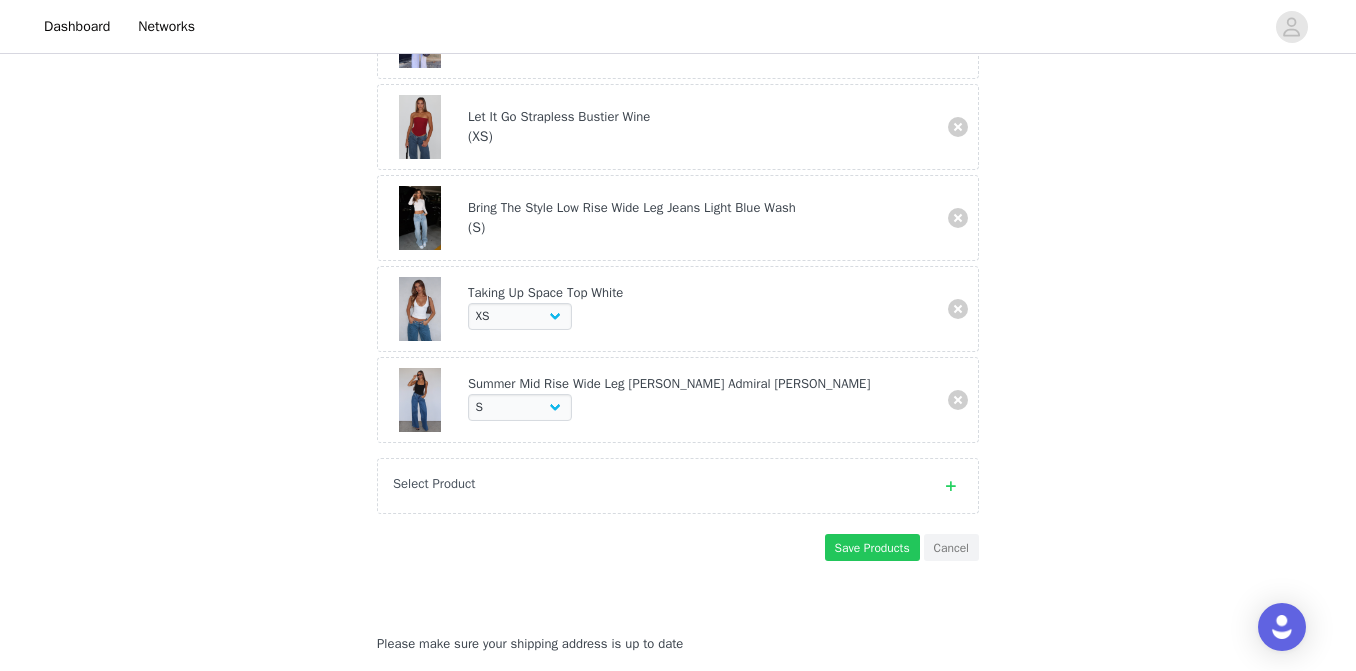 click on "Save Products" at bounding box center (872, 547) 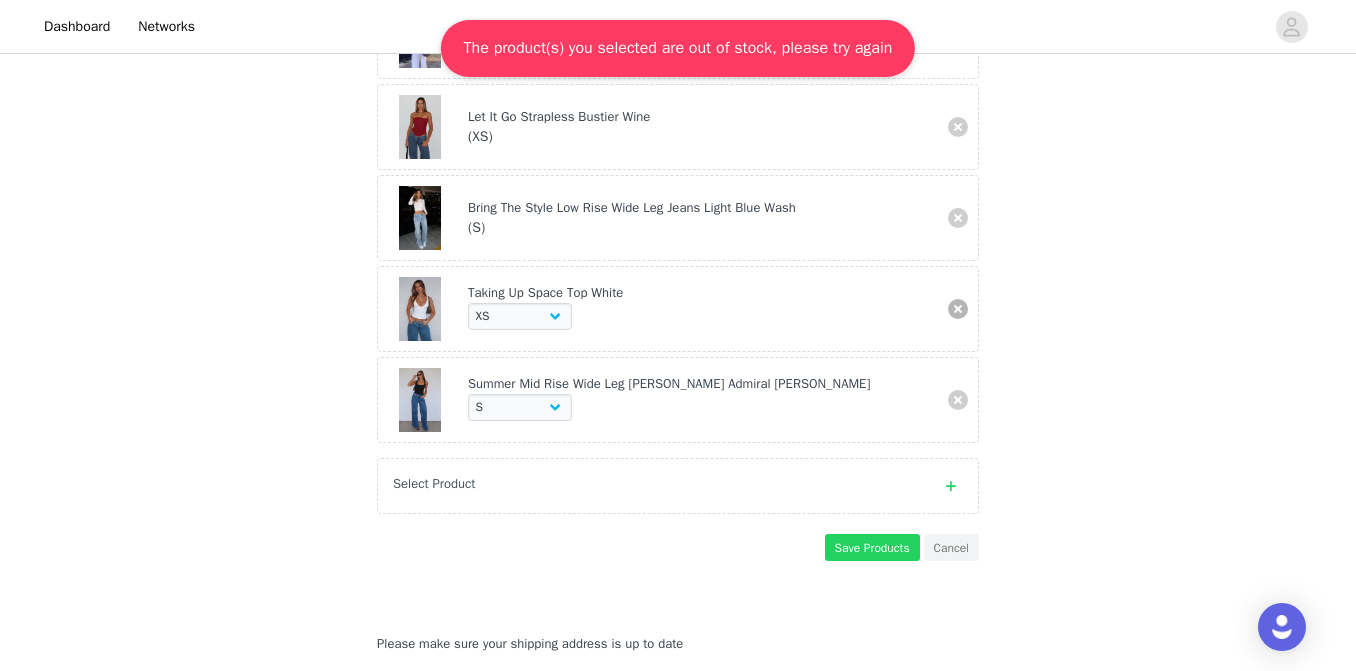 click at bounding box center (958, 309) 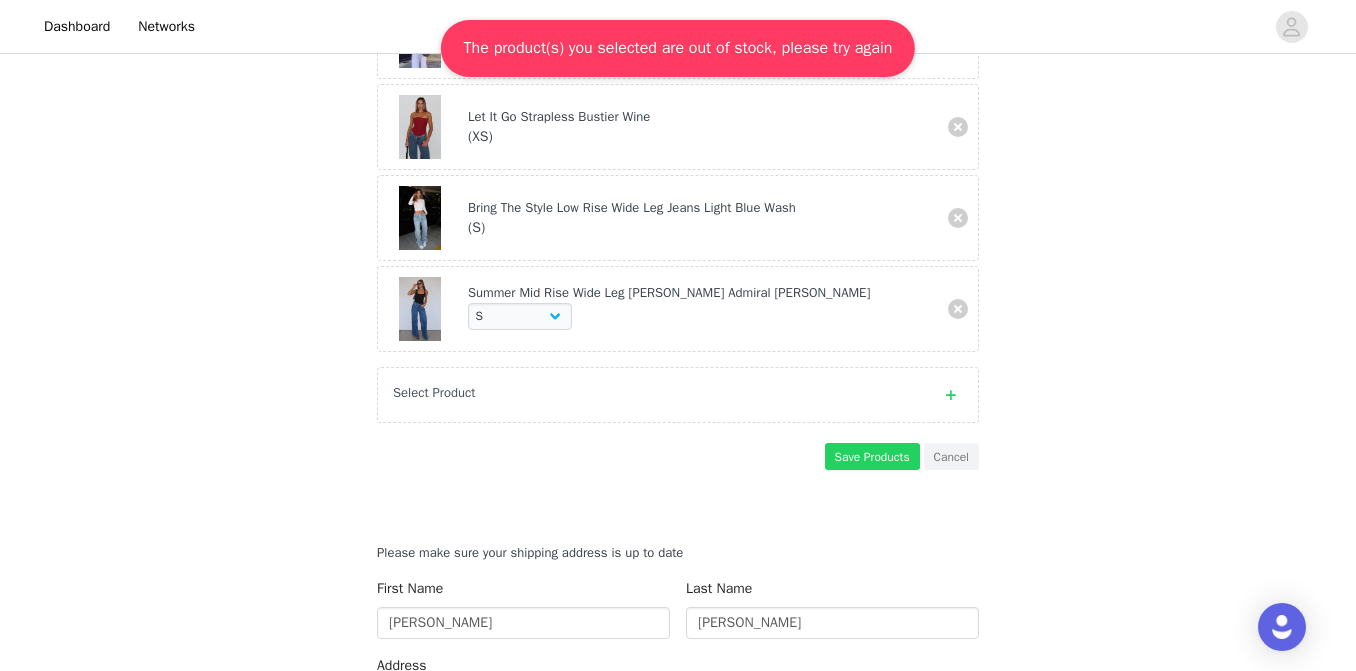 click on "Save Products" at bounding box center (872, 456) 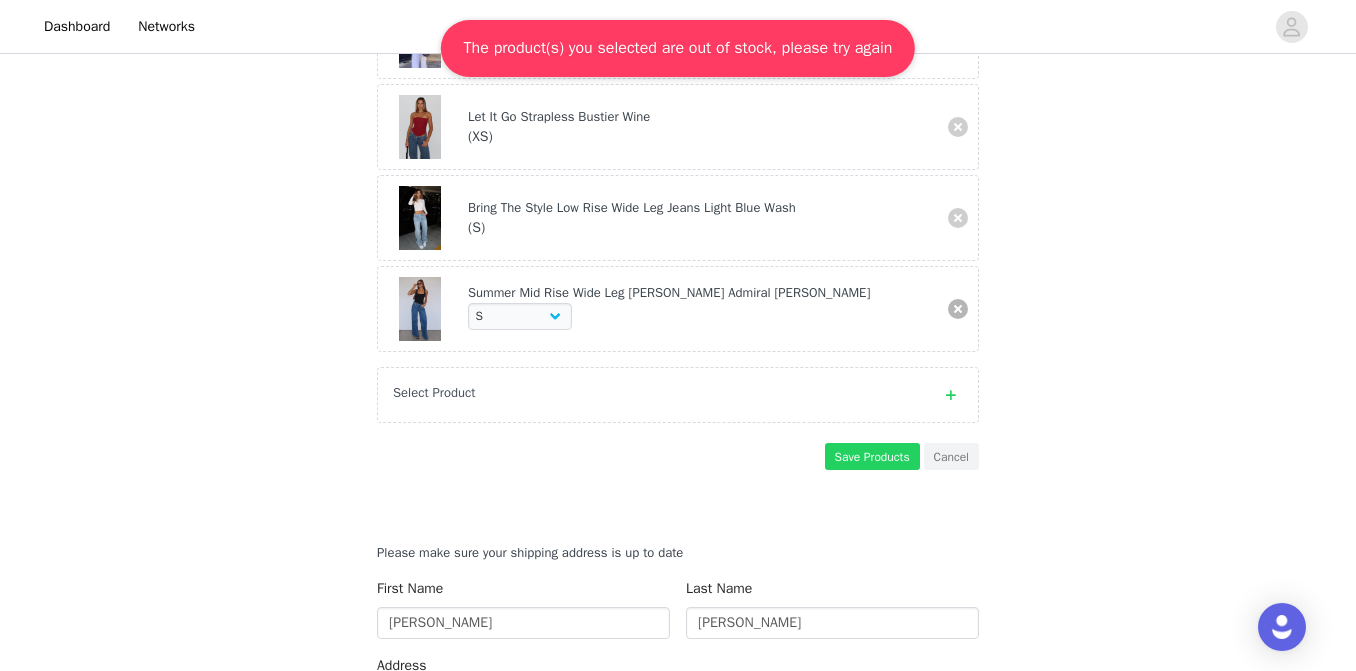 click at bounding box center [958, 309] 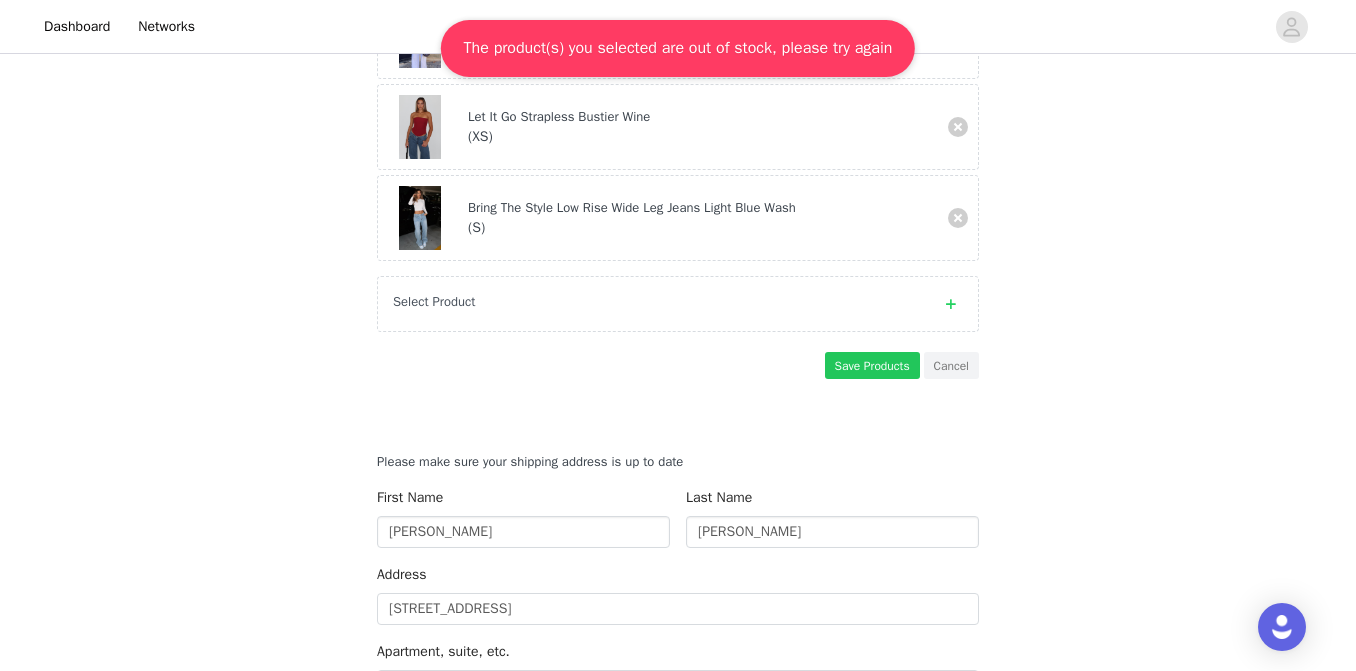 click on "Save Products" at bounding box center (872, 365) 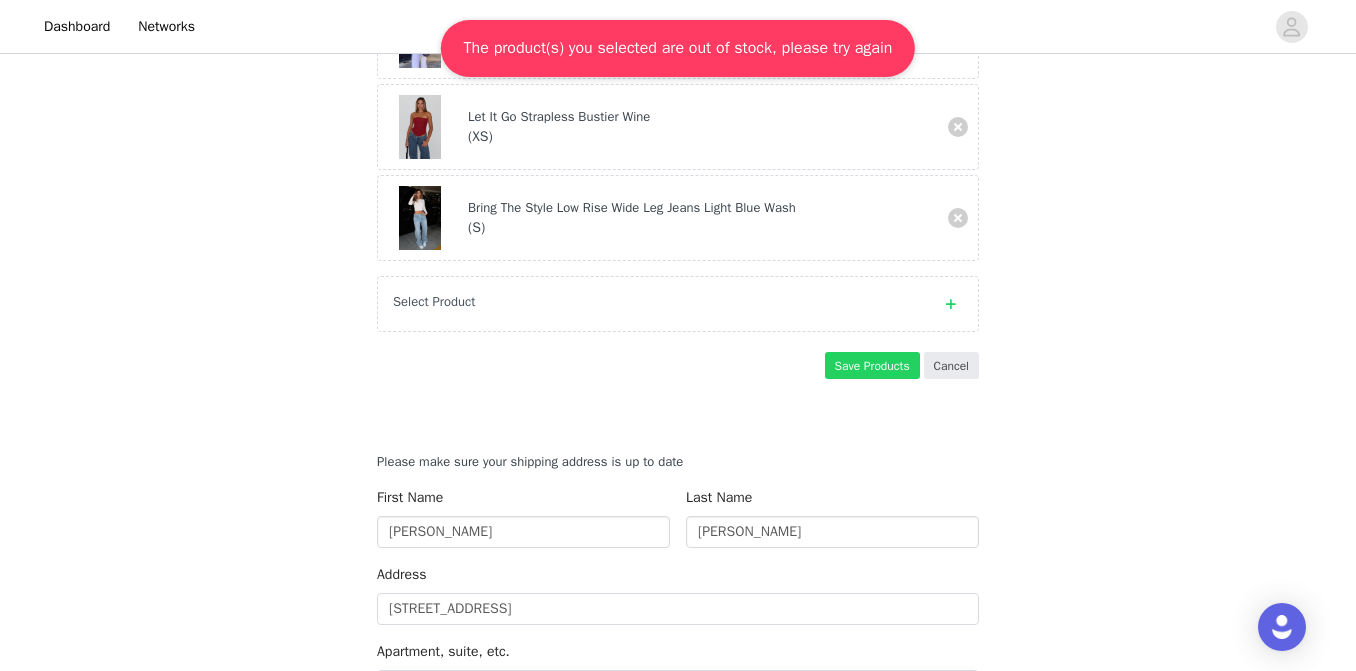 click on "Cancel" at bounding box center (951, 365) 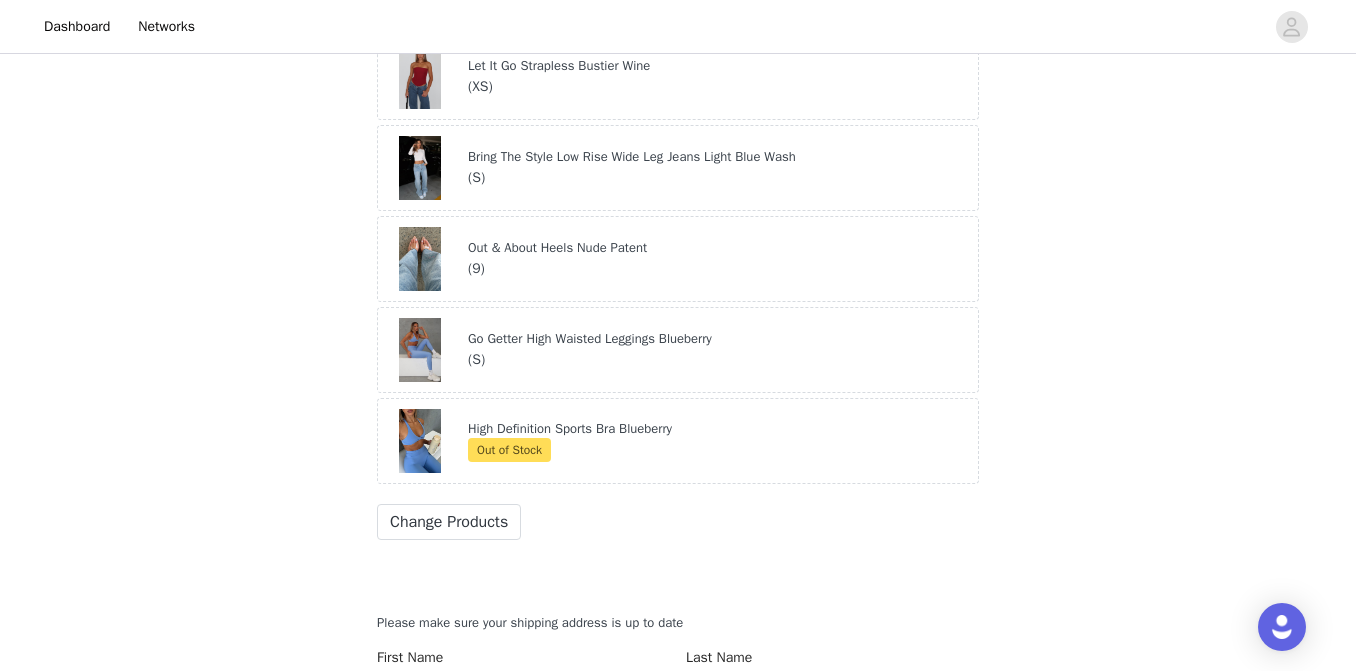 scroll, scrollTop: 902, scrollLeft: 0, axis: vertical 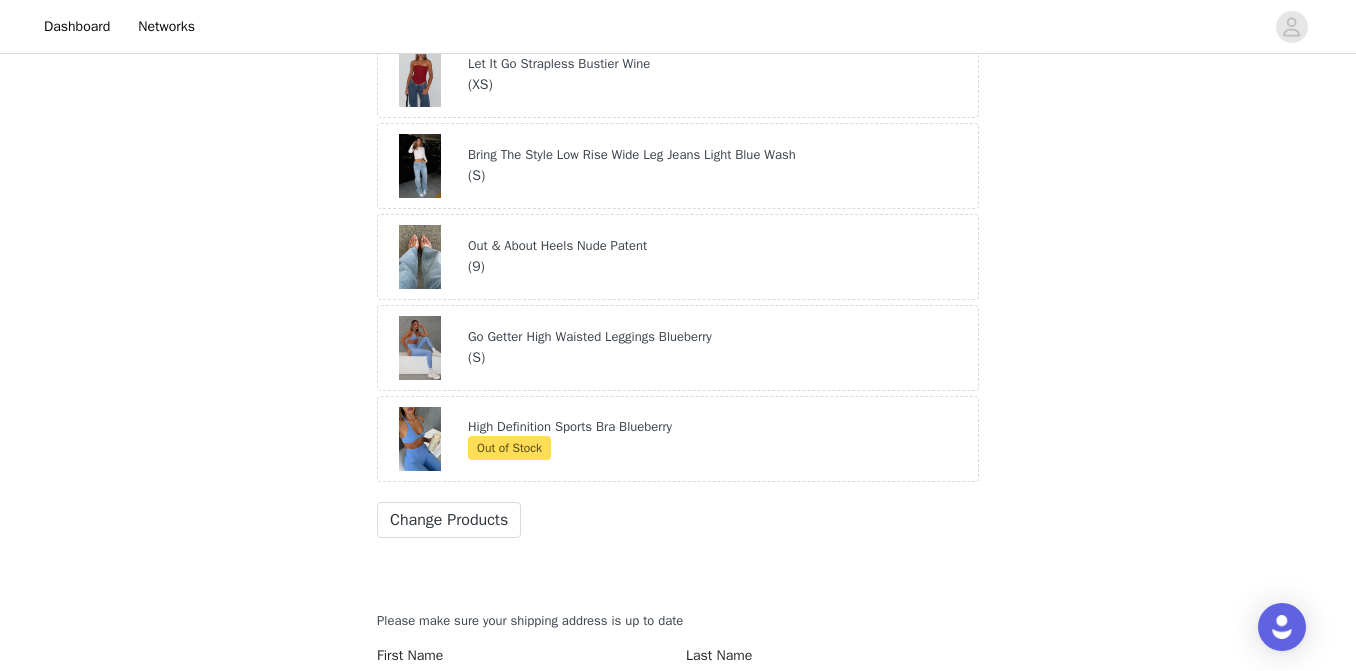 click on "High Definition Sports Bra Blueberry   Out of Stock" at bounding box center [718, 439] 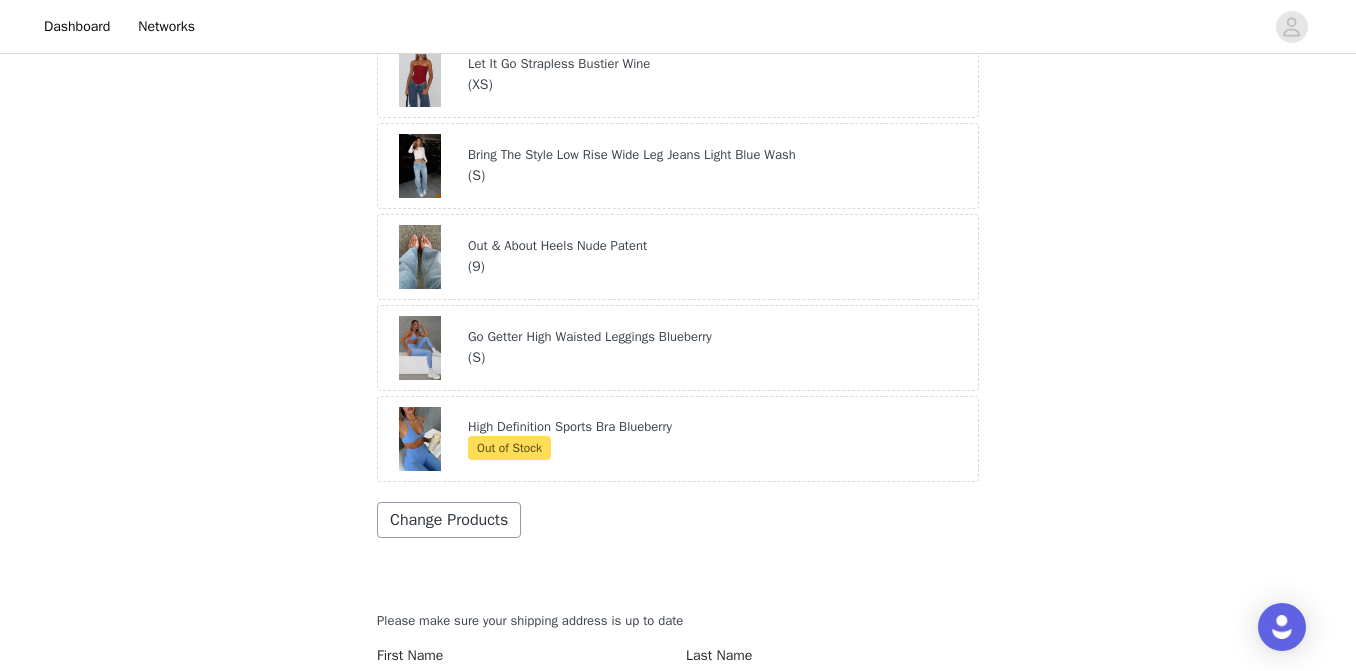 click on "Change Products" at bounding box center [449, 520] 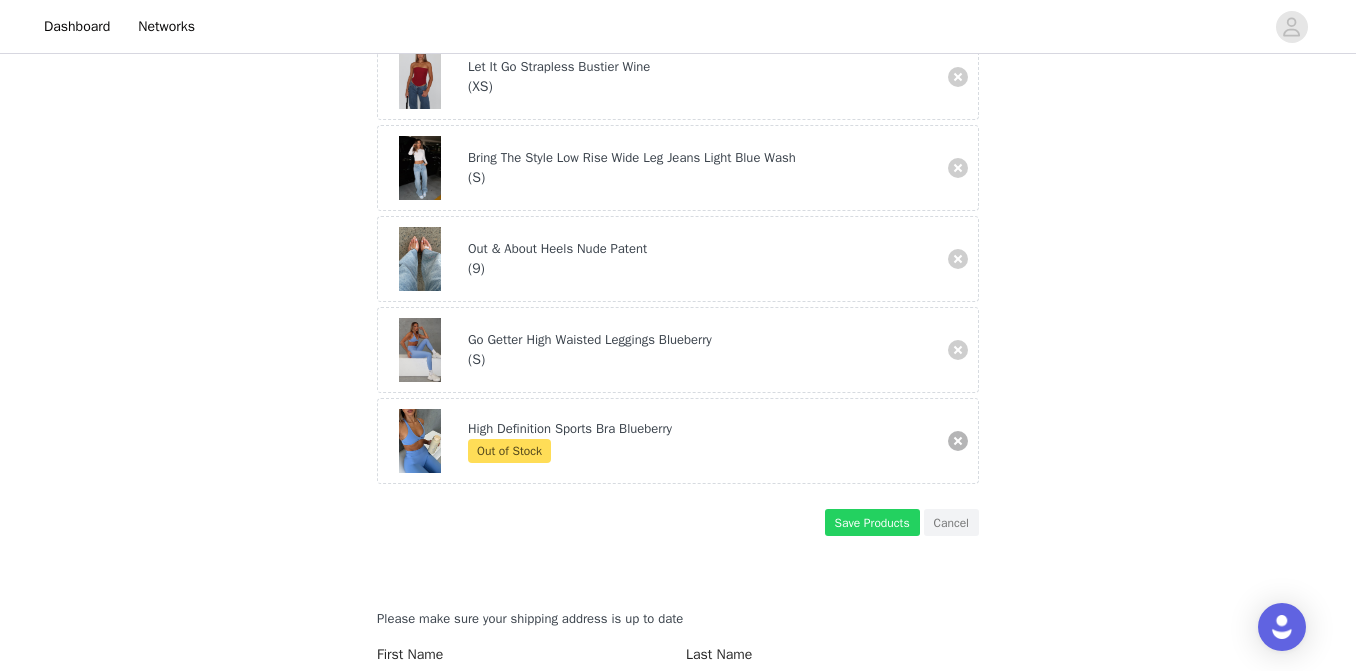 click at bounding box center [958, 441] 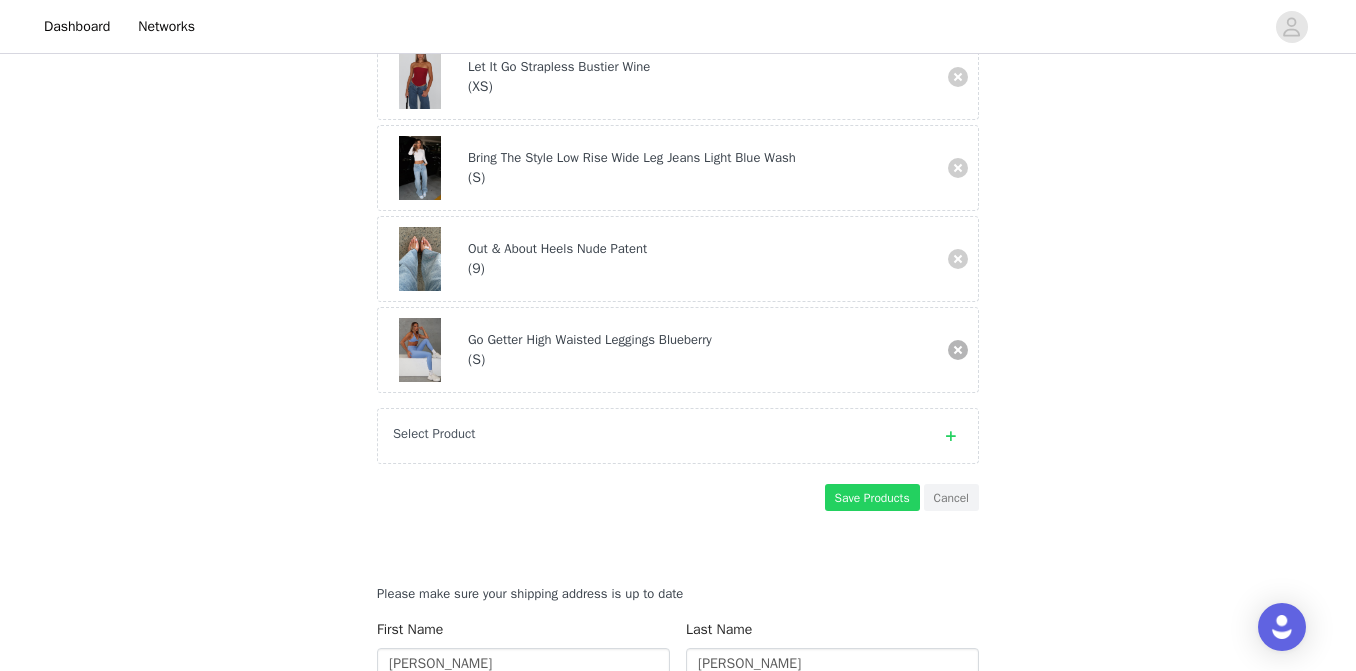 click at bounding box center (958, 350) 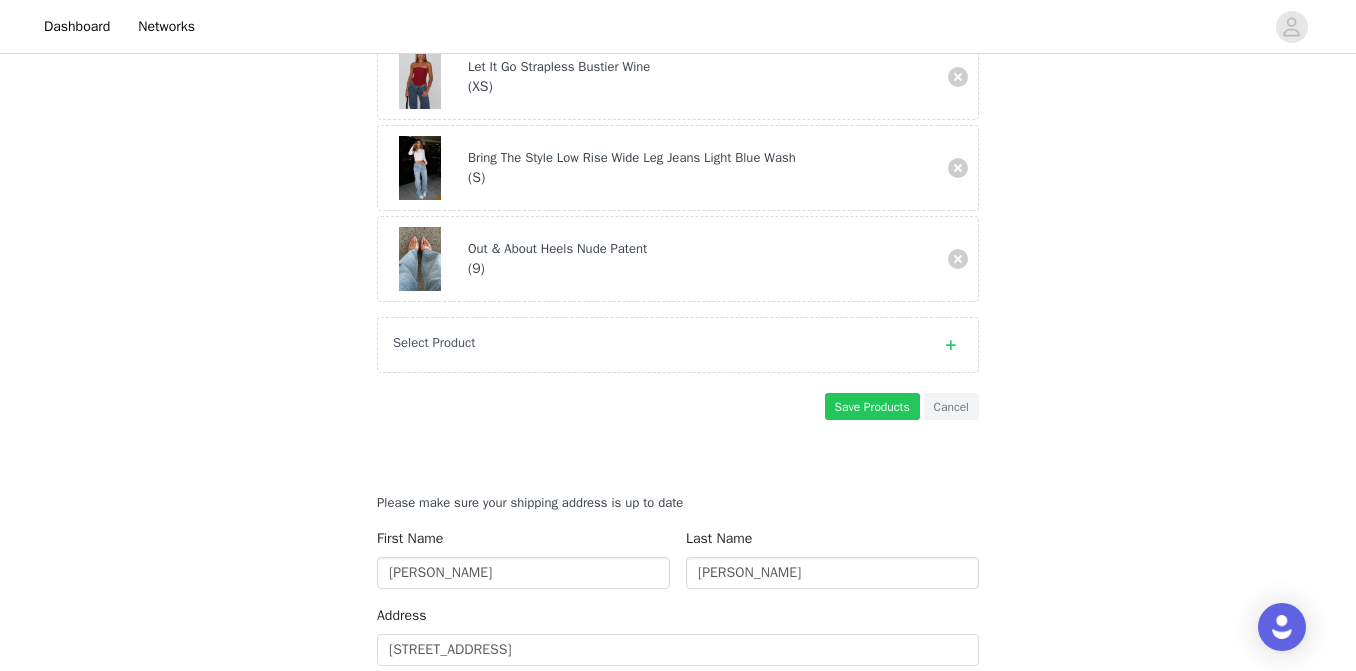 click on "Save Products" at bounding box center [872, 406] 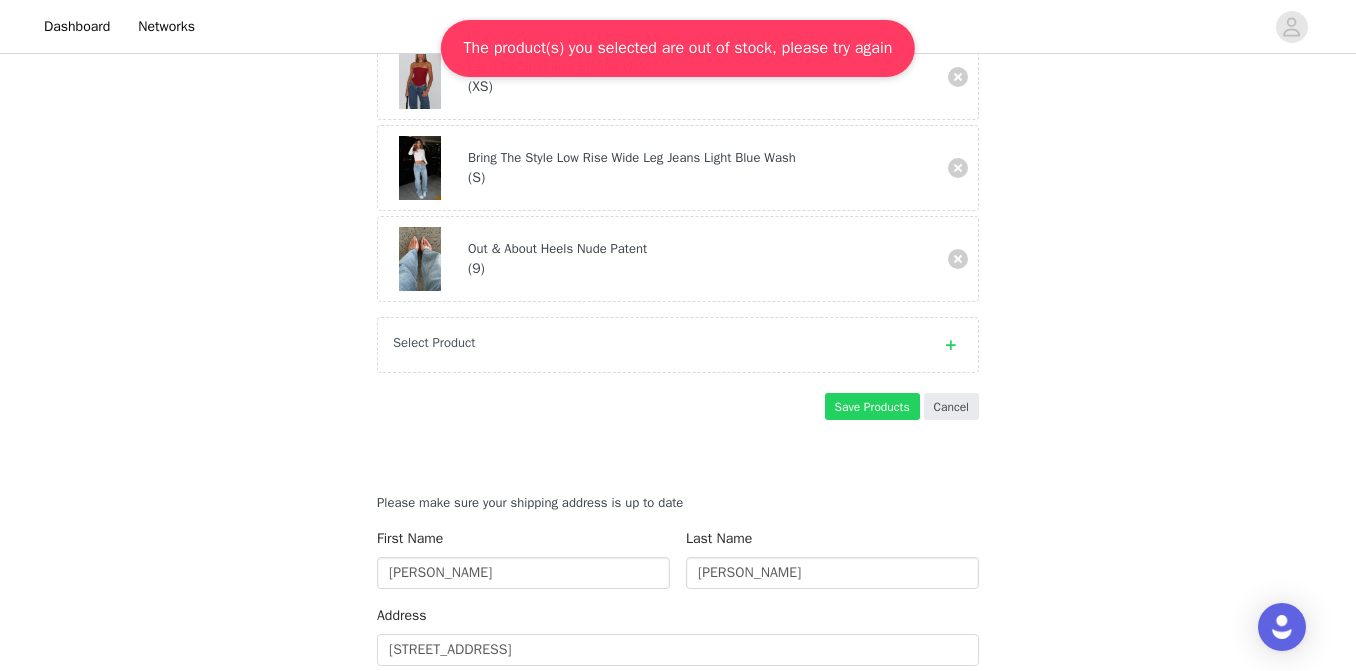 click on "Cancel" at bounding box center [951, 406] 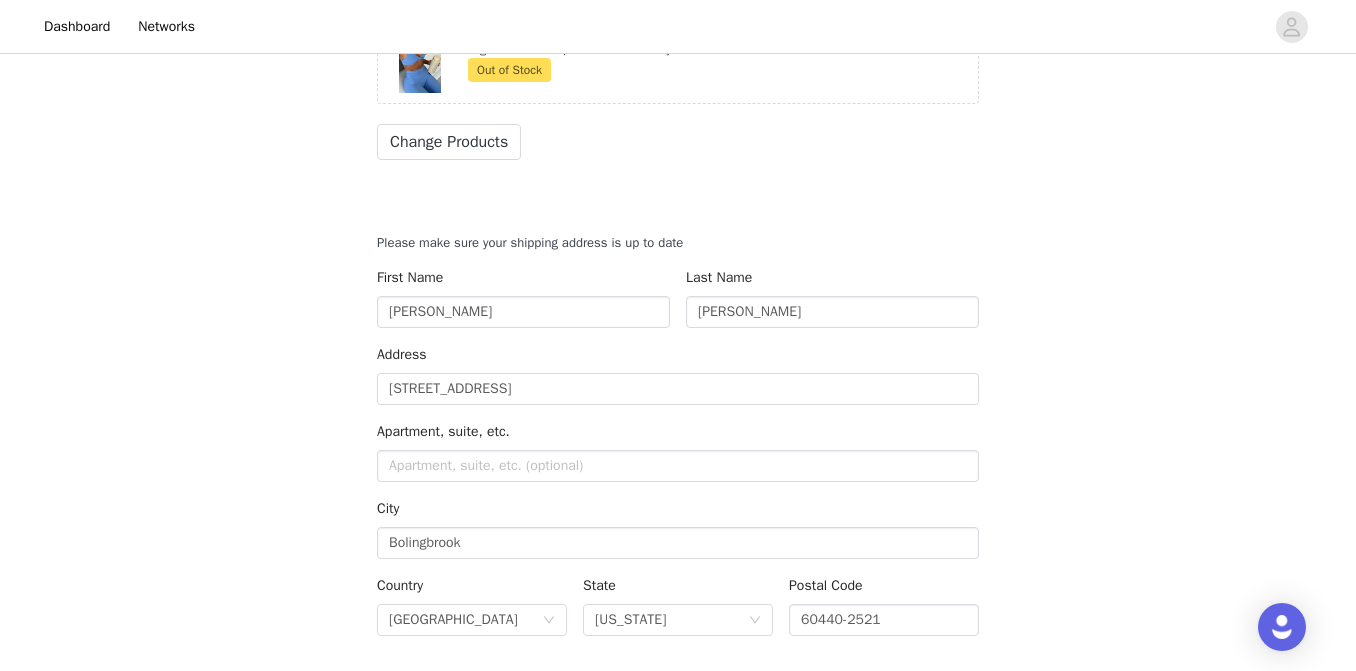 scroll, scrollTop: 1000, scrollLeft: 0, axis: vertical 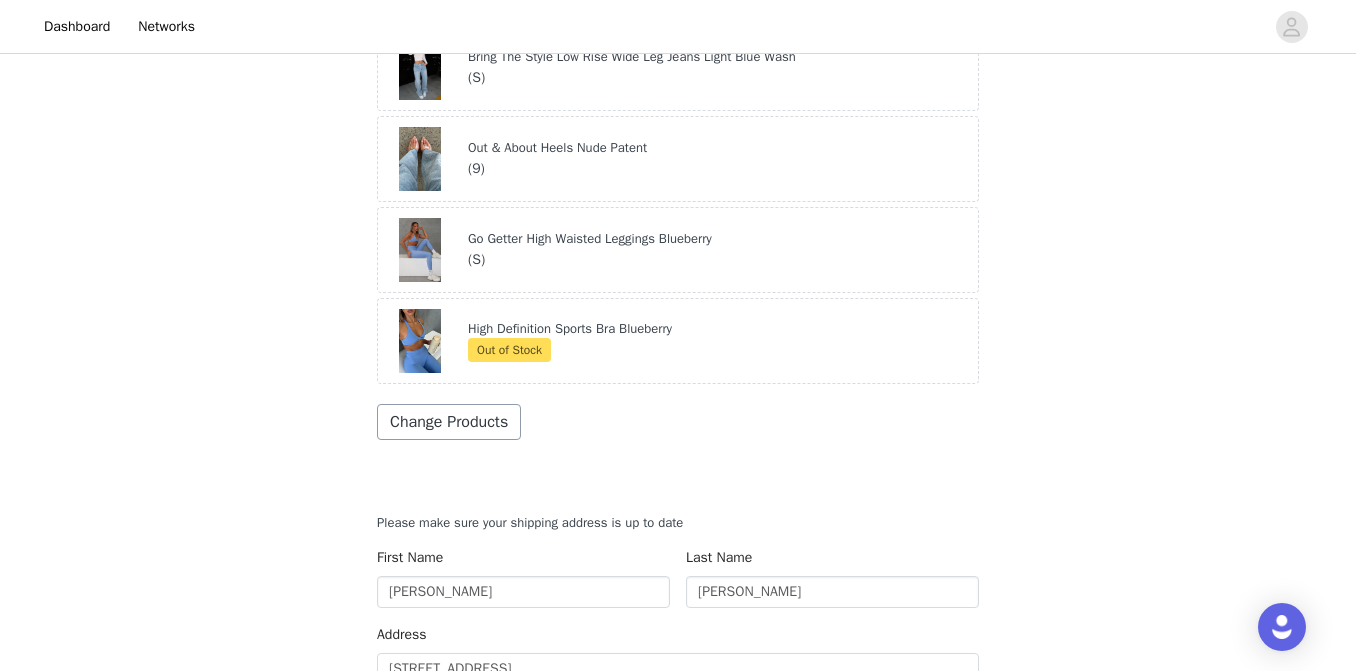 click on "Change Products" at bounding box center (449, 422) 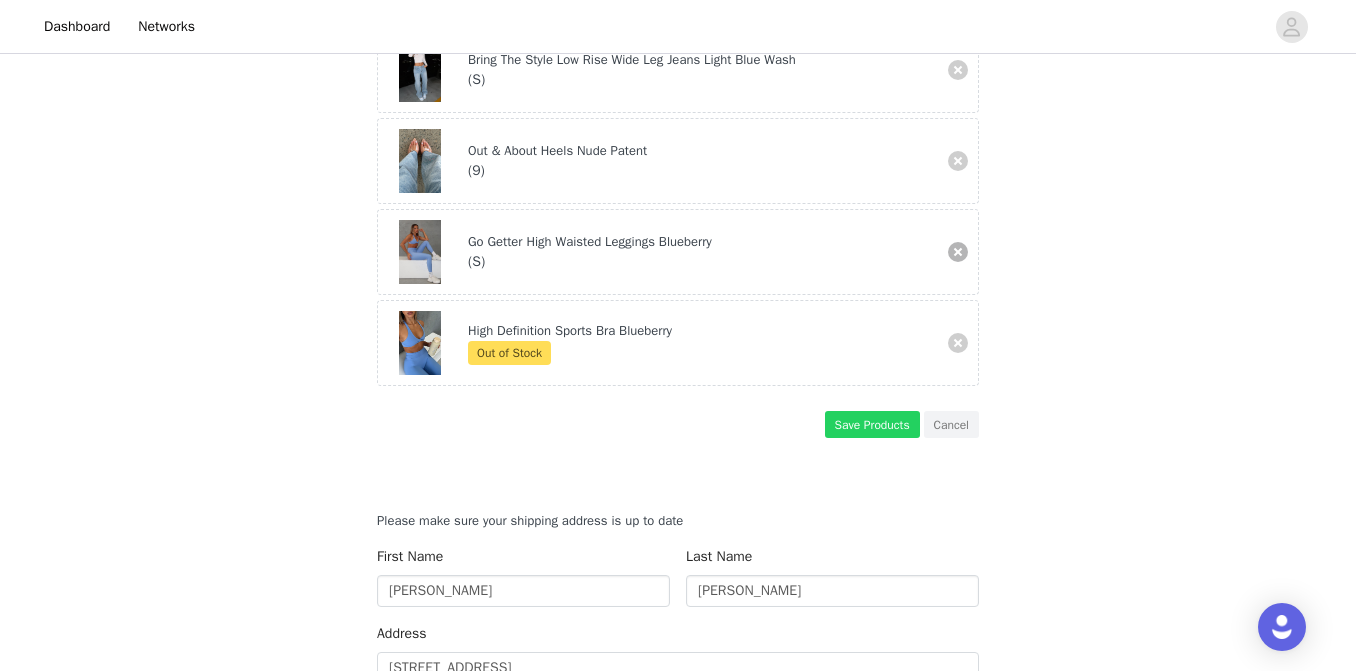 click at bounding box center (958, 252) 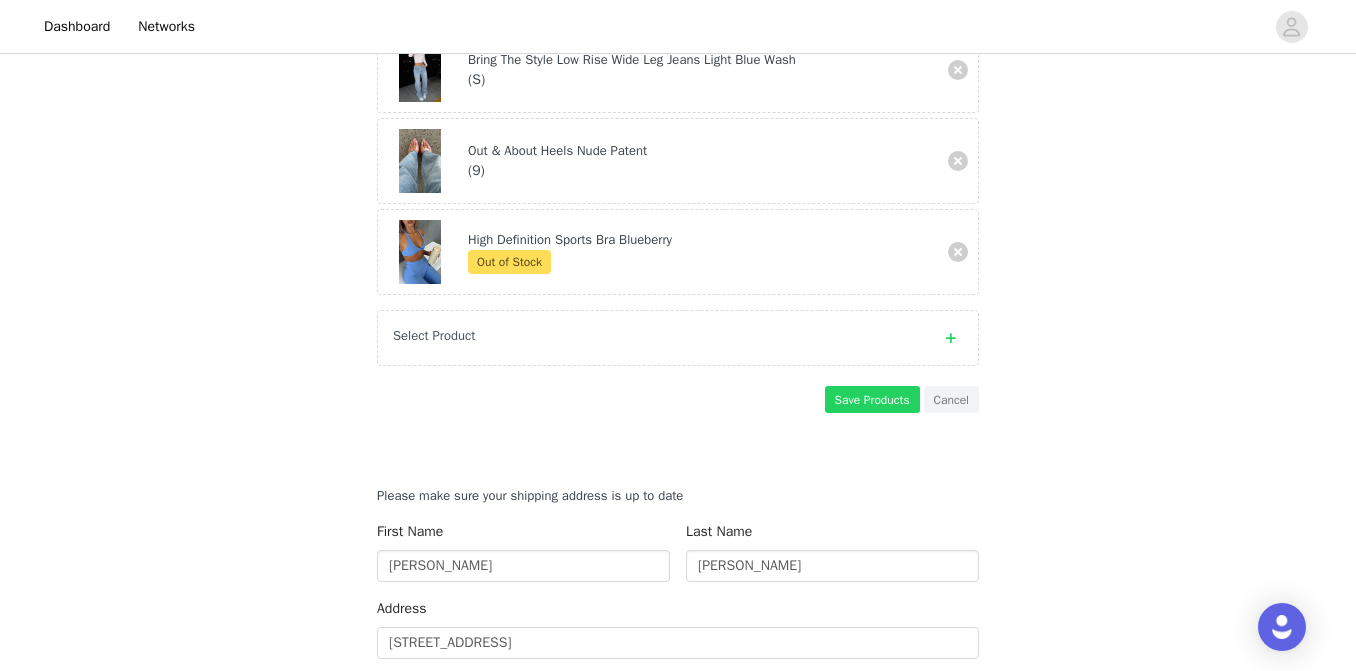 click at bounding box center [958, 252] 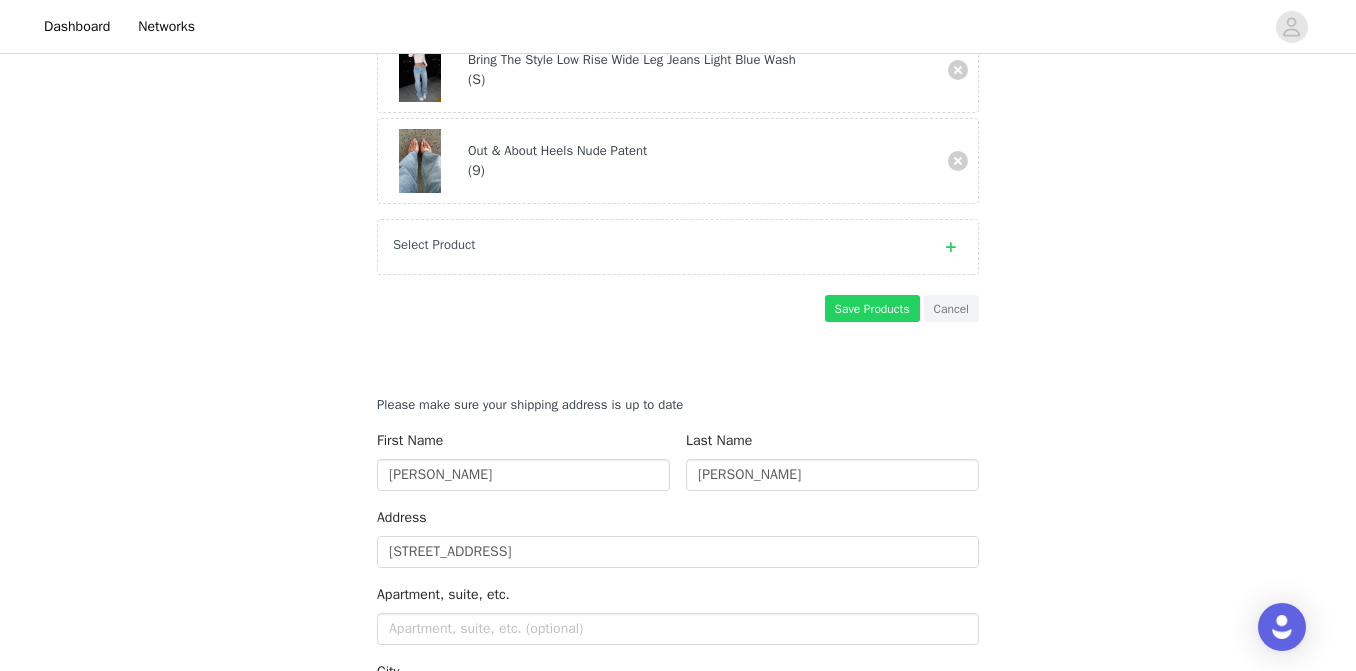click at bounding box center [951, 247] 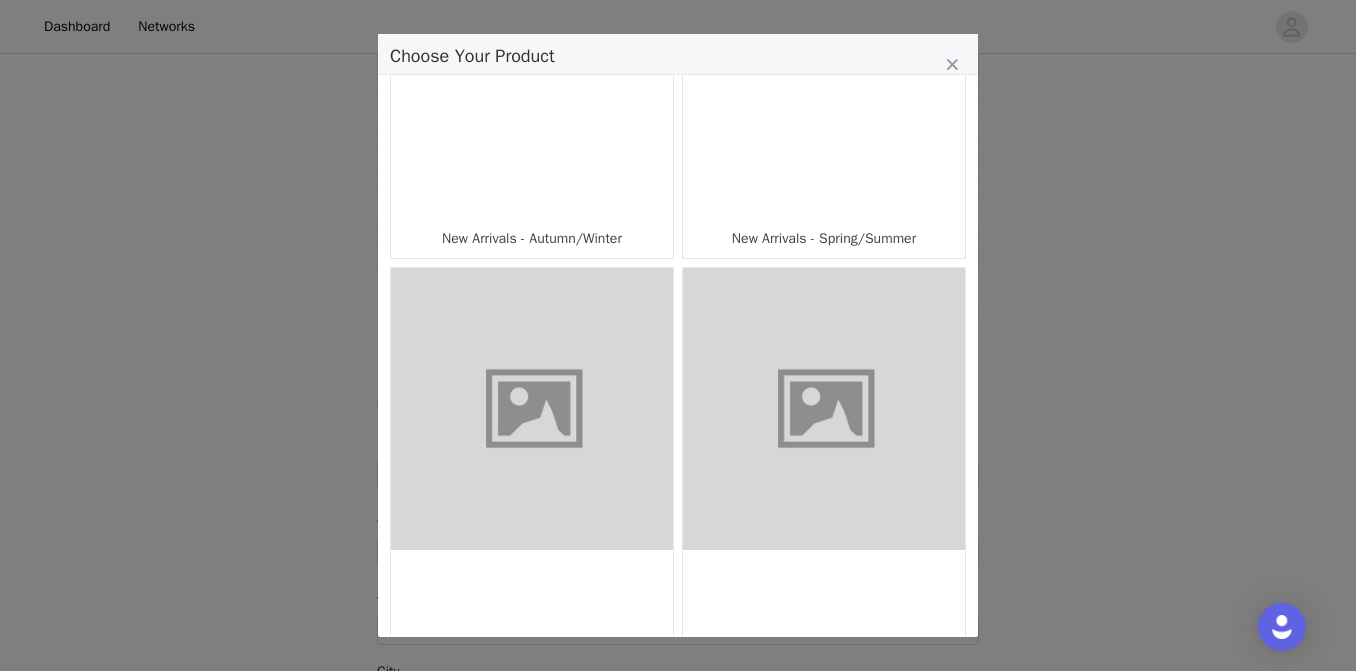 scroll, scrollTop: 505, scrollLeft: 0, axis: vertical 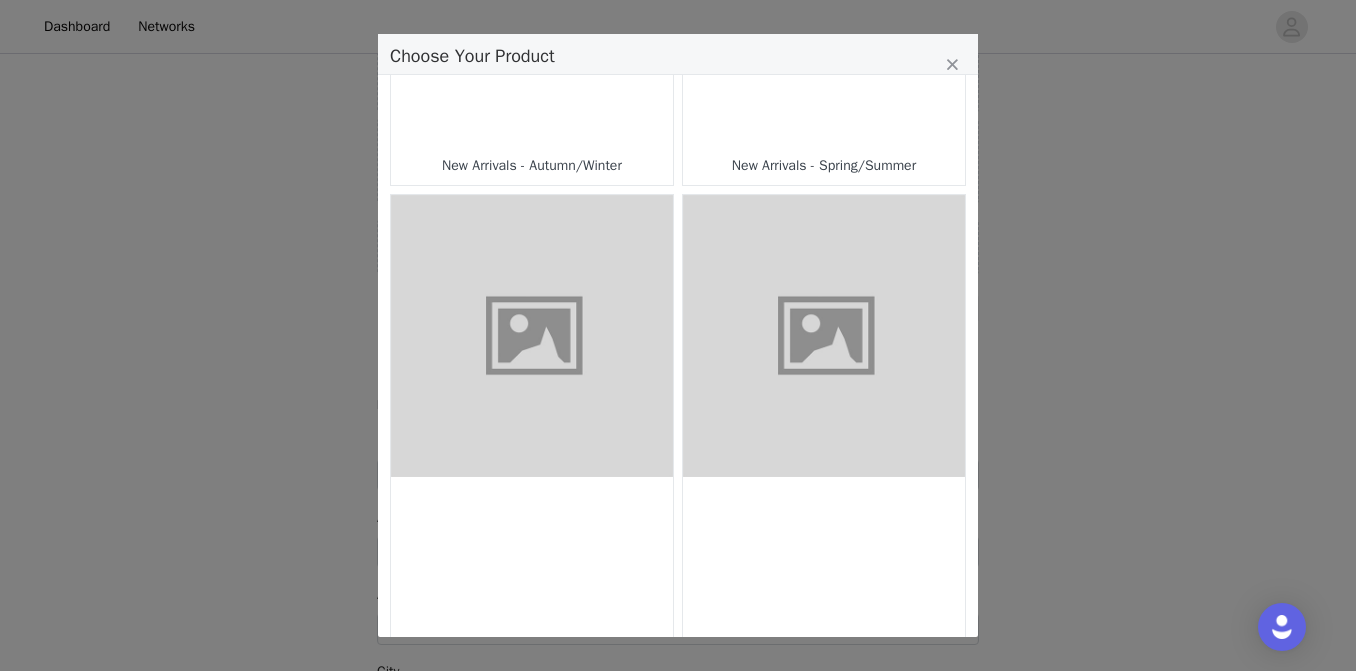 click at bounding box center [824, 336] 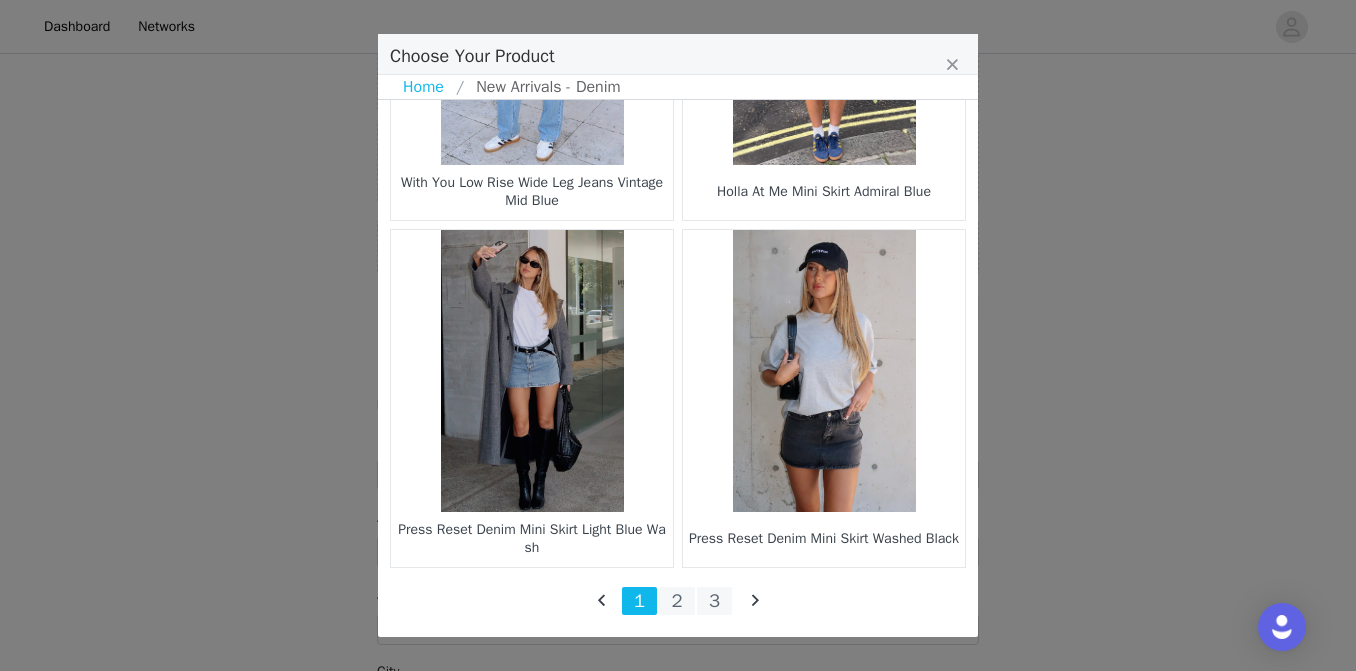 scroll, scrollTop: 3006, scrollLeft: 0, axis: vertical 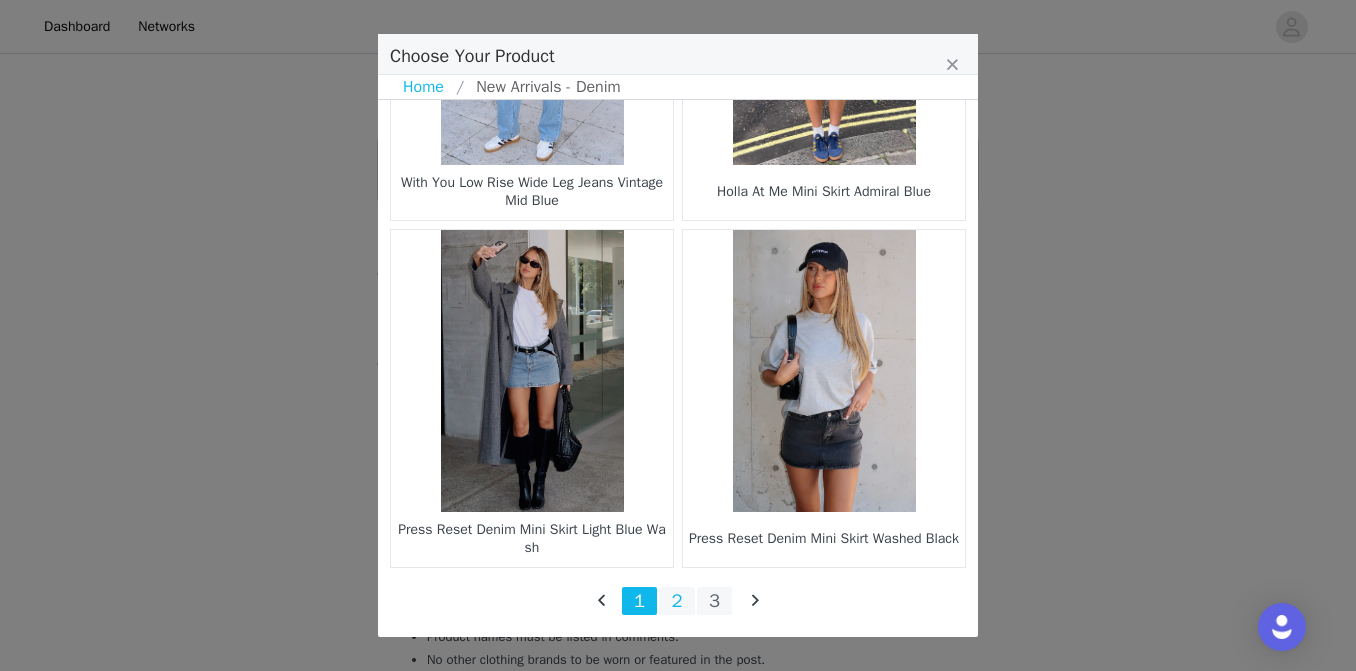 click on "2" at bounding box center [677, 601] 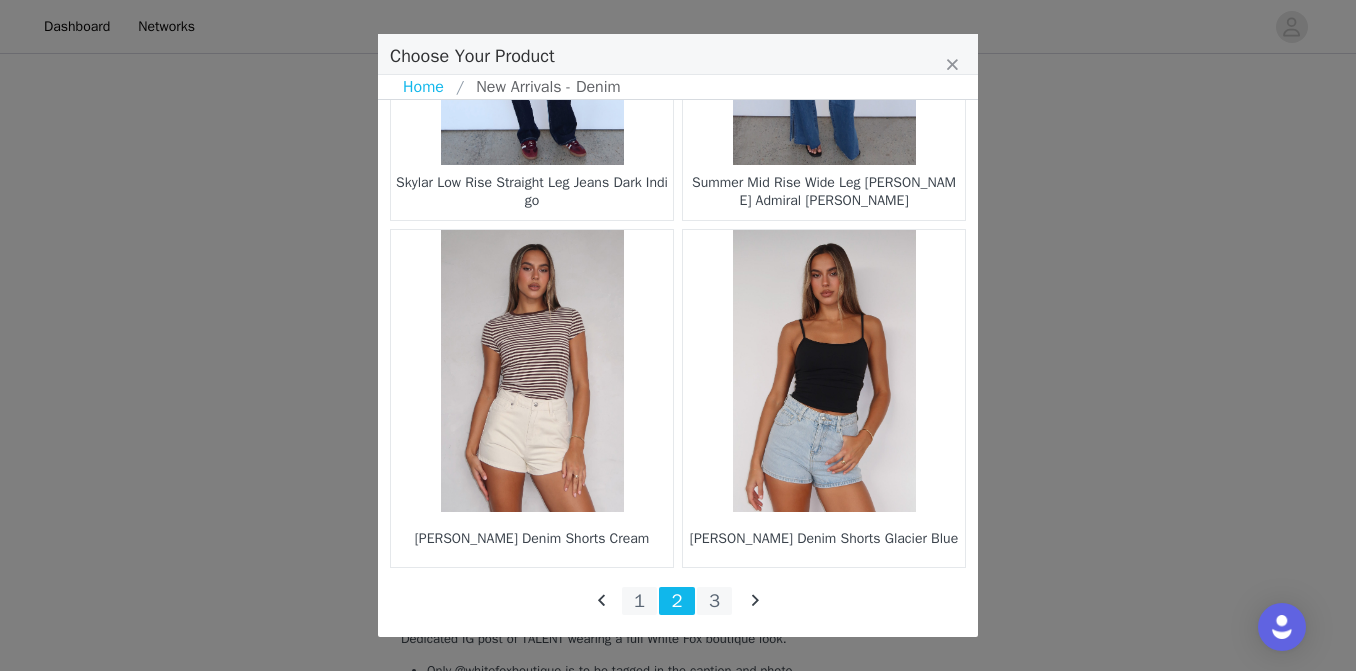 scroll, scrollTop: 2720, scrollLeft: 0, axis: vertical 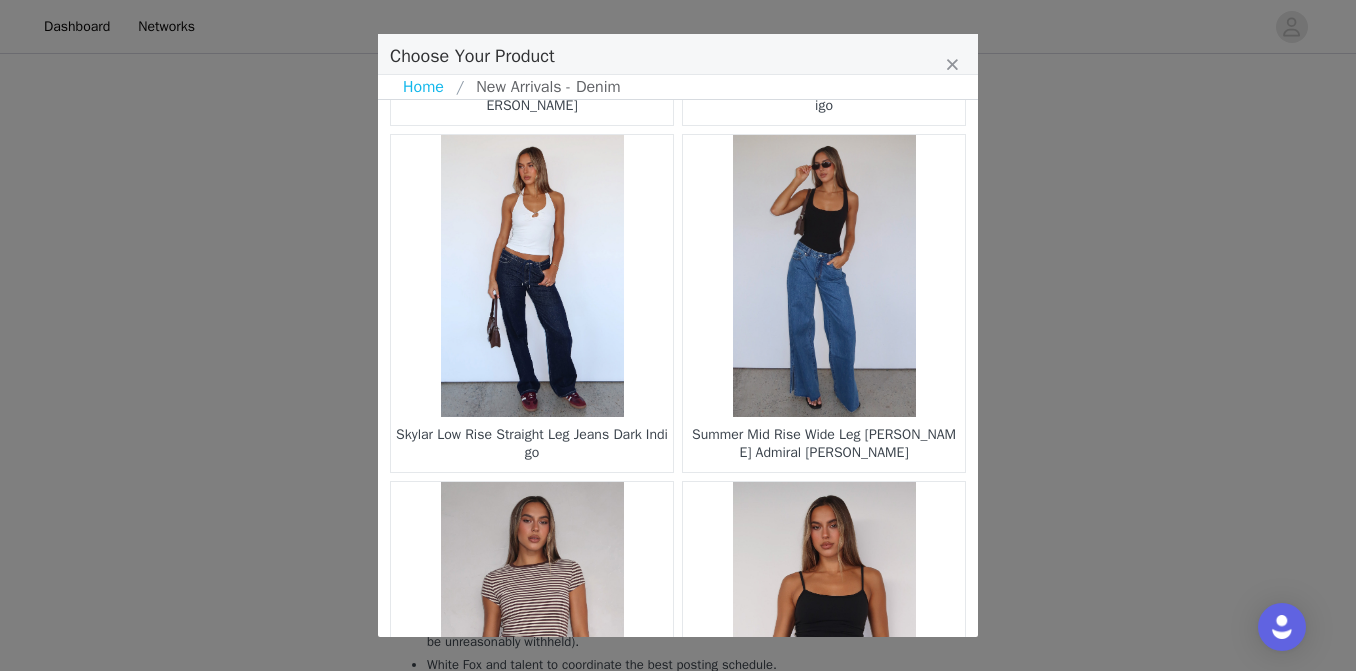 click at bounding box center (824, 276) 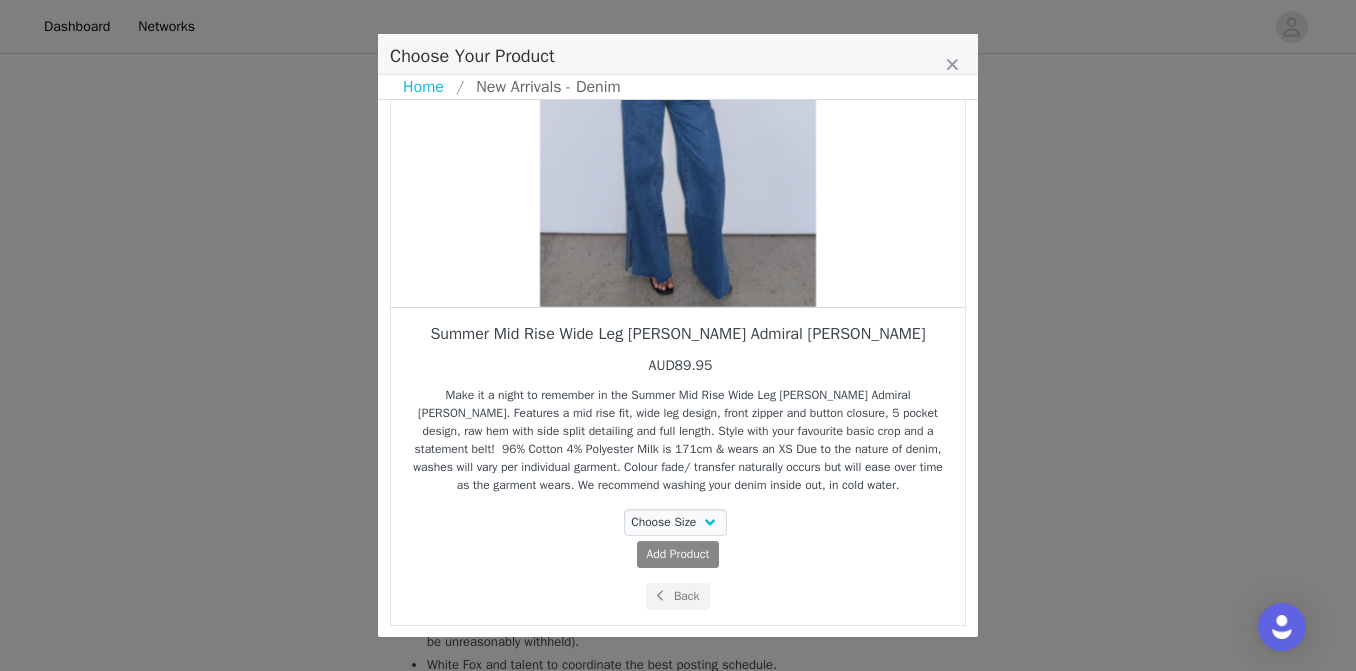 scroll, scrollTop: 231, scrollLeft: 0, axis: vertical 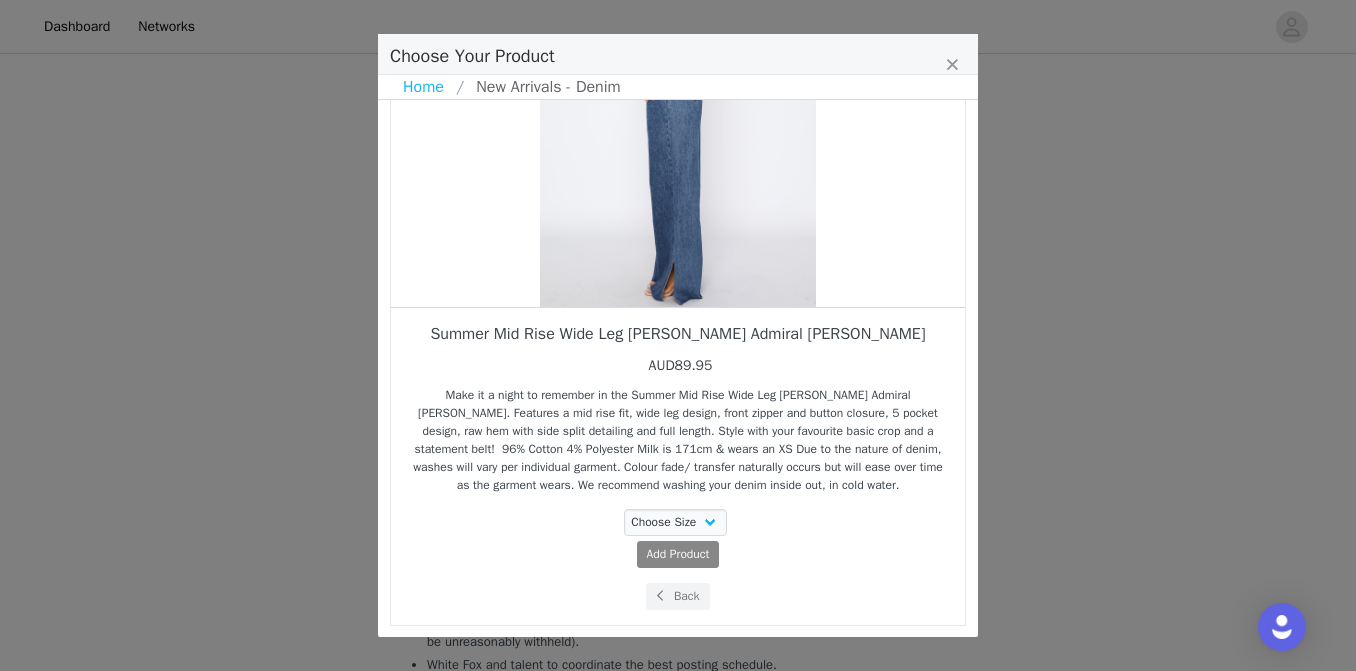drag, startPoint x: 865, startPoint y: 326, endPoint x: 499, endPoint y: 338, distance: 366.19666 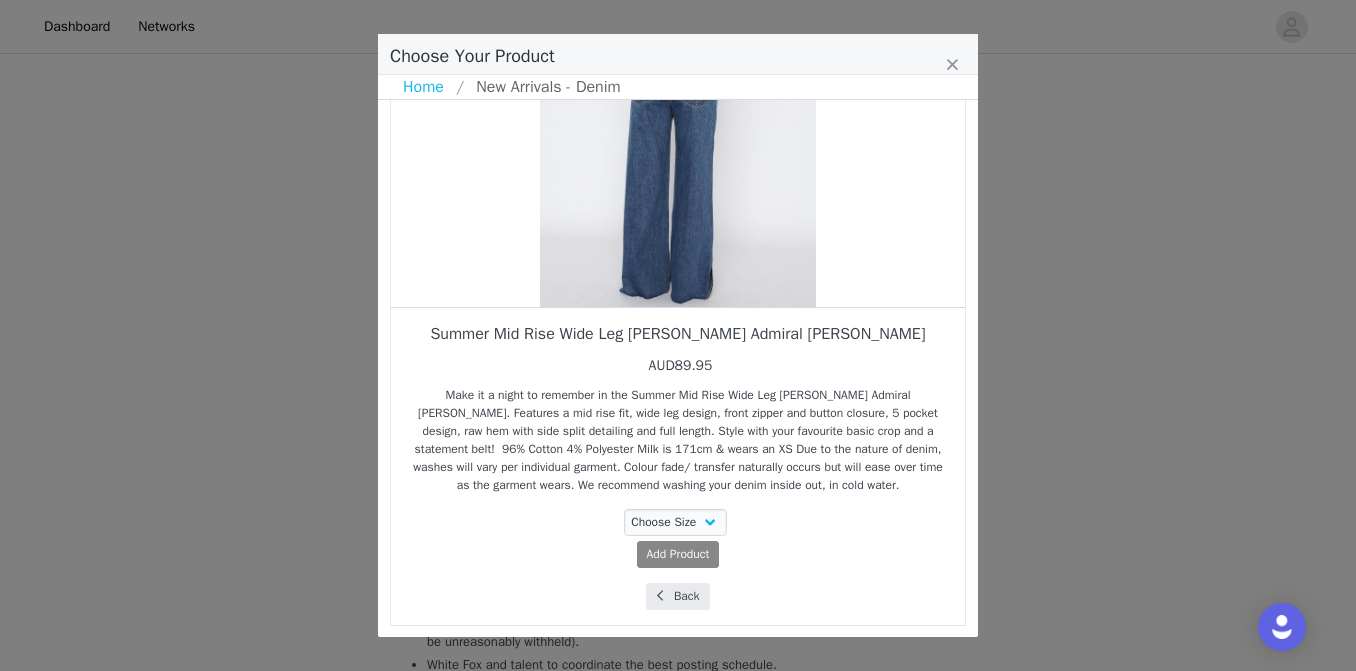 click on "Back" at bounding box center (677, 596) 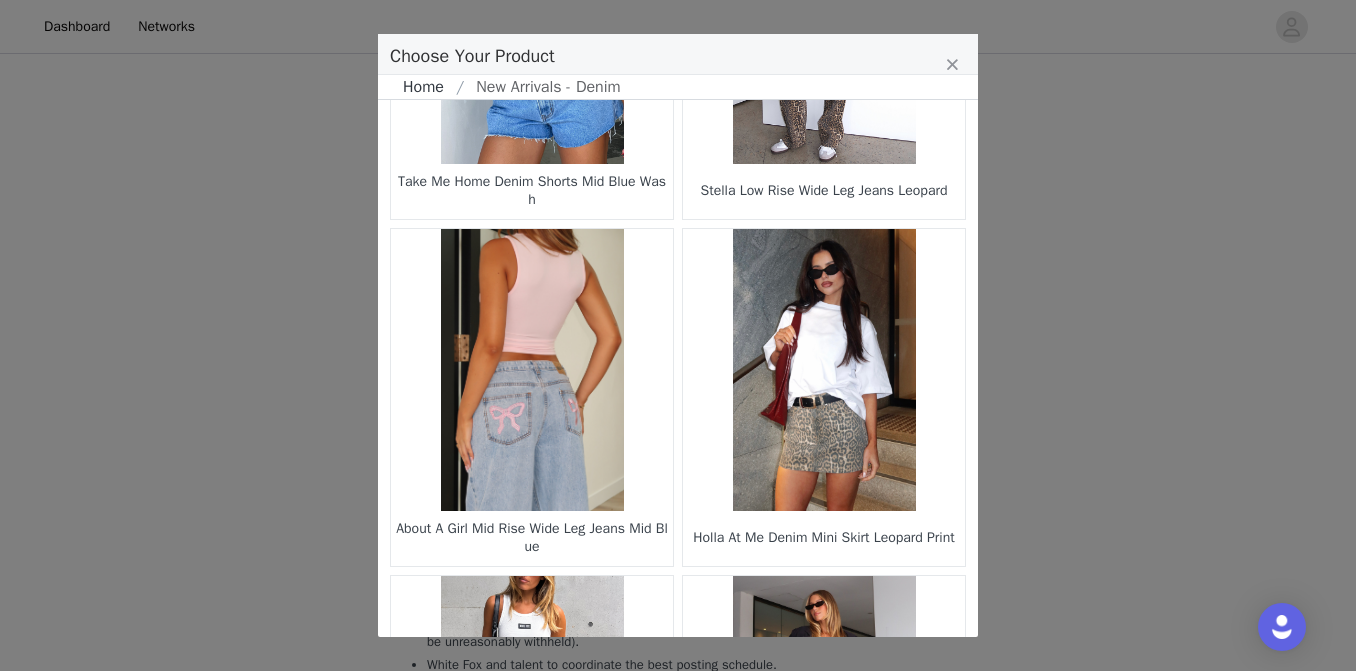 click on "Home" at bounding box center [429, 87] 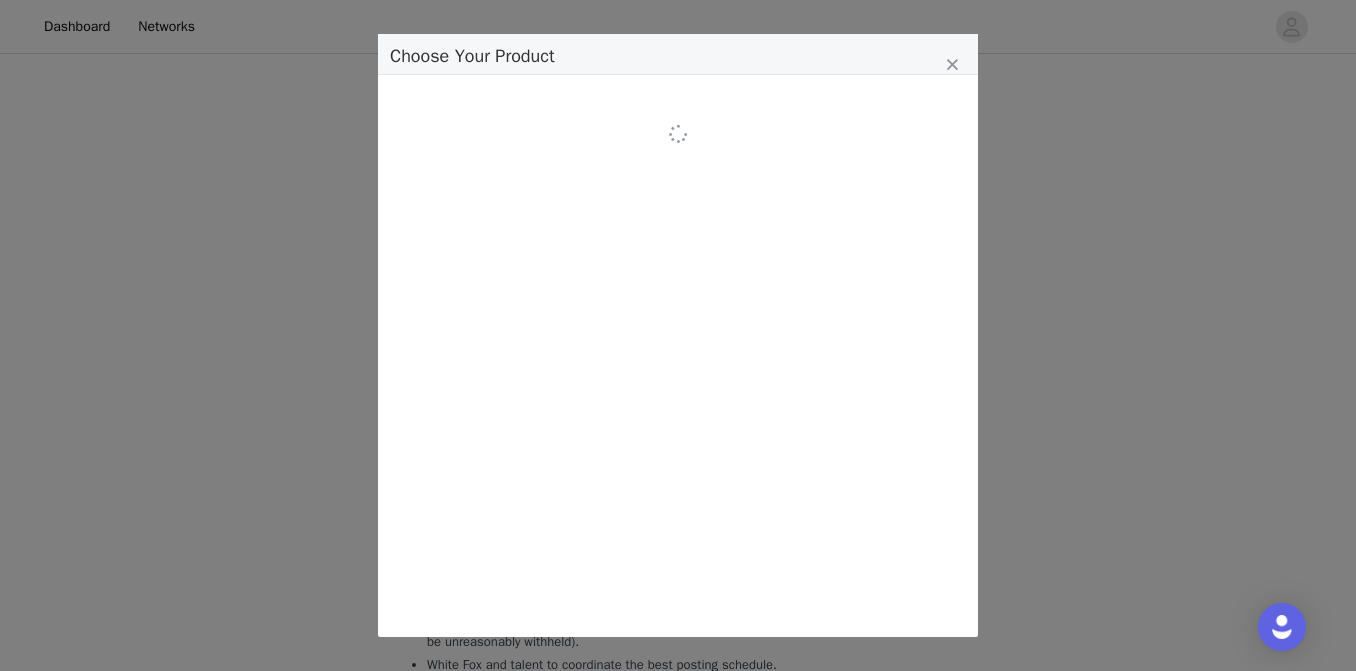 scroll, scrollTop: 0, scrollLeft: 0, axis: both 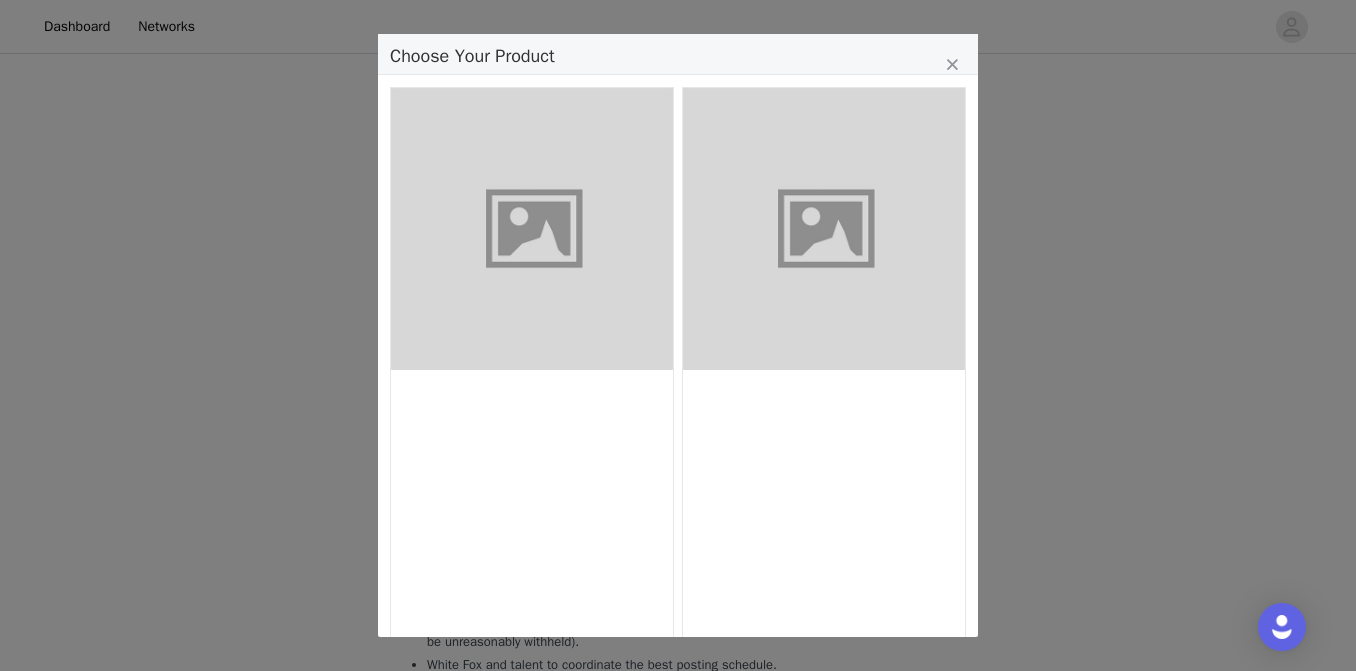 click at bounding box center [824, 229] 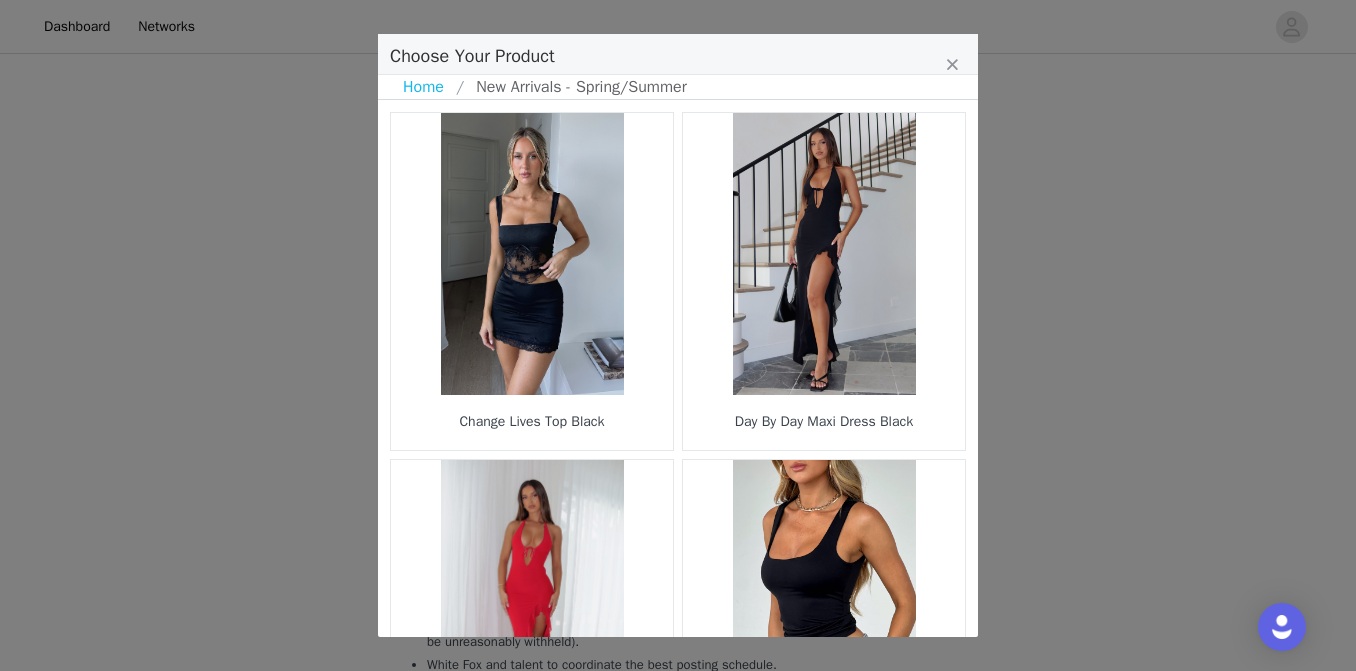 scroll, scrollTop: 1133, scrollLeft: 0, axis: vertical 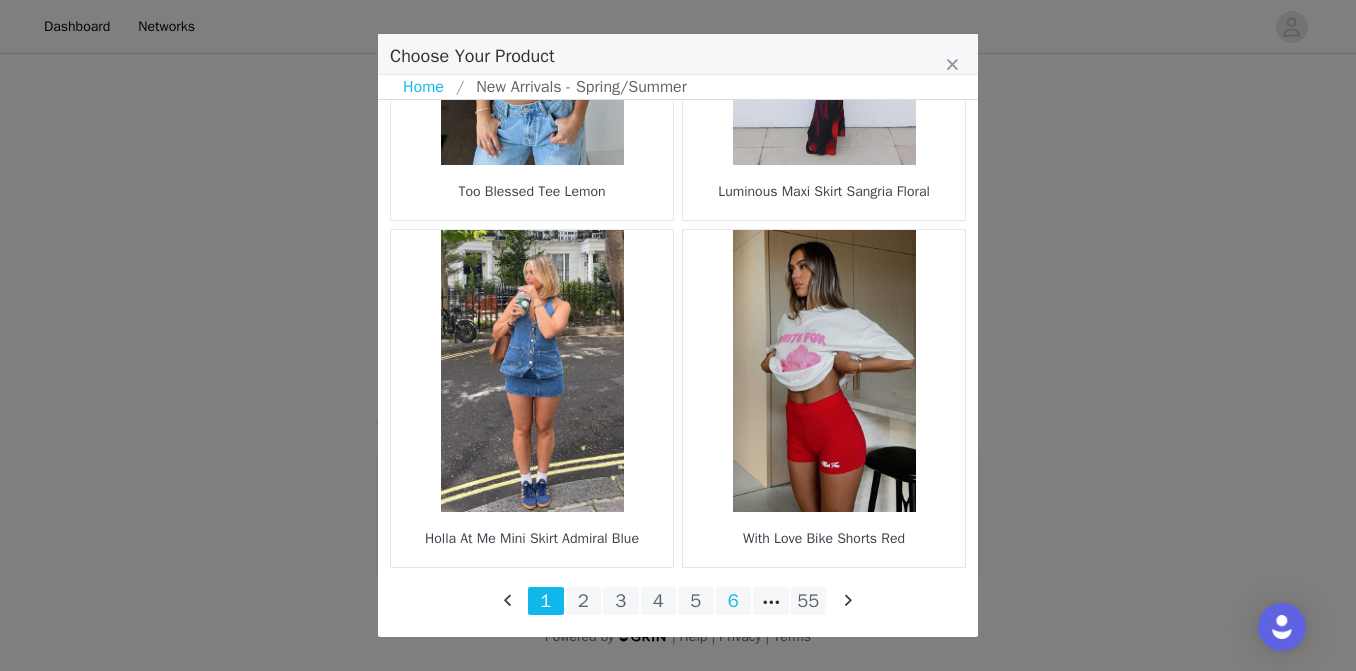 click on "6" at bounding box center [734, 601] 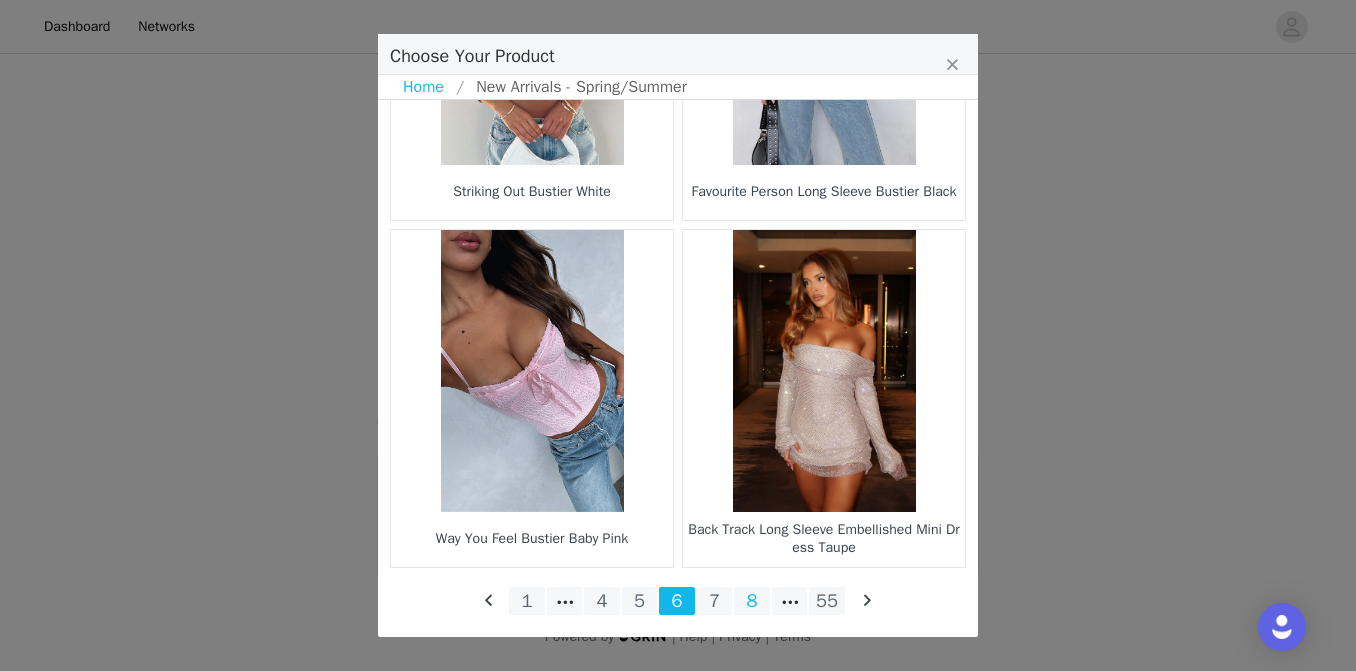 click on "8" at bounding box center (752, 601) 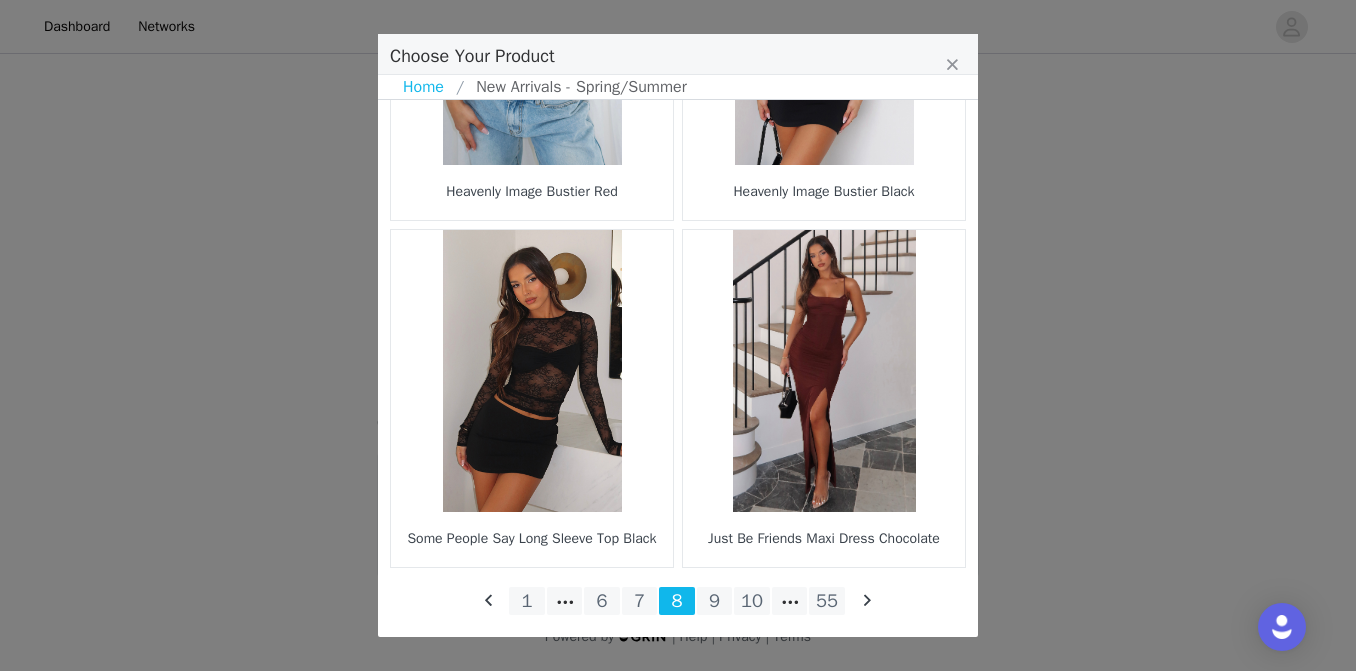scroll, scrollTop: 3006, scrollLeft: 0, axis: vertical 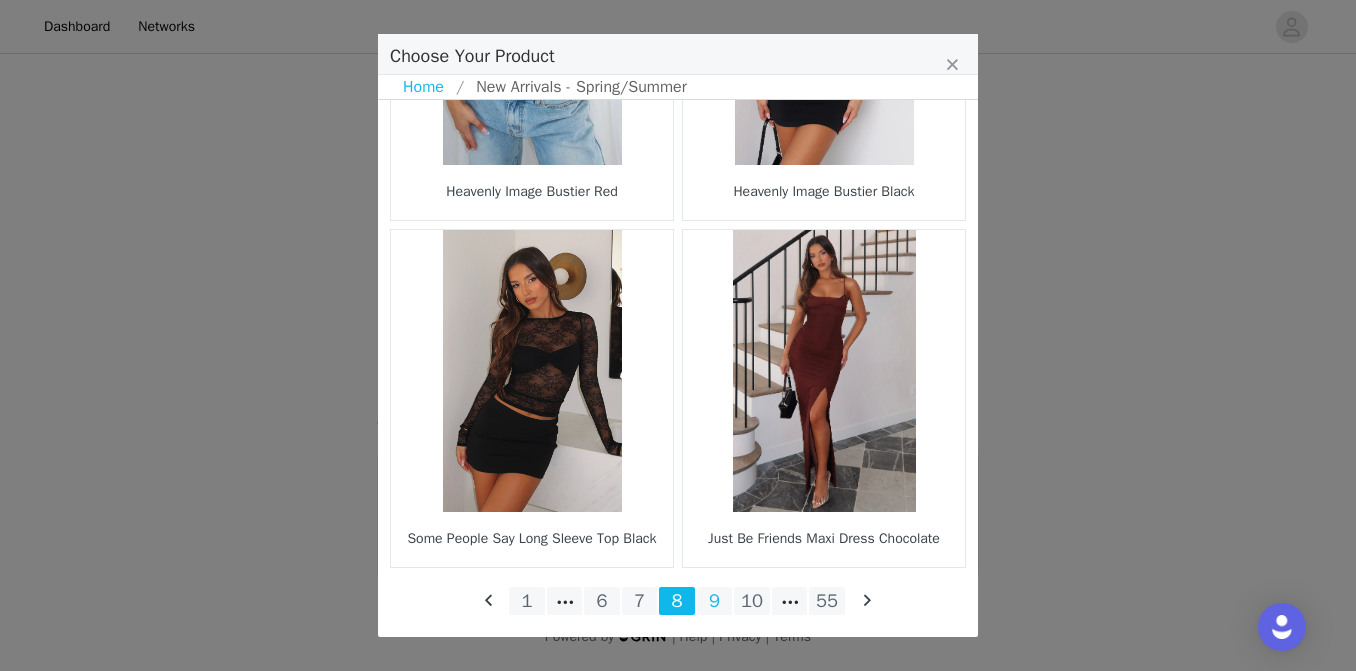 click on "9" at bounding box center [715, 601] 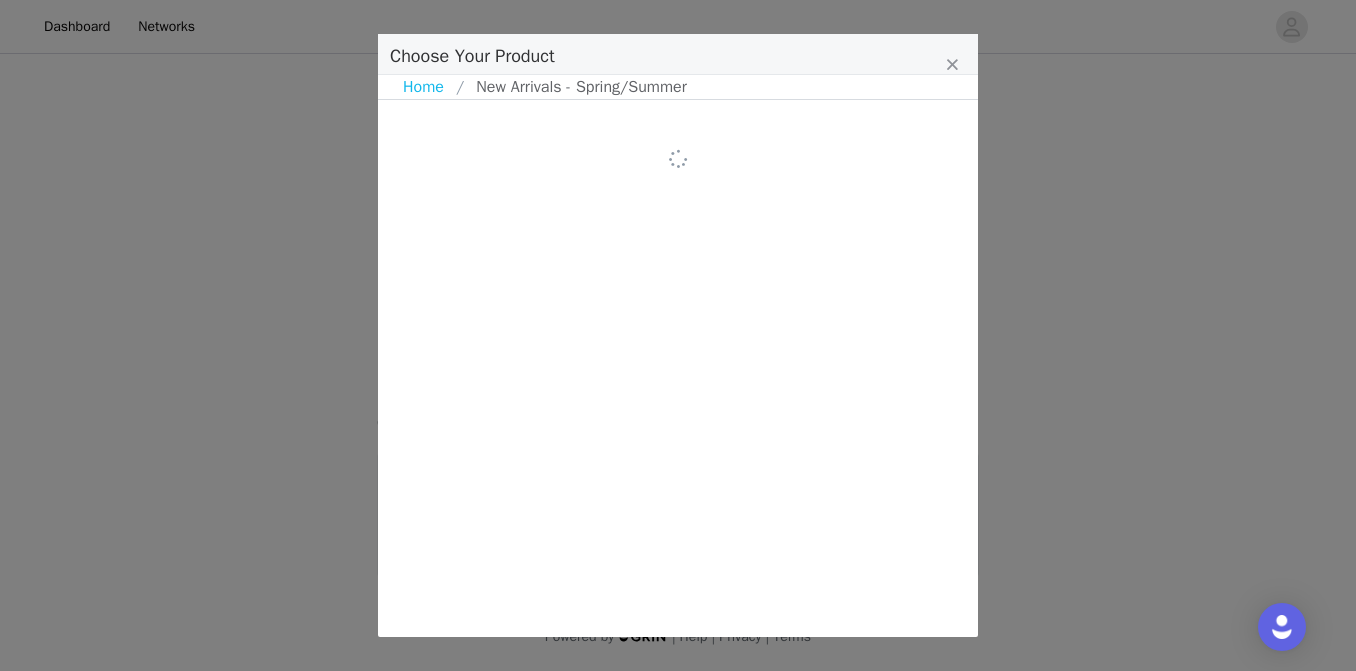 scroll, scrollTop: 0, scrollLeft: 0, axis: both 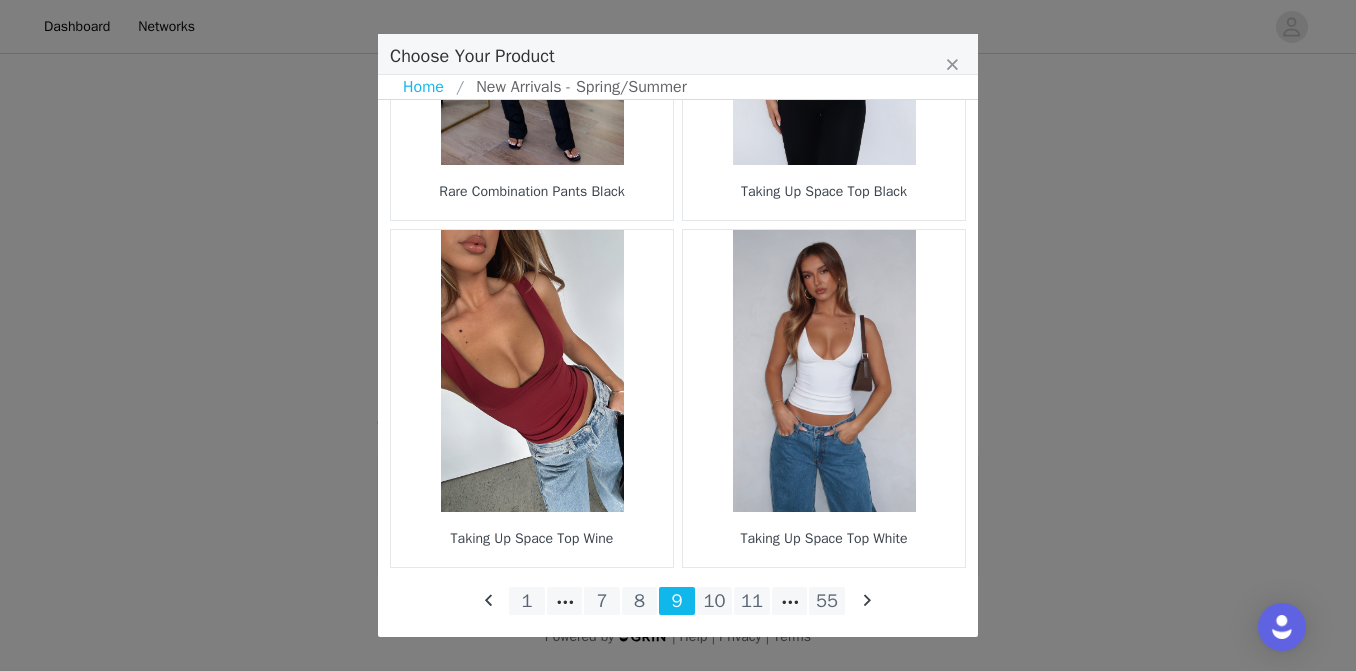 click at bounding box center (824, 371) 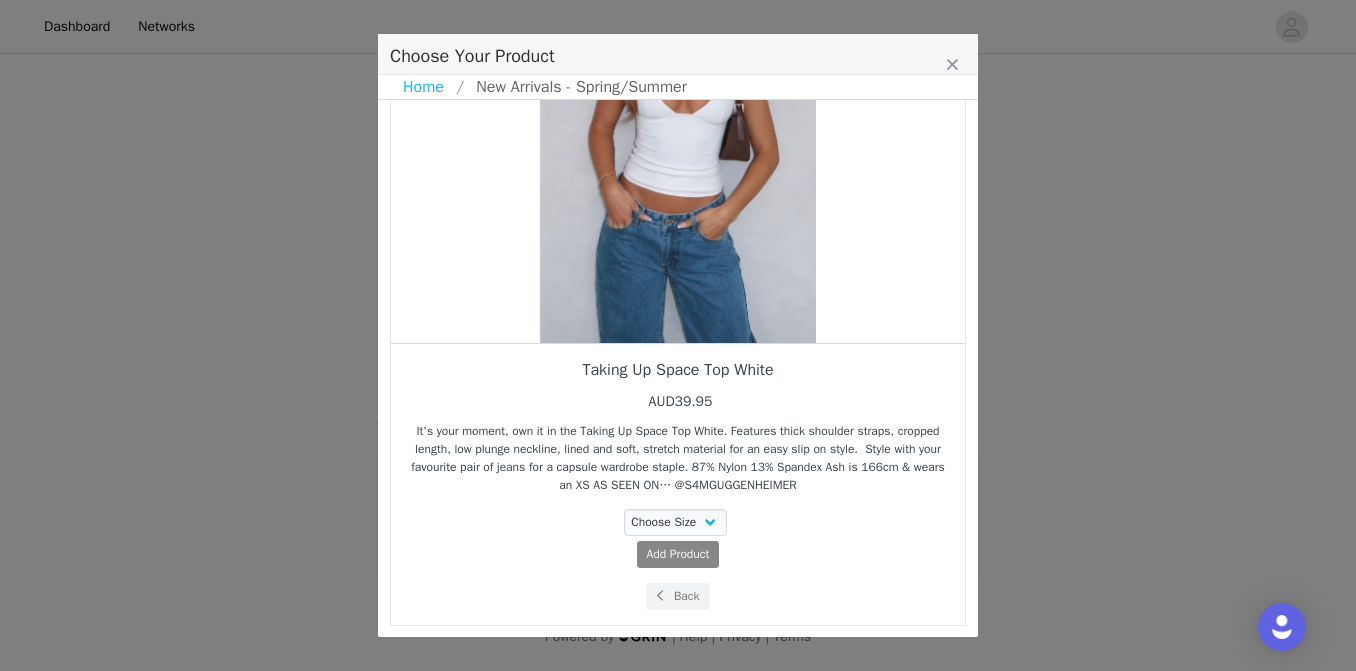 drag, startPoint x: 802, startPoint y: 380, endPoint x: 642, endPoint y: 384, distance: 160.04999 